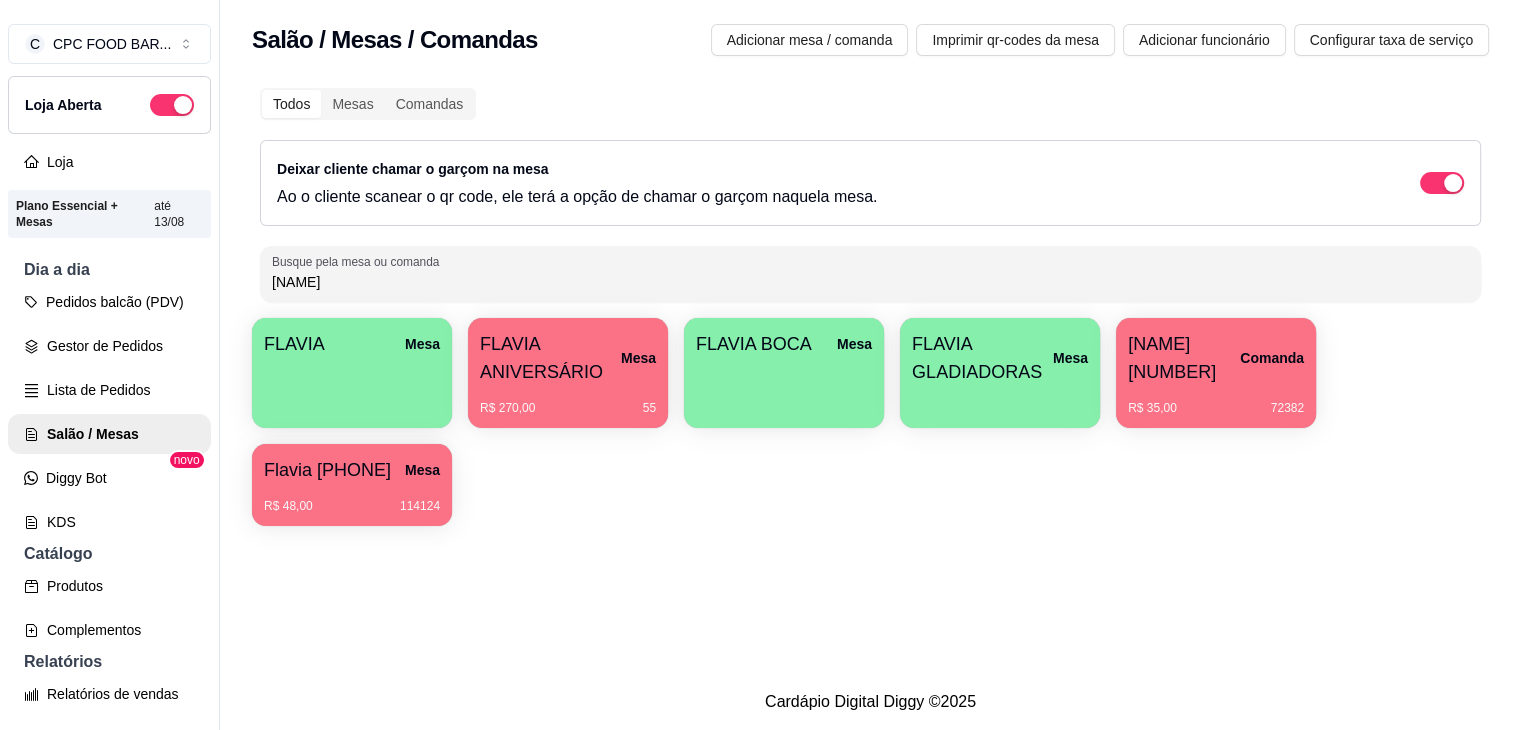 scroll, scrollTop: 0, scrollLeft: 0, axis: both 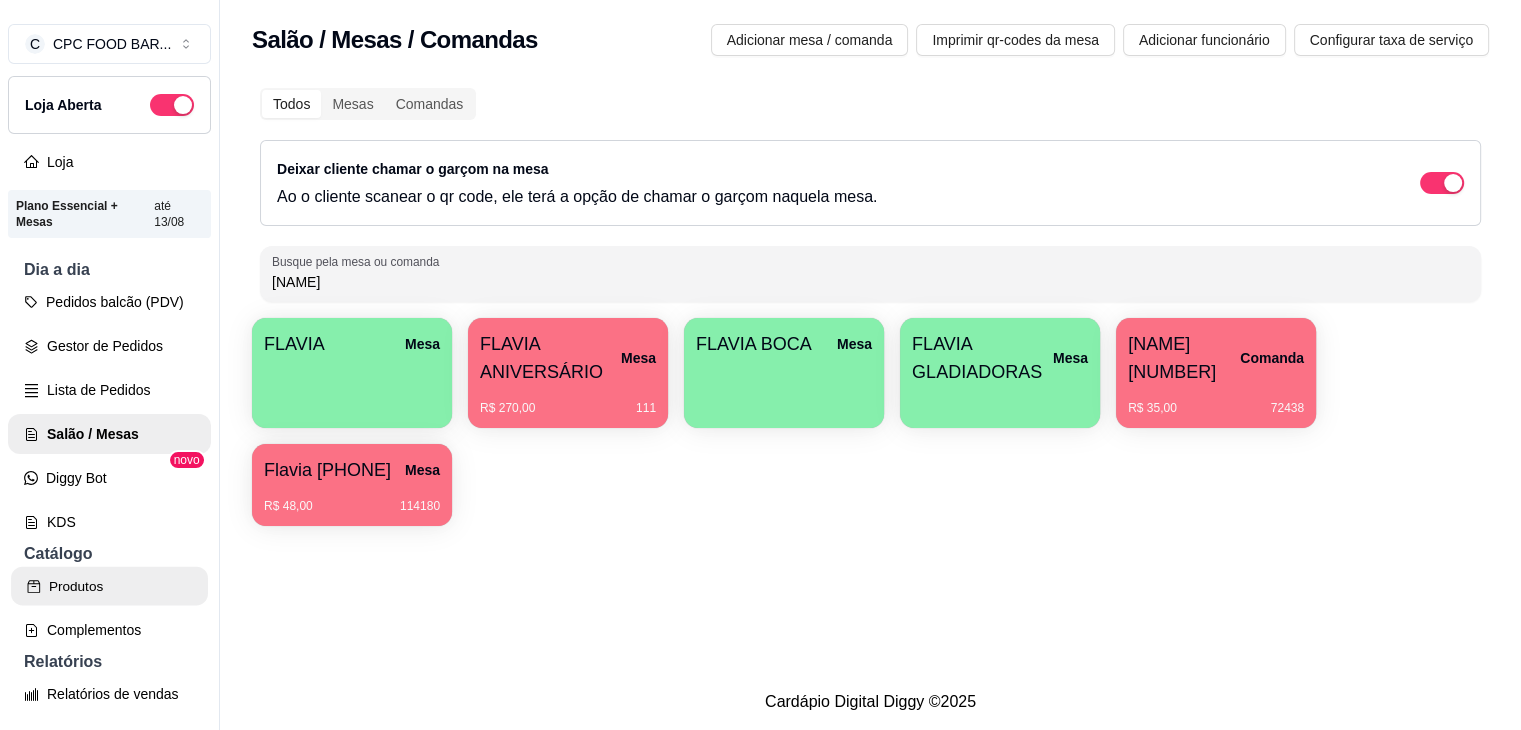 click on "Produtos" at bounding box center (109, 586) 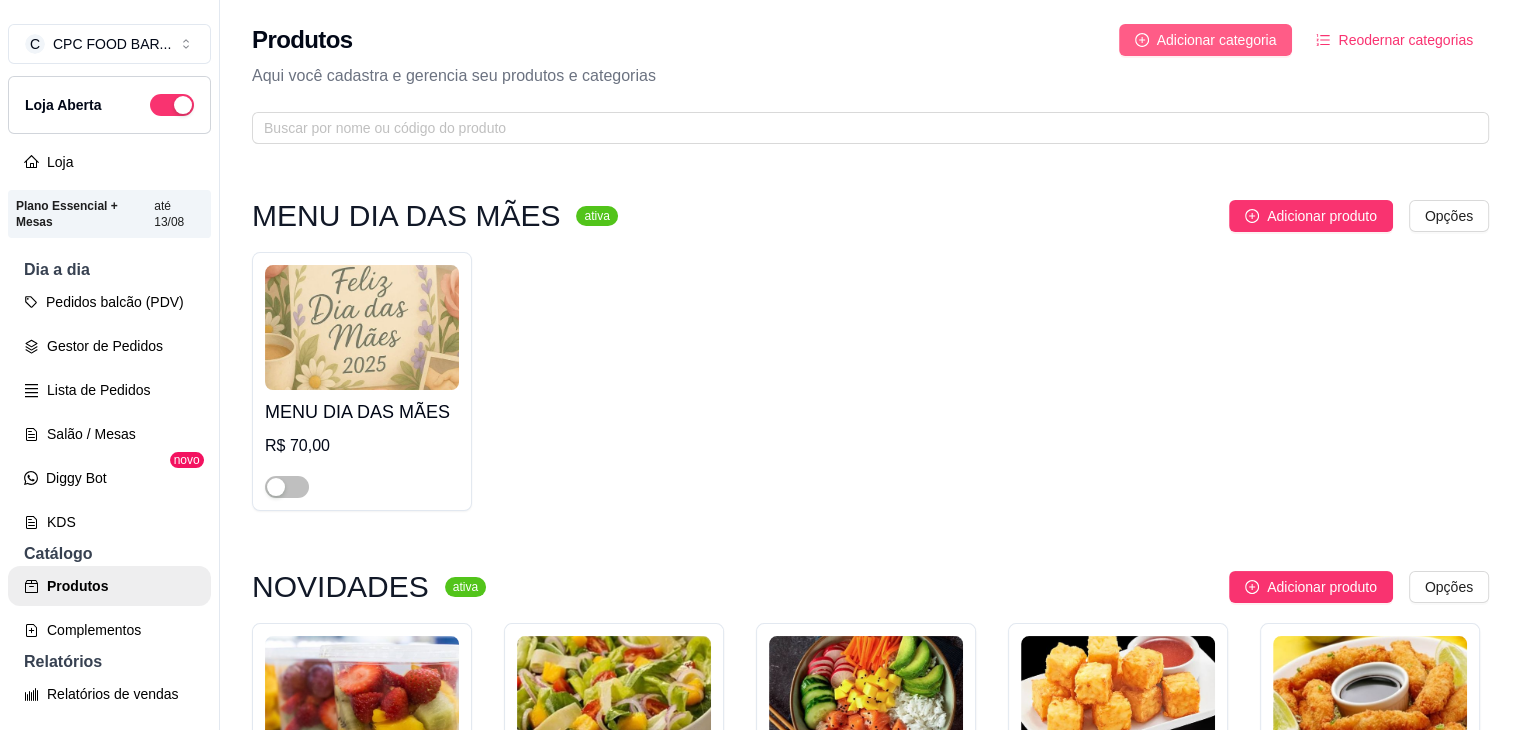 click on "Adicionar categoria" at bounding box center (1206, 40) 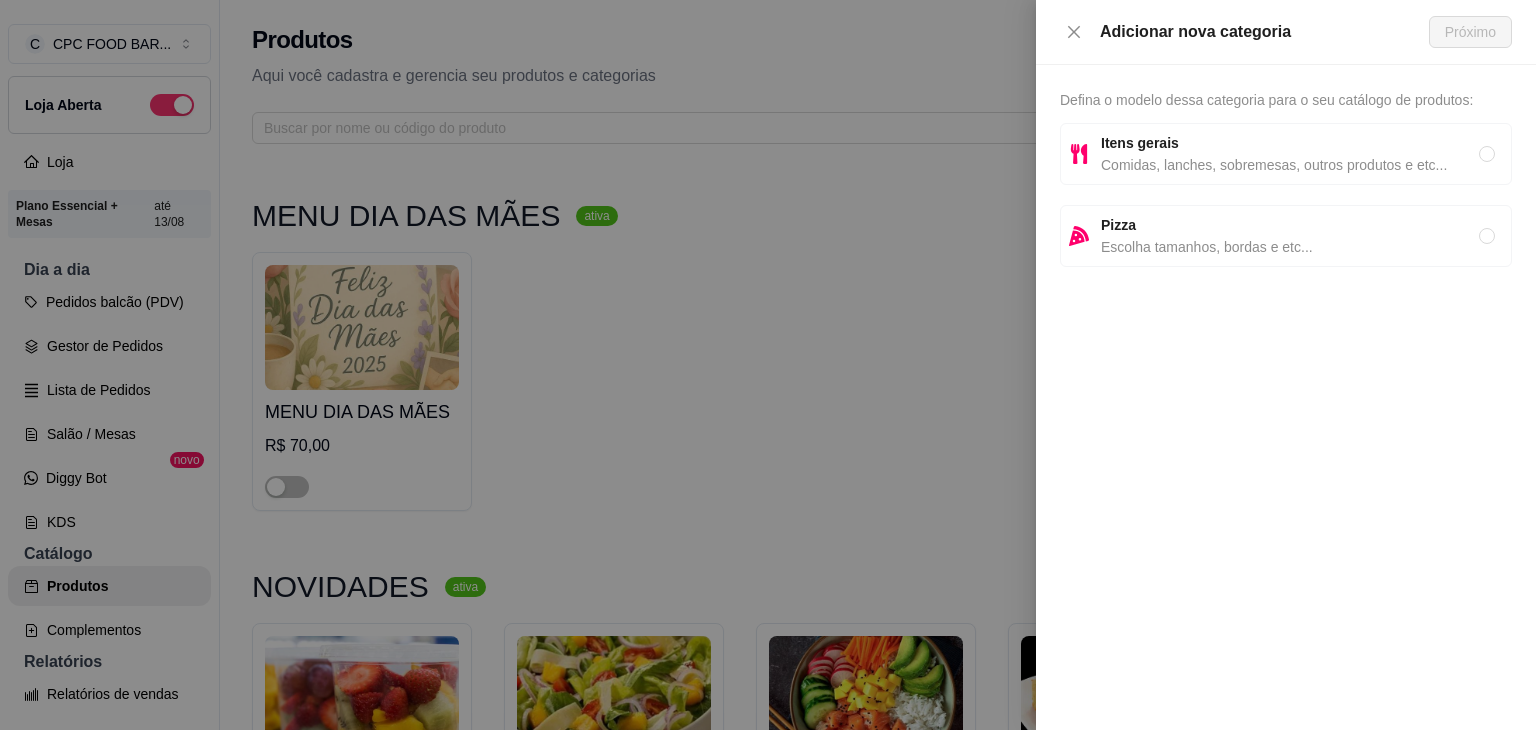 click on "Comidas, lanches, sobremesas, outros produtos e etc..." at bounding box center (1290, 165) 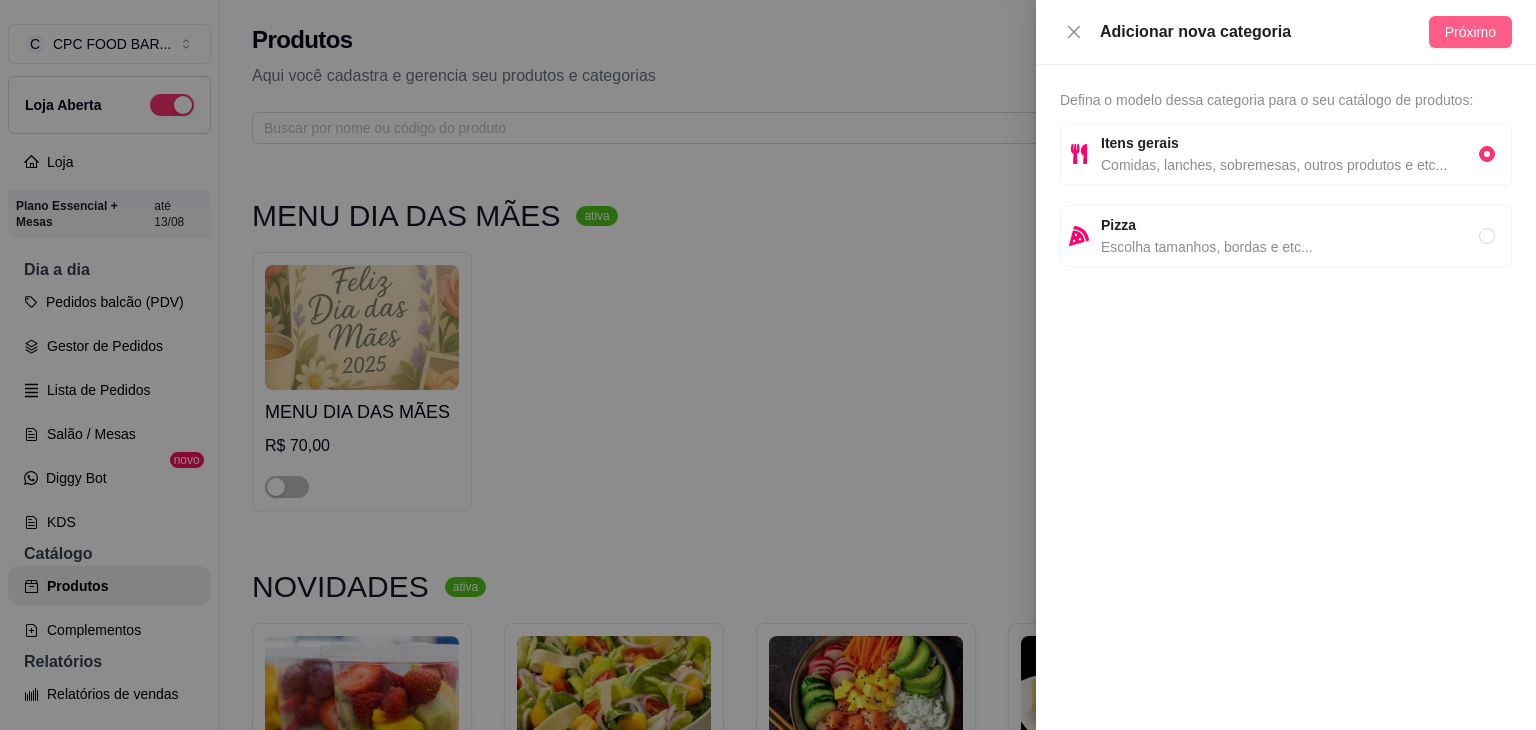 click on "Próximo" at bounding box center [1470, 32] 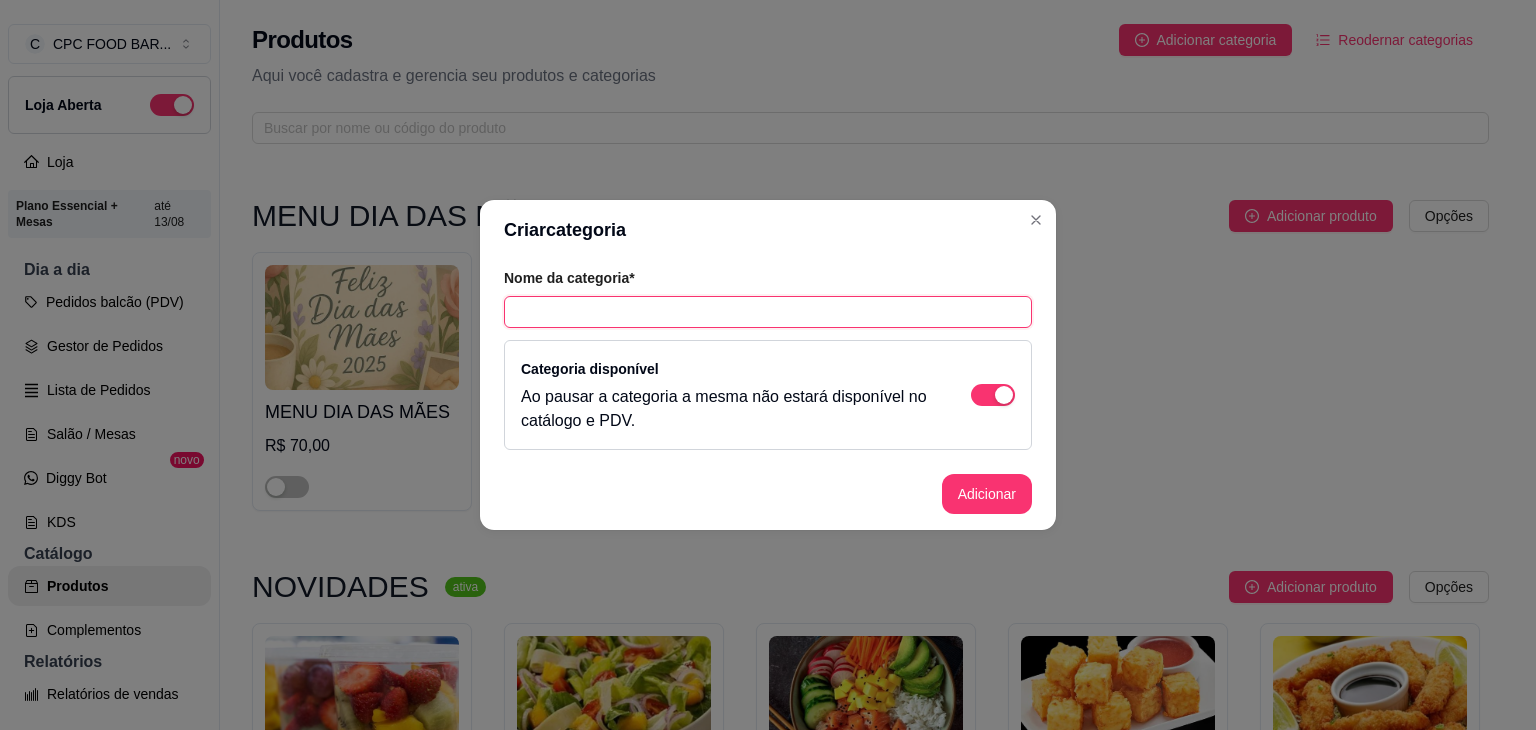 click at bounding box center (768, 312) 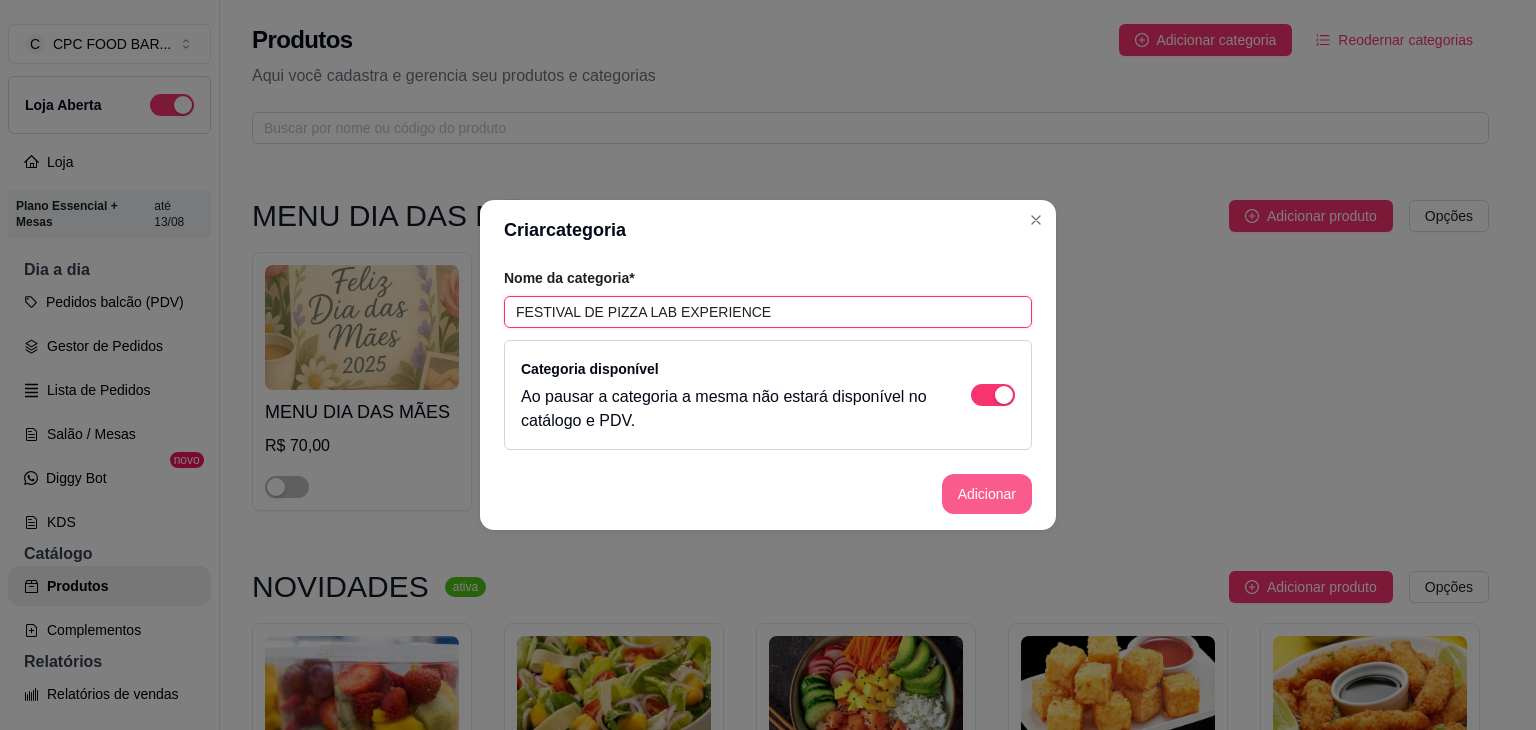 type on "FESTIVAL DE PIZZA LAB EXPERIENCE" 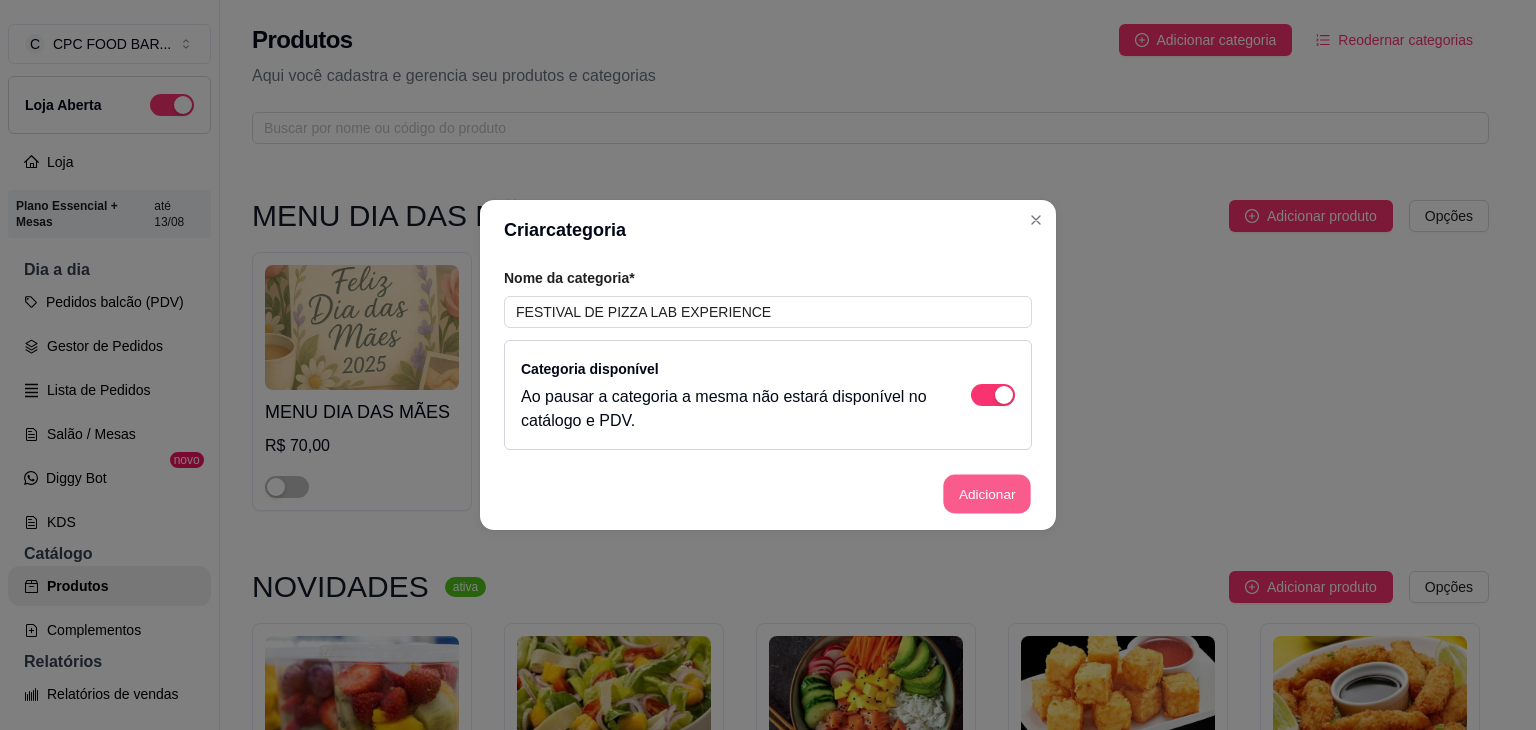 click on "Adicionar" at bounding box center (987, 494) 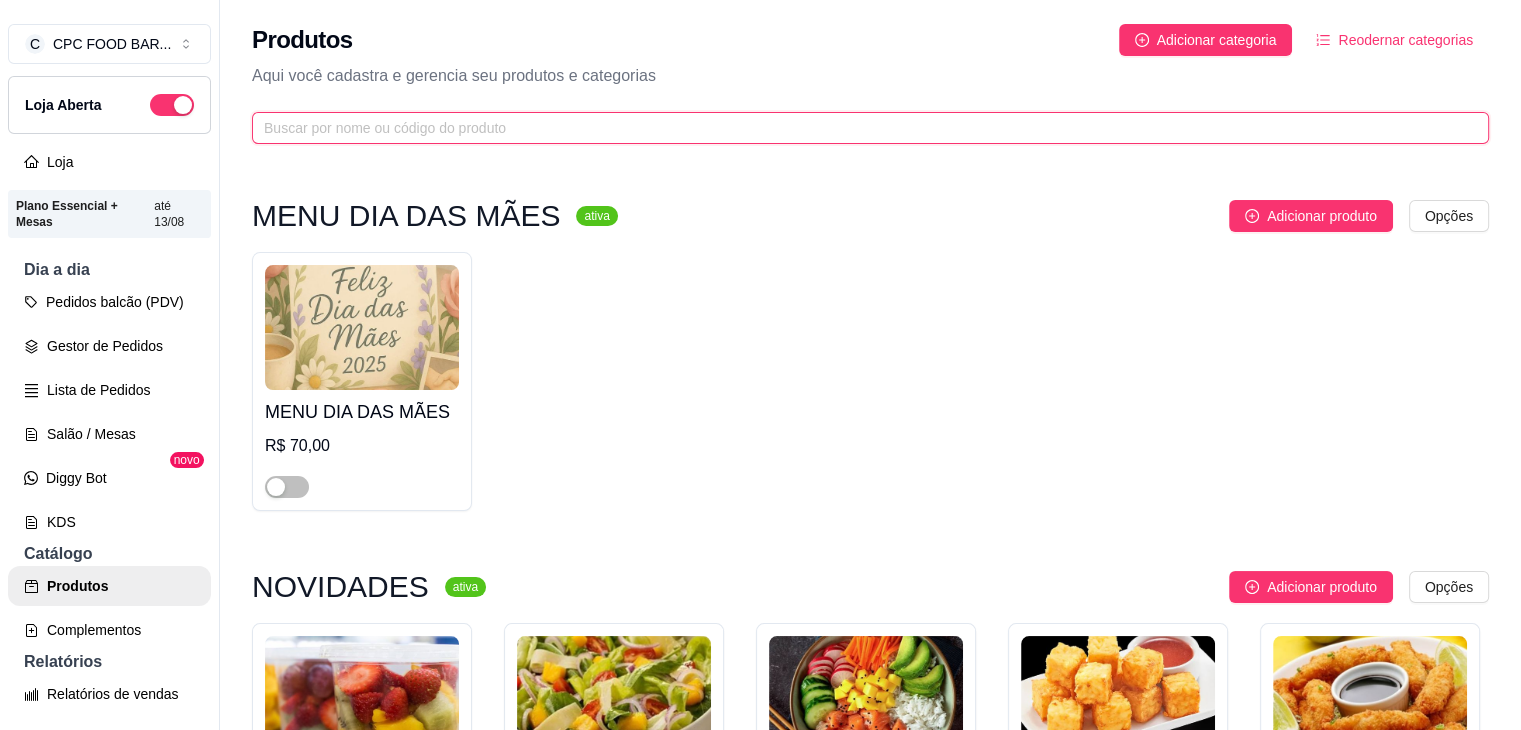 click at bounding box center (862, 128) 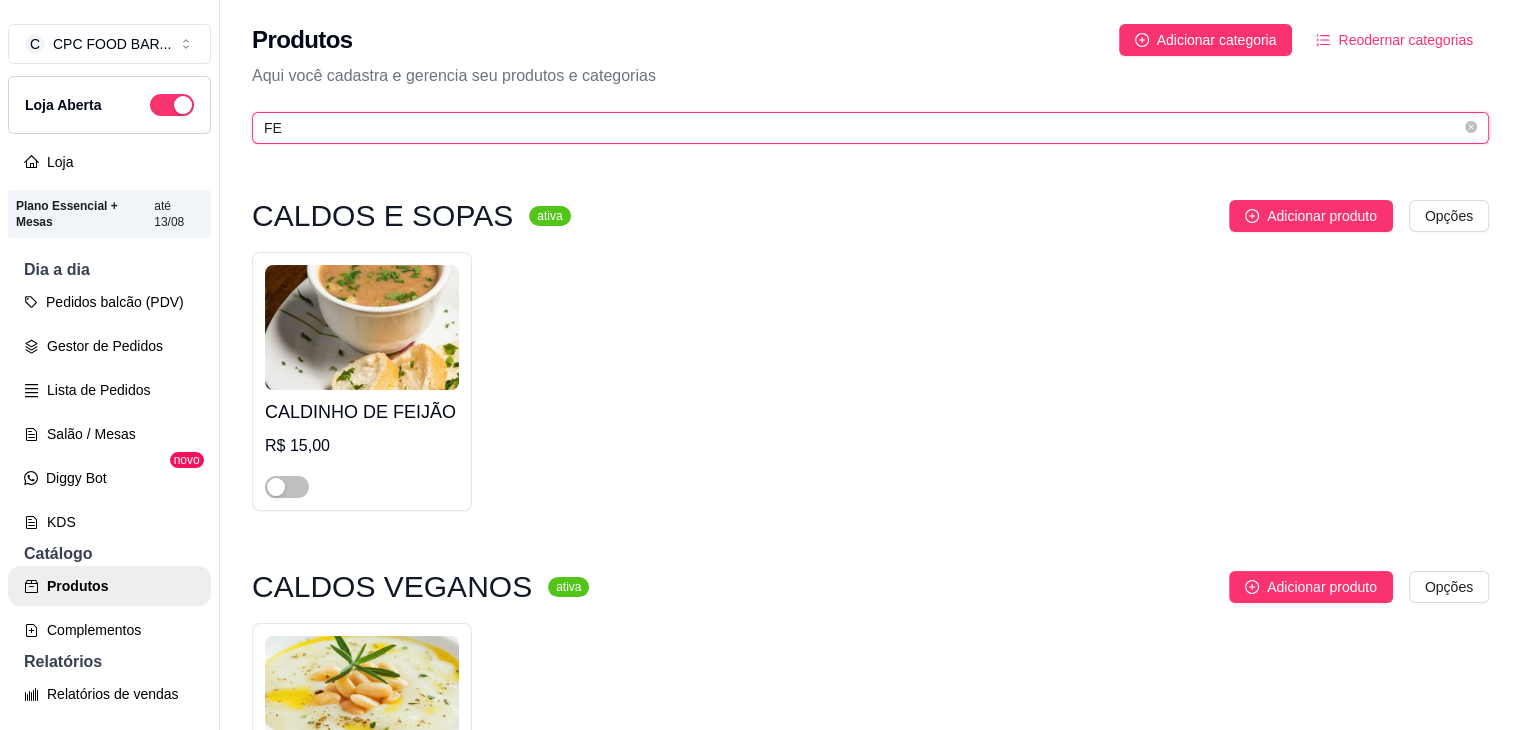 type on "F" 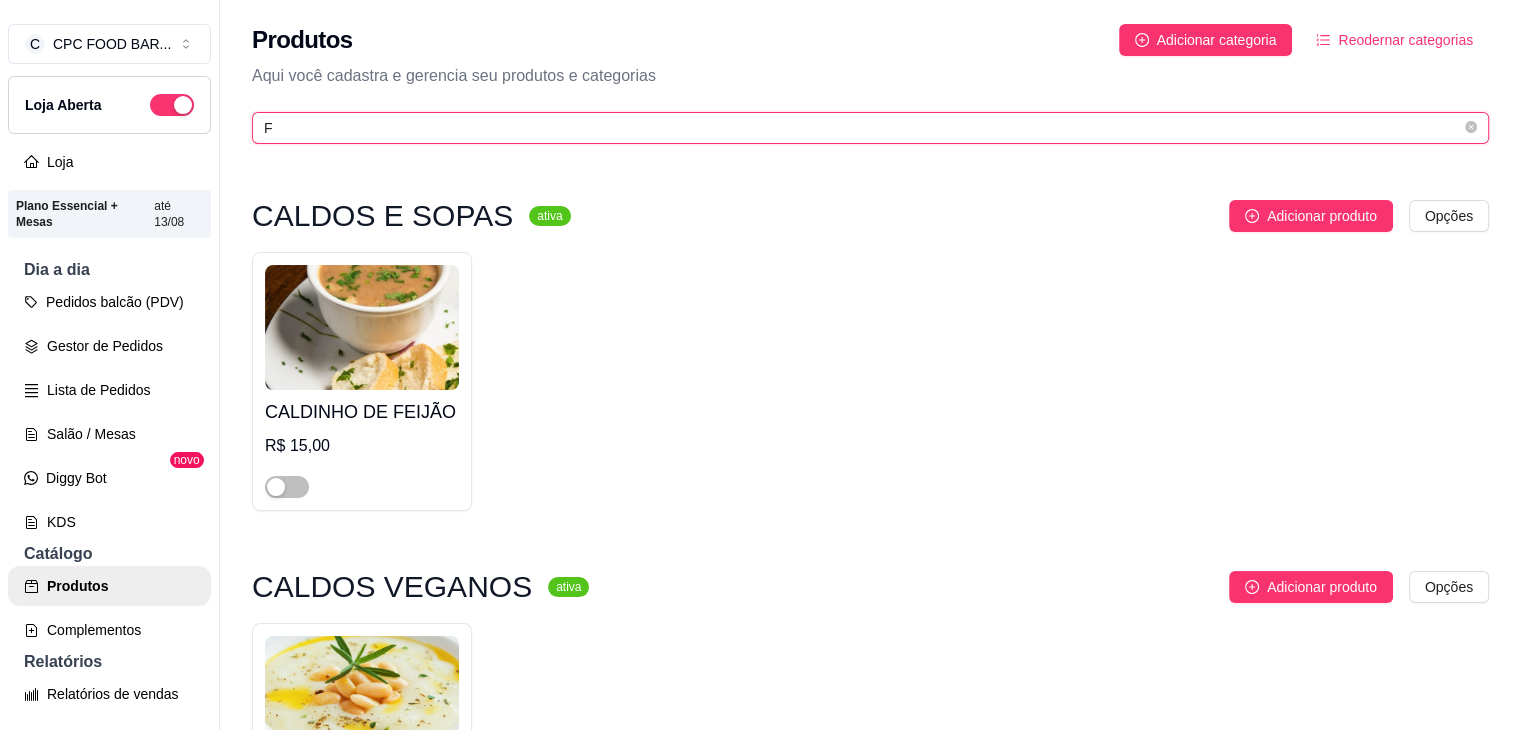 type 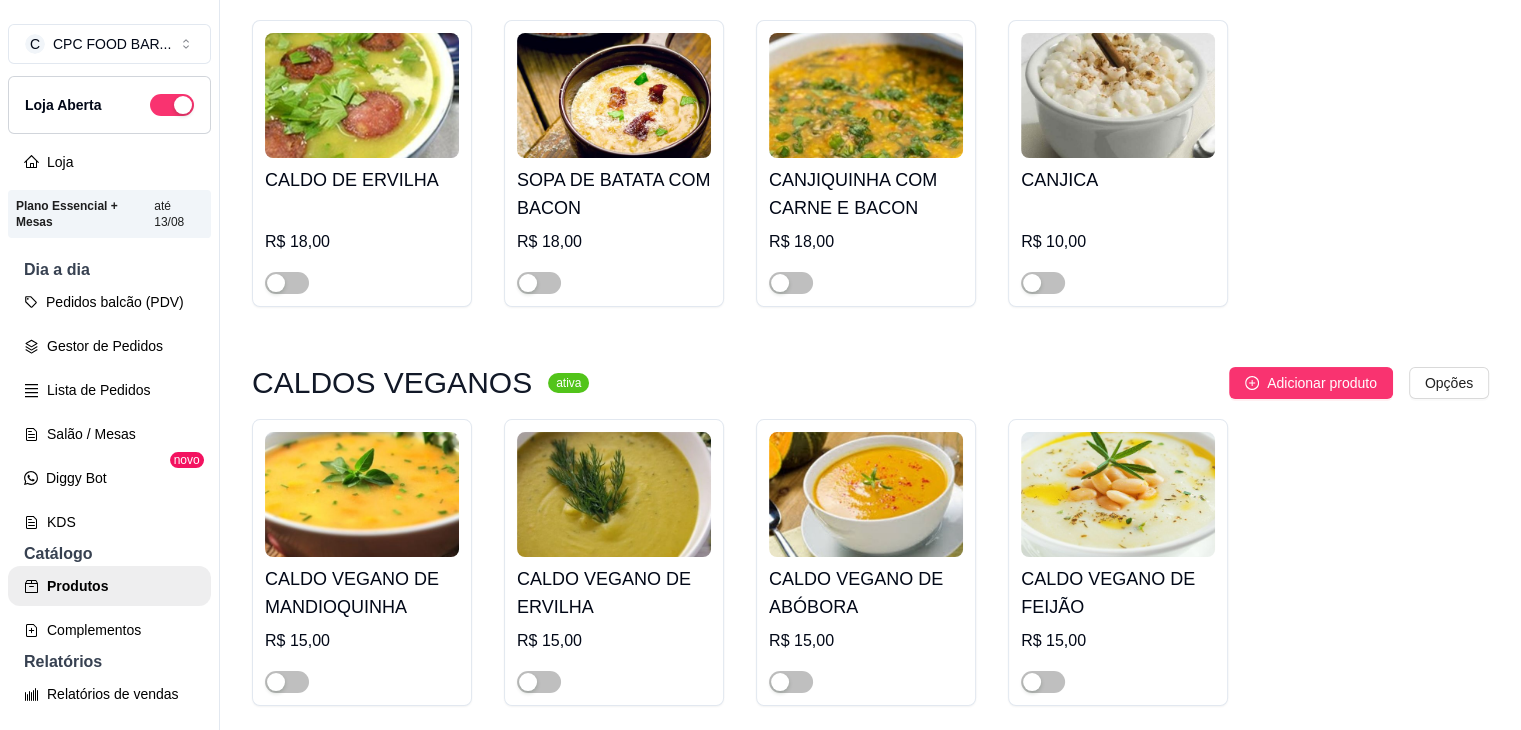 scroll, scrollTop: 2000, scrollLeft: 0, axis: vertical 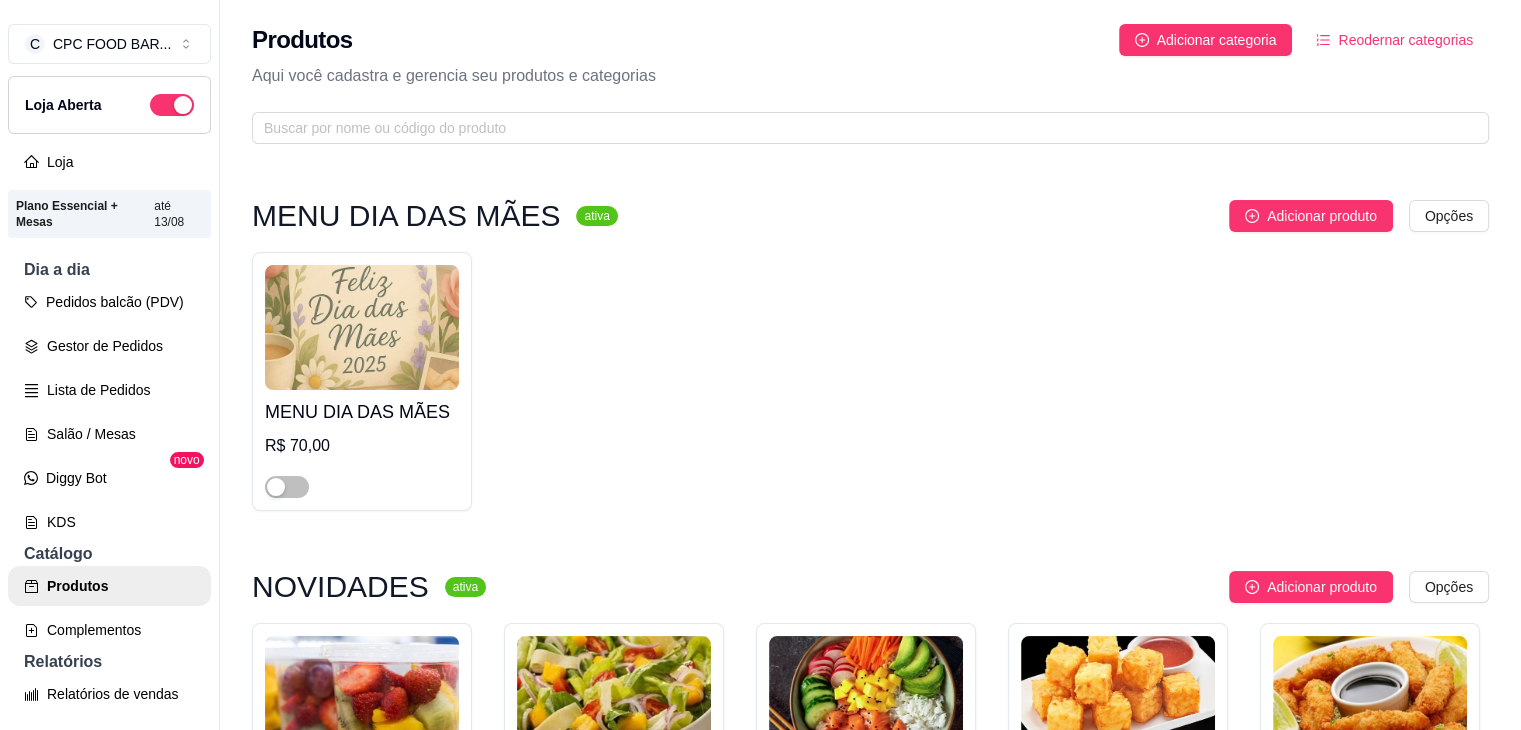 click on "Reodernar categorias" at bounding box center (1405, 40) 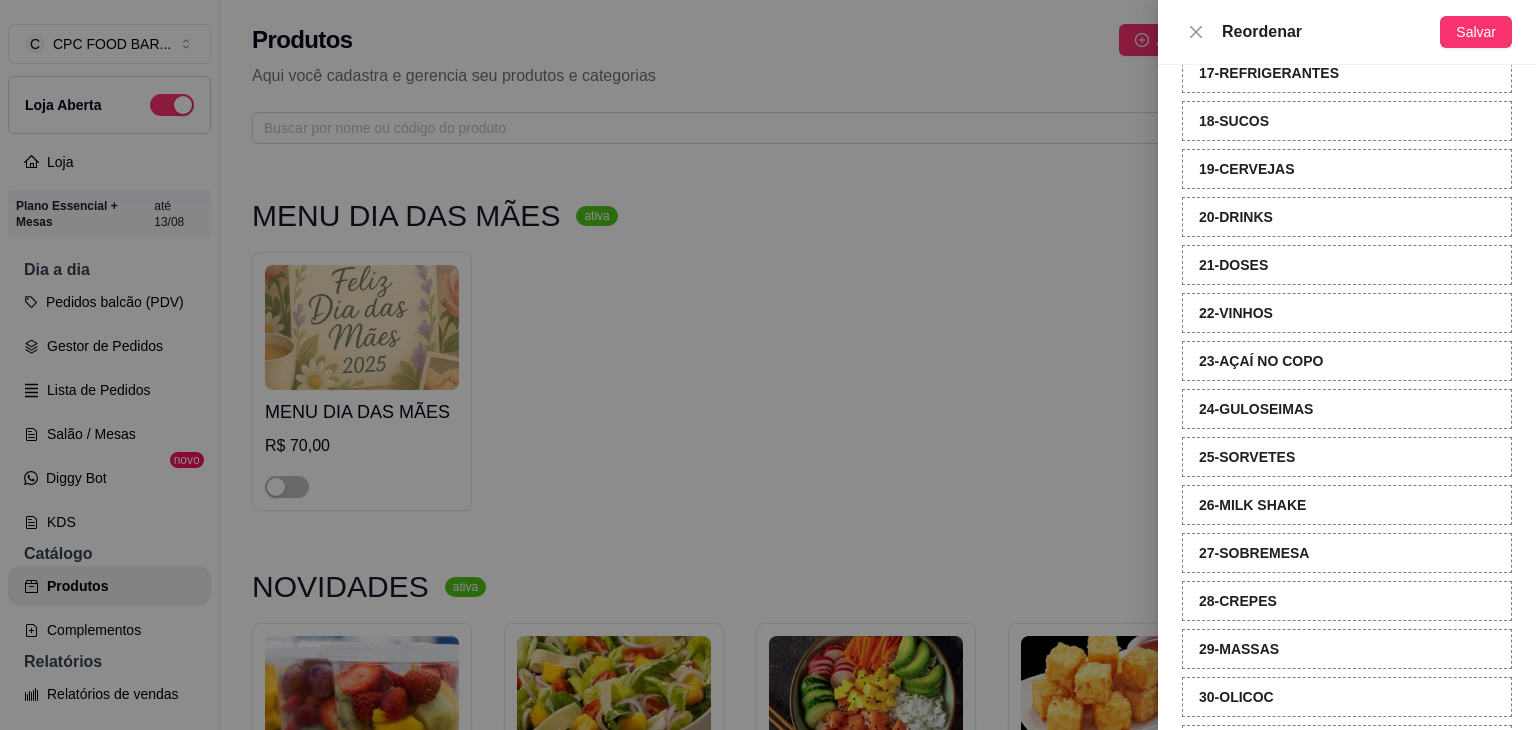 scroll, scrollTop: 944, scrollLeft: 0, axis: vertical 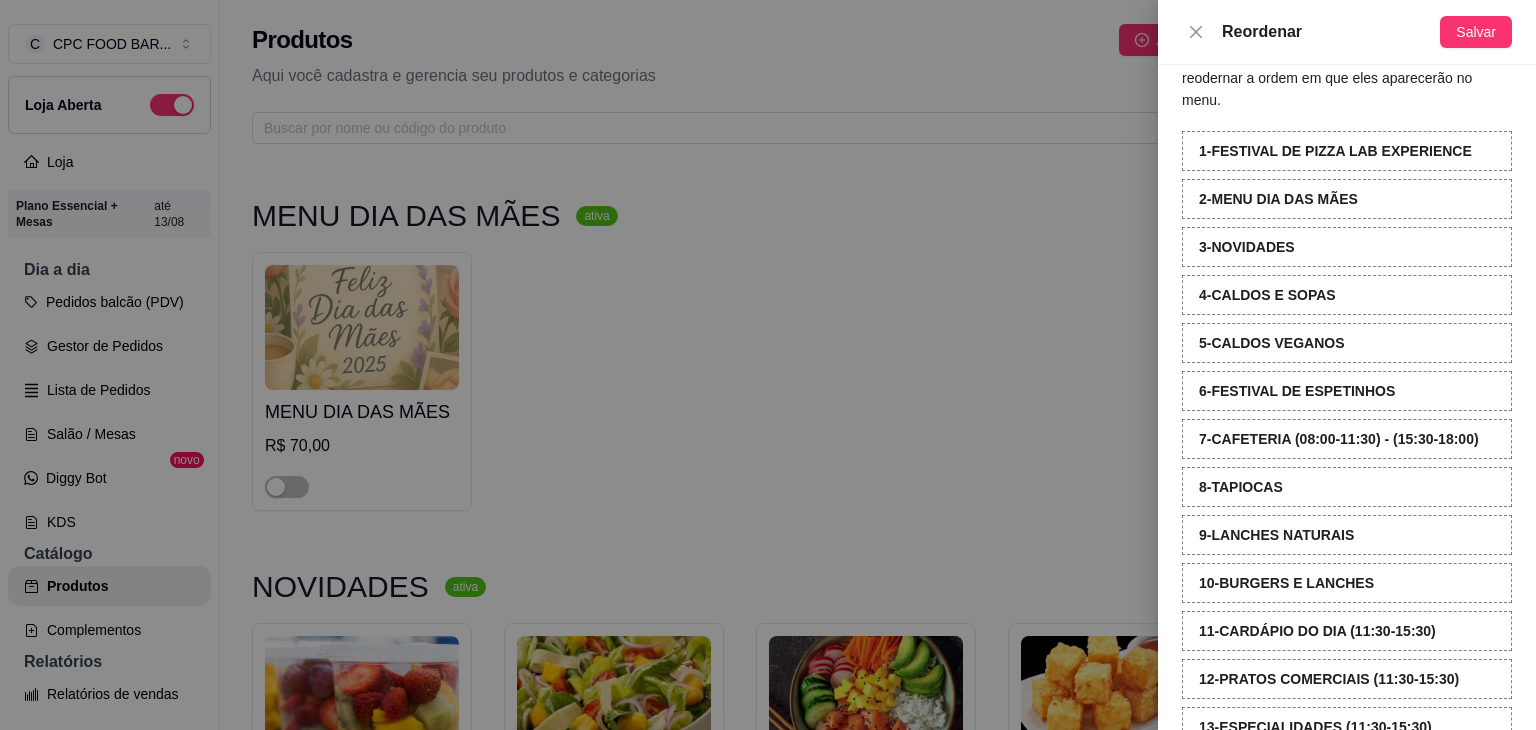 click on "1  -  FESTIVAL DE PIZZA LAB EXPERIENCE" at bounding box center [1335, 151] 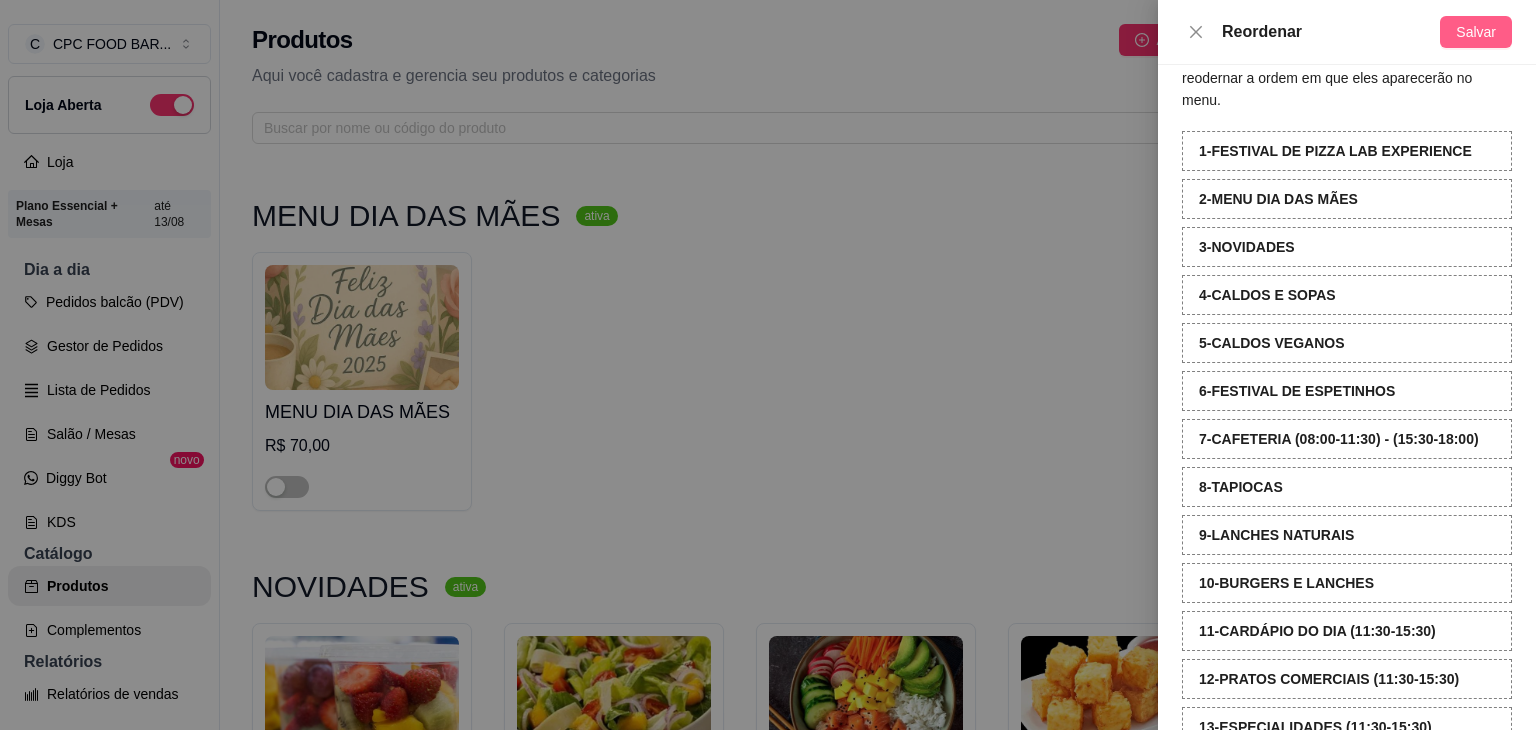 click on "Salvar" at bounding box center [1476, 32] 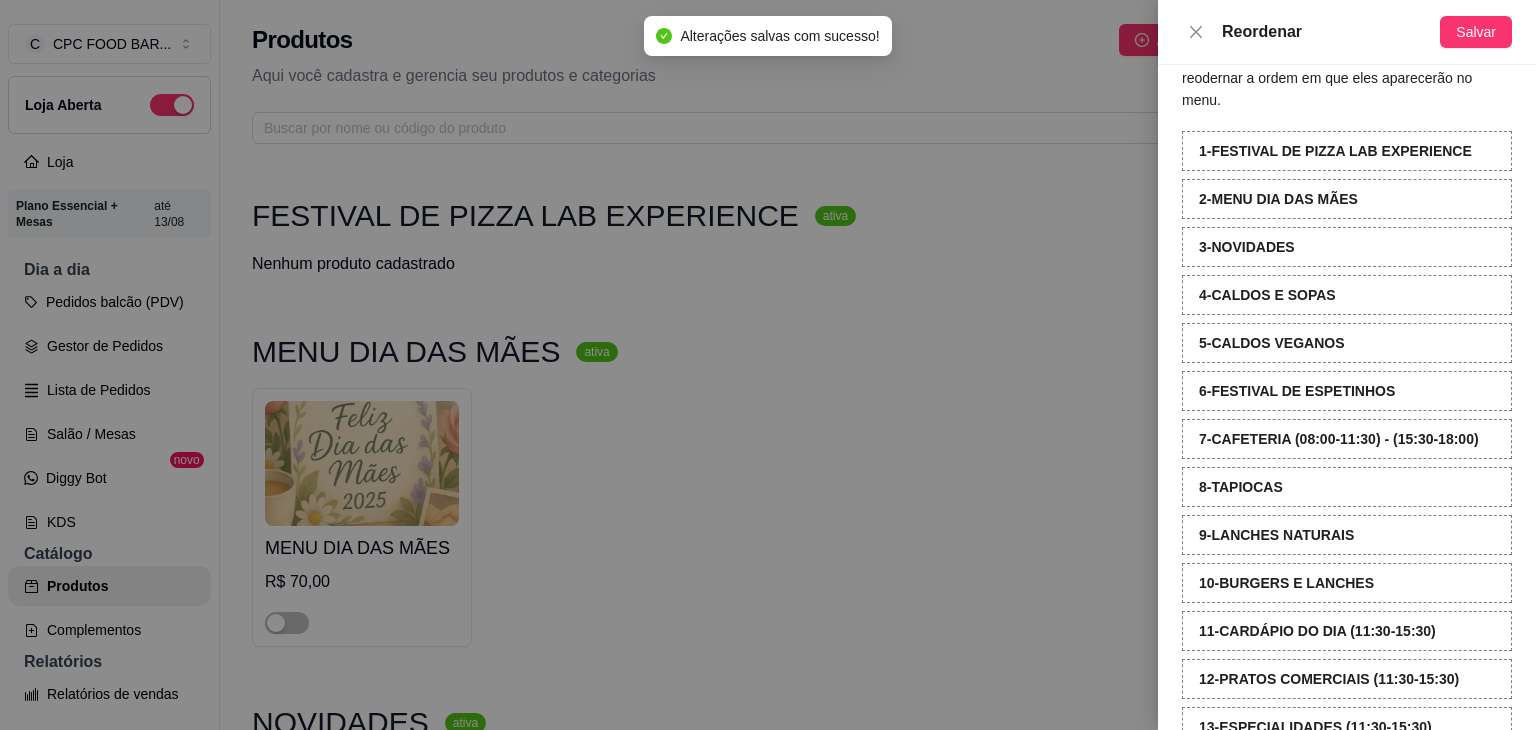 click at bounding box center (768, 365) 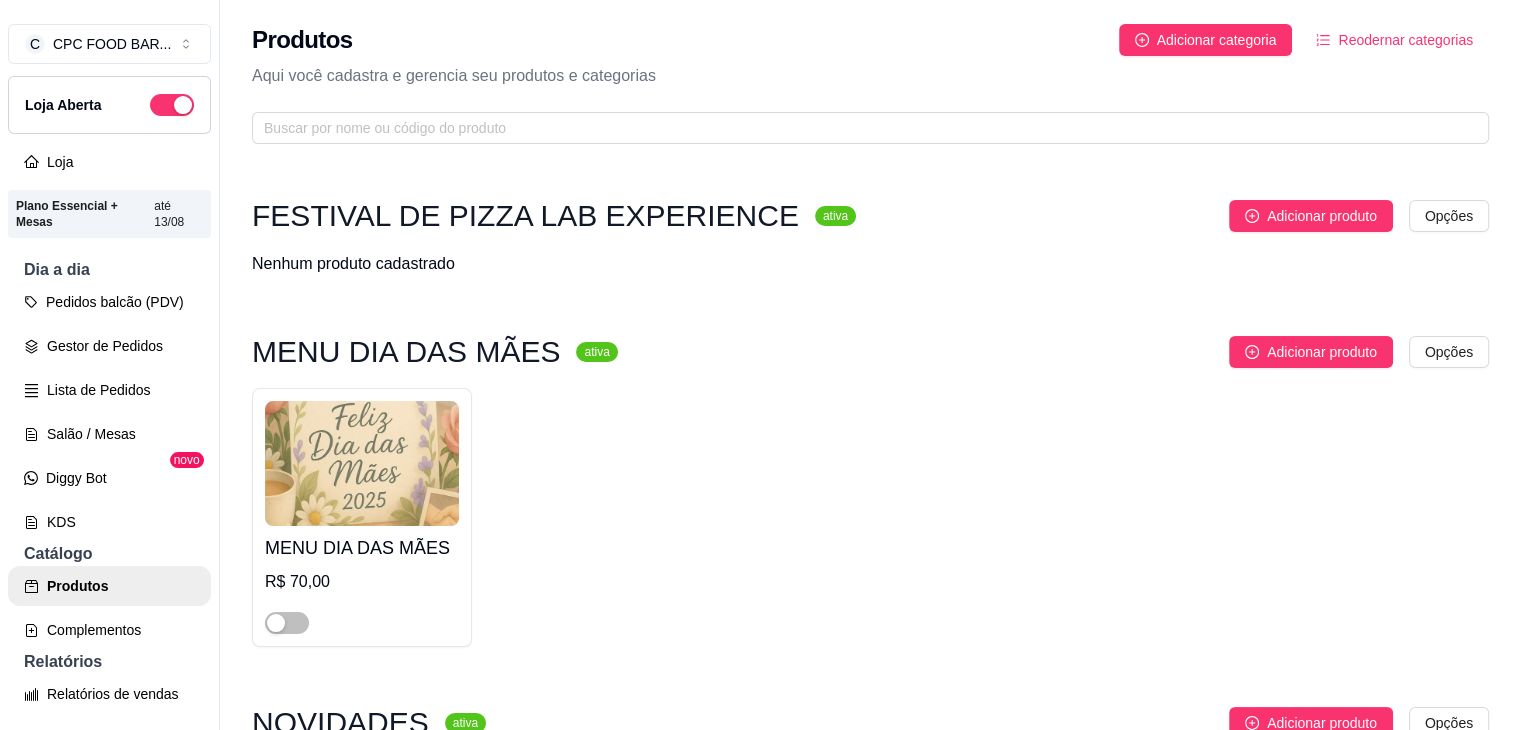 click on "FESTIVAL DE PIZZA LAB EXPERIENCE" at bounding box center (525, 216) 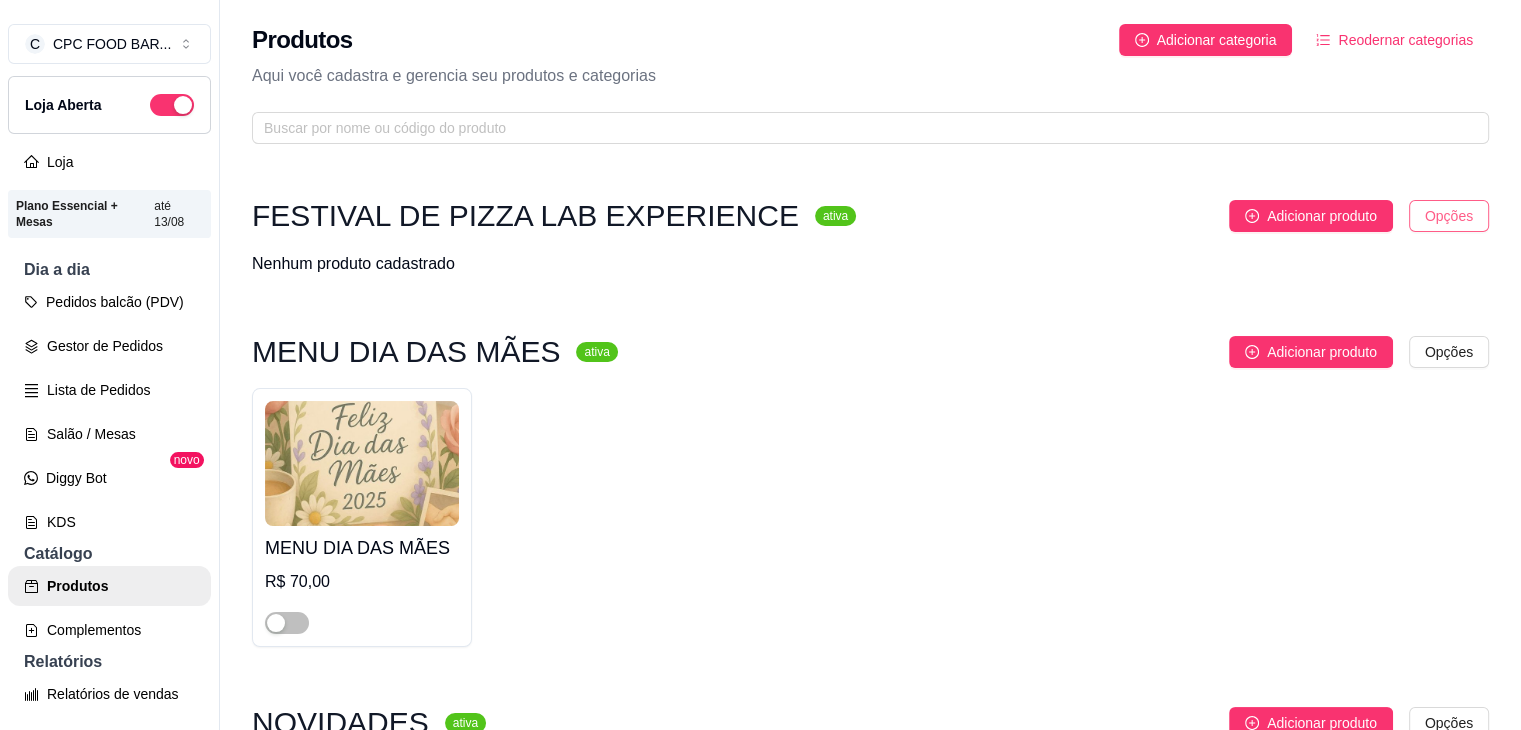 click on "C CPC FOOD BAR ... Loja Aberta Loja Plano Essencial + Mesas até 13/08 Dia a dia Pedidos balcão (PDV) Gestor de Pedidos Lista de Pedidos Salão / Mesas Diggy Bot novo KDS Catálogo Produtos Complementos Relatórios Relatórios de vendas Relatório de clientes Relatório de mesas Relatório de fidelidade novo Gerenciar Entregadores novo Nota Fiscal (NFC-e) Controle de caixa Controle de fiado Cupons Clientes Estoque Configurações Diggy Planos Precisa de ajuda? Sair Produtos Adicionar categoria Reodernar categorias Aqui você cadastra e gerencia seu produtos e categorias FESTIVAL DE PIZZA LAB EXPERIENCE ativa Adicionar produto Opções Nenhum produto cadastrado MENU DIA DAS MÃES ativa Adicionar produto Opções MENU DIA DAS MÃES R$ 70,00 NOVIDADES ativa Adicionar produto Opções SALADA DE FRUTAS R$ 15,00 BOWL DE SALADA R$ 18,00 POKE R$ 45,00 DADINHO DE BATATA COM GELÉIA DE PIMENTA R$ 30,00 ISCA DE FRANGO COM MOLHO AGRIDOCE R$ 35,00 PROVOLONE À MILANESA R$ 40,00 PUCHERO" at bounding box center [760, 365] 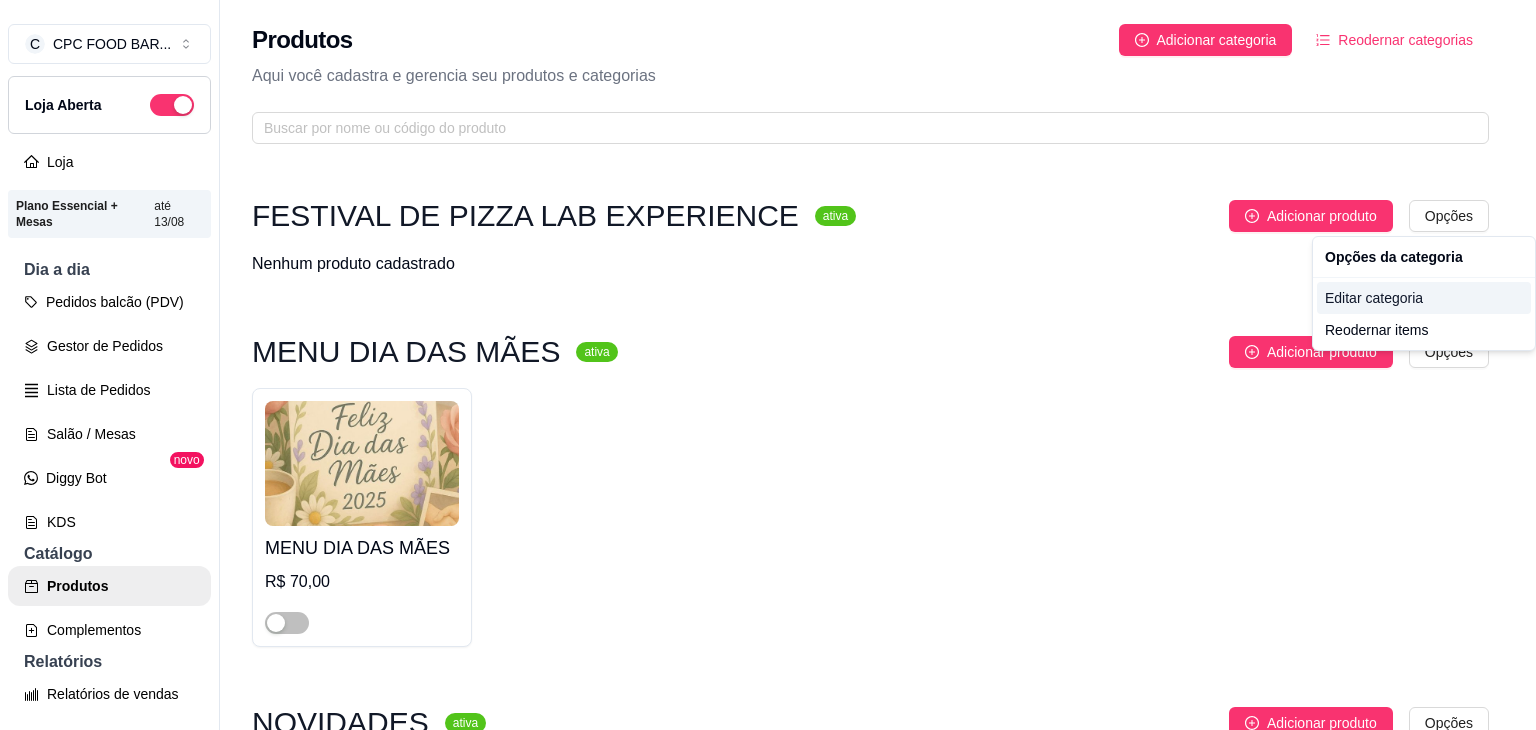 click on "Editar categoria" at bounding box center [1424, 298] 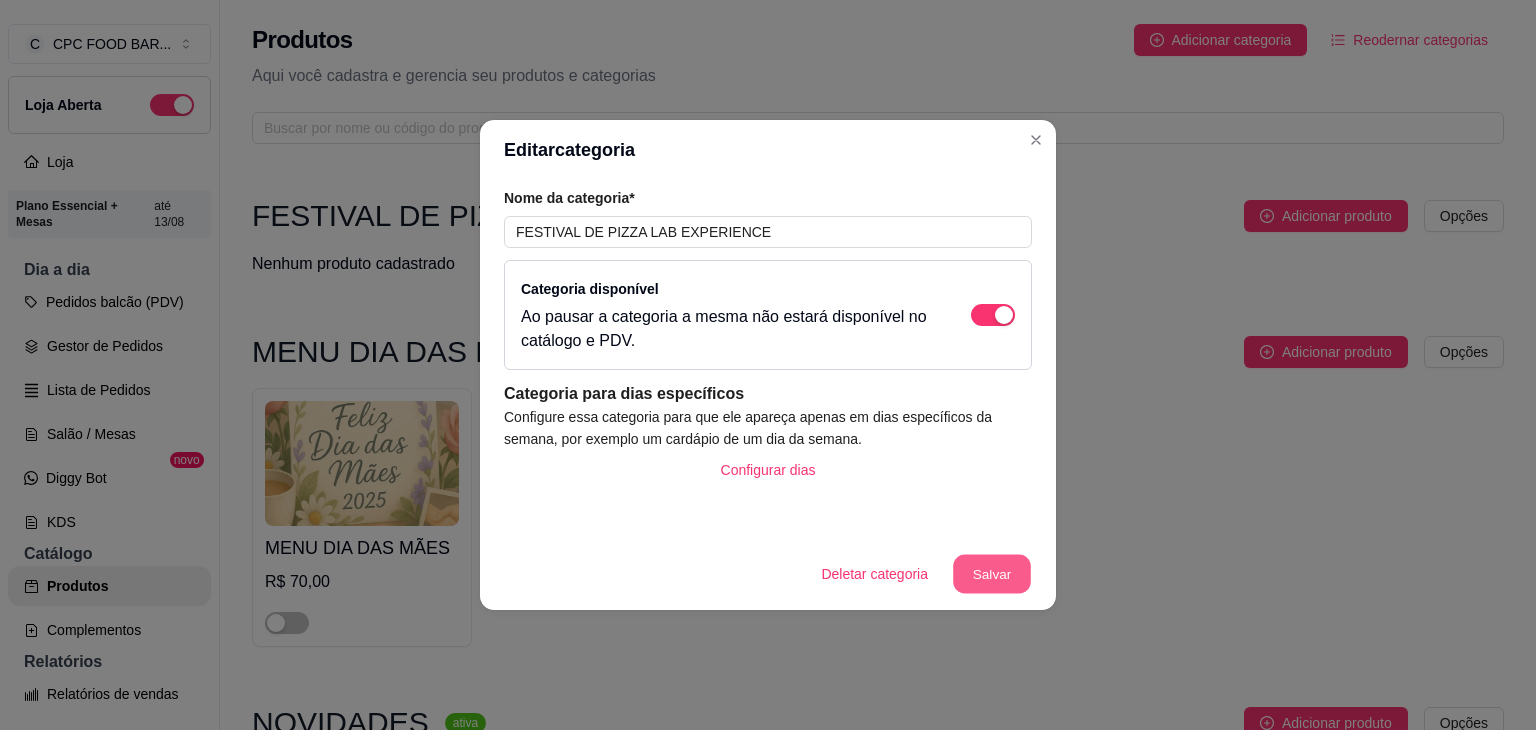 click on "Salvar" at bounding box center [992, 574] 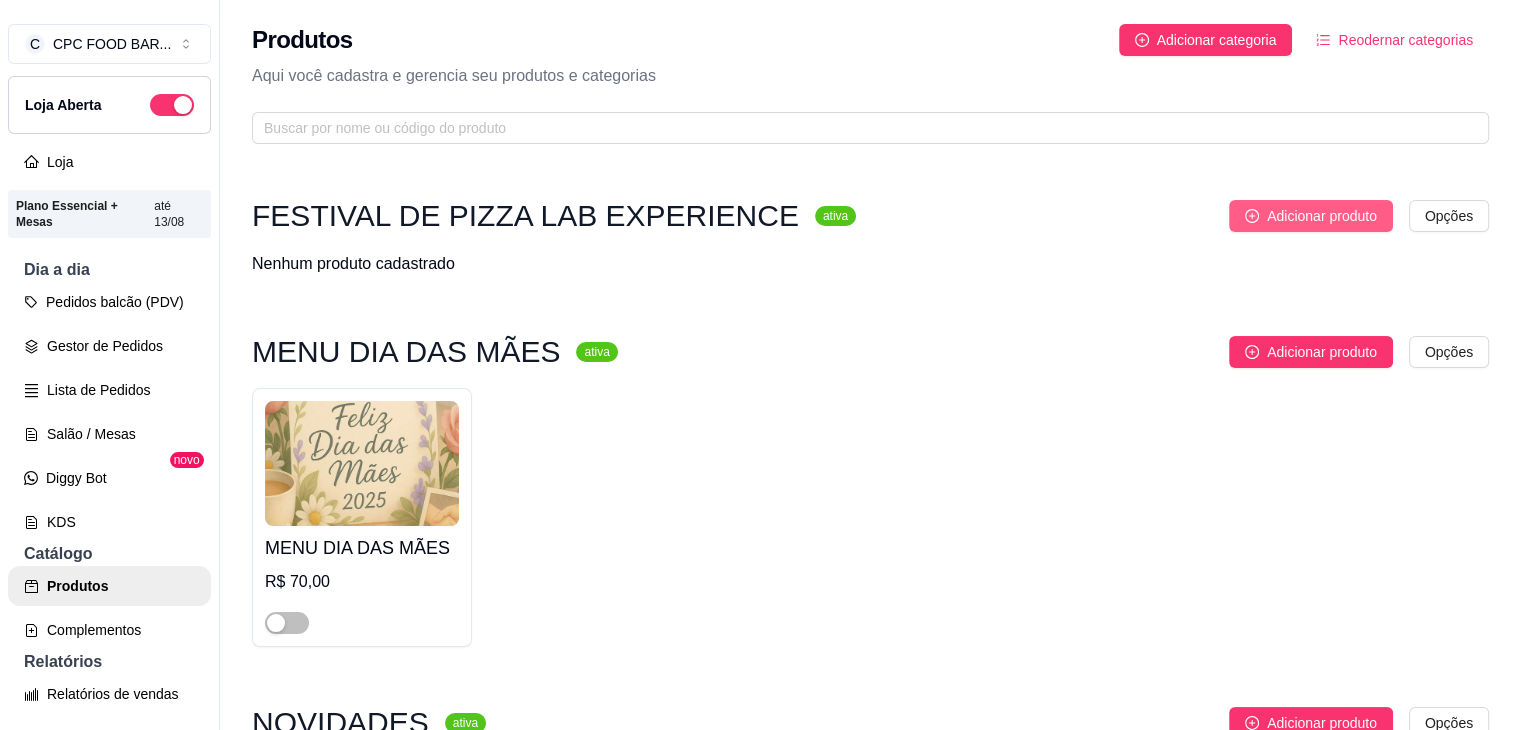 click on "Adicionar produto" at bounding box center [1322, 216] 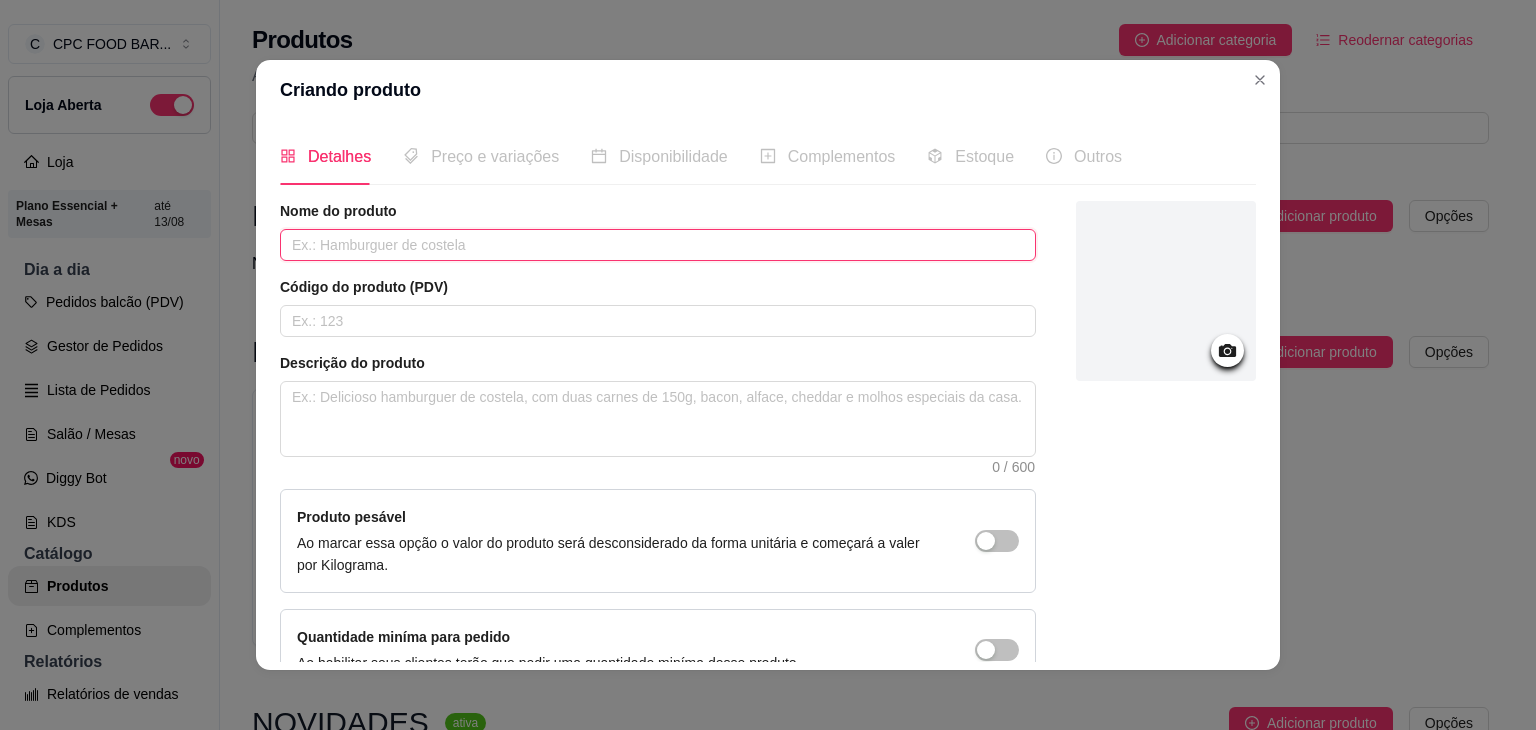 click at bounding box center (658, 245) 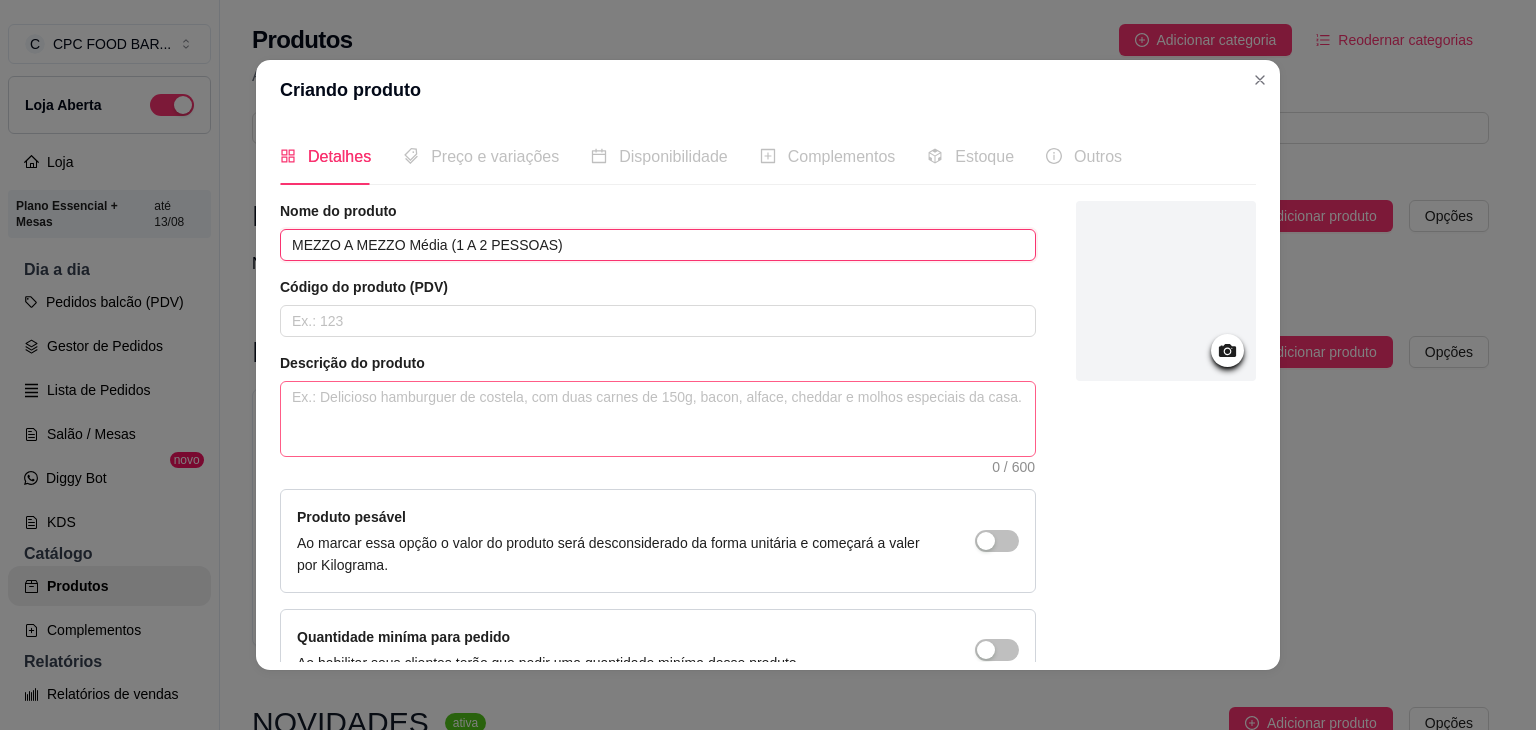 type on "MEZZO A MEZZO Média (1 A 2 PESSOAS)" 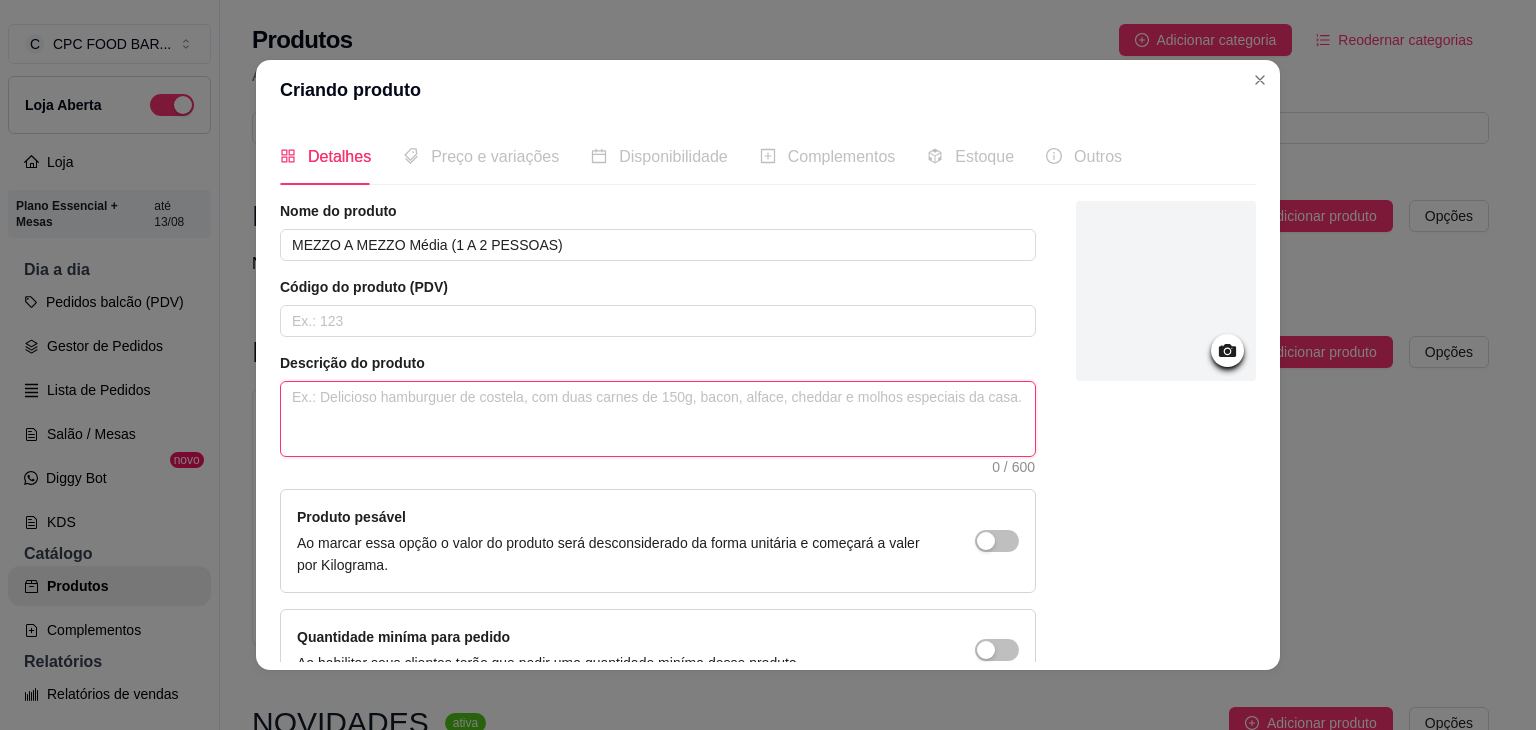 click at bounding box center (658, 419) 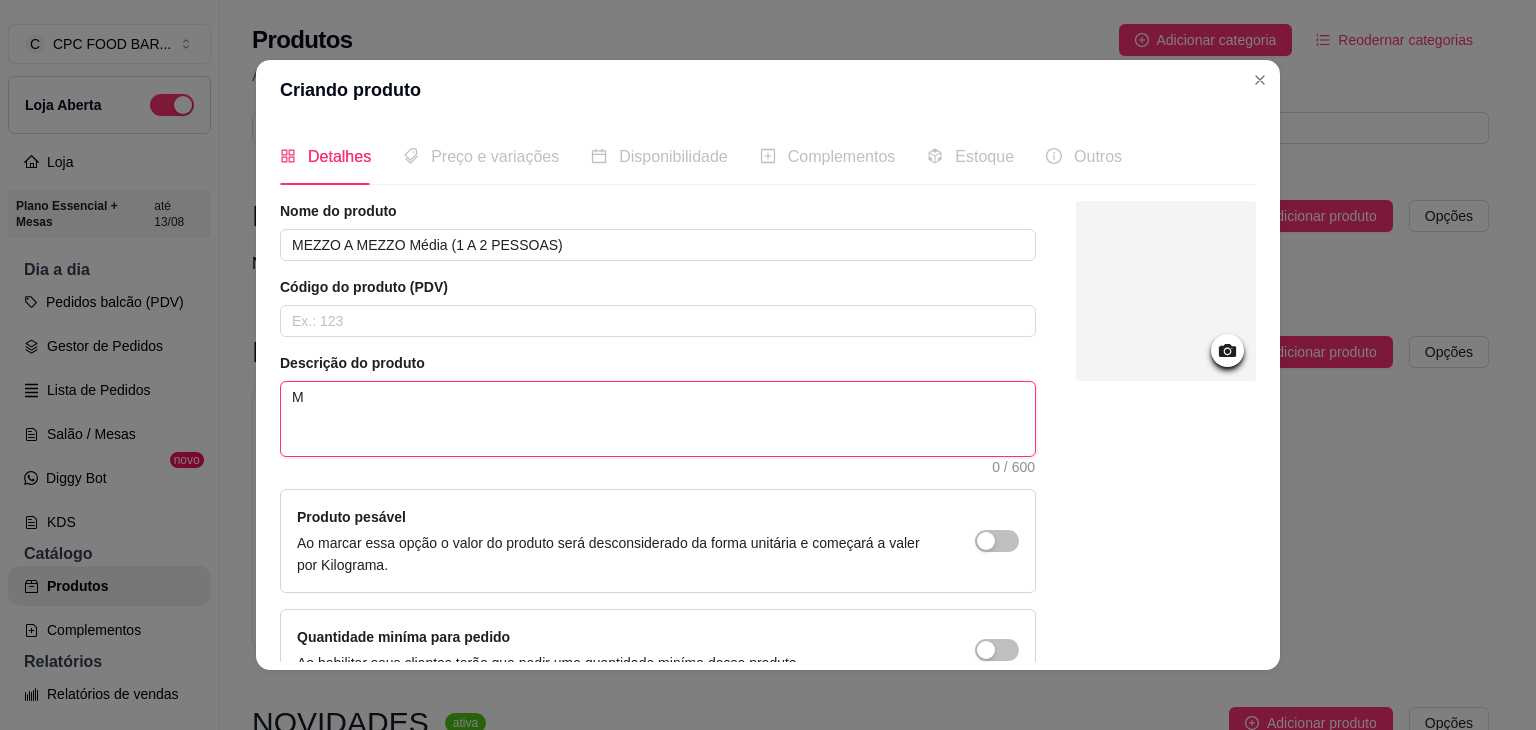 type on "ME" 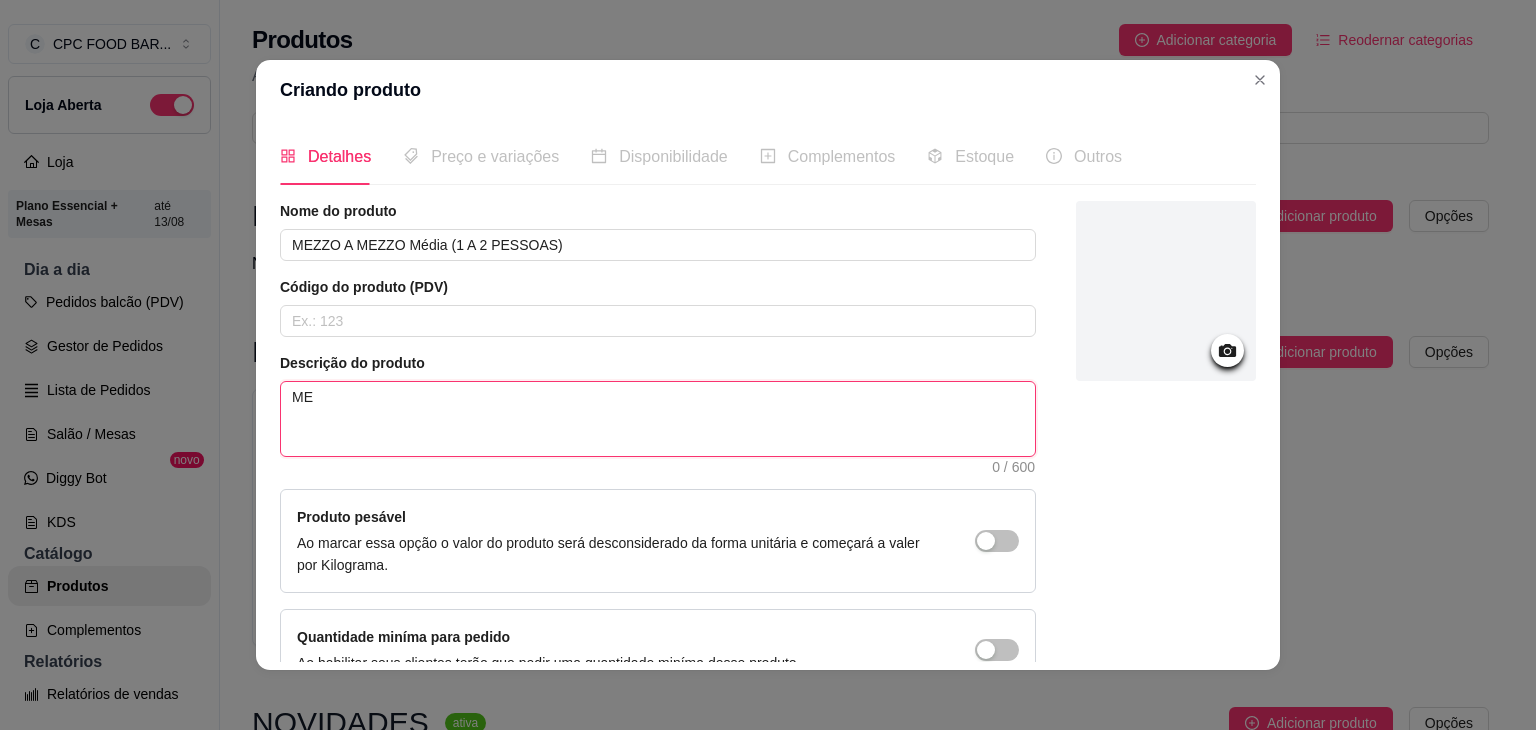 type 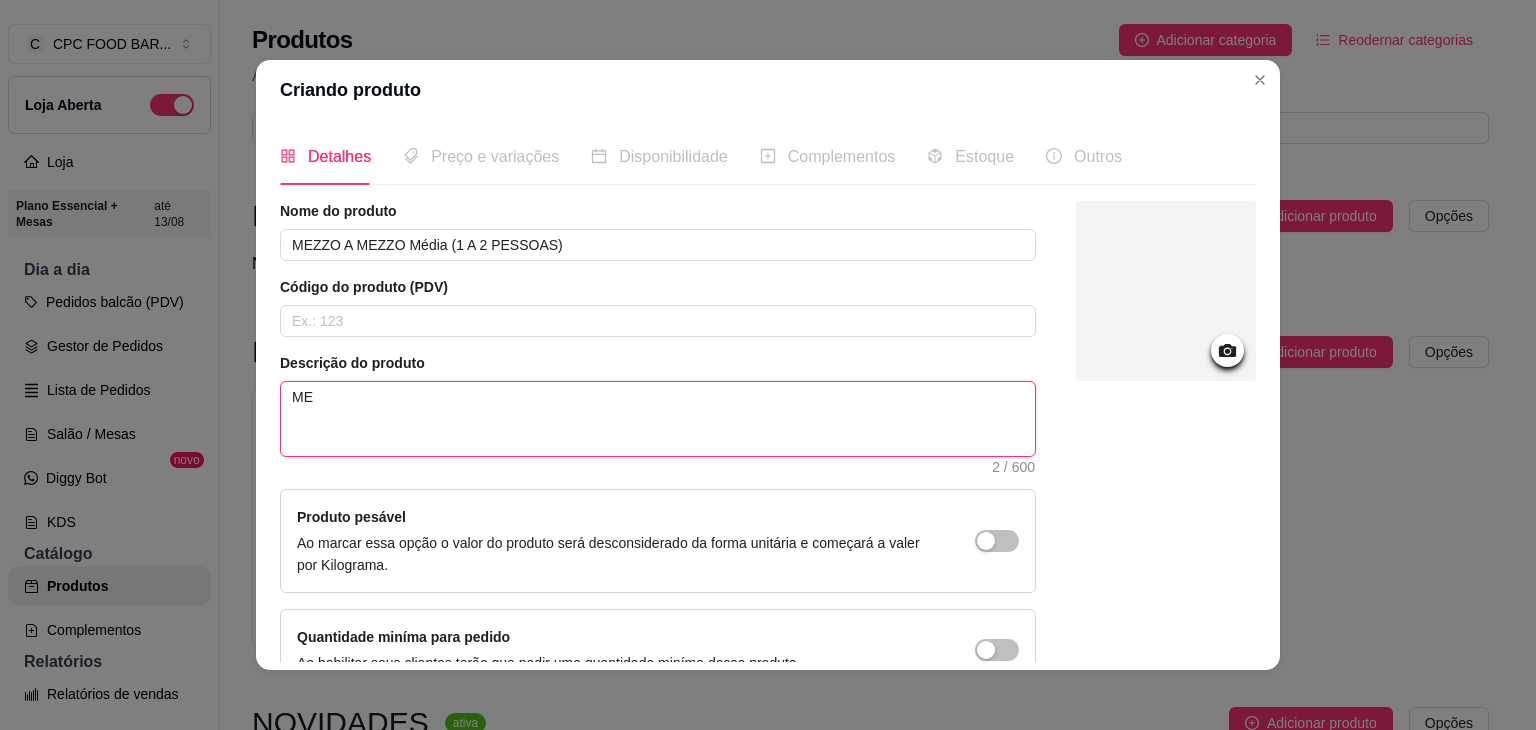 type on "MEI" 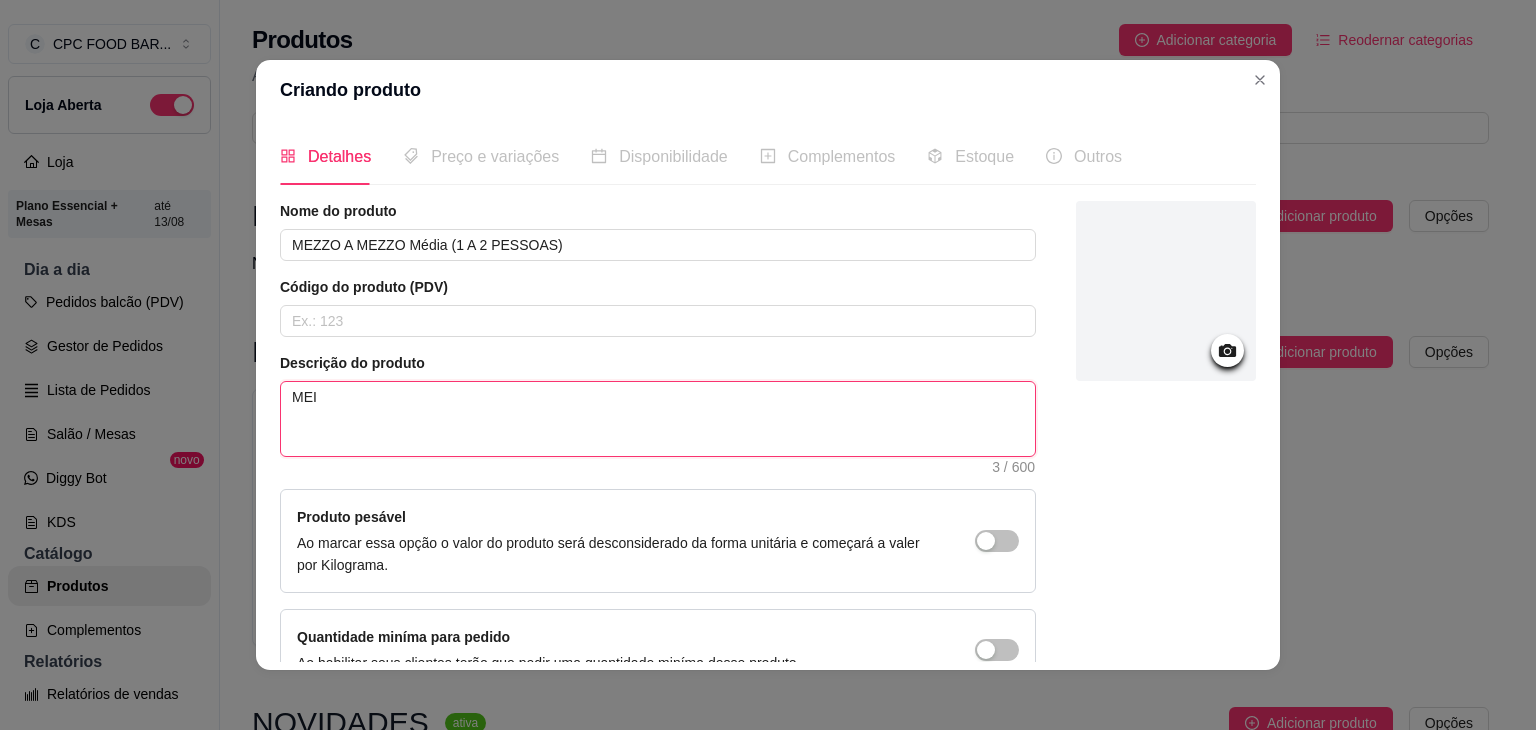 type on "MEIO" 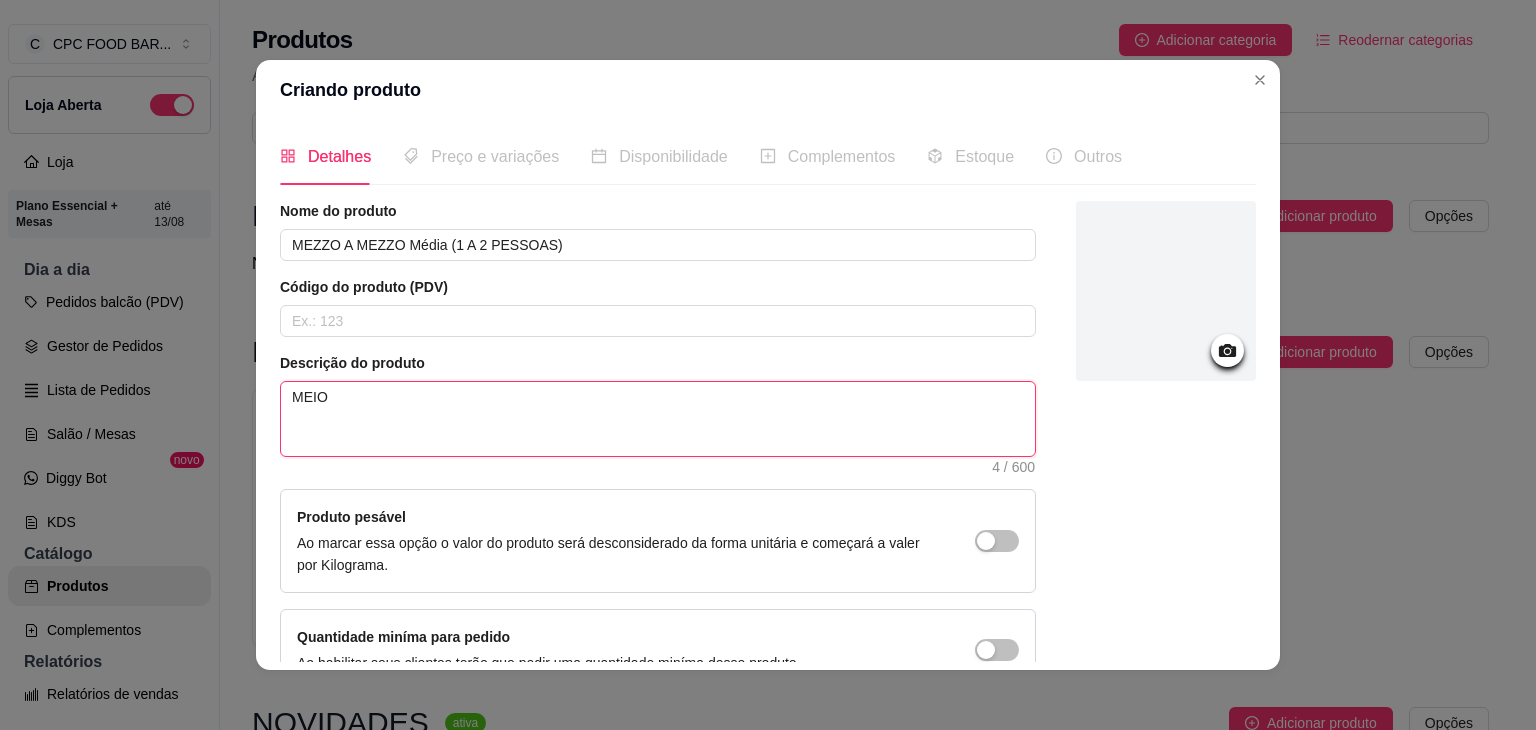 type on "MEI" 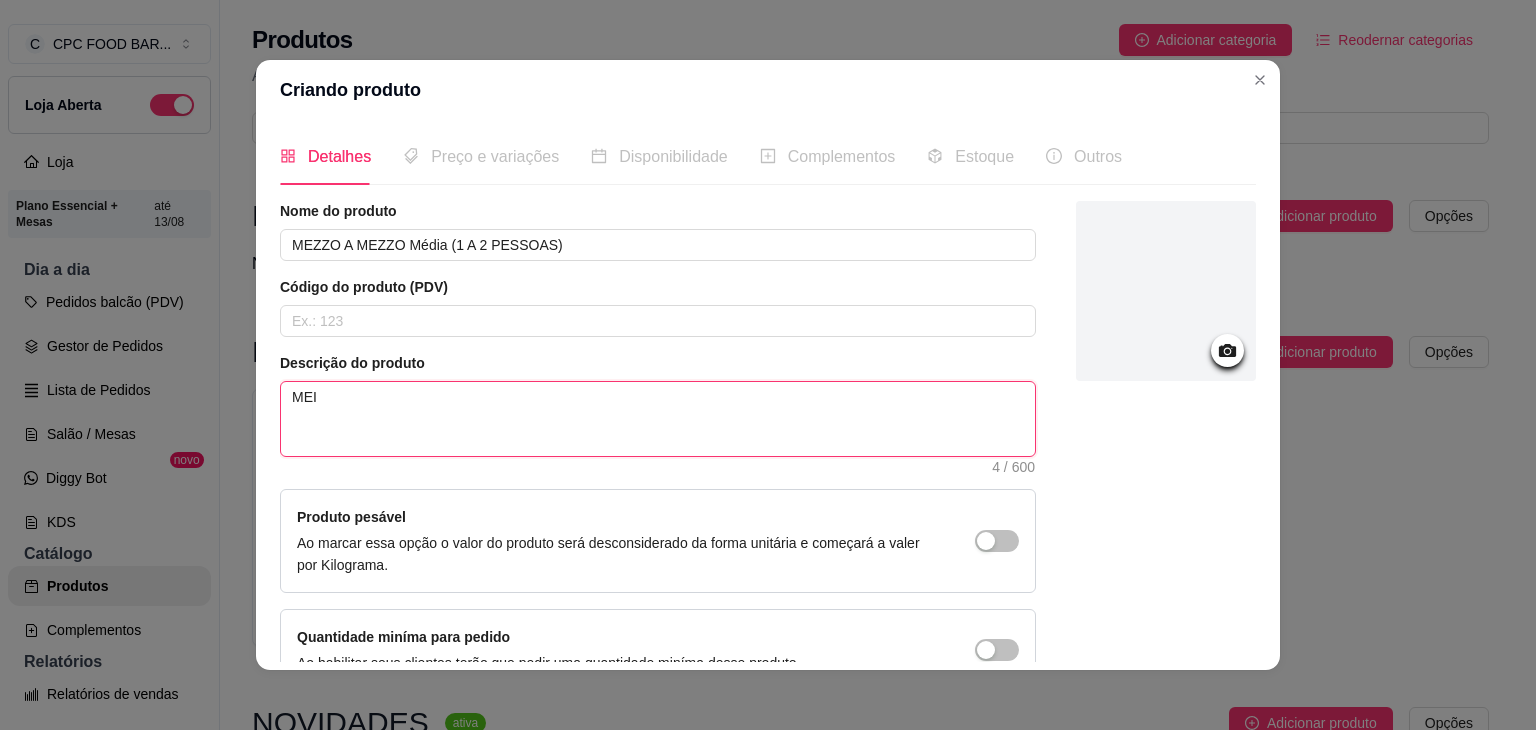 type on "ME" 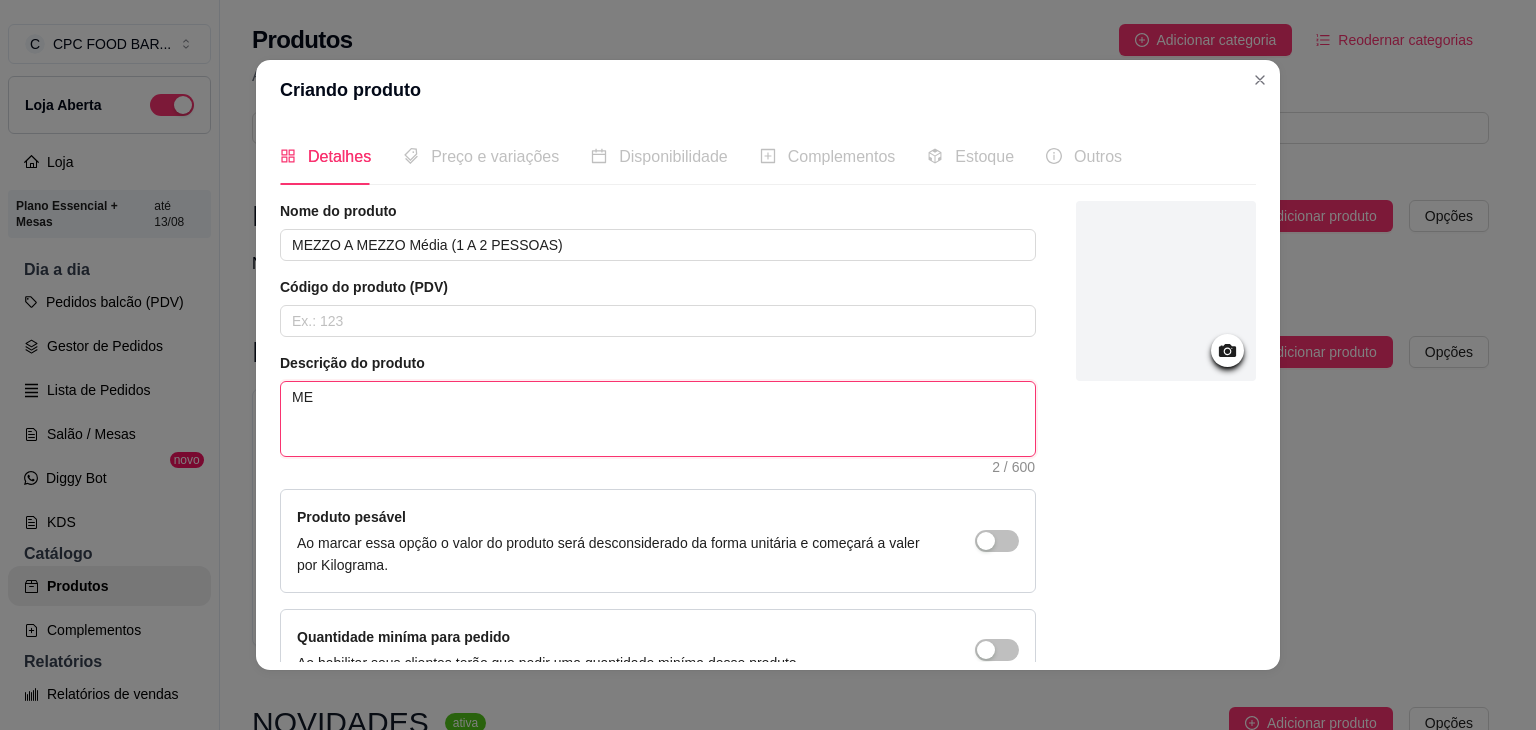 type on "M" 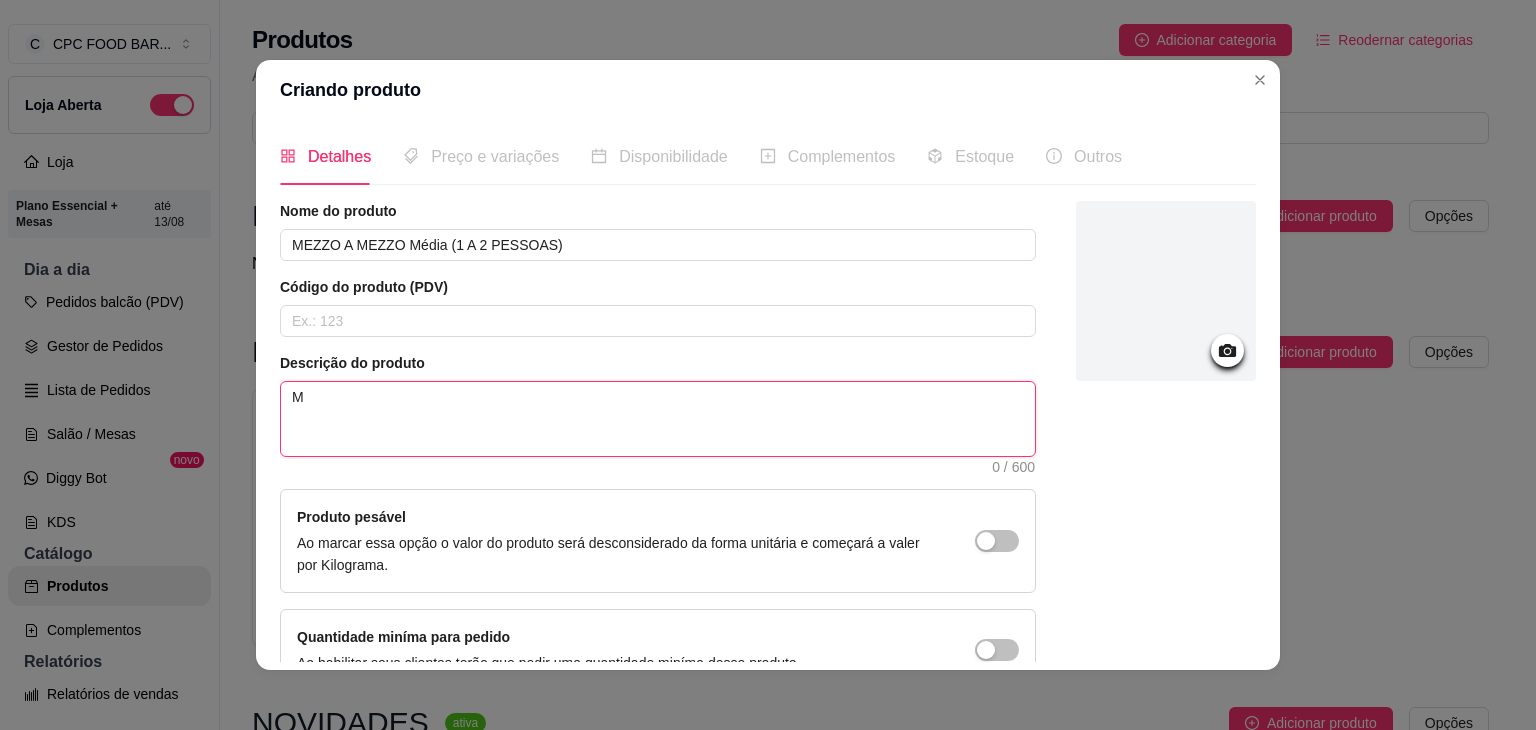 type 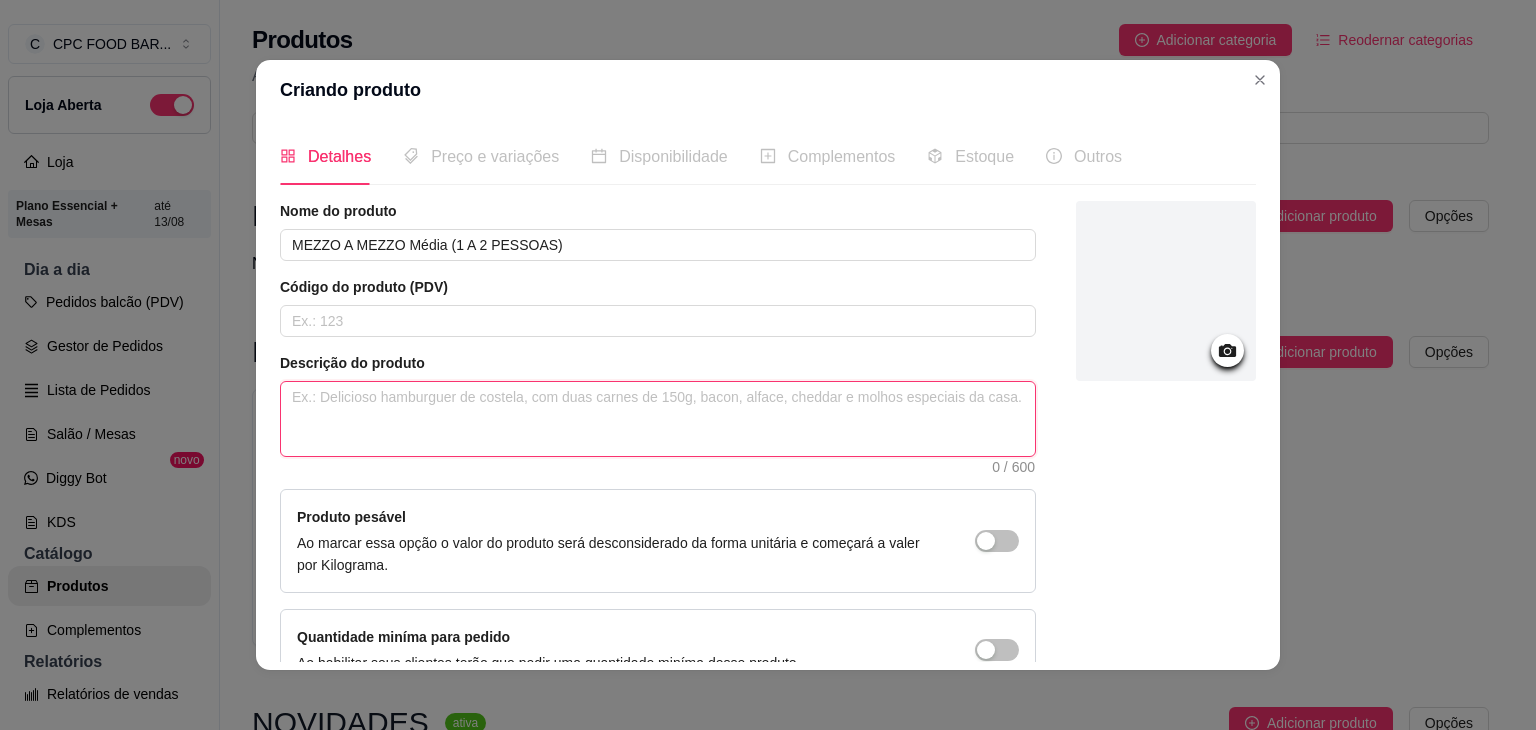 type on "m" 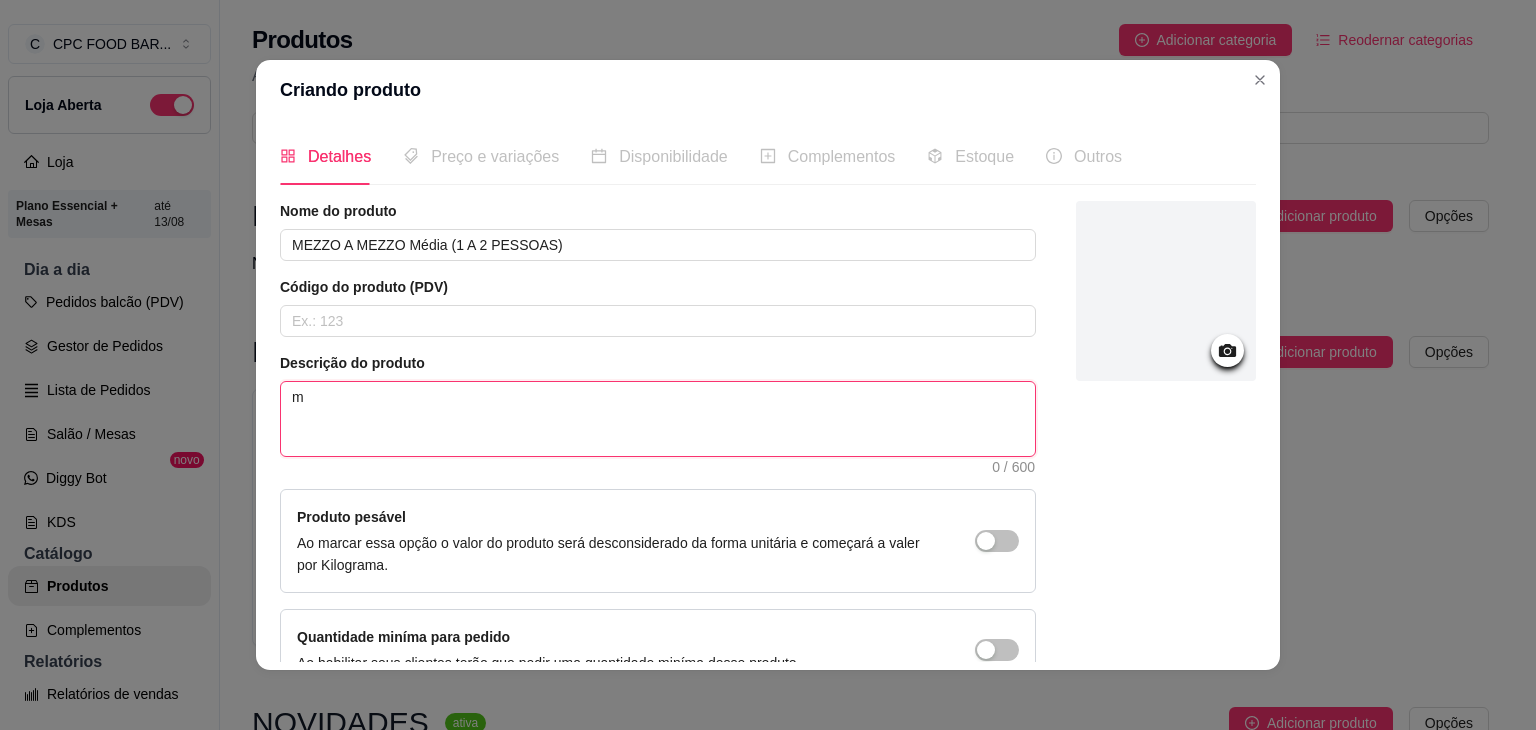 type on "me" 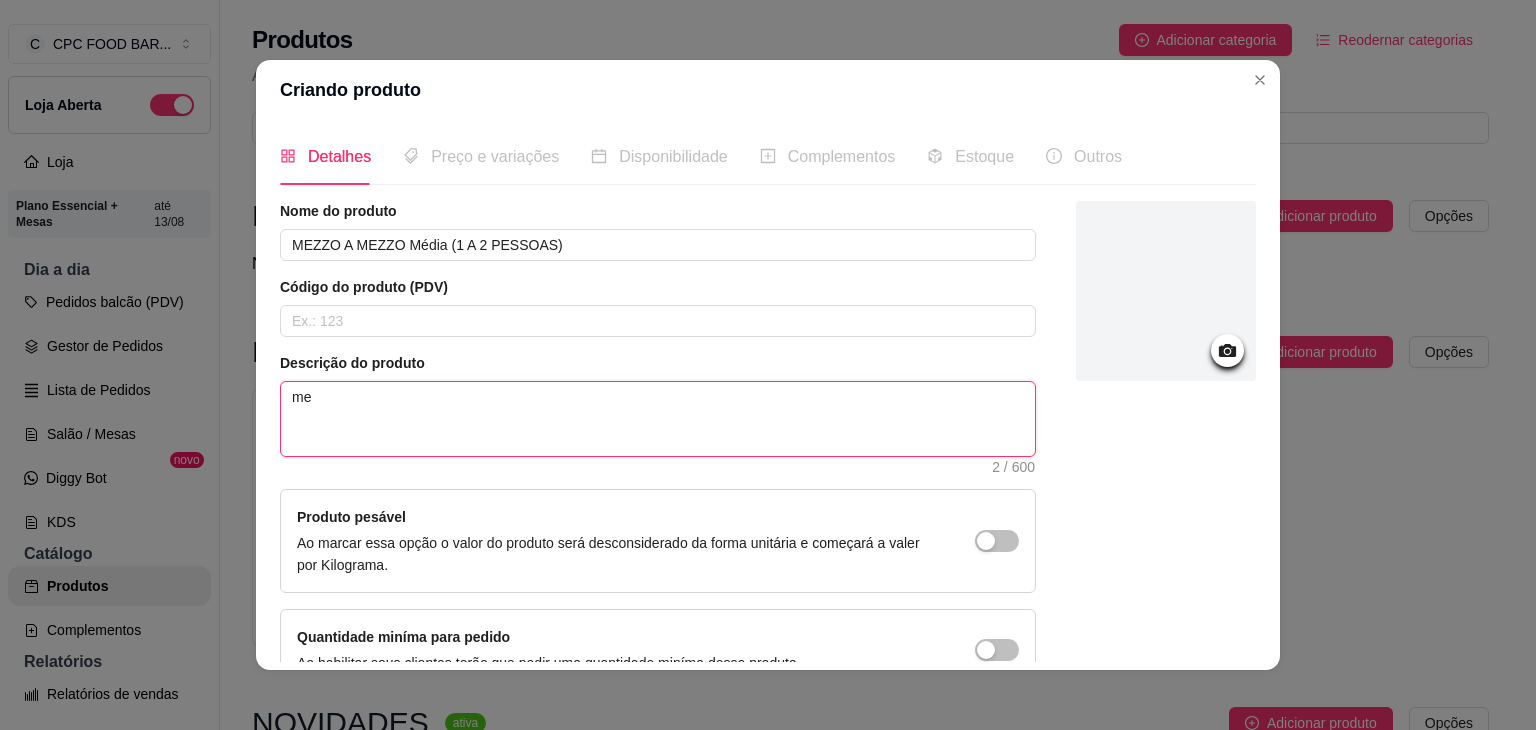 type on "mei" 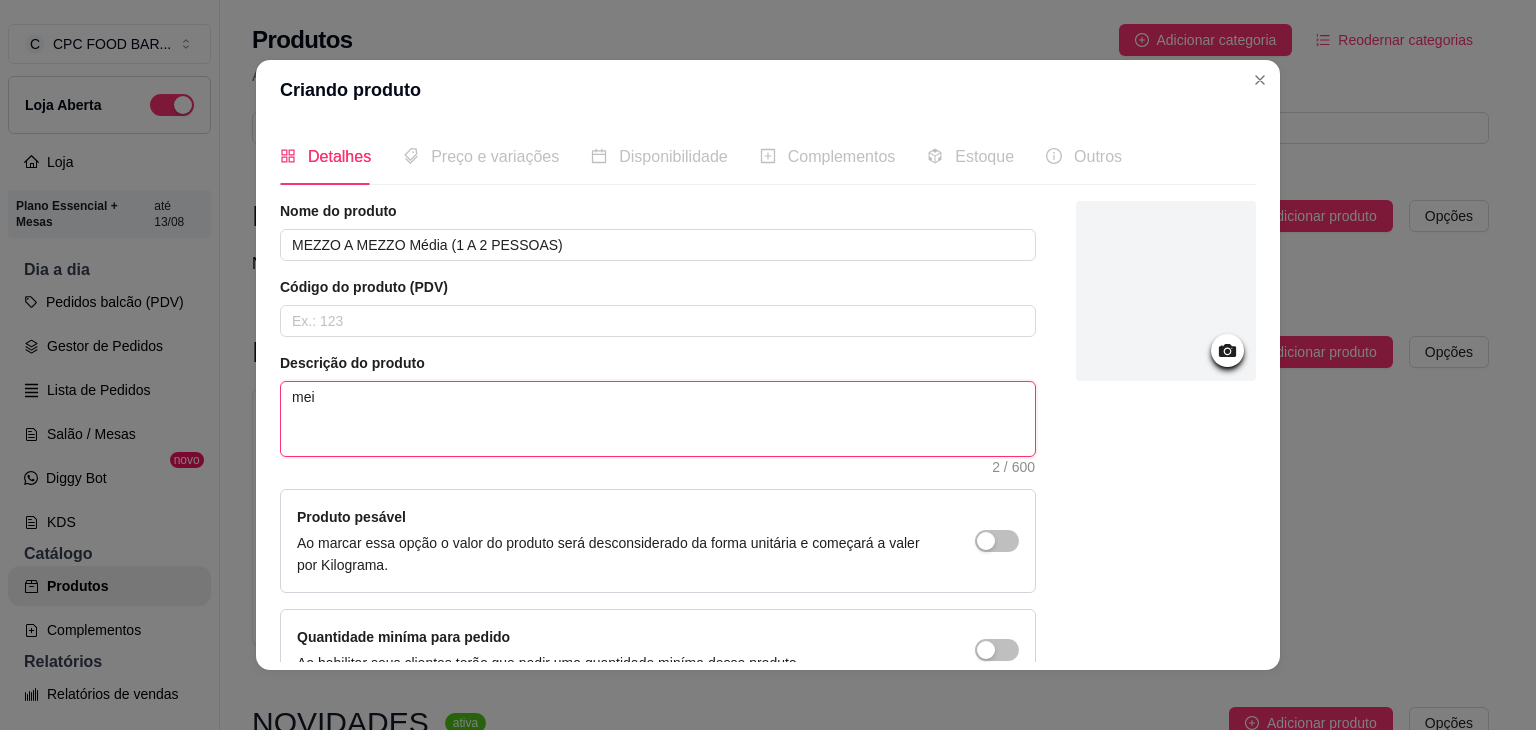 type on "meio" 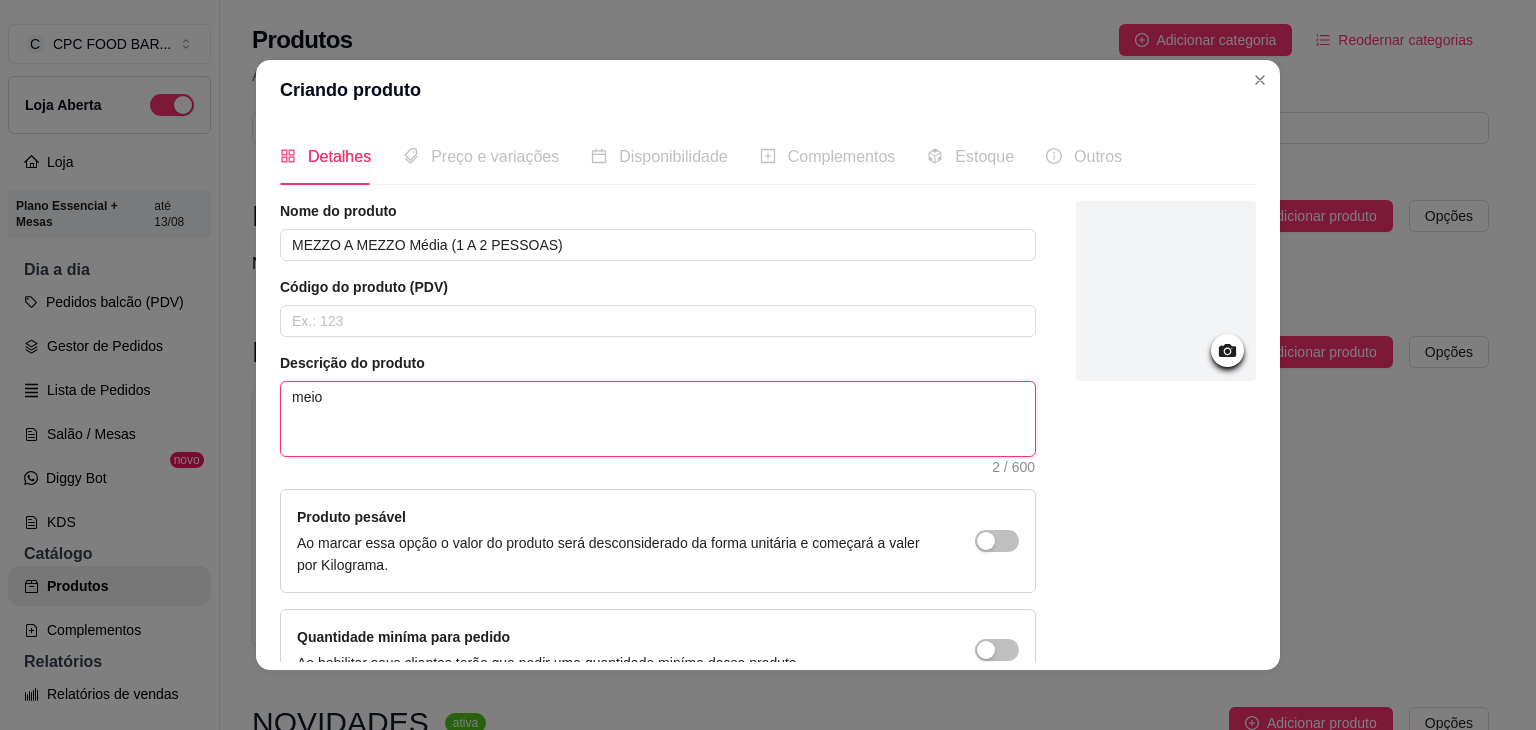 type on "meio" 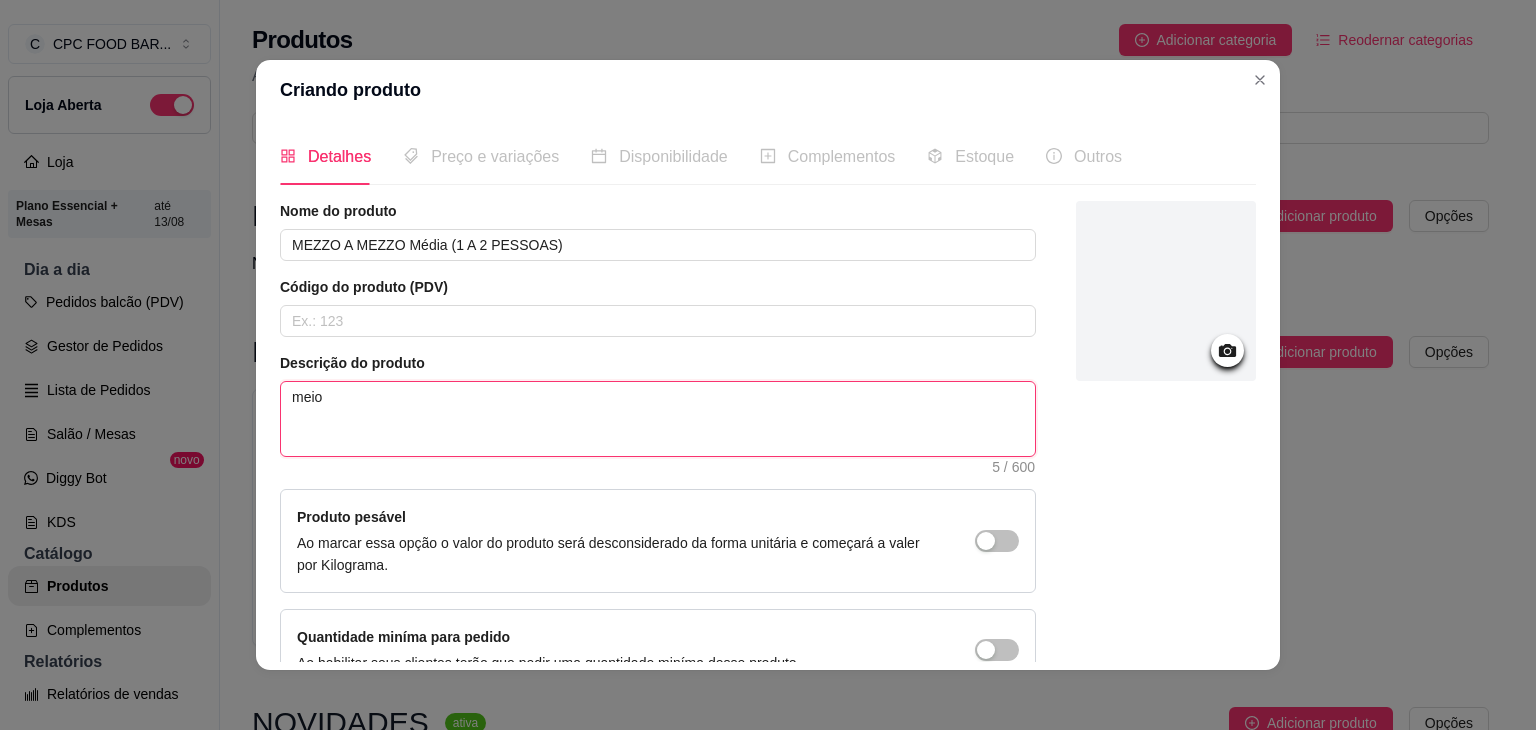 type on "meio z" 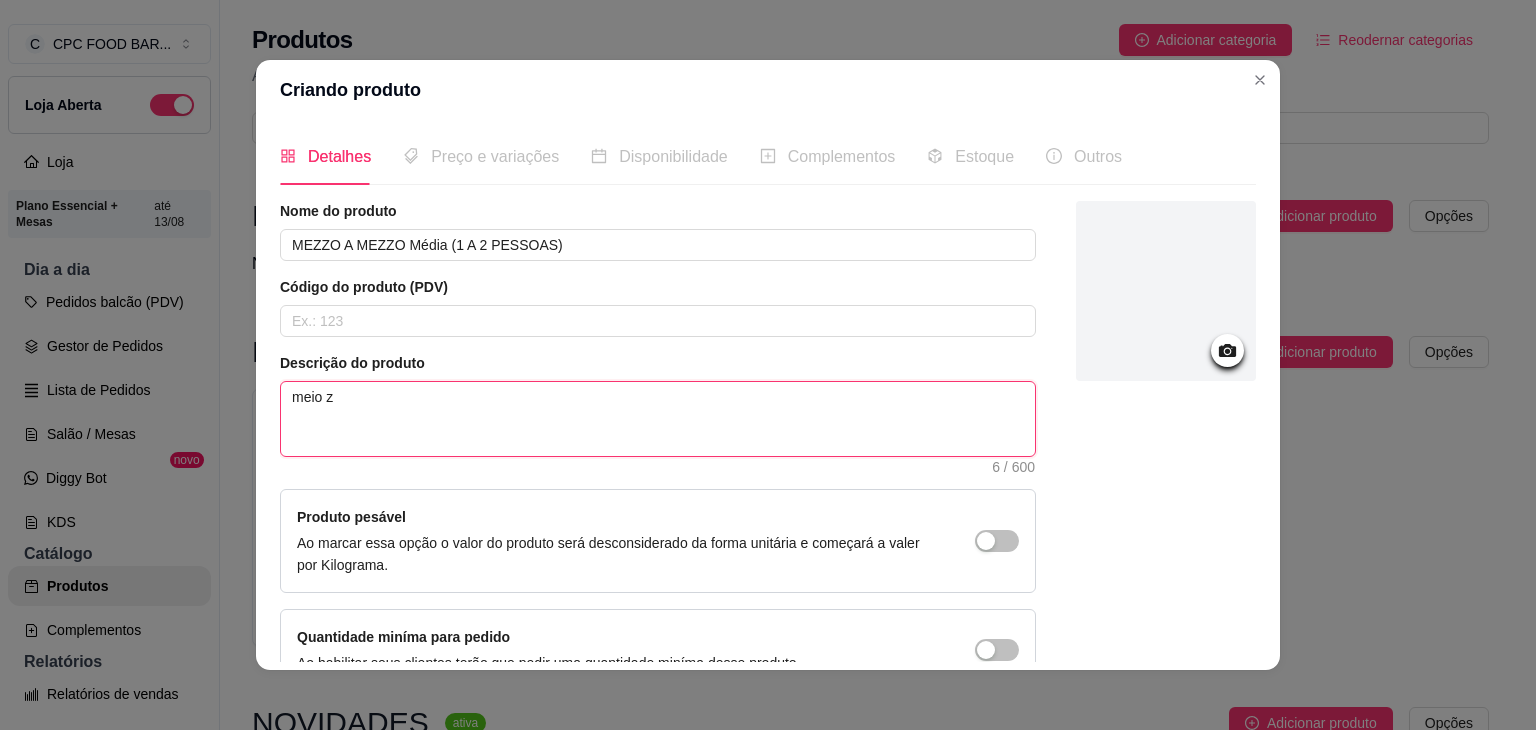 type on "meio" 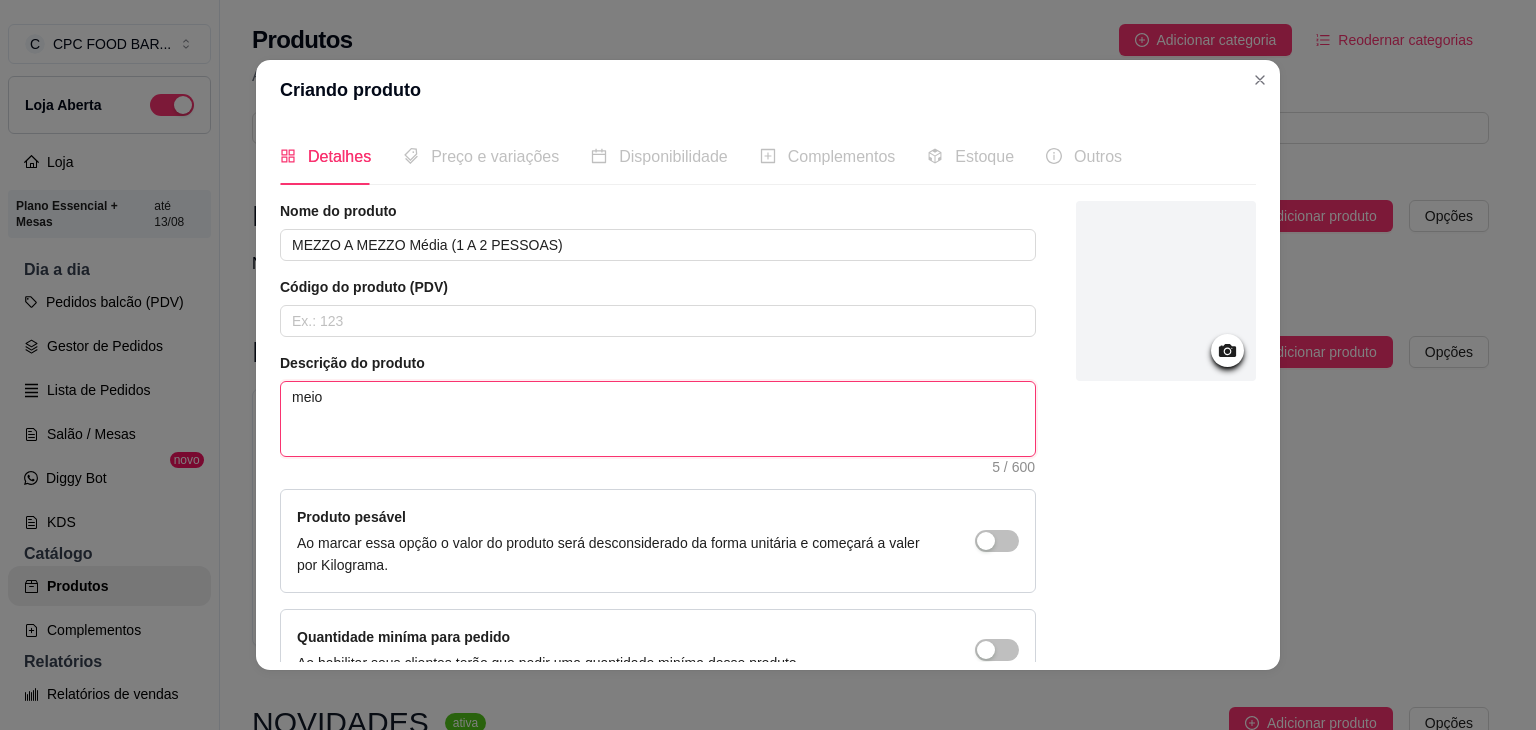 type on "meio m" 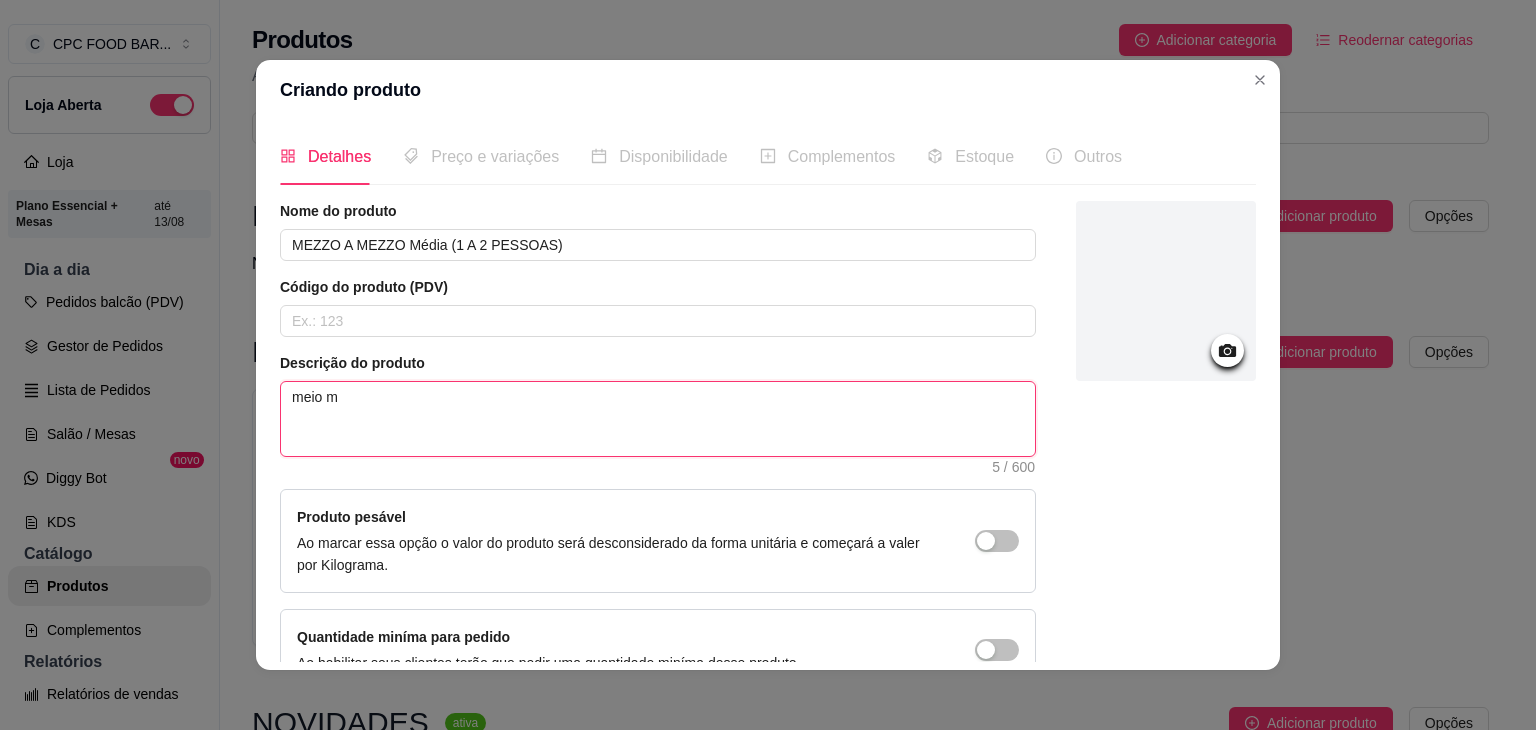 type on "meio mo" 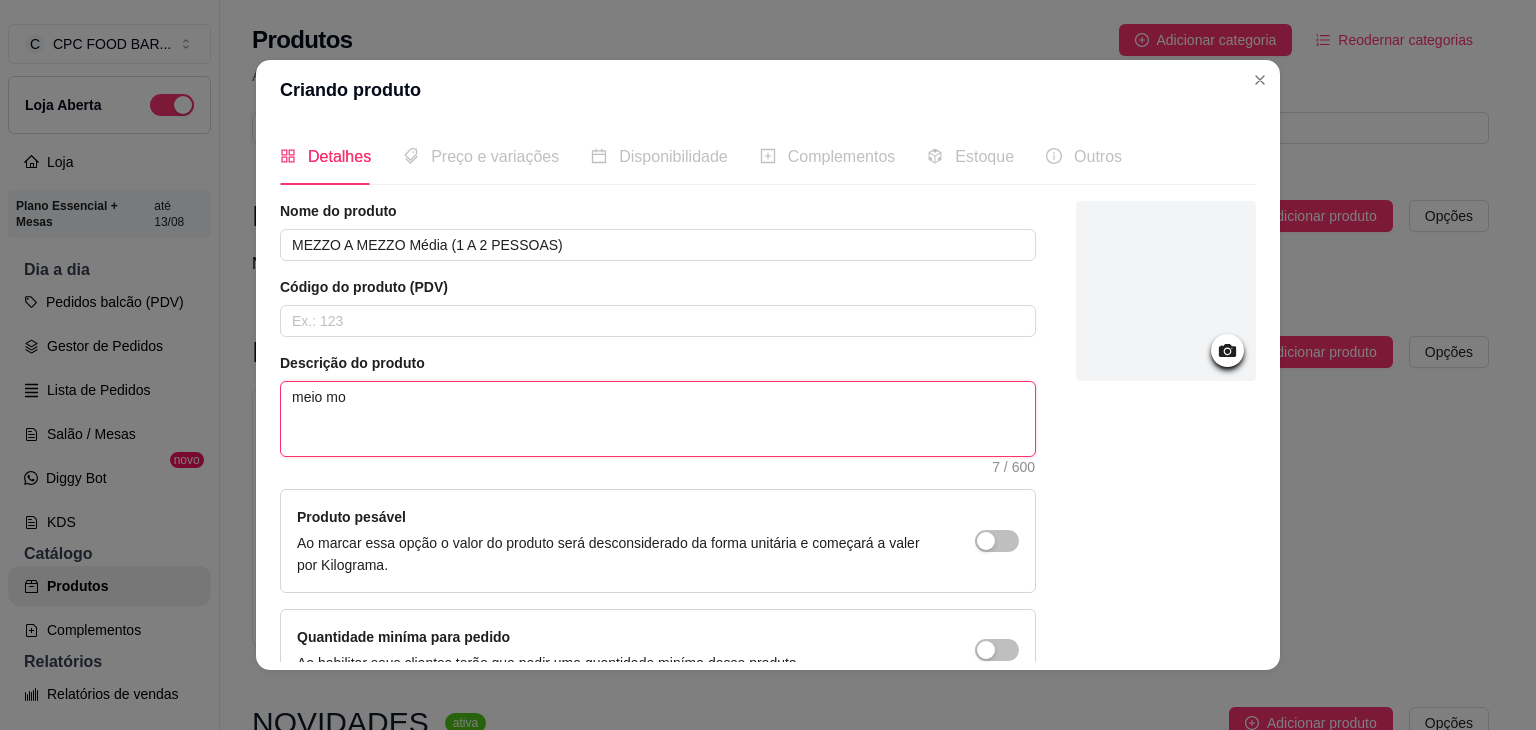 type on "meio moz" 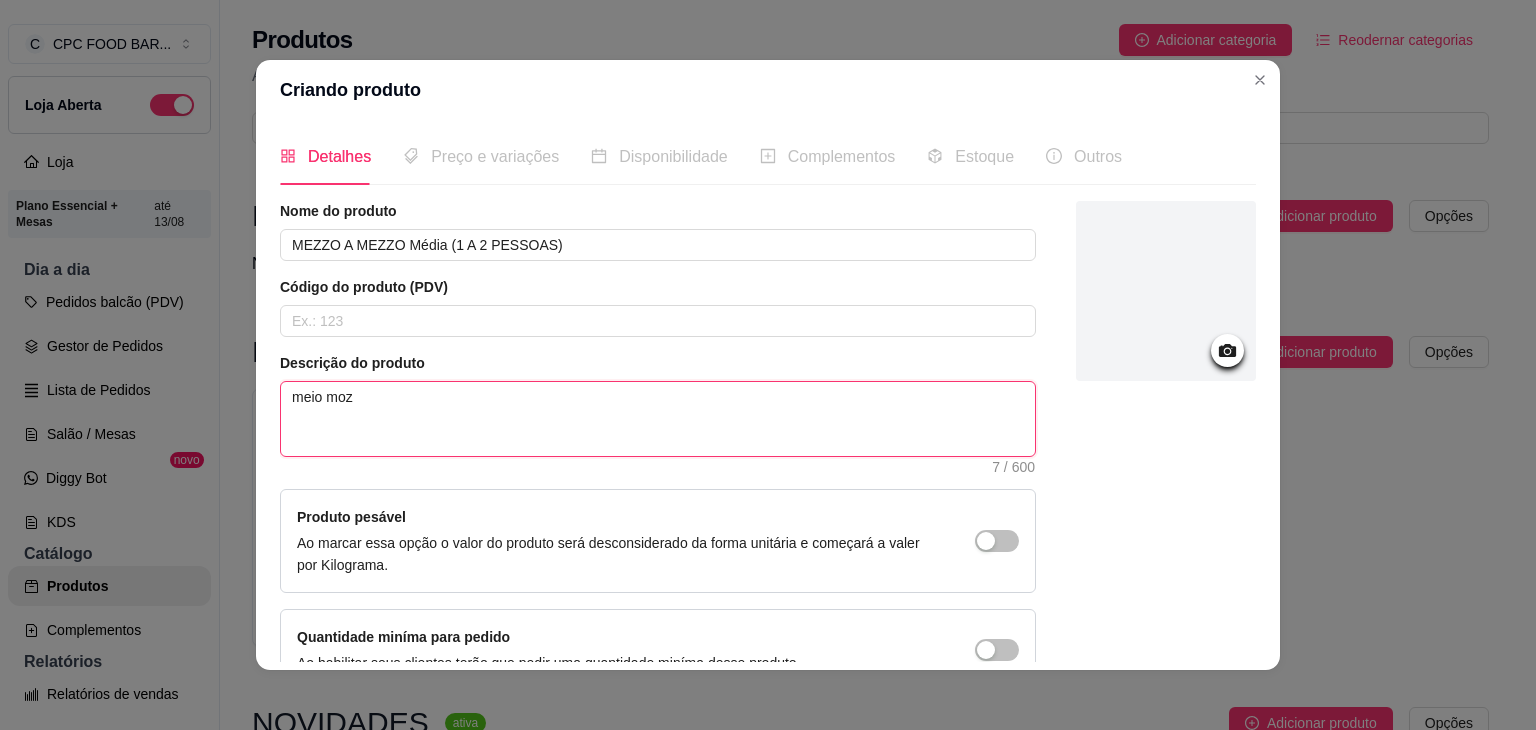 type on "meio mozz" 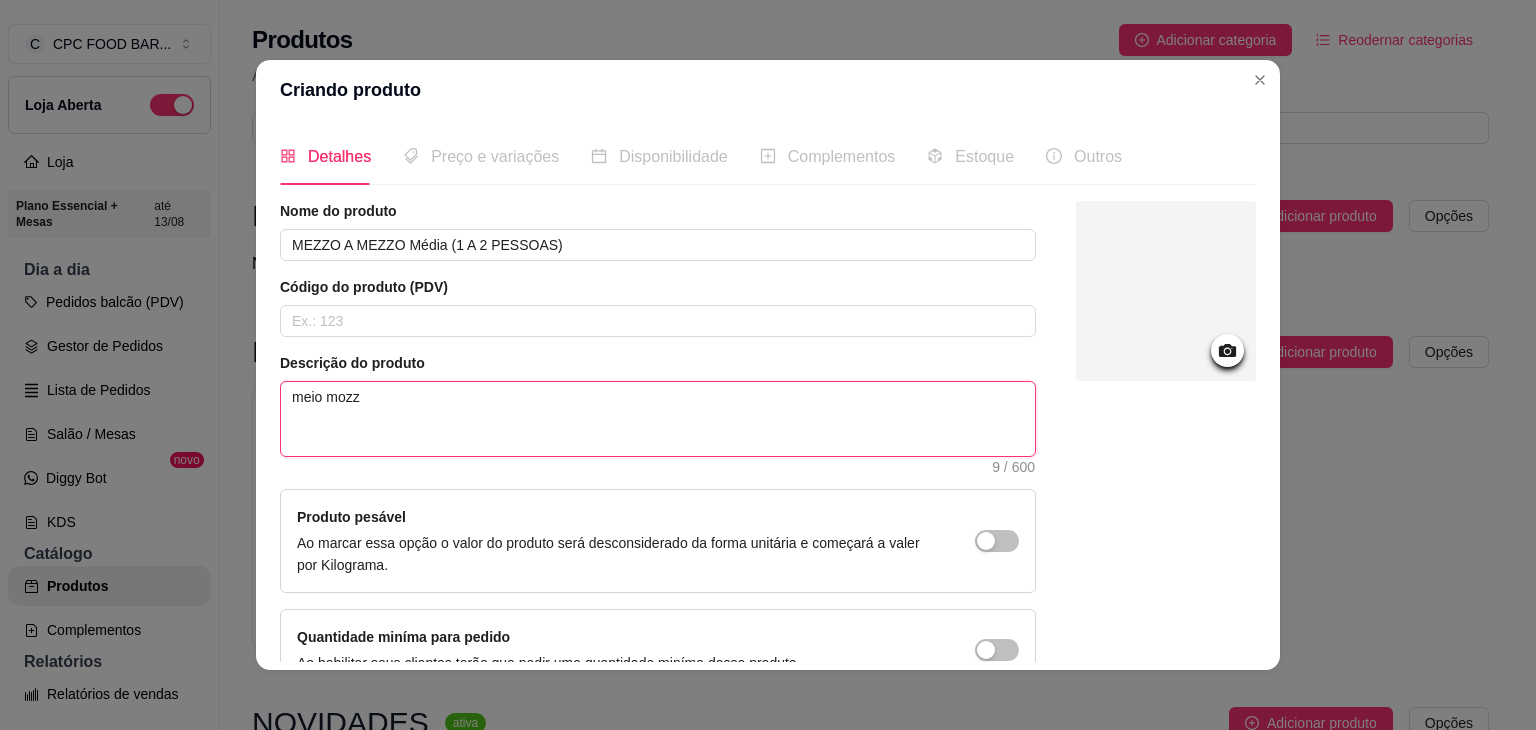 type on "meio mozza" 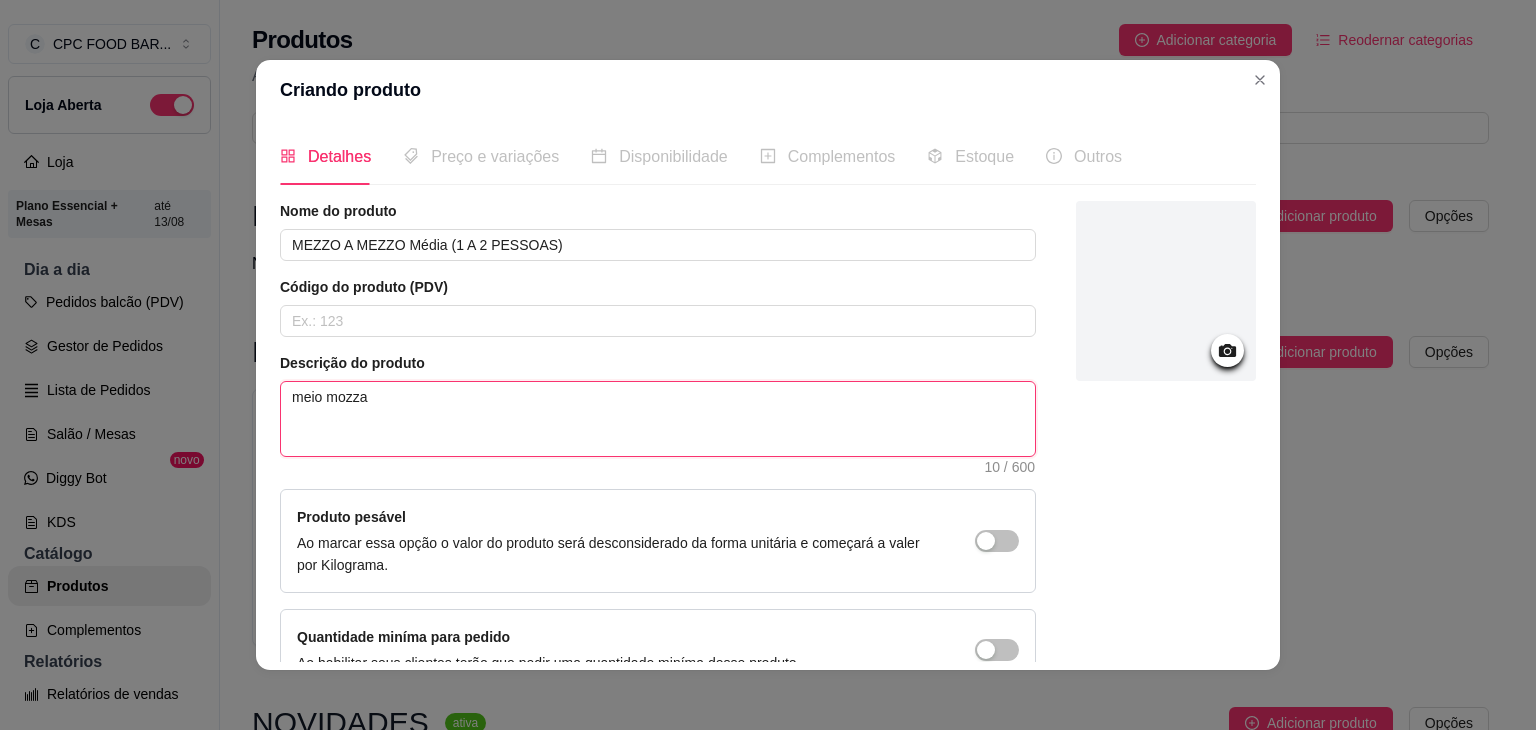 type on "meio mozzar" 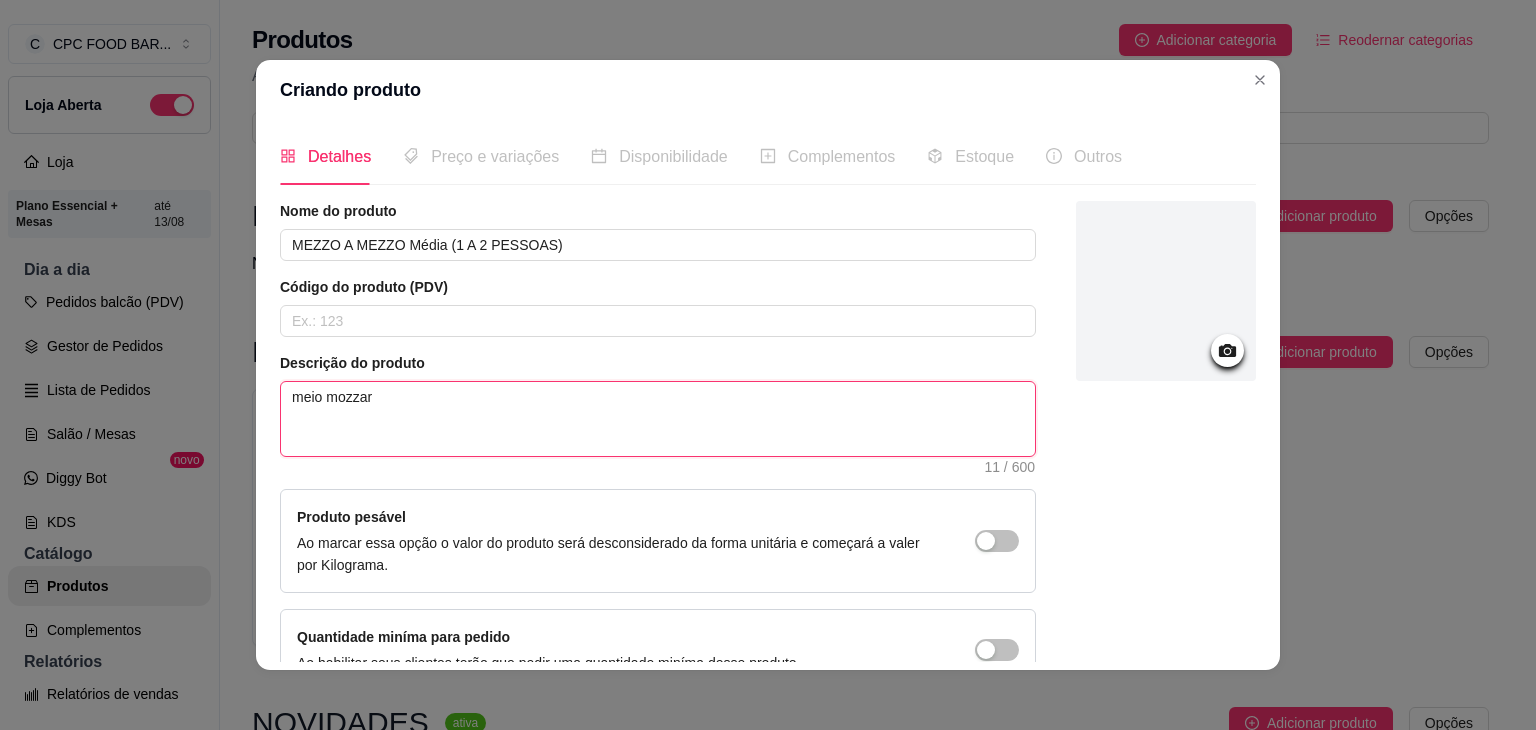 type on "meio mozzarr" 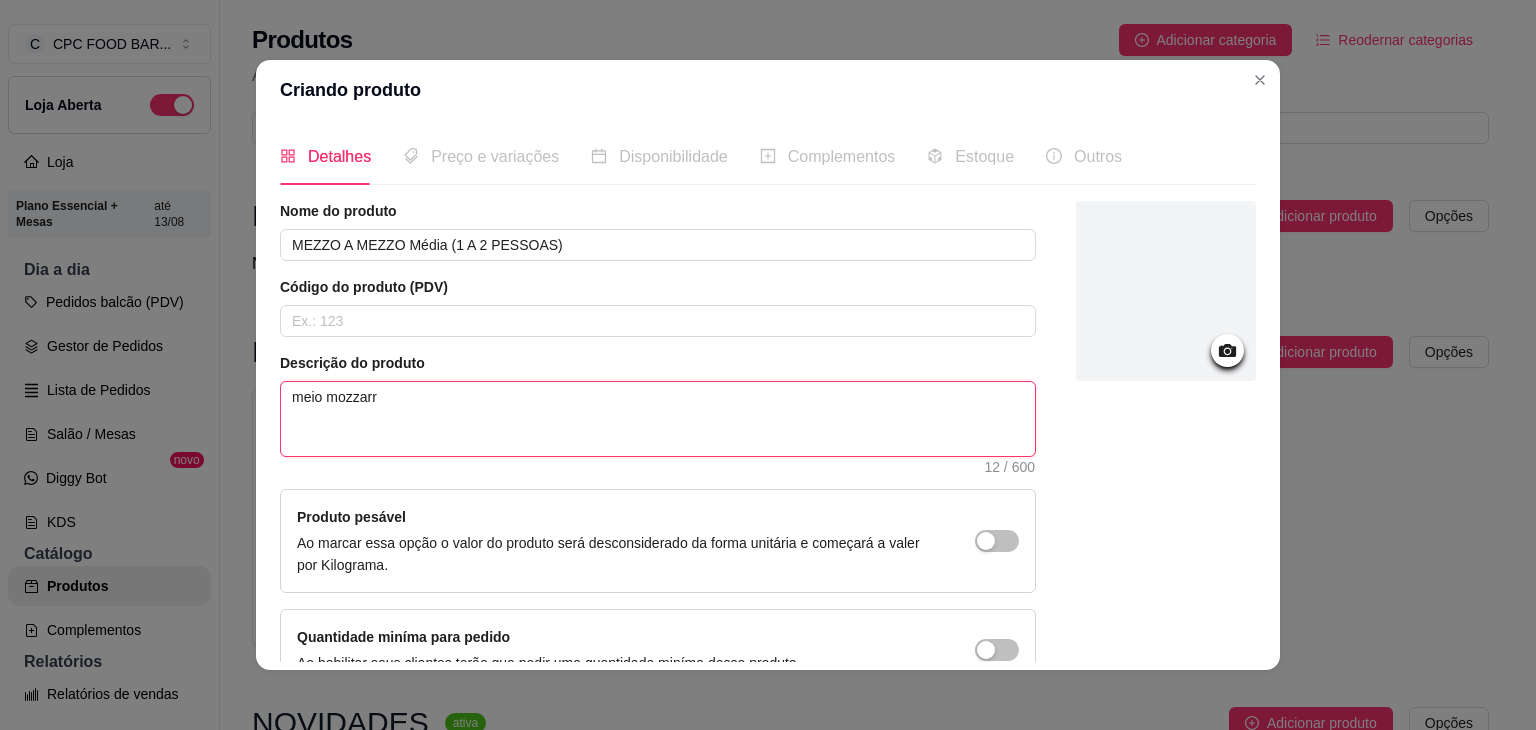 type on "meio mozzar" 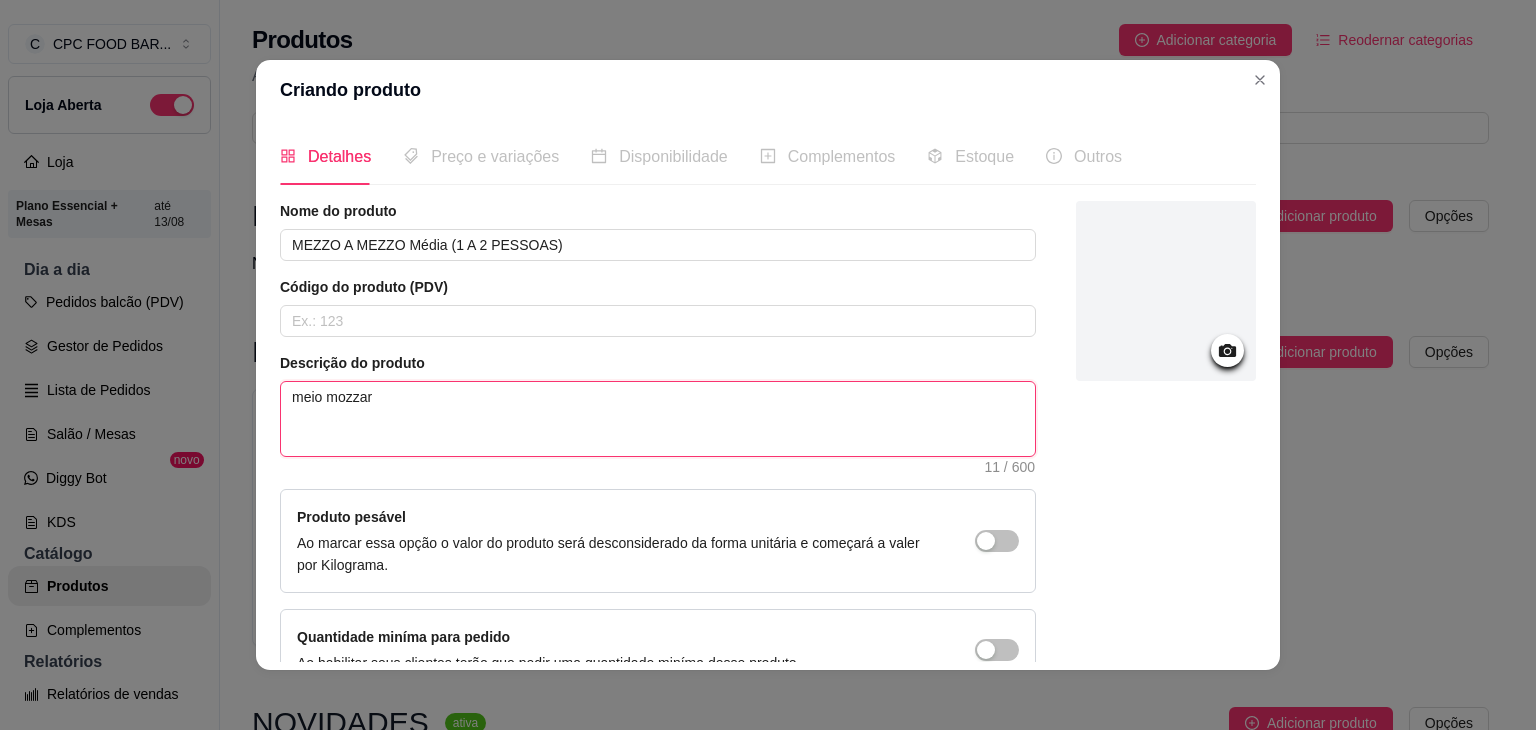 type on "meio mozzare" 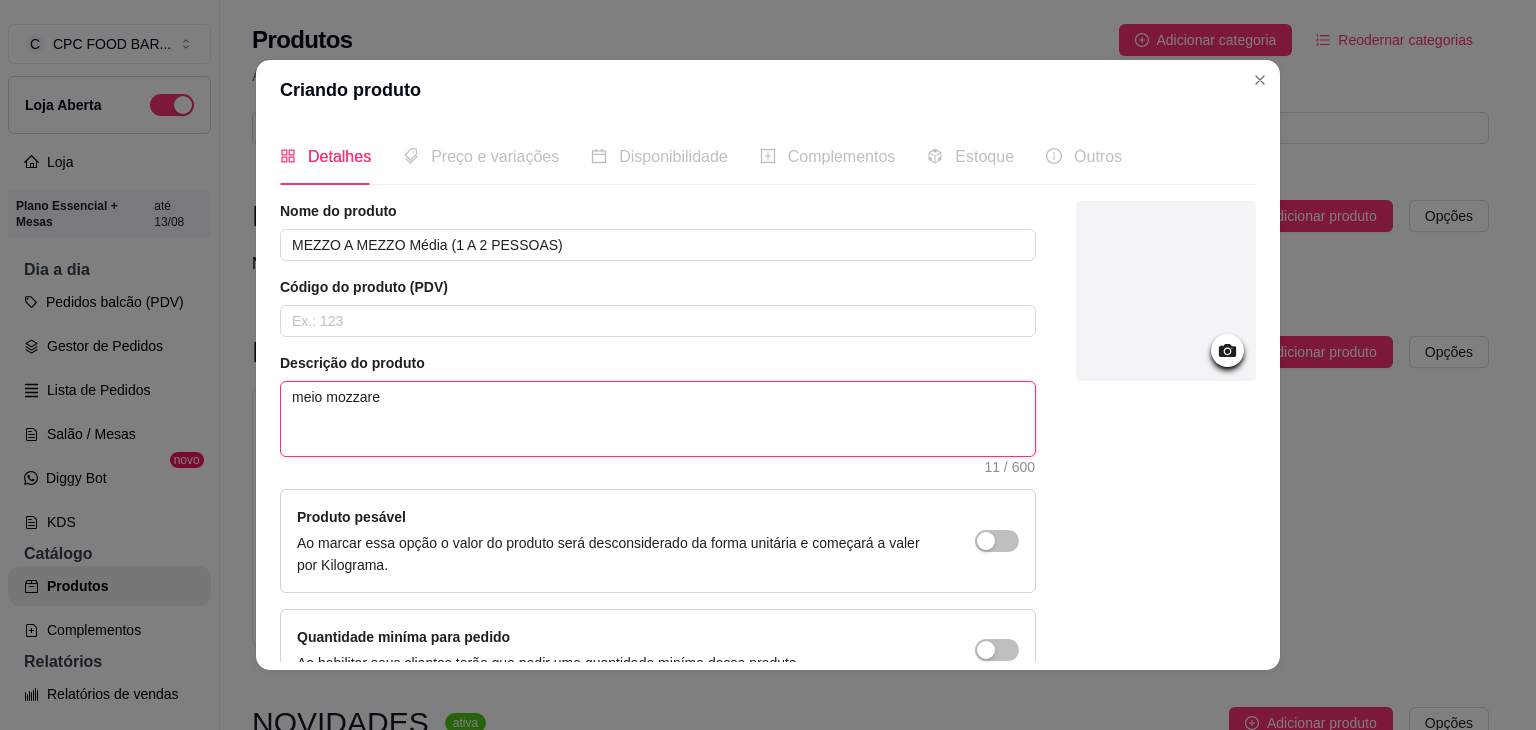 type on "meio mozzarel" 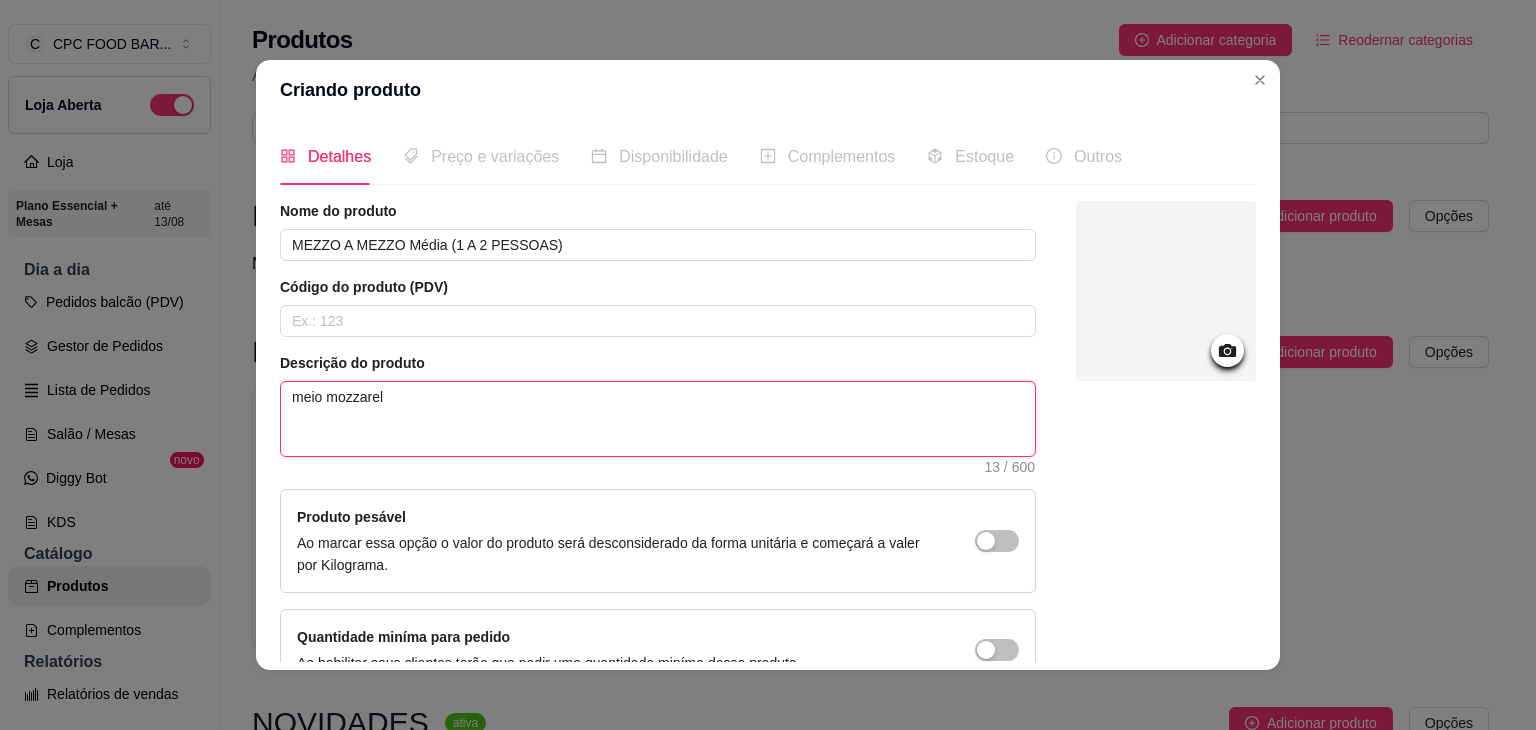 type on "meio mozzarell" 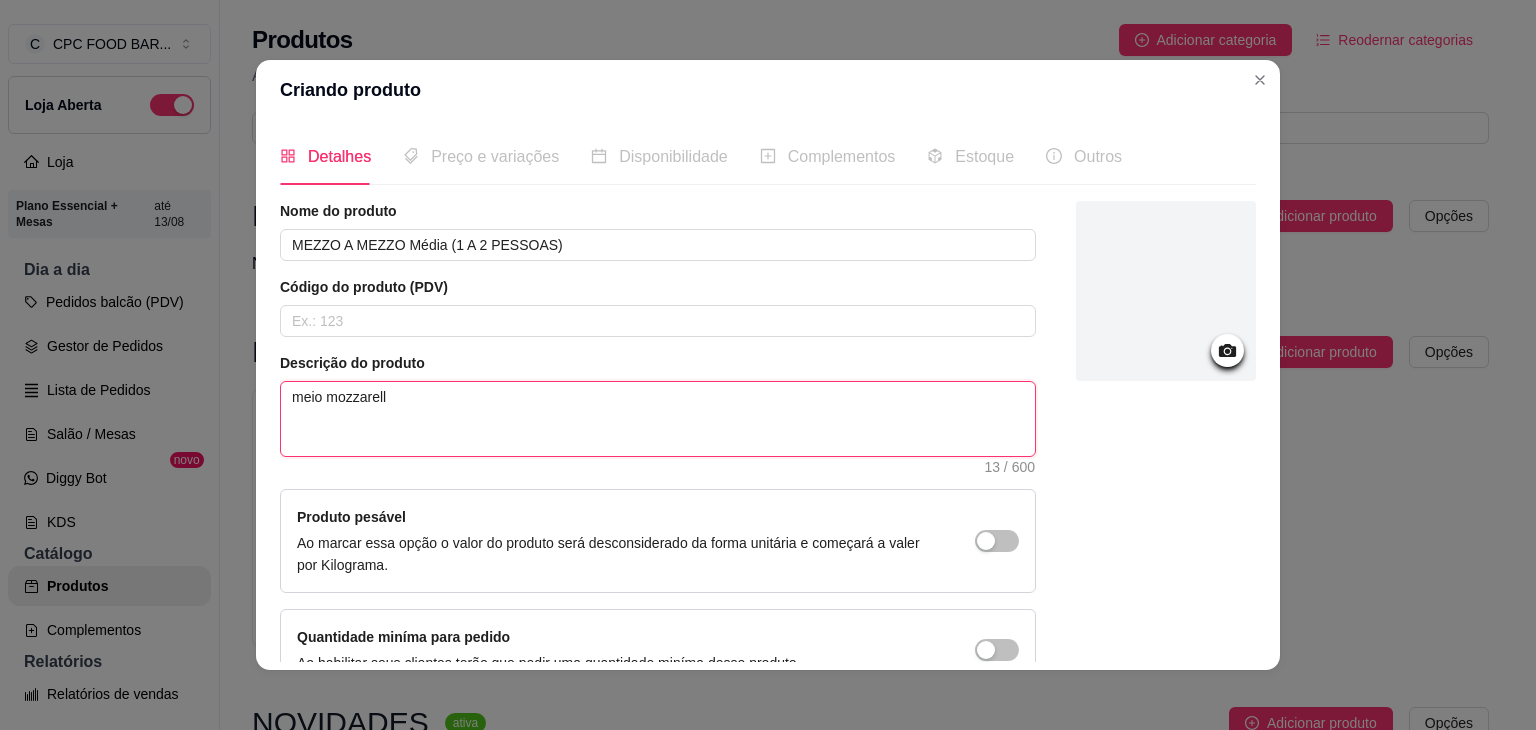type on "meio mozzarella" 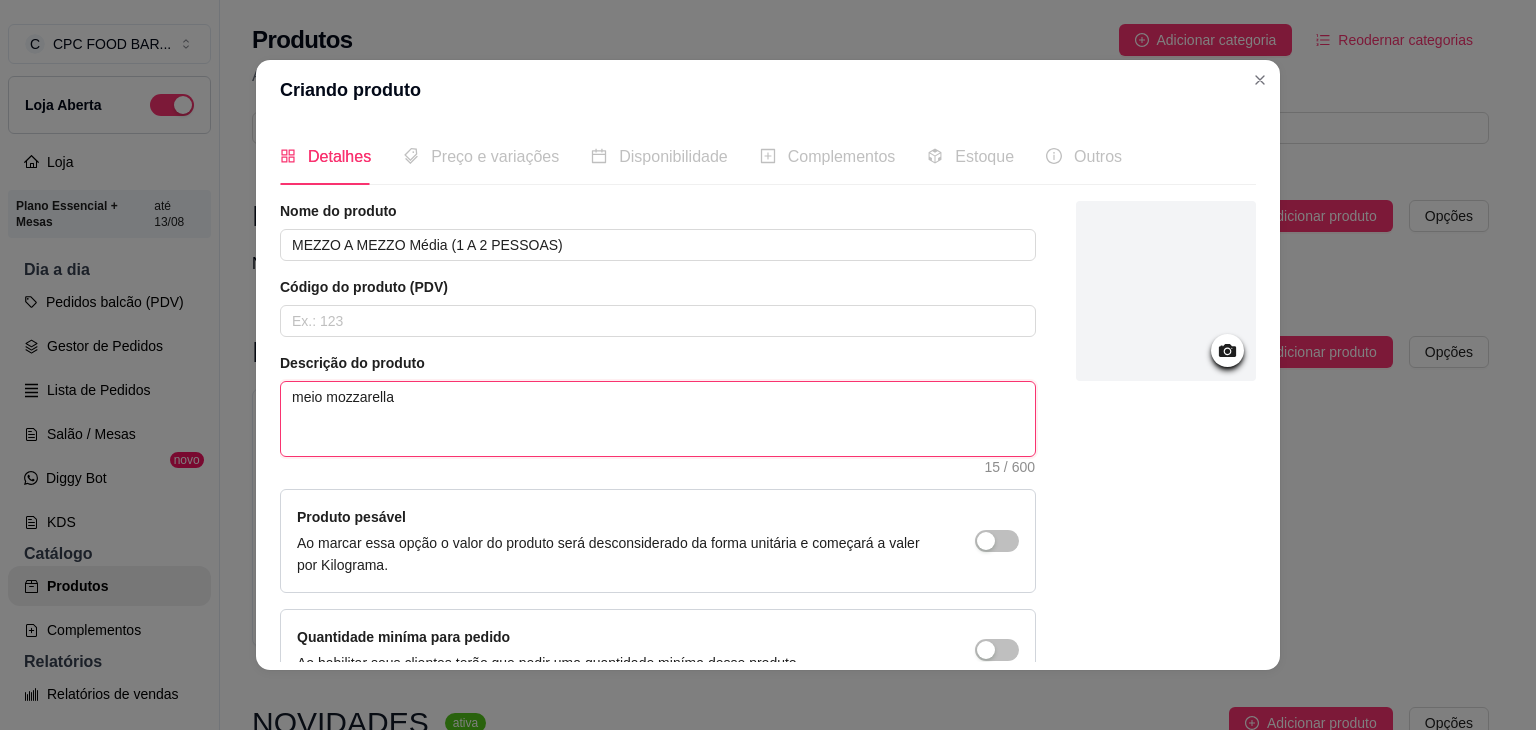 type on "meio mozzarella" 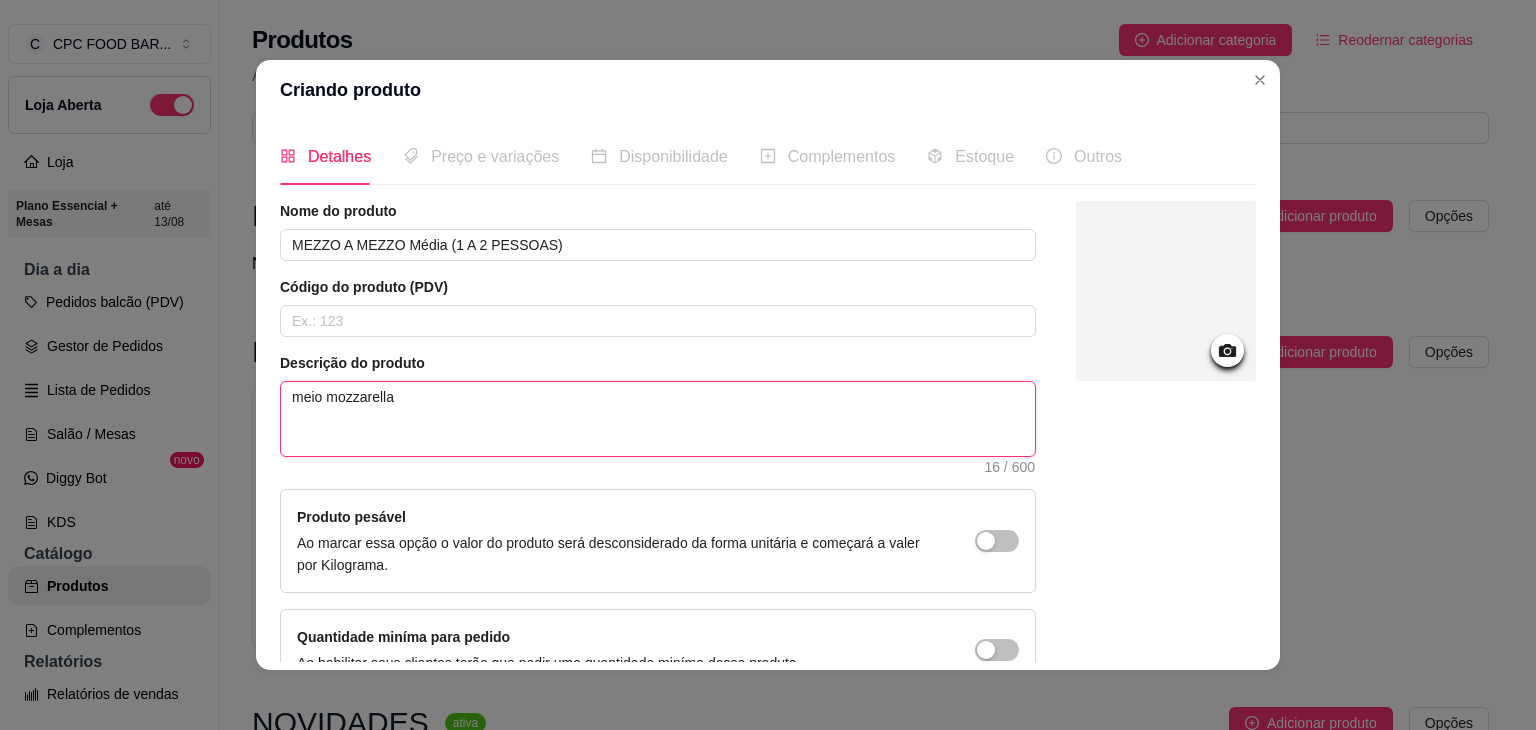 type on "meio mozzarella m" 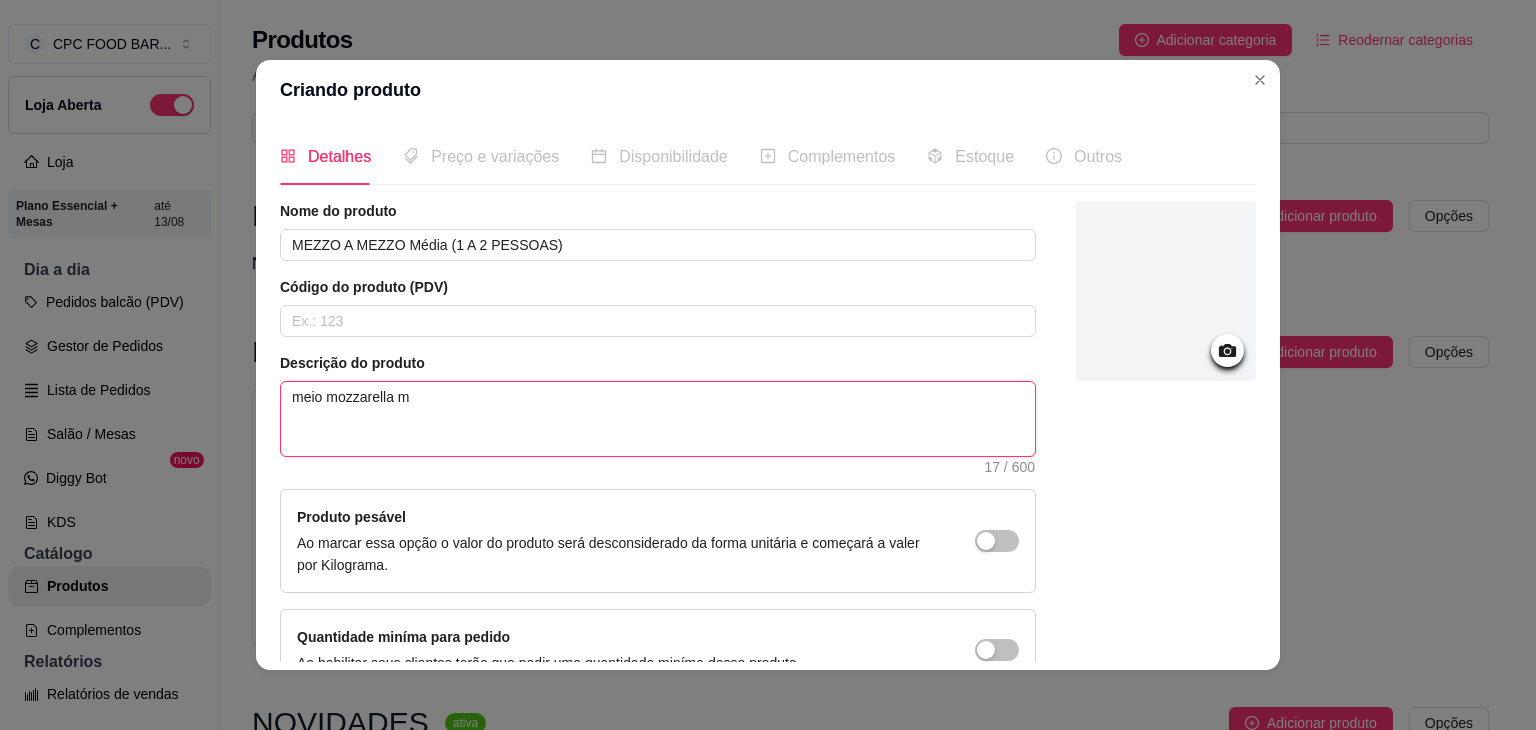 type on "meio mozzarella me" 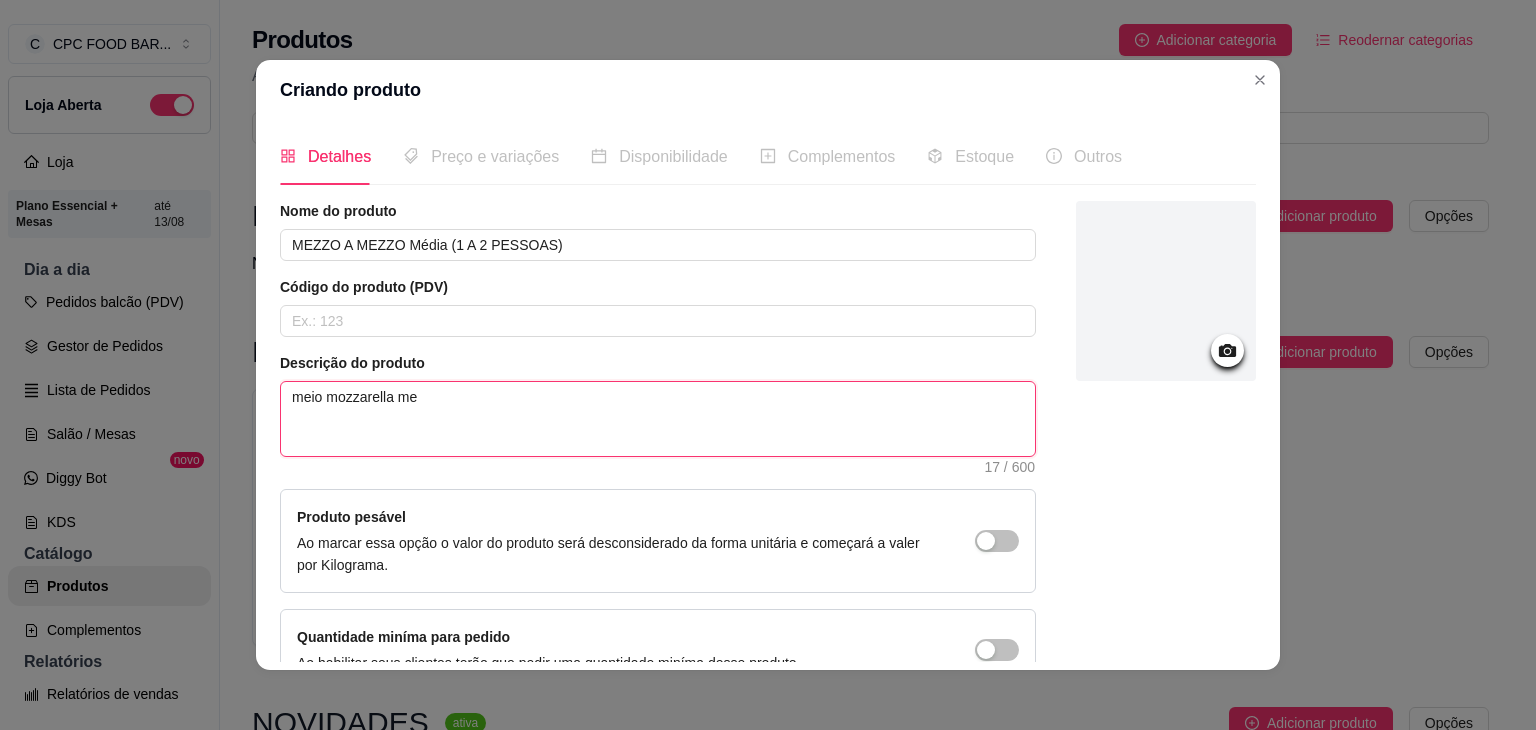 type on "meio mozzarella mei" 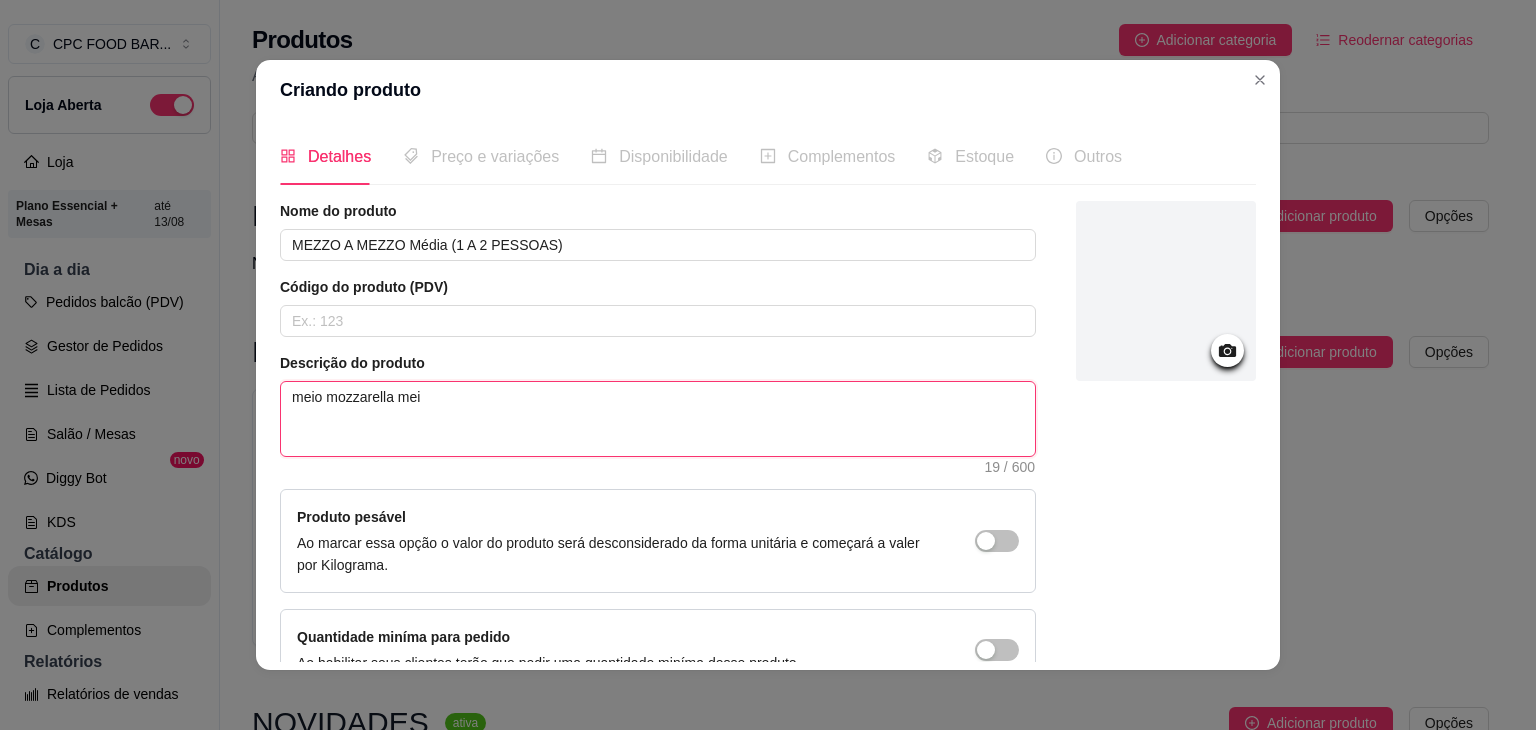 type on "meio mozzarella meia" 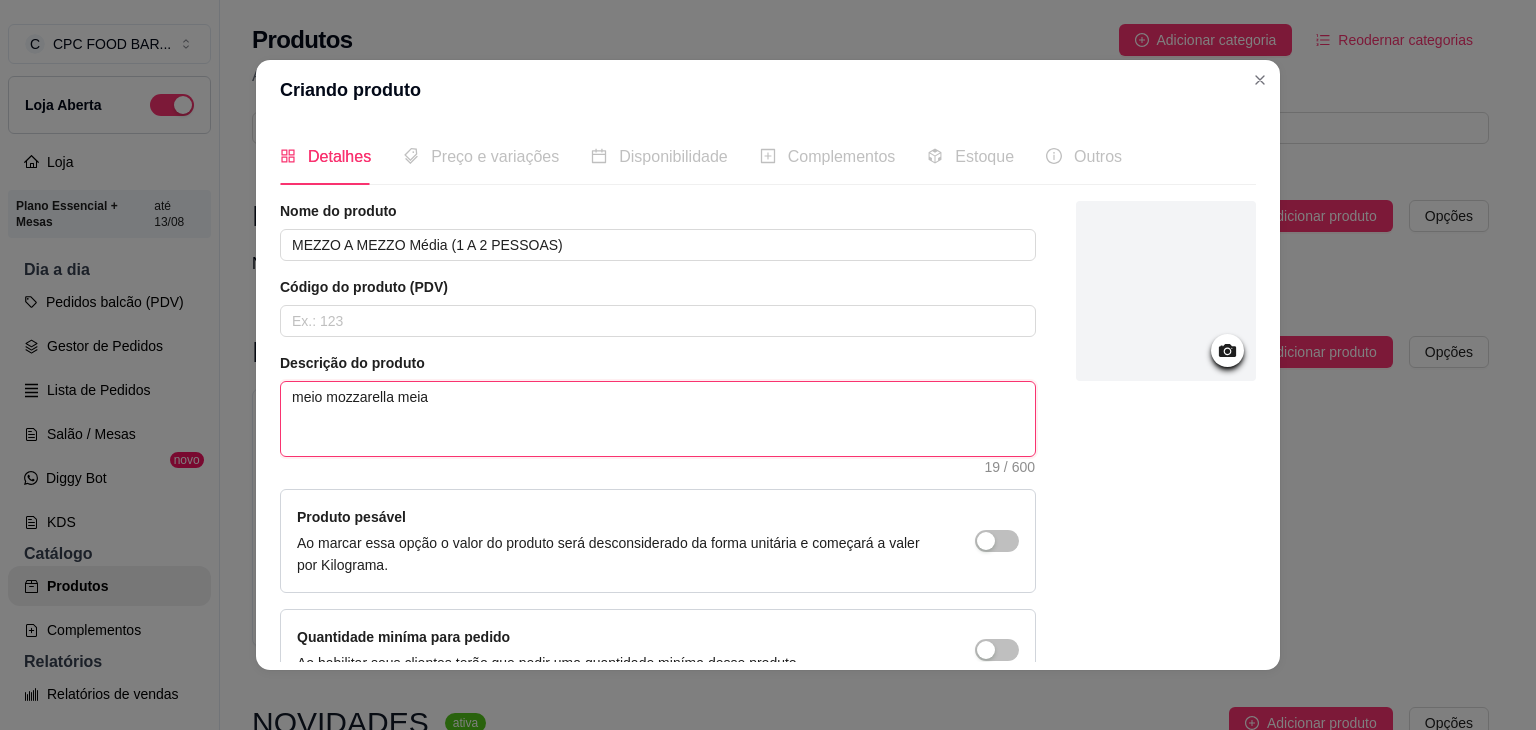 type on "meio mozzarella meia" 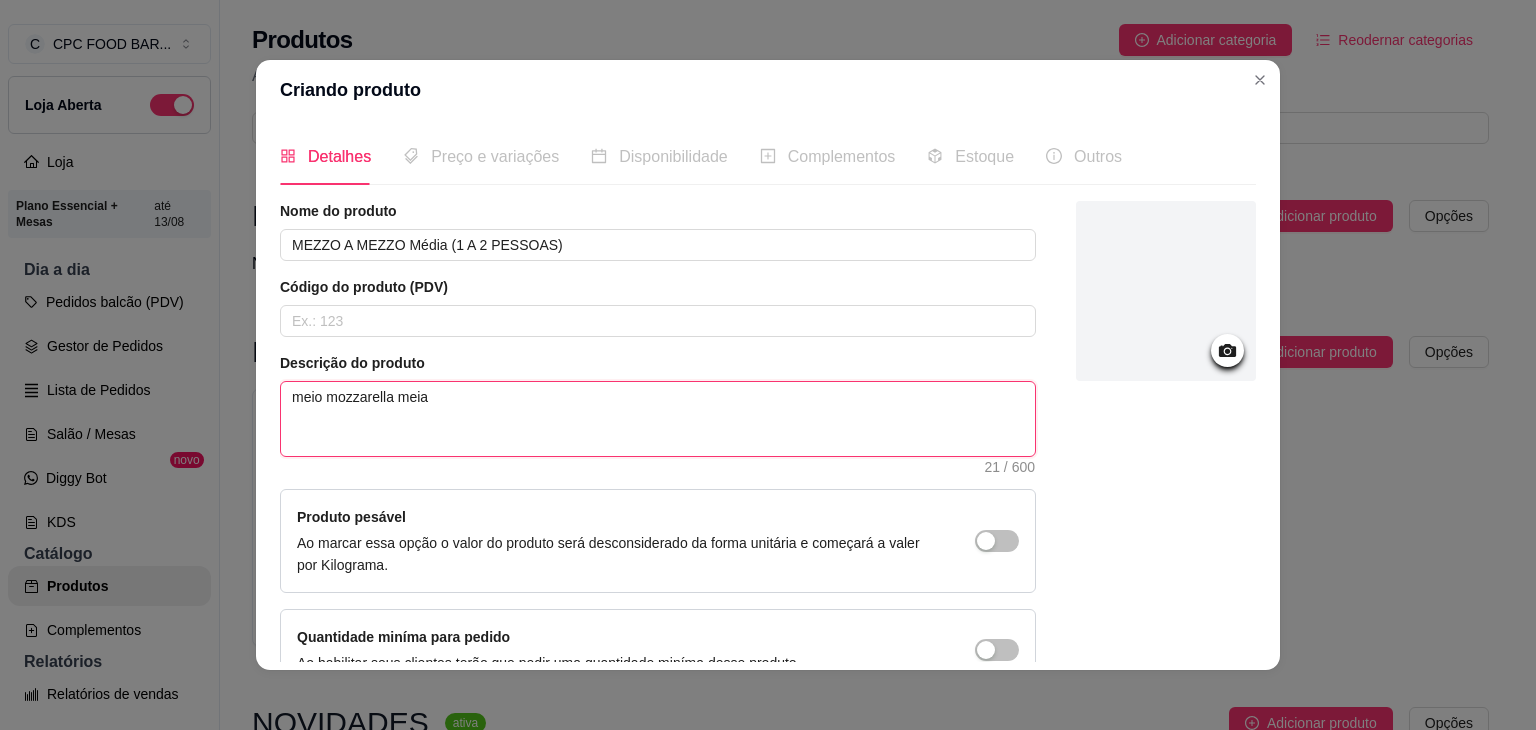 type on "meio mozzarella meia c" 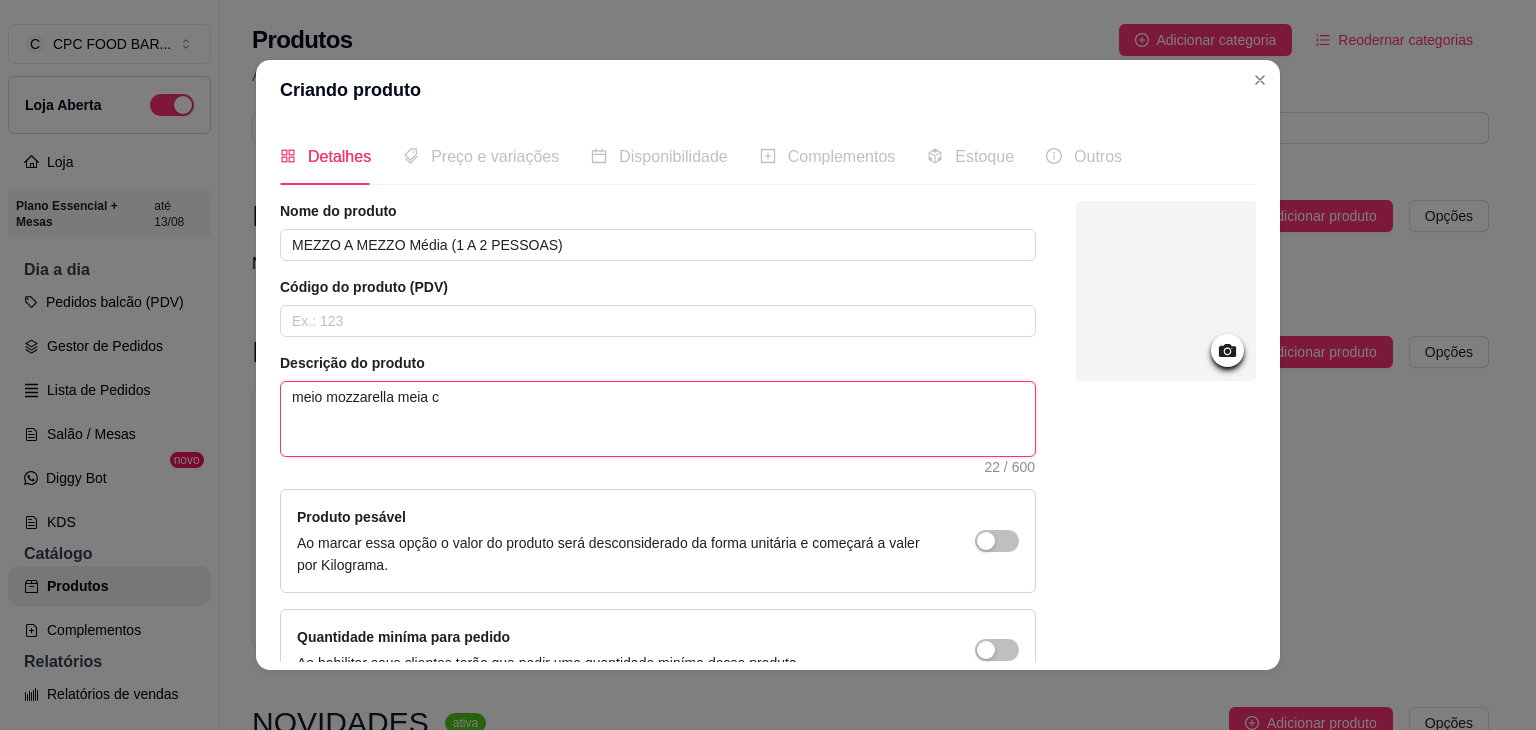 type on "meio mozzarella meia ca" 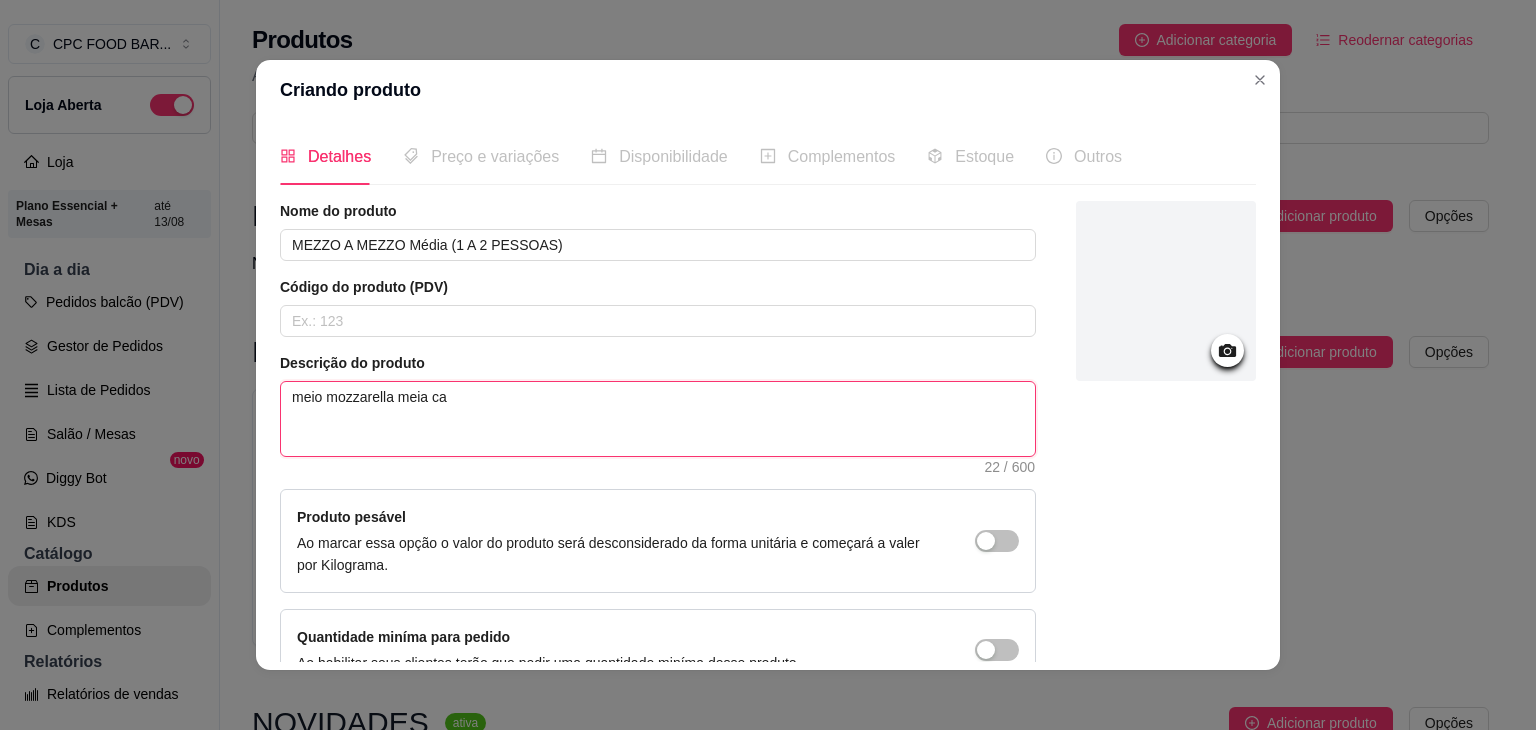 type on "meio mozzarella meia cal" 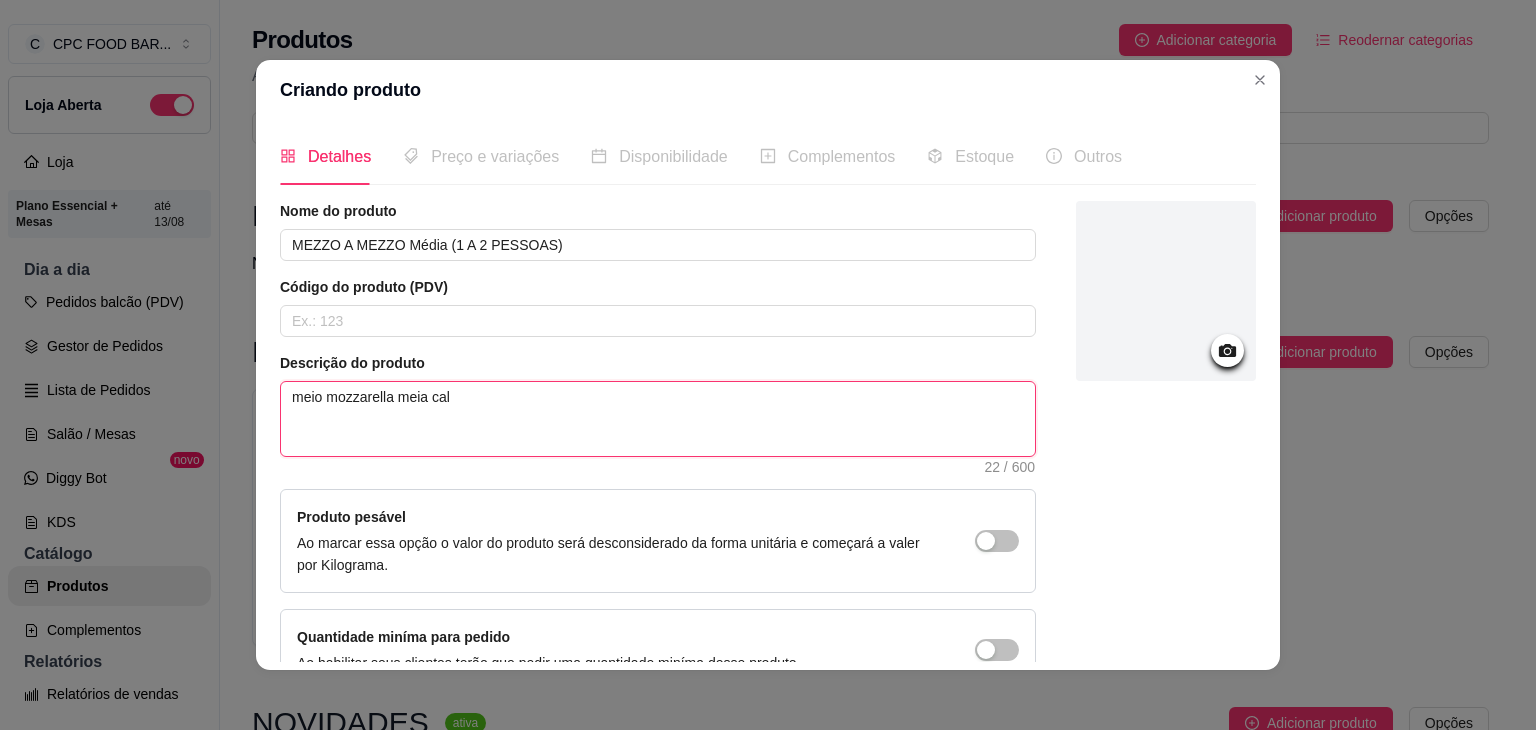 type on "meio mozzarella meia cala" 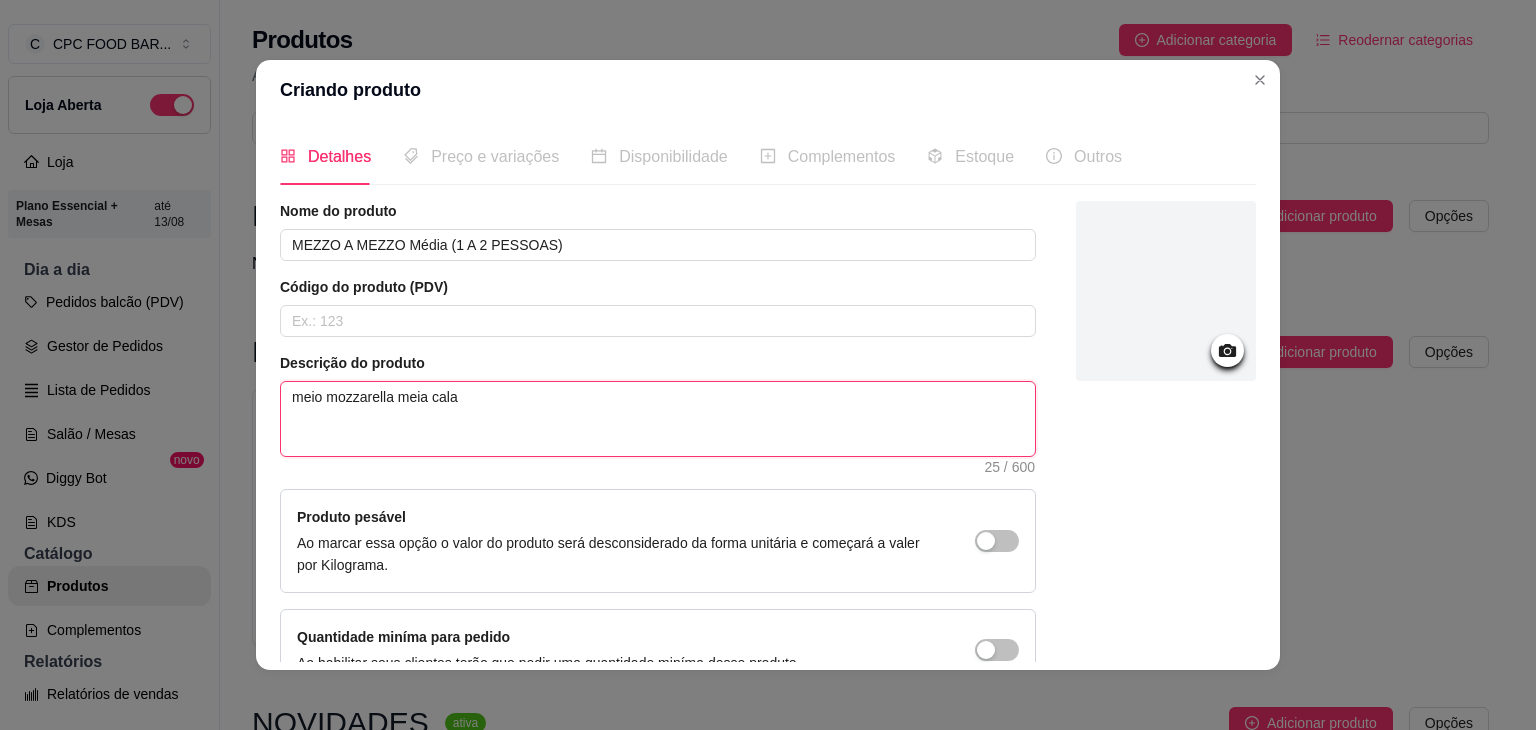 type on "meio mozzarella meia calab" 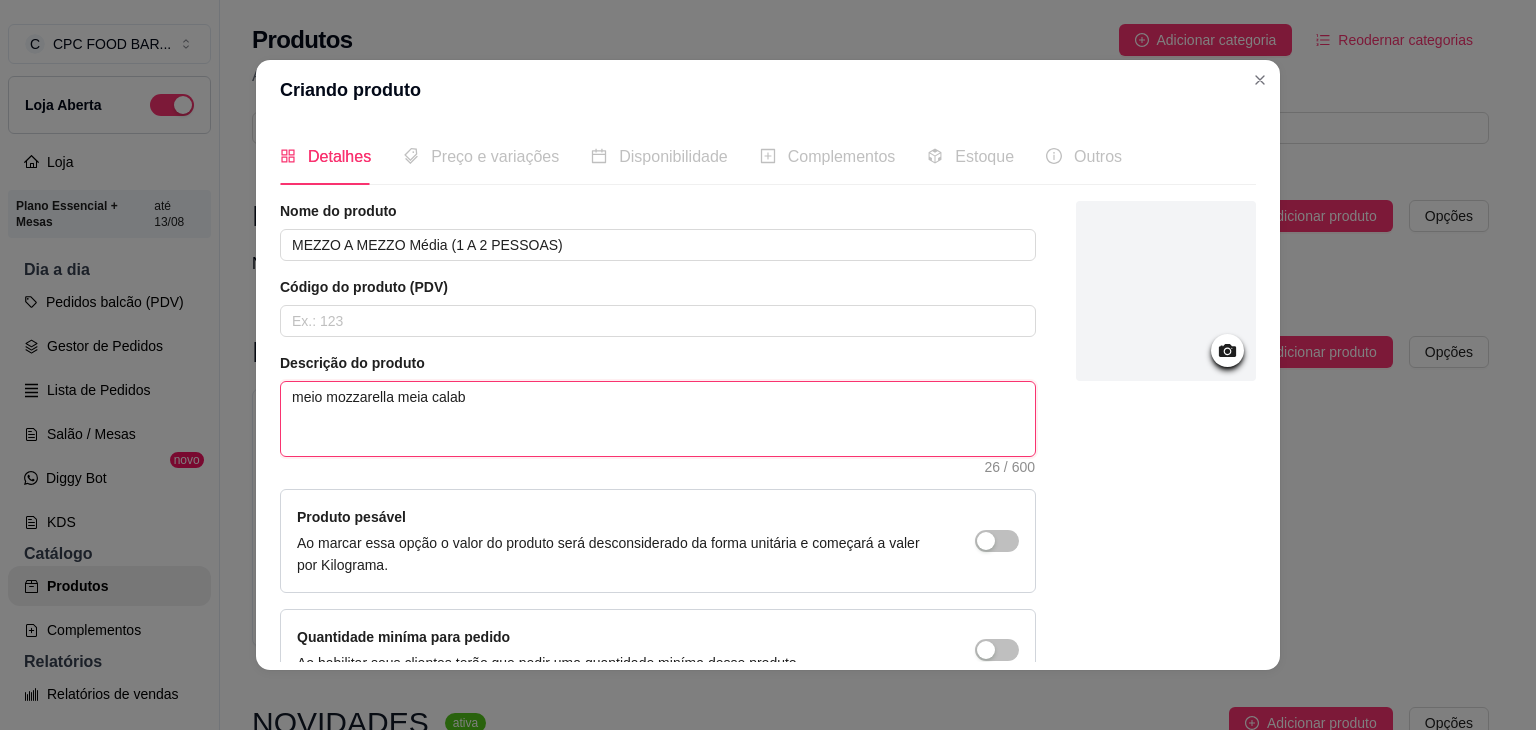 type on "meio mozzarella meia calabr" 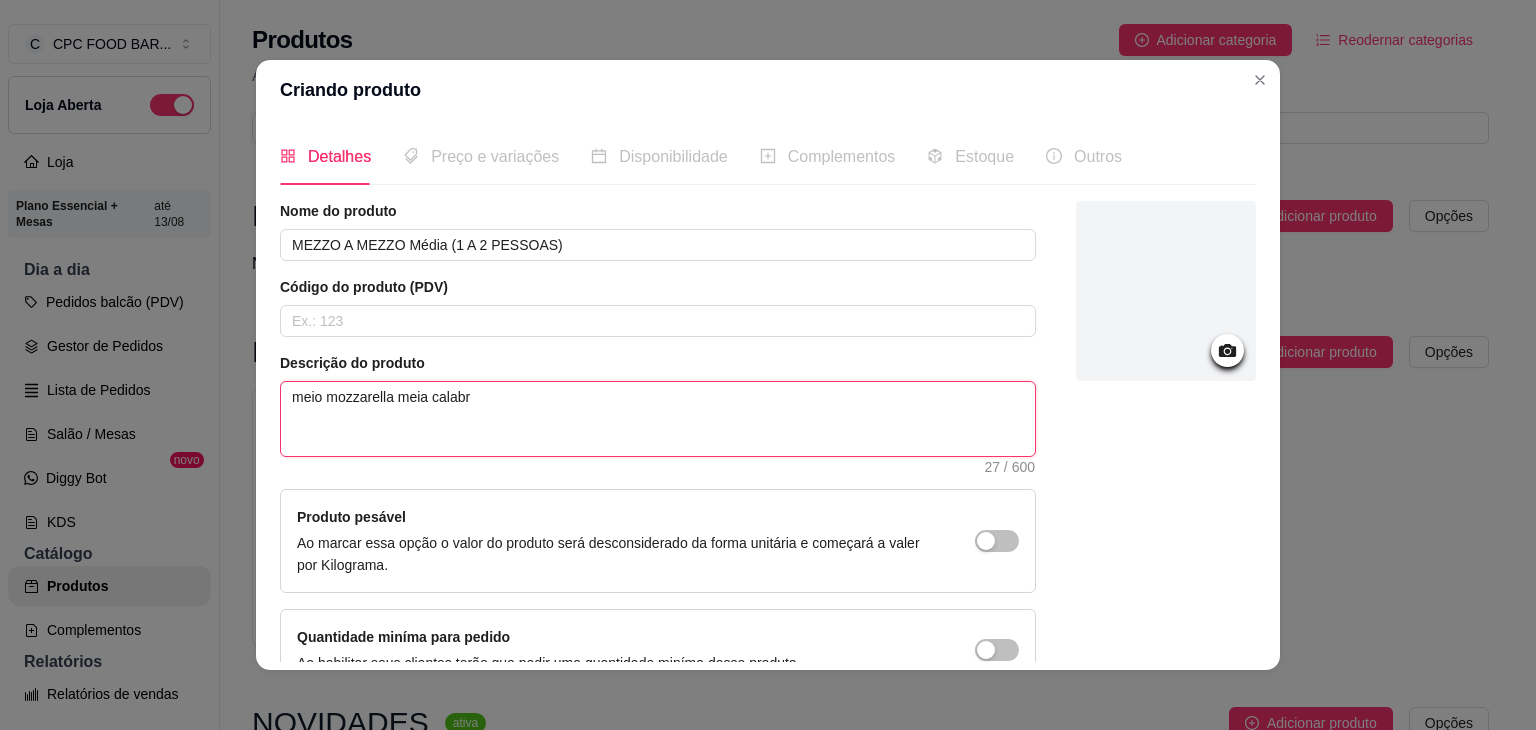 type on "meio mozzarella meia calabre" 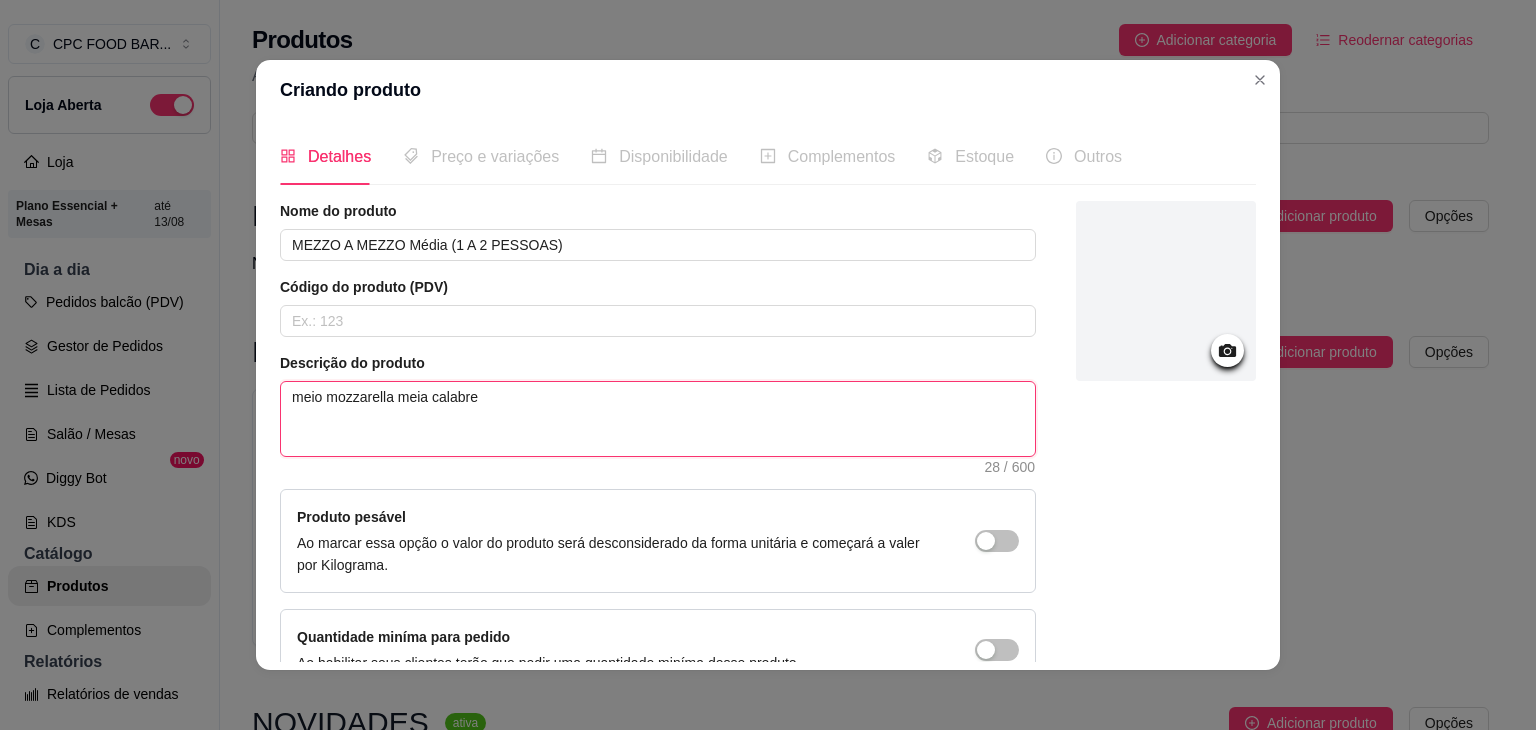 type on "meio mozzarella meia calabres" 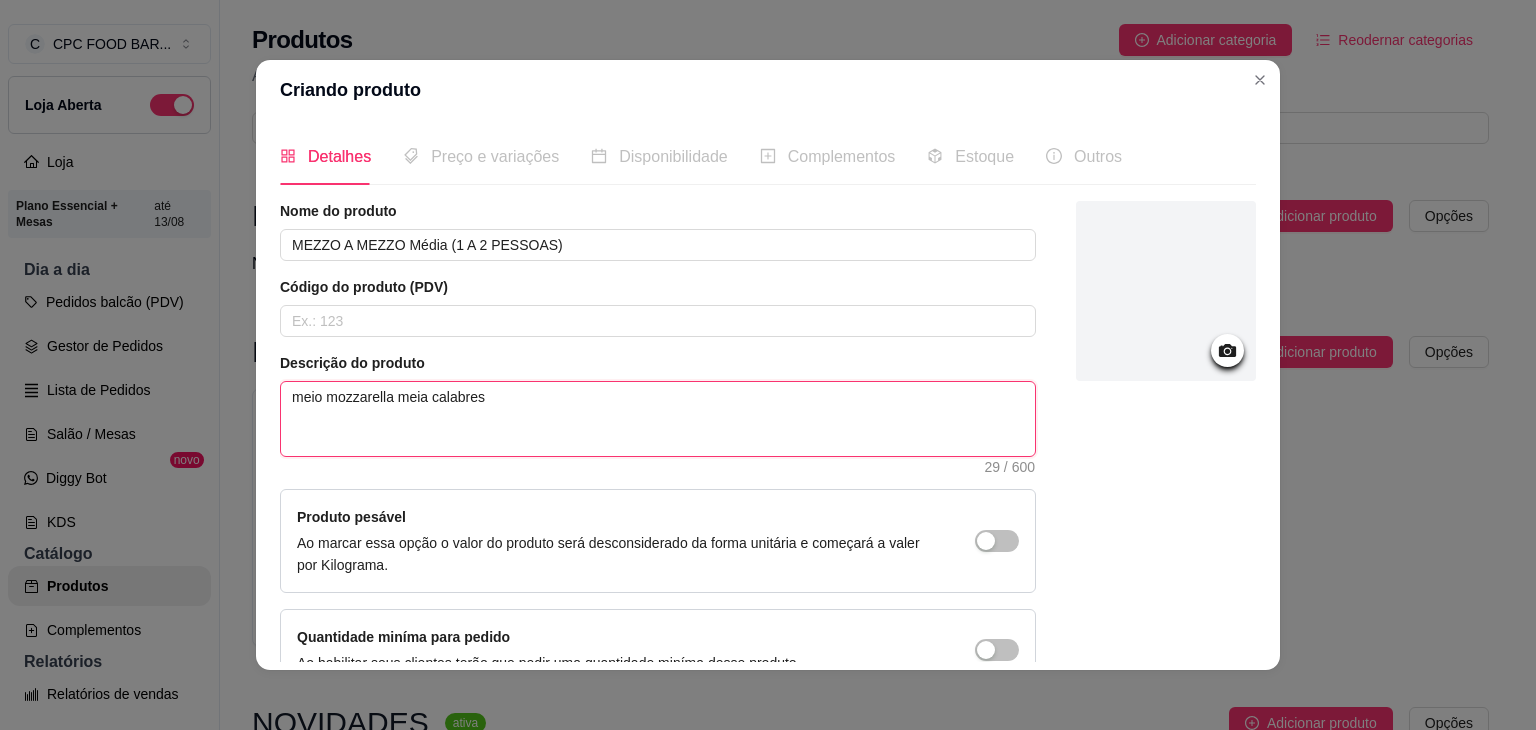 type on "meio mozzarella meia calabresa" 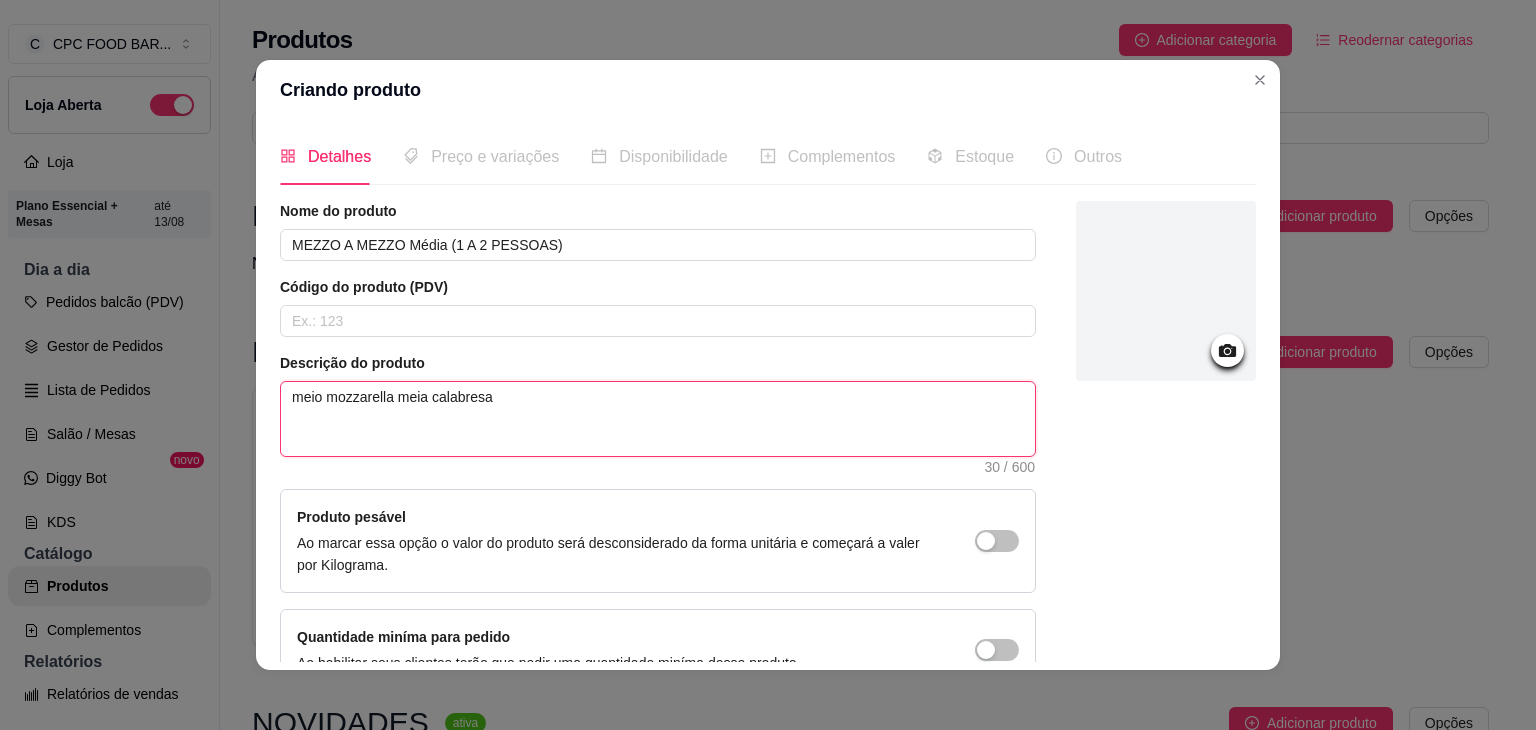 scroll, scrollTop: 116, scrollLeft: 0, axis: vertical 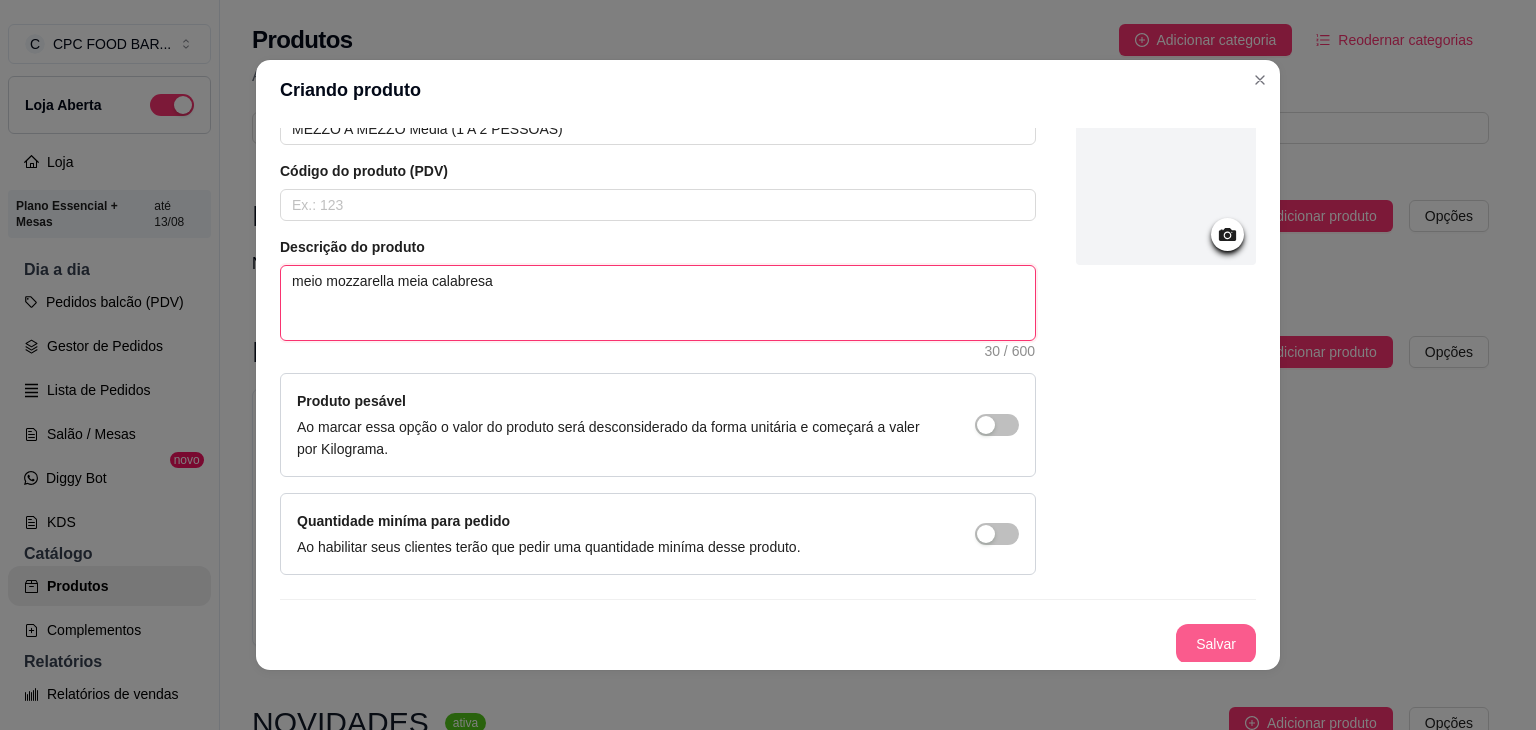 type on "meio mozzarella meia calabresa" 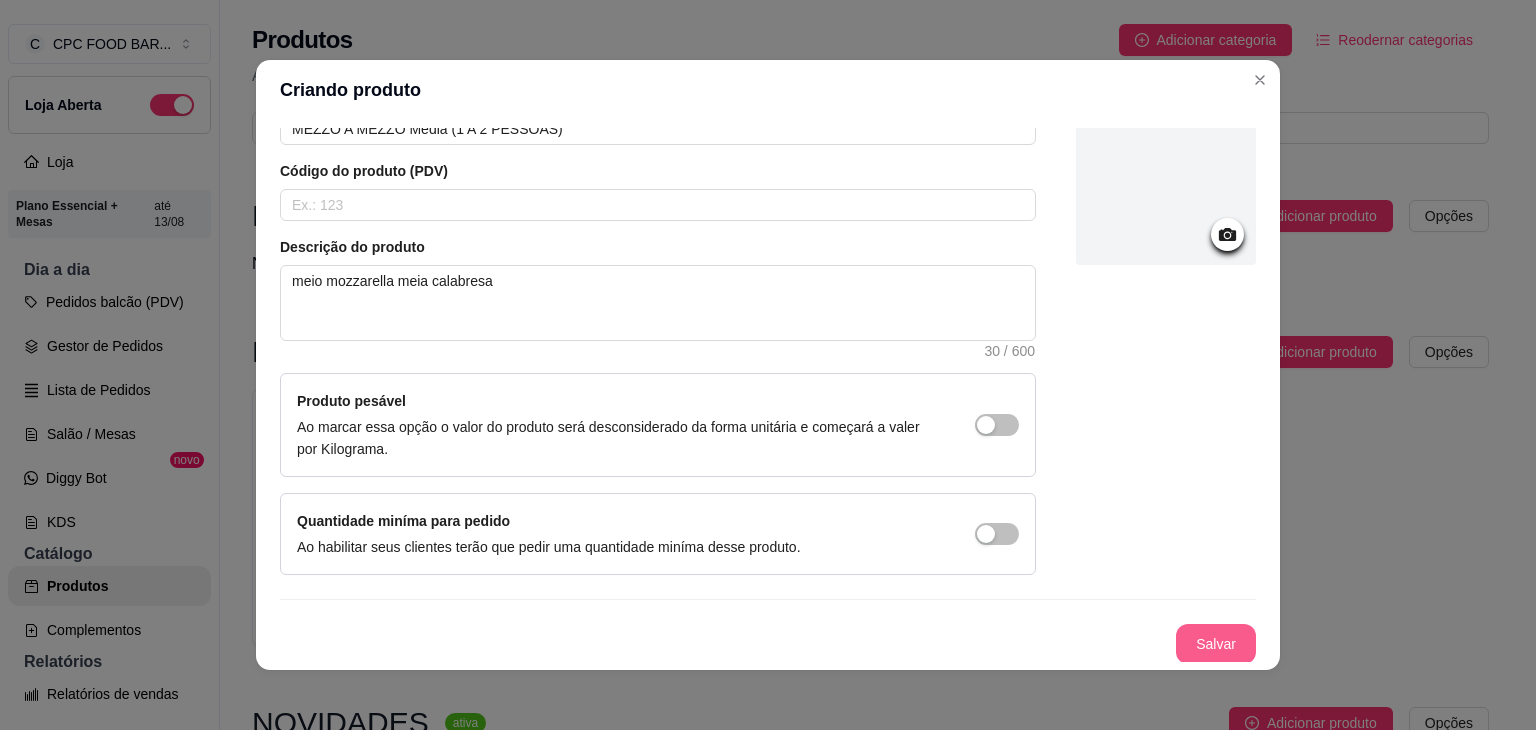 click on "Salvar" at bounding box center [1216, 644] 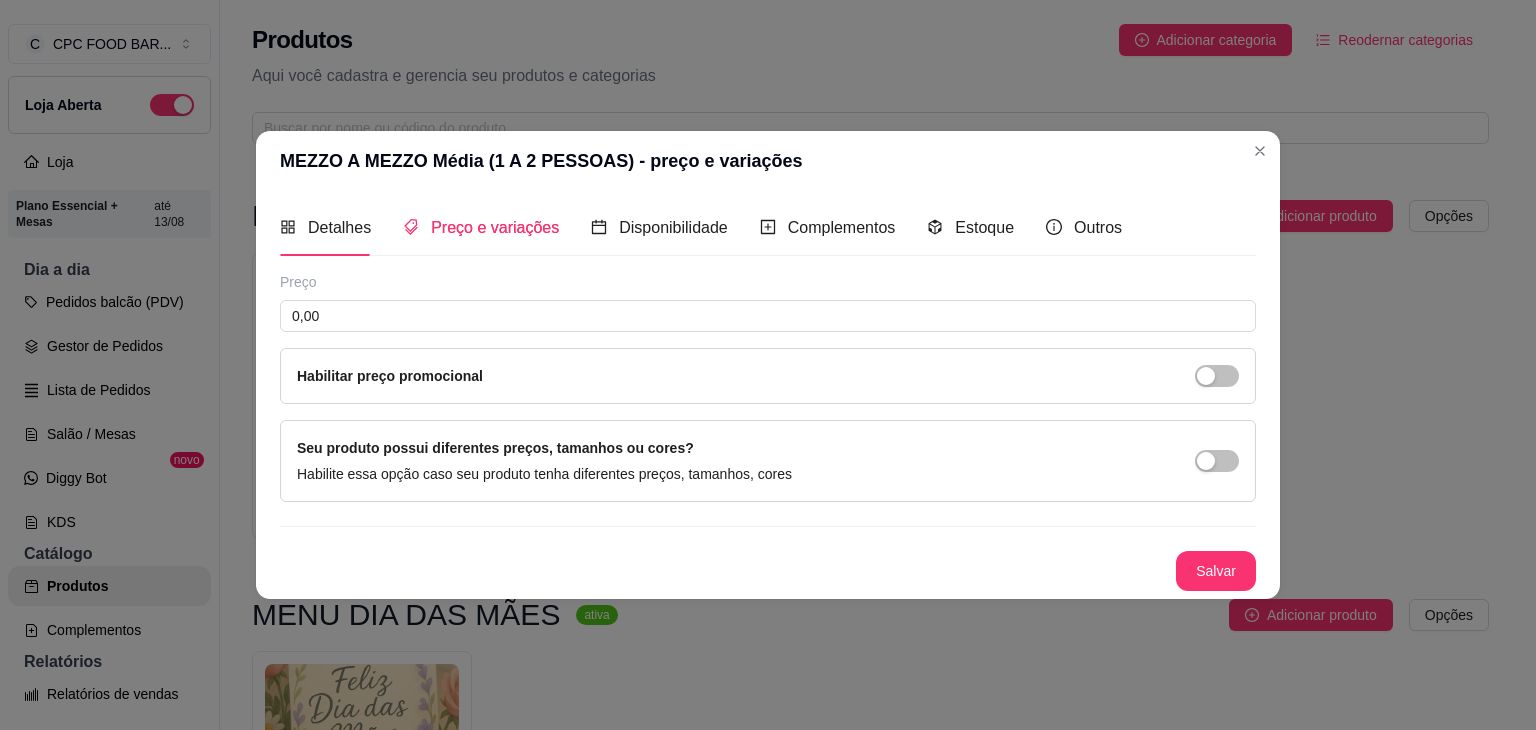 type 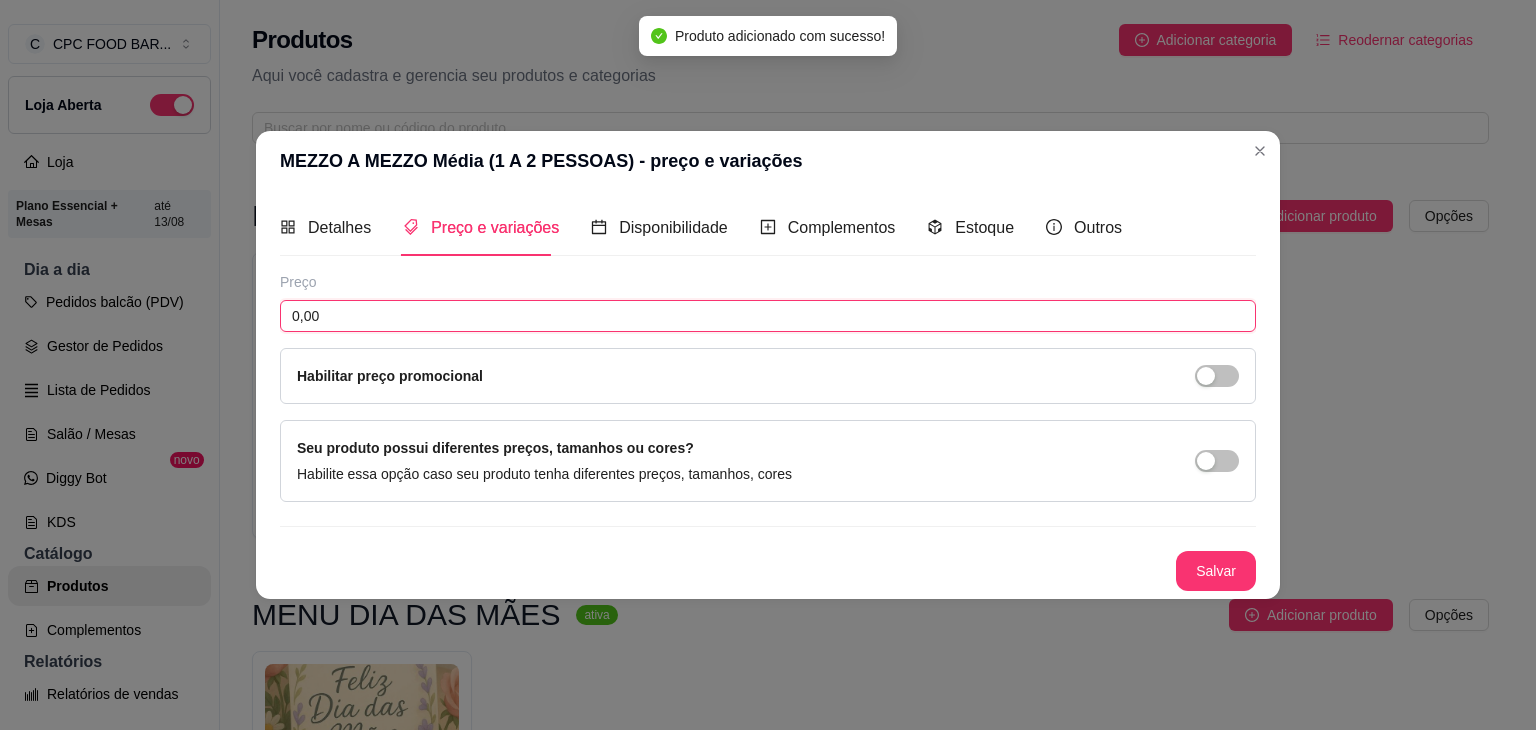 click on "0,00" at bounding box center [768, 316] 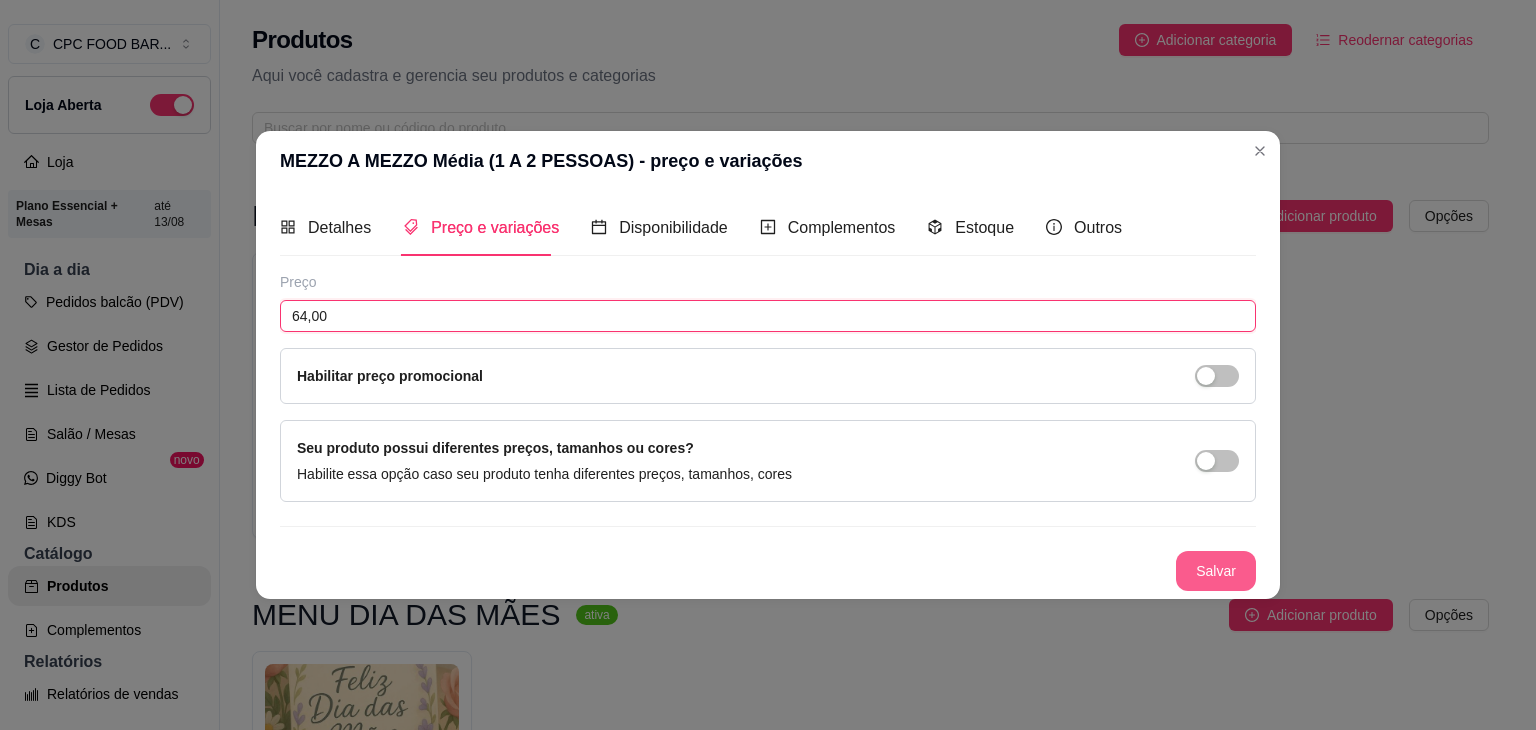 type on "64,00" 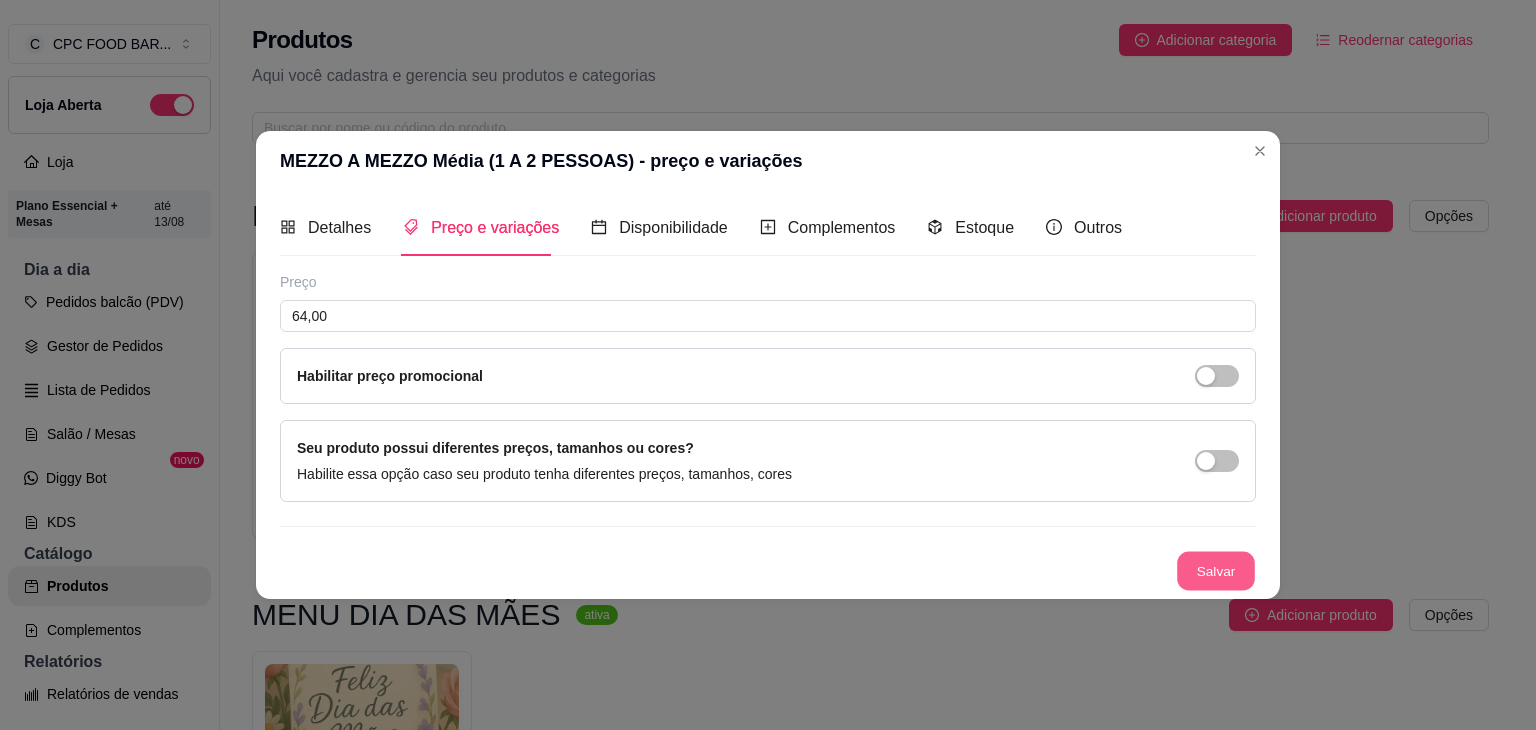 click on "Salvar" at bounding box center [1216, 571] 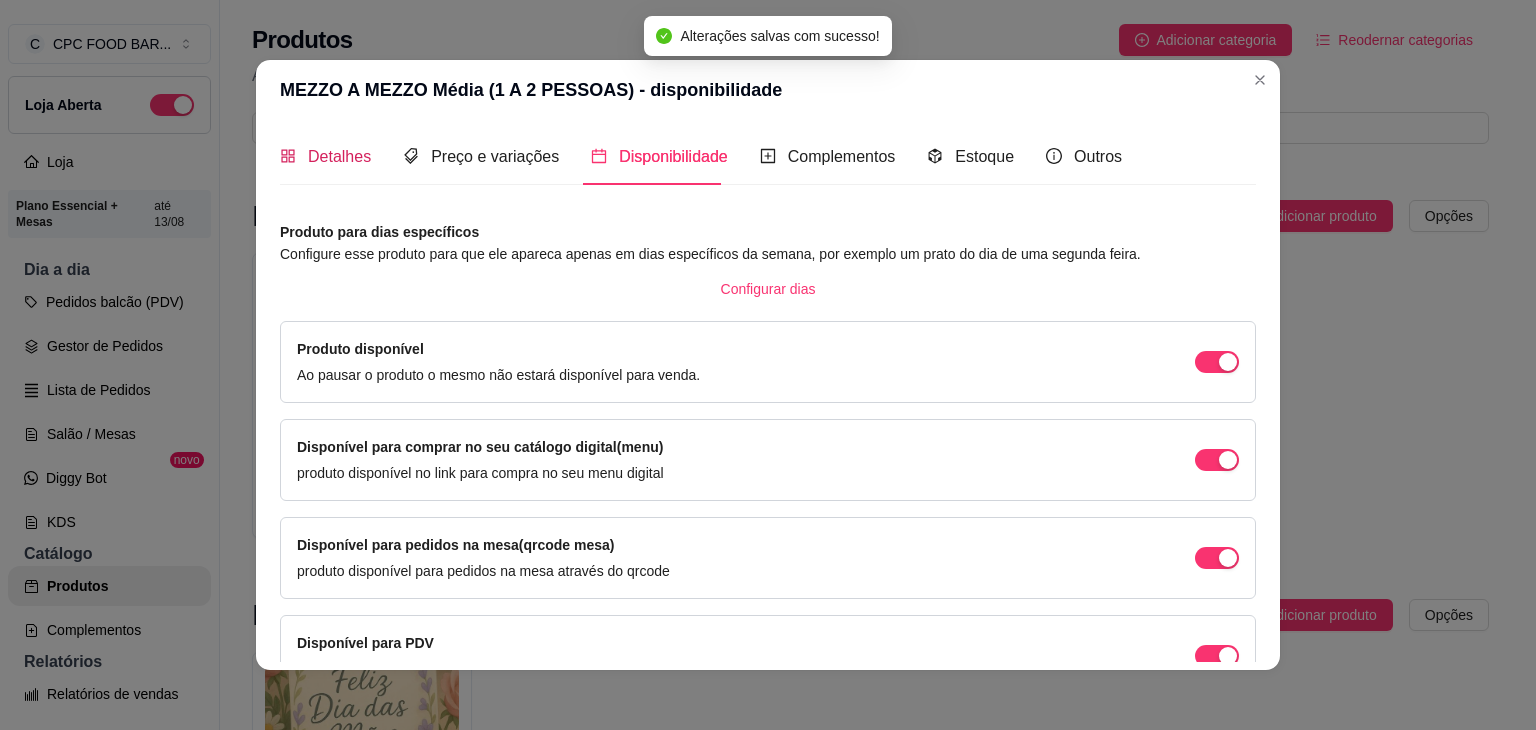 click on "Detalhes" at bounding box center [339, 156] 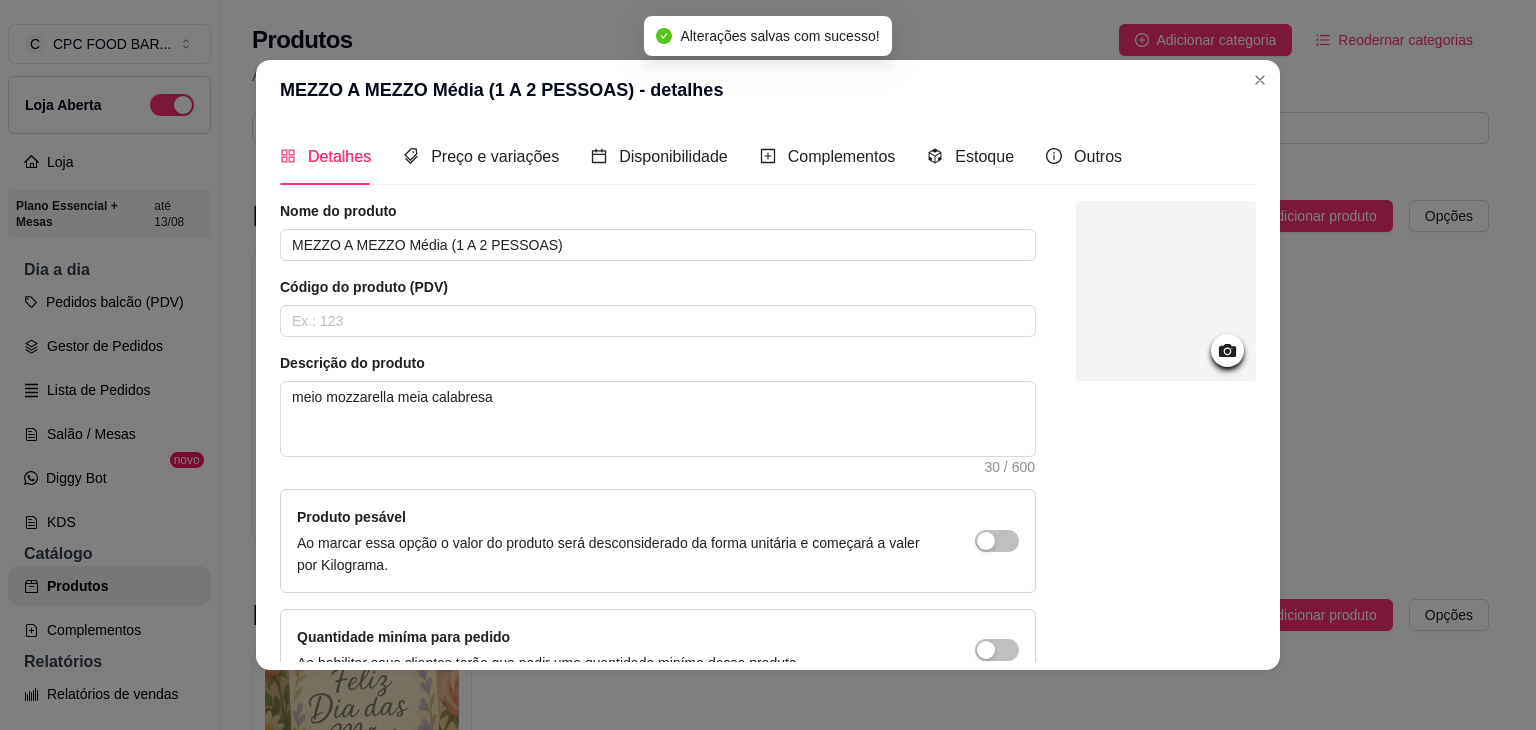 click at bounding box center [1166, 291] 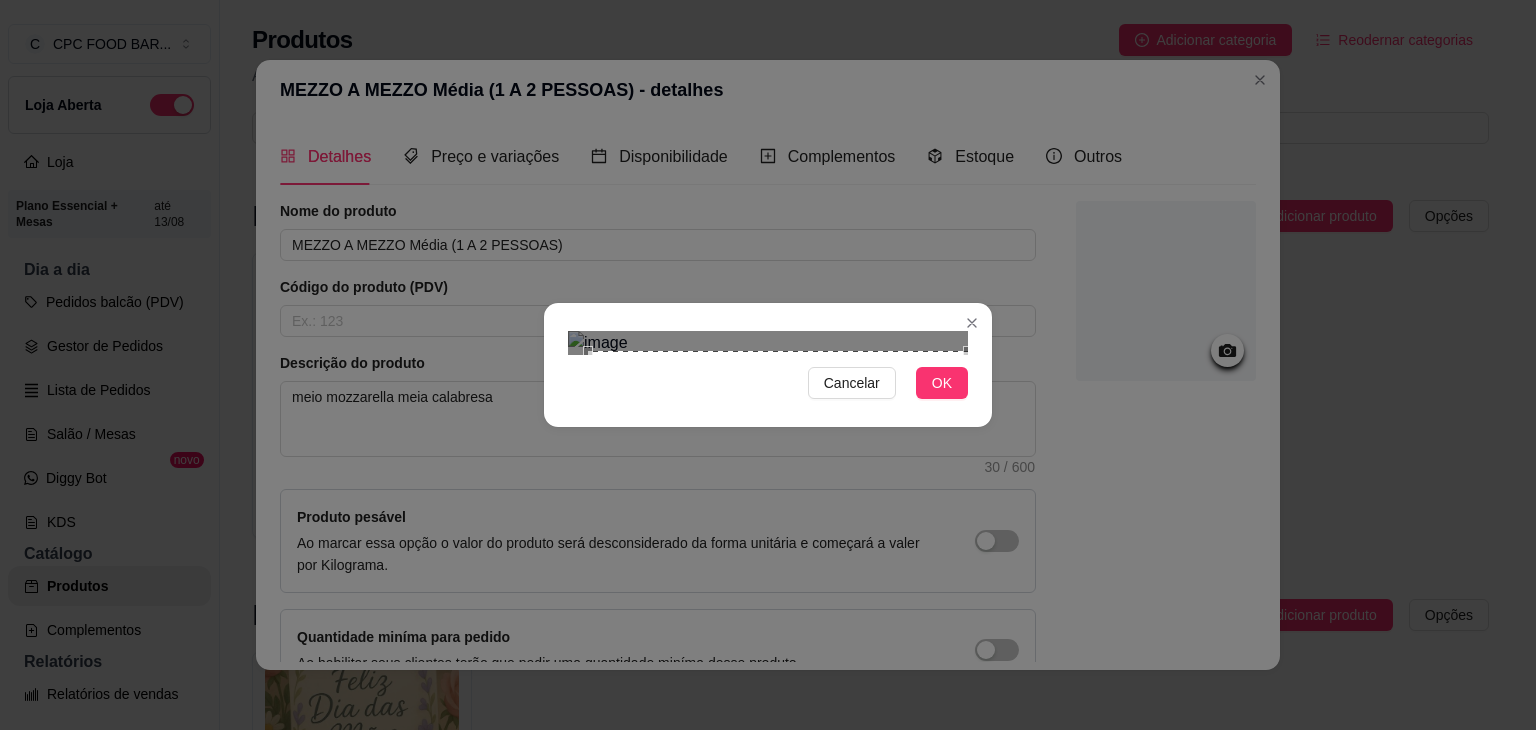 click on "Cancelar OK" at bounding box center [768, 365] 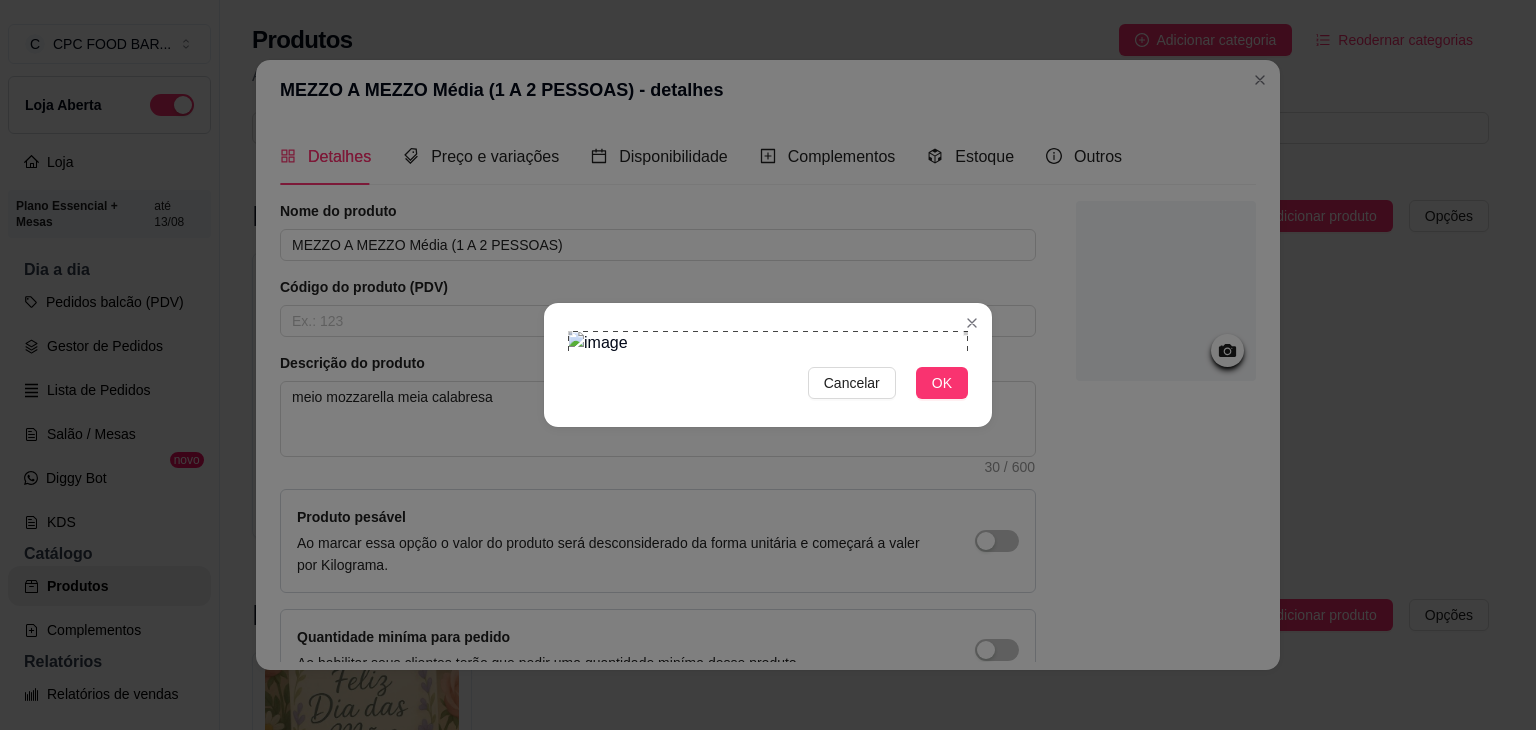 click on "Cancelar OK" at bounding box center [768, 365] 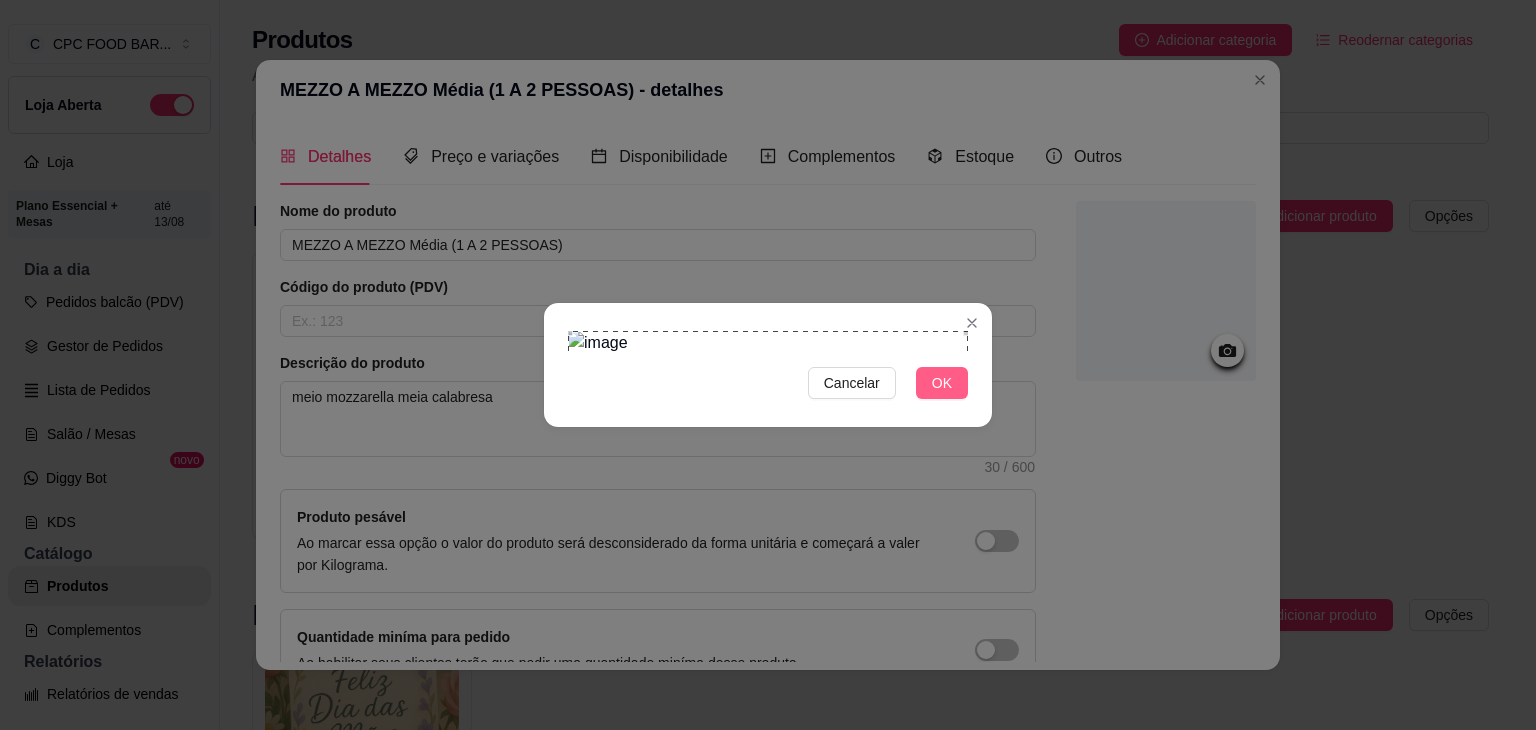 click on "OK" at bounding box center [942, 383] 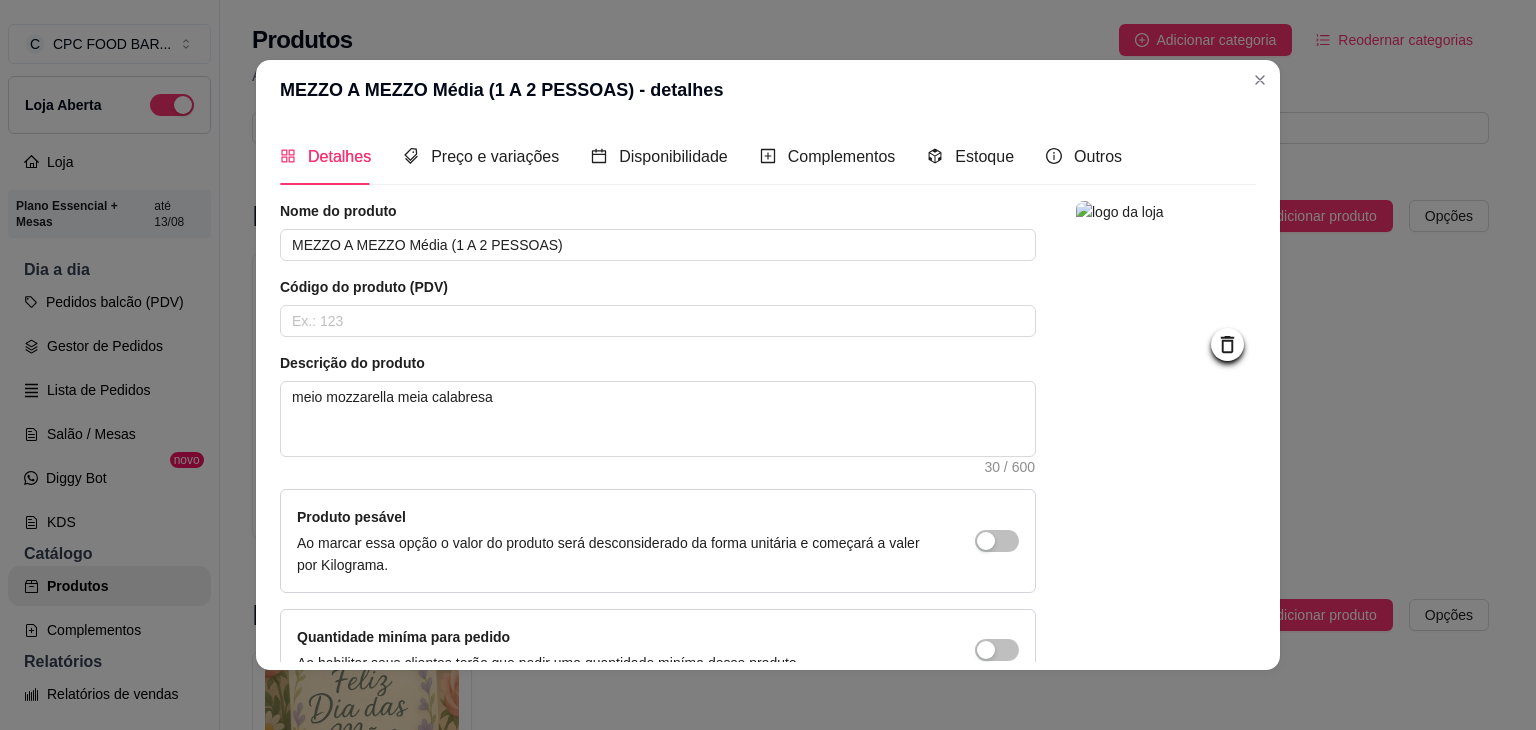 scroll, scrollTop: 116, scrollLeft: 0, axis: vertical 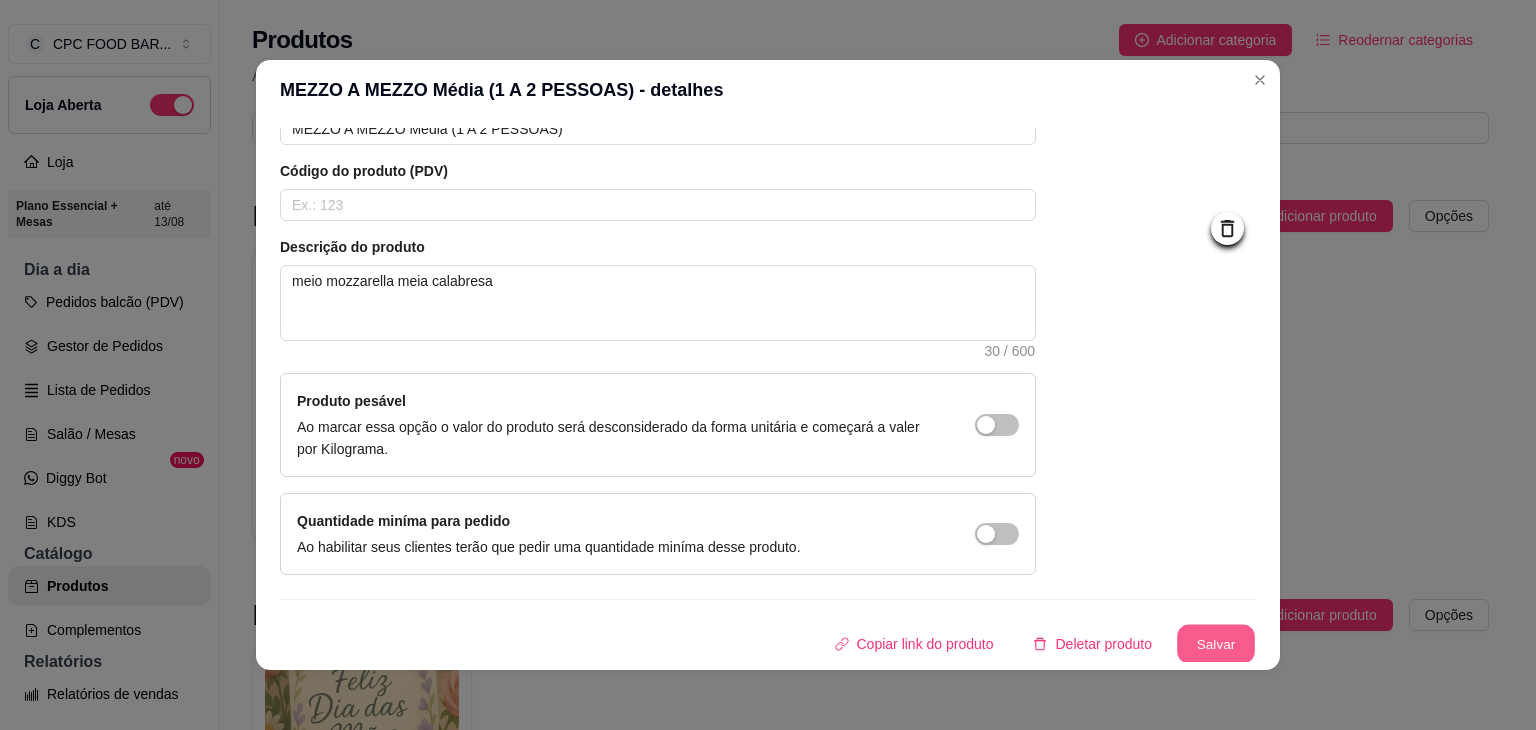 click on "Salvar" at bounding box center (1216, 644) 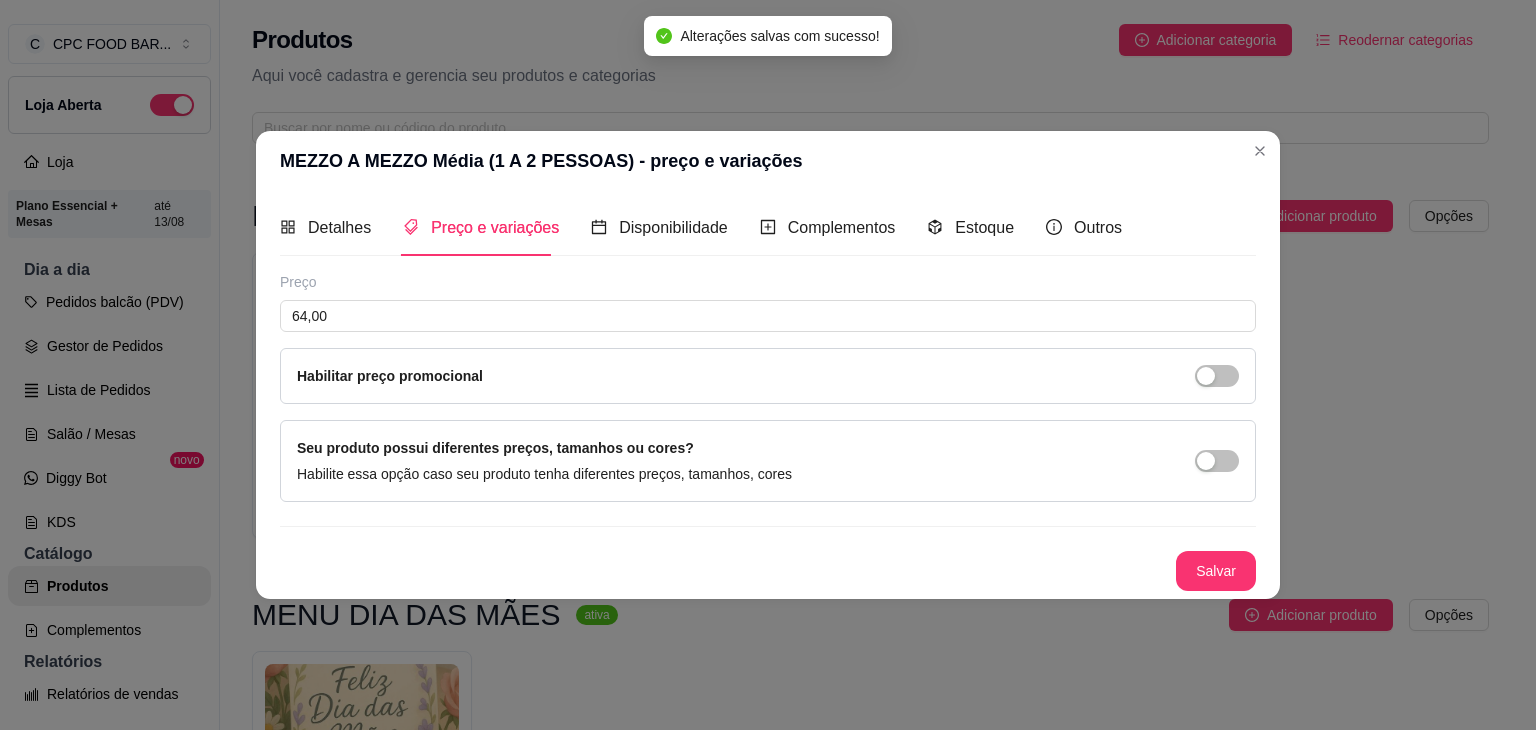 scroll, scrollTop: 0, scrollLeft: 0, axis: both 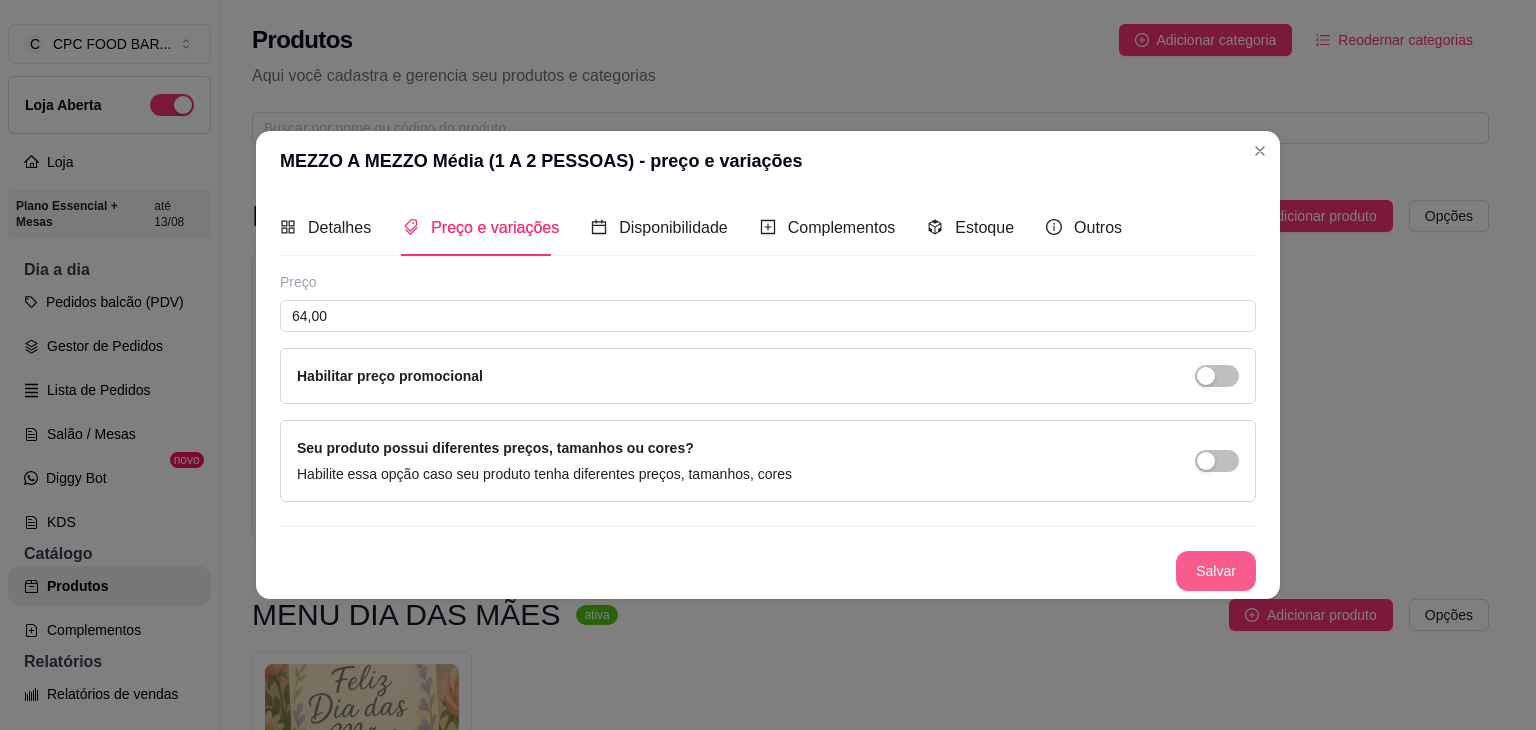 click on "Salvar" at bounding box center (1216, 571) 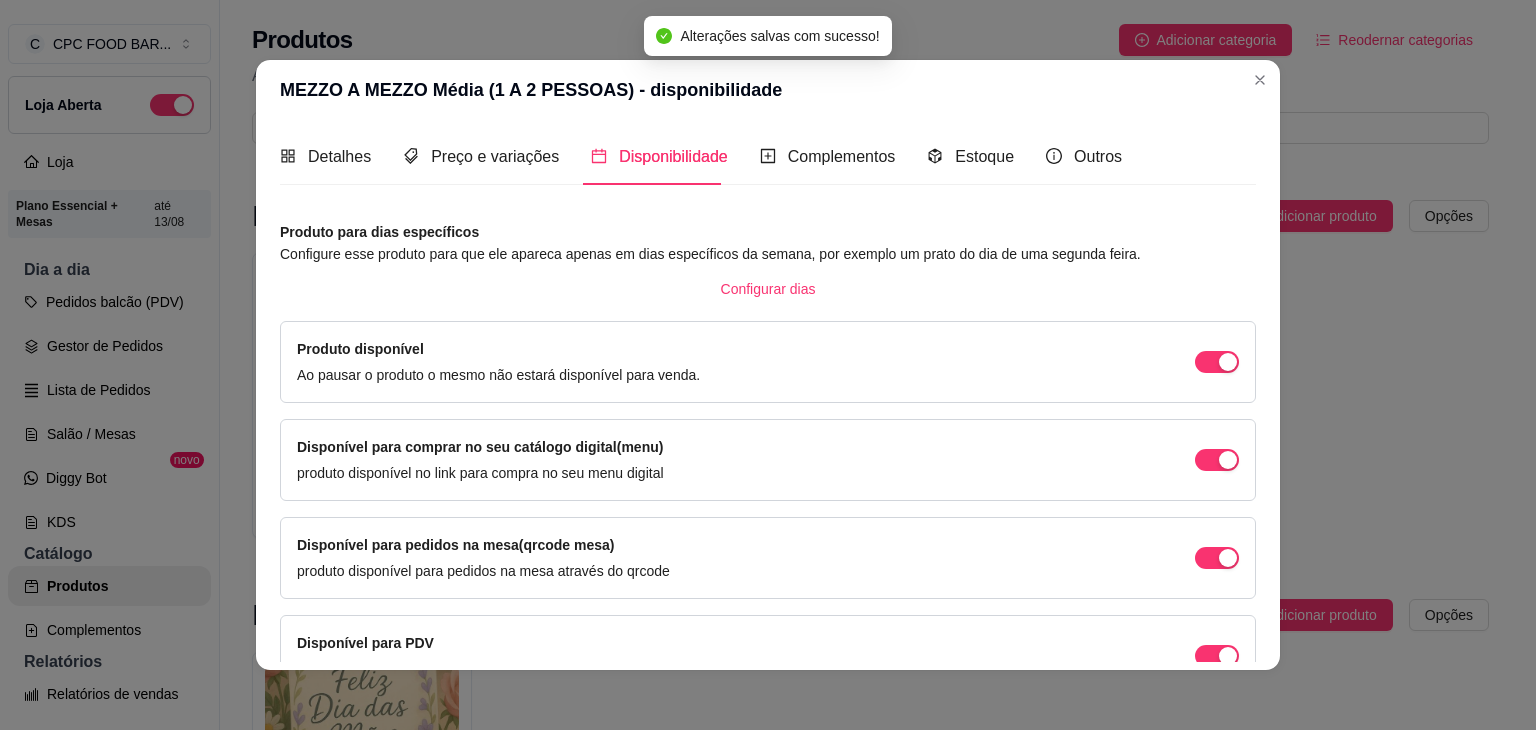 click at bounding box center (1217, 362) 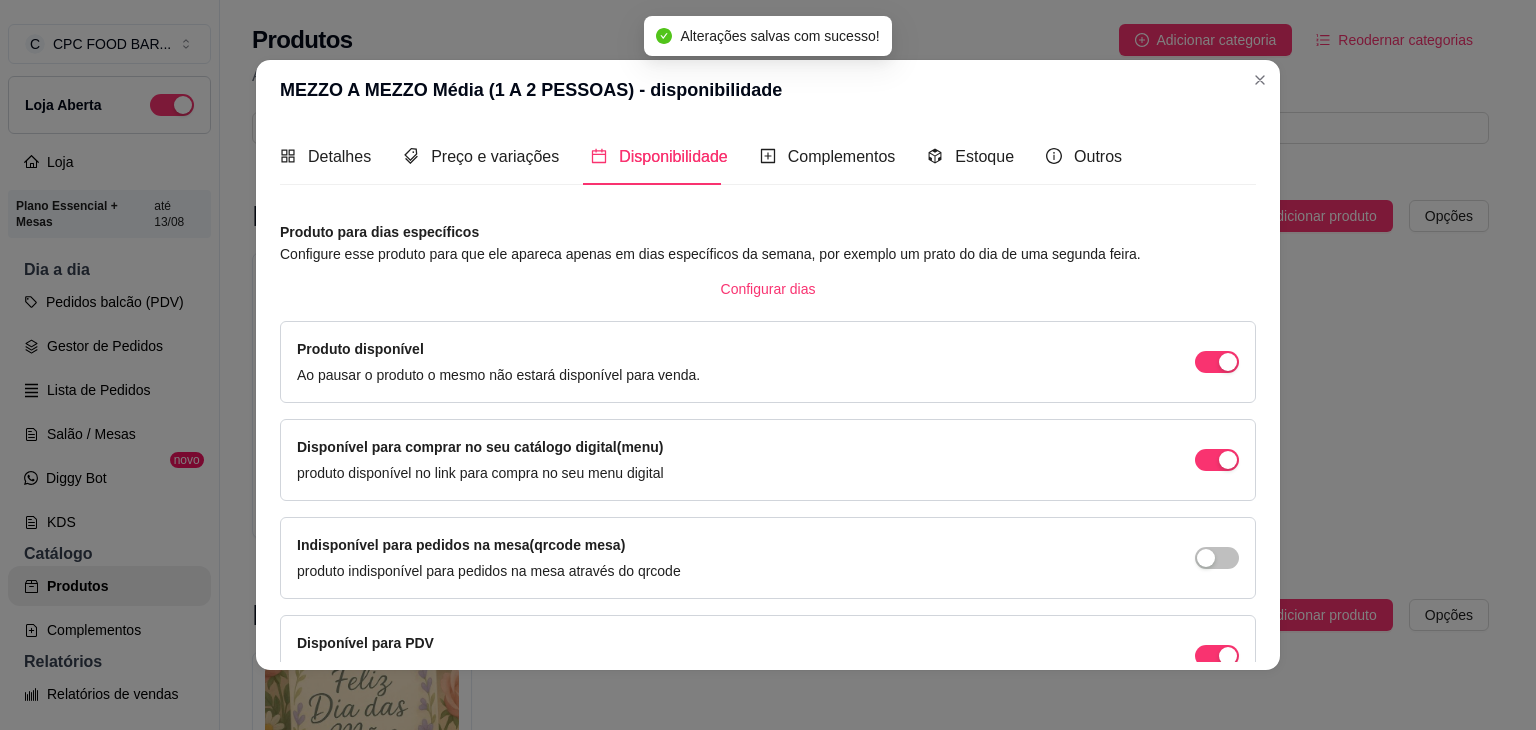 click at bounding box center [1217, 558] 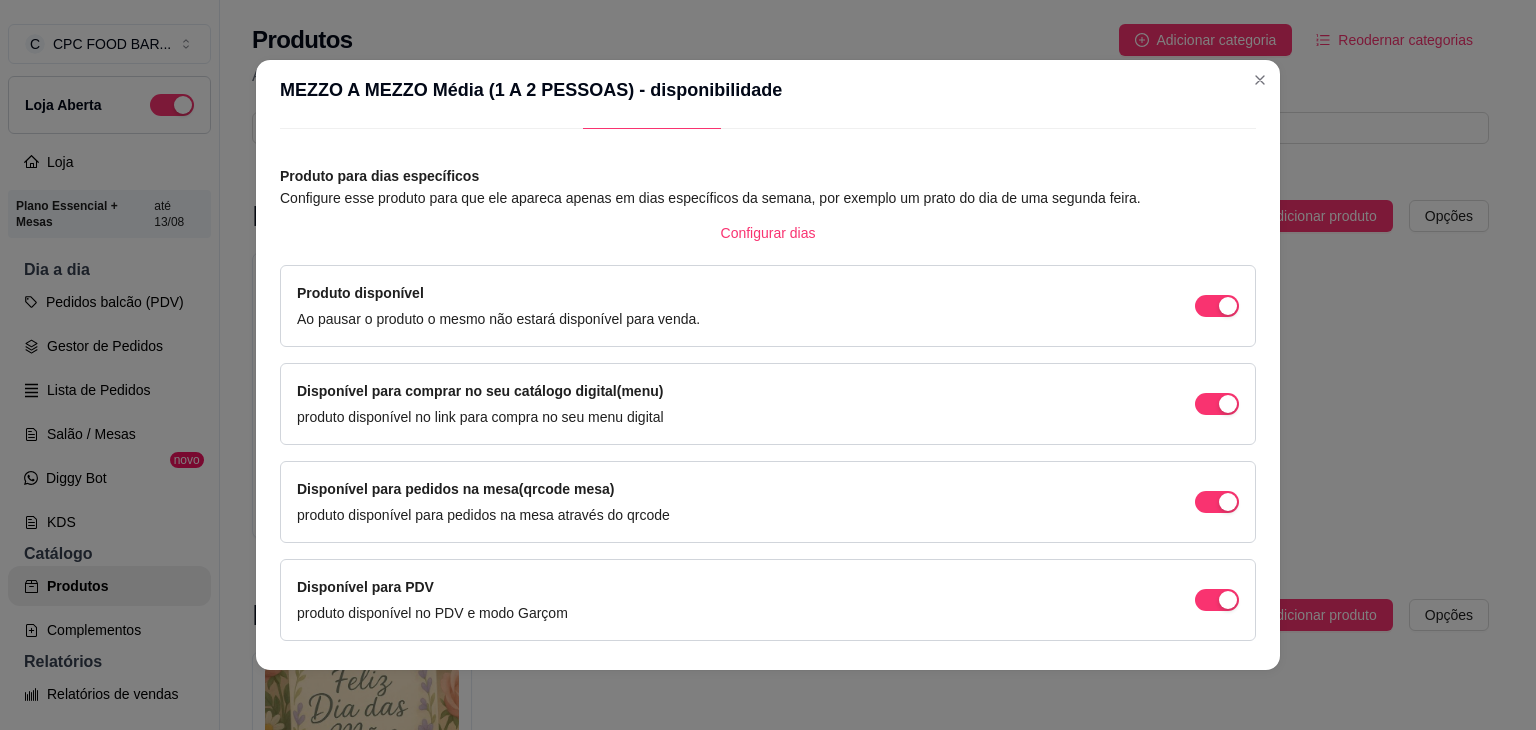 scroll, scrollTop: 114, scrollLeft: 0, axis: vertical 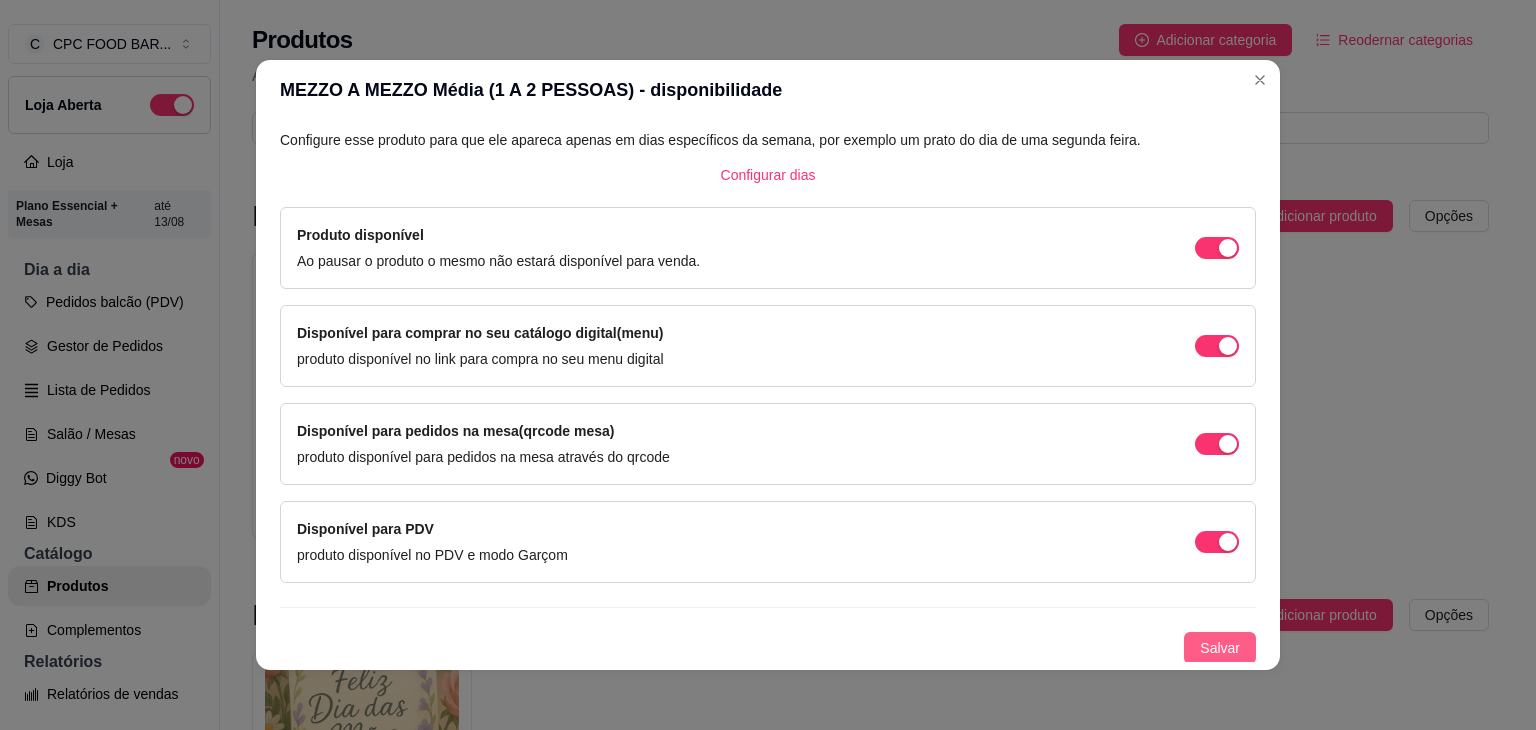 click on "Salvar" at bounding box center (1220, 648) 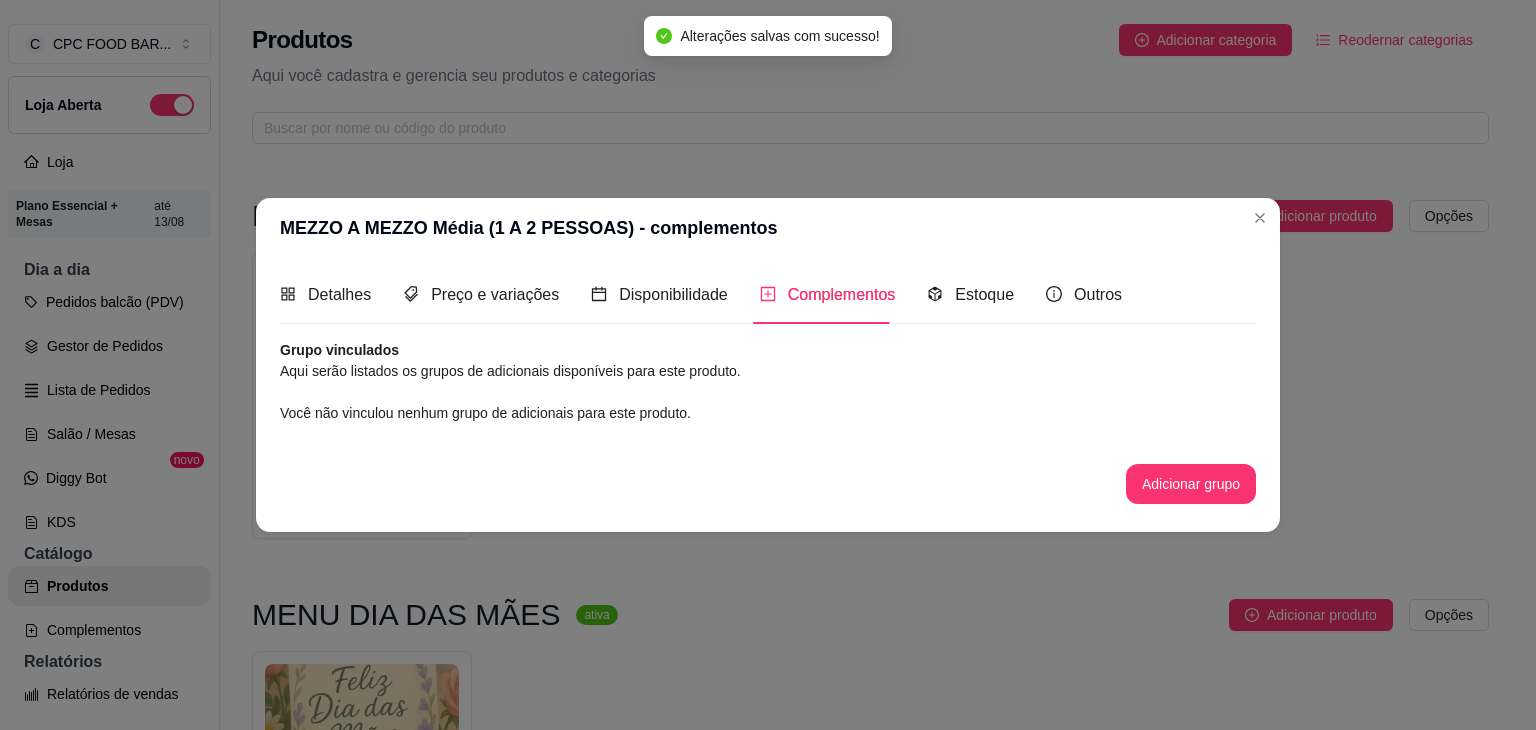 scroll, scrollTop: 0, scrollLeft: 0, axis: both 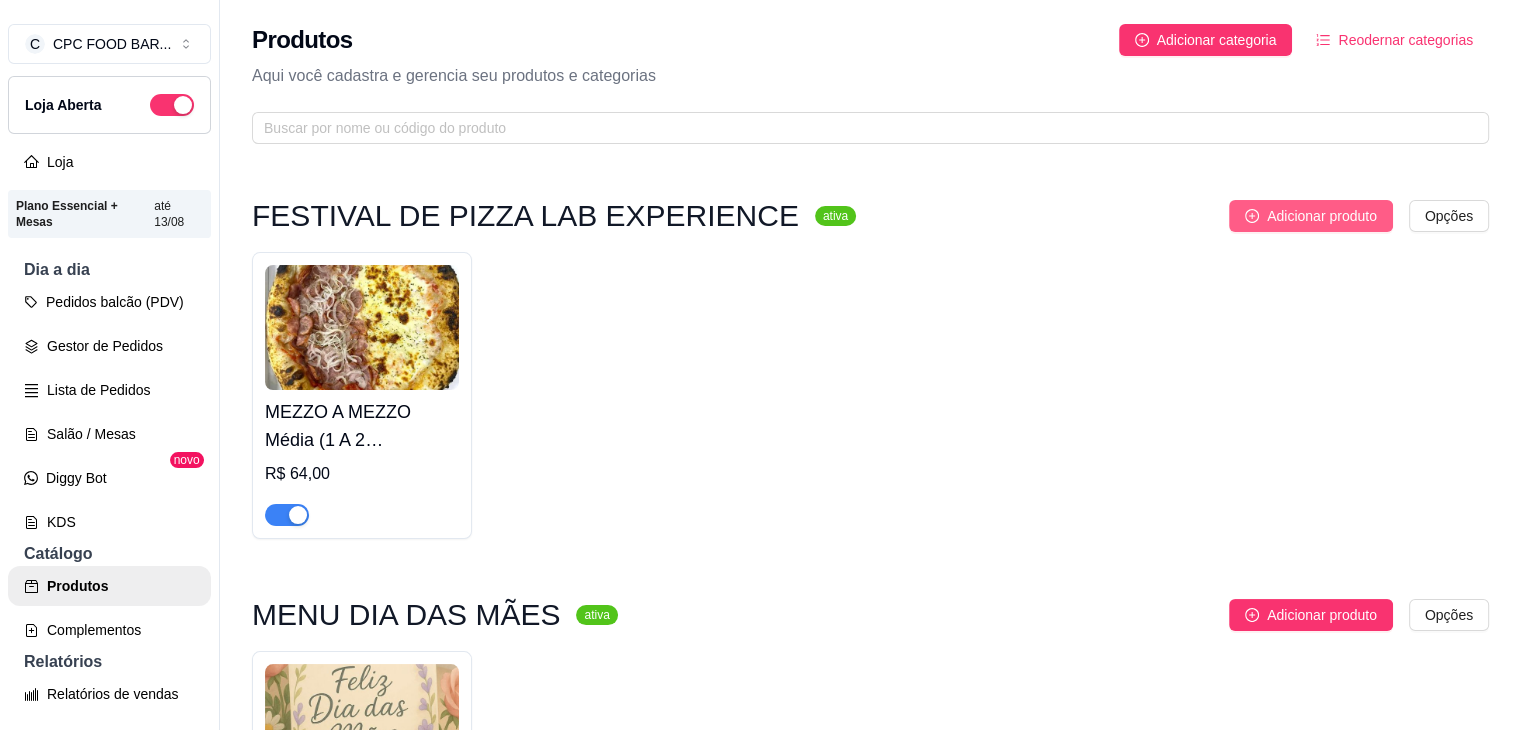click on "Adicionar produto" at bounding box center [1322, 216] 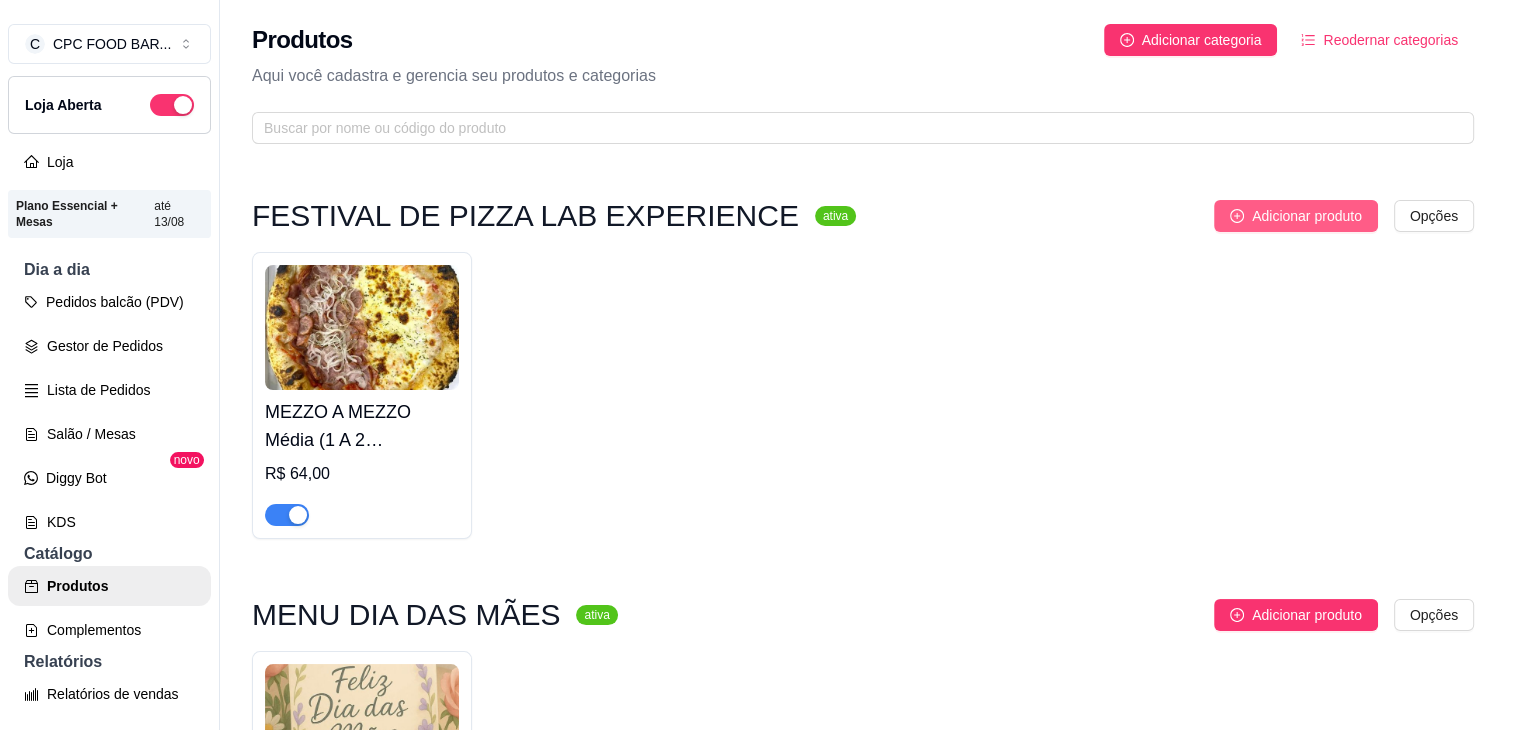 type 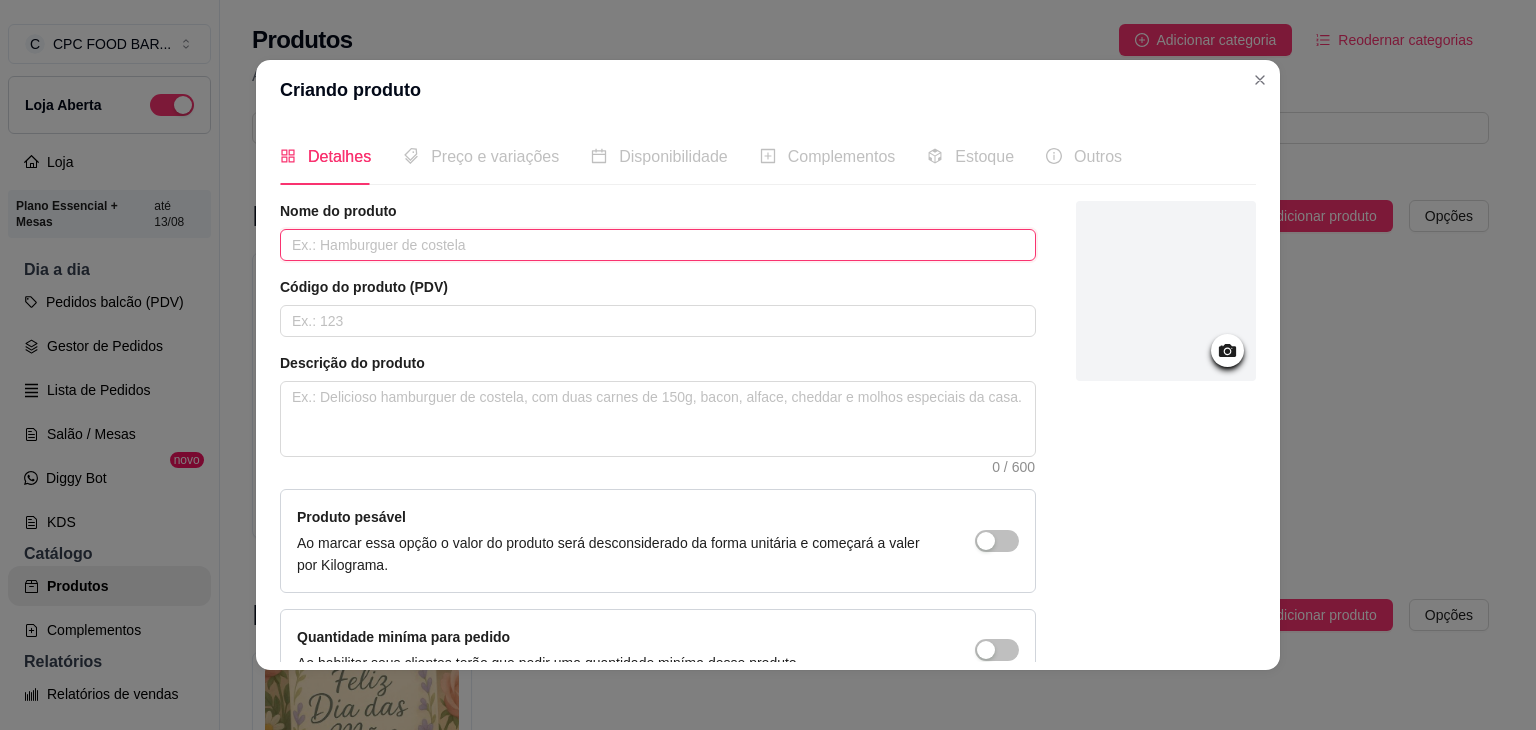 click at bounding box center (658, 245) 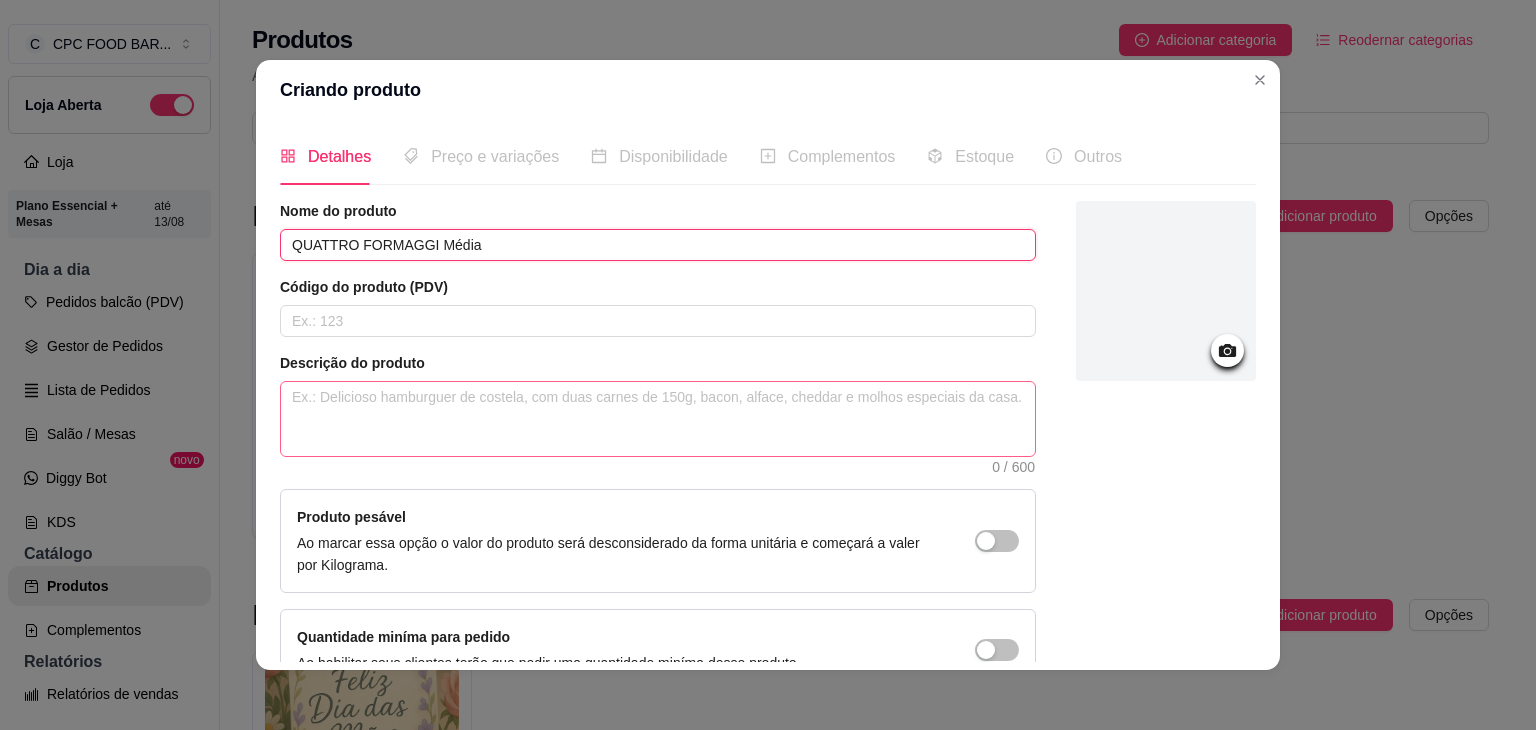 type on "QUATTRO FORMAGGI Média" 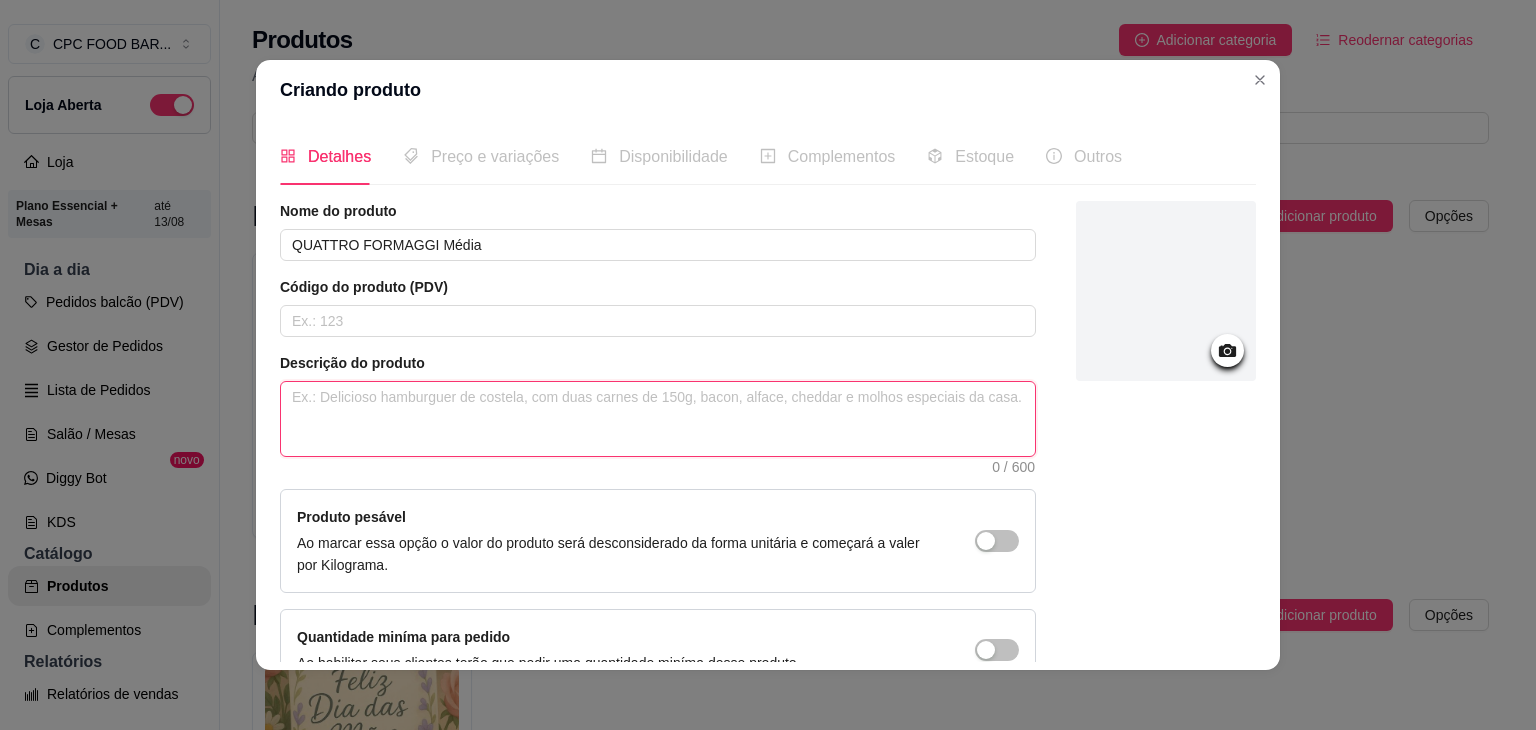 click at bounding box center [658, 419] 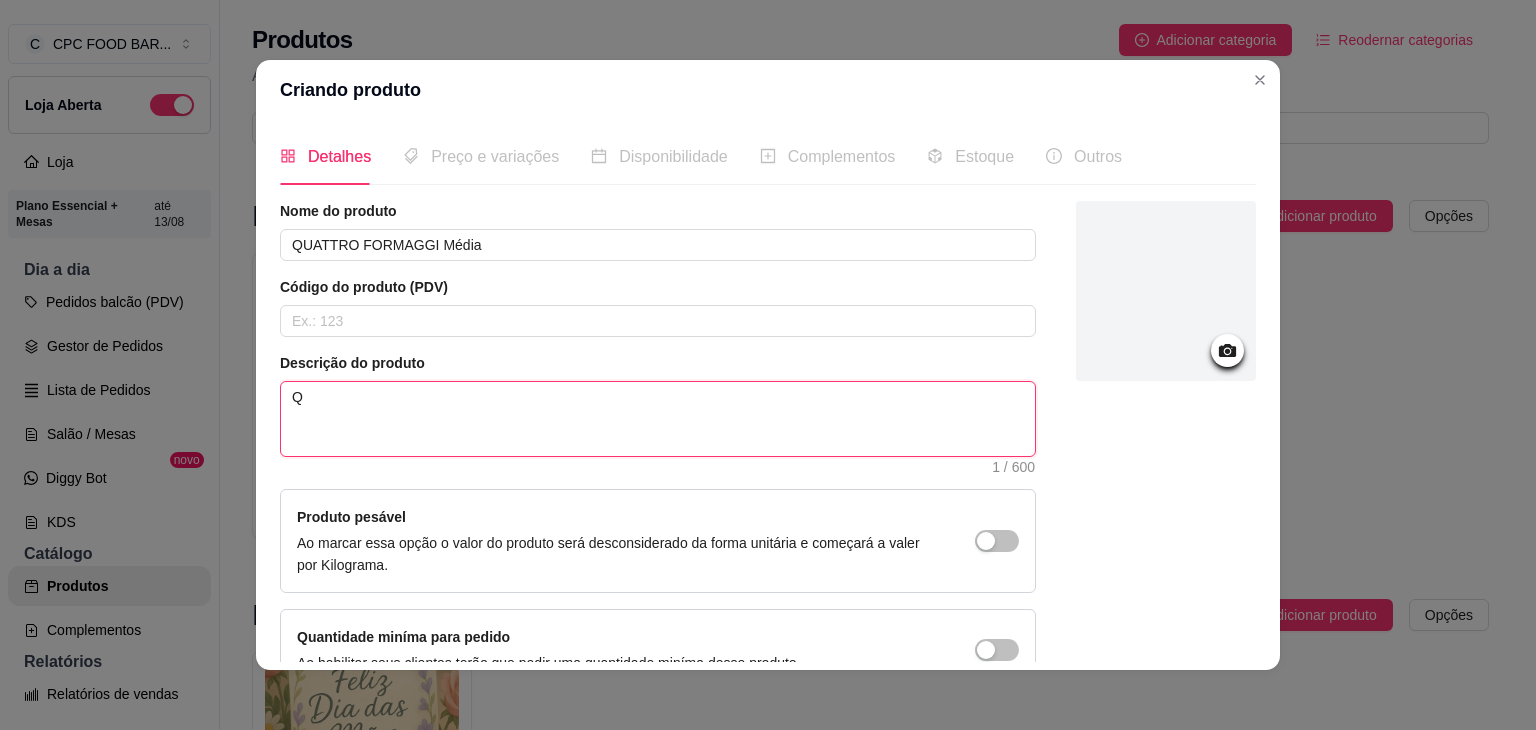 type 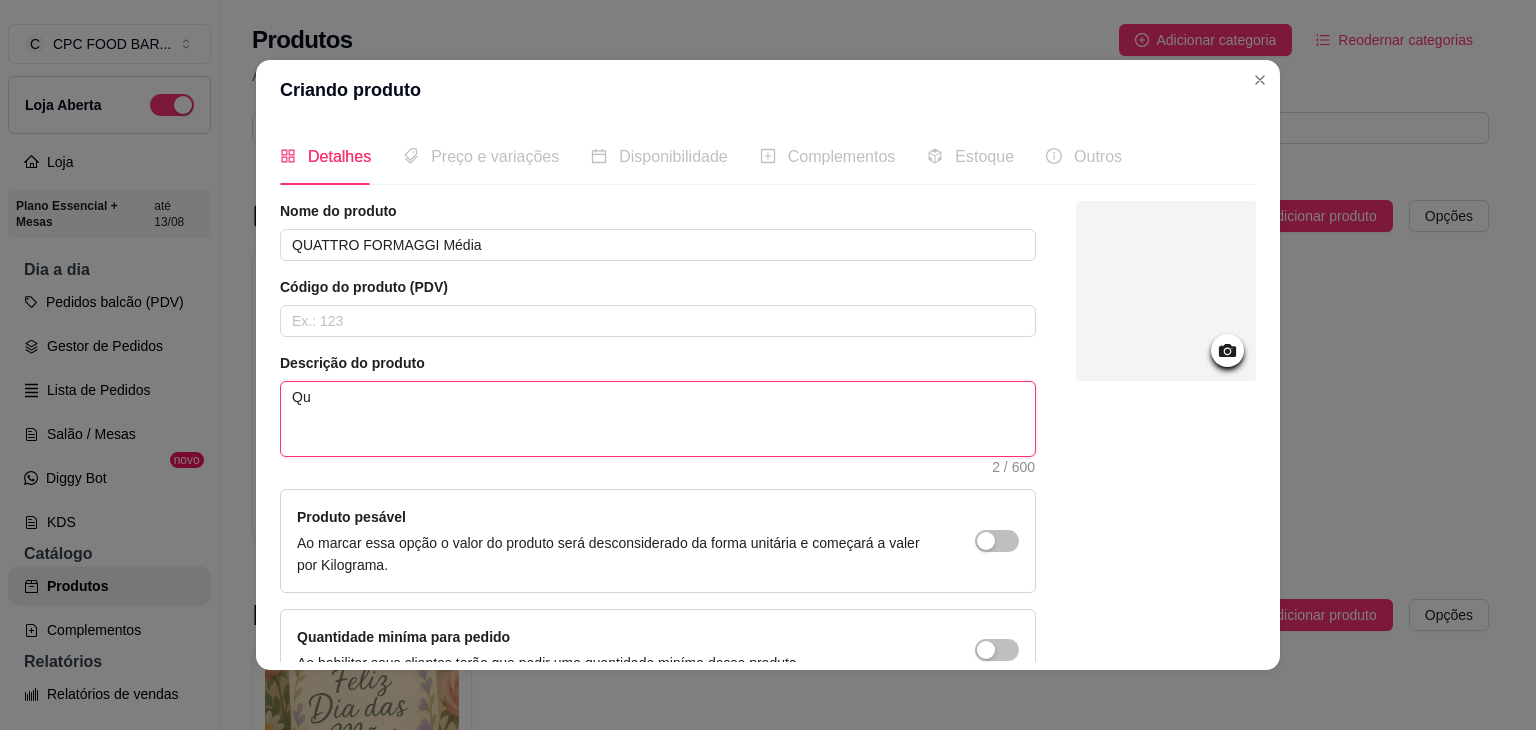 type 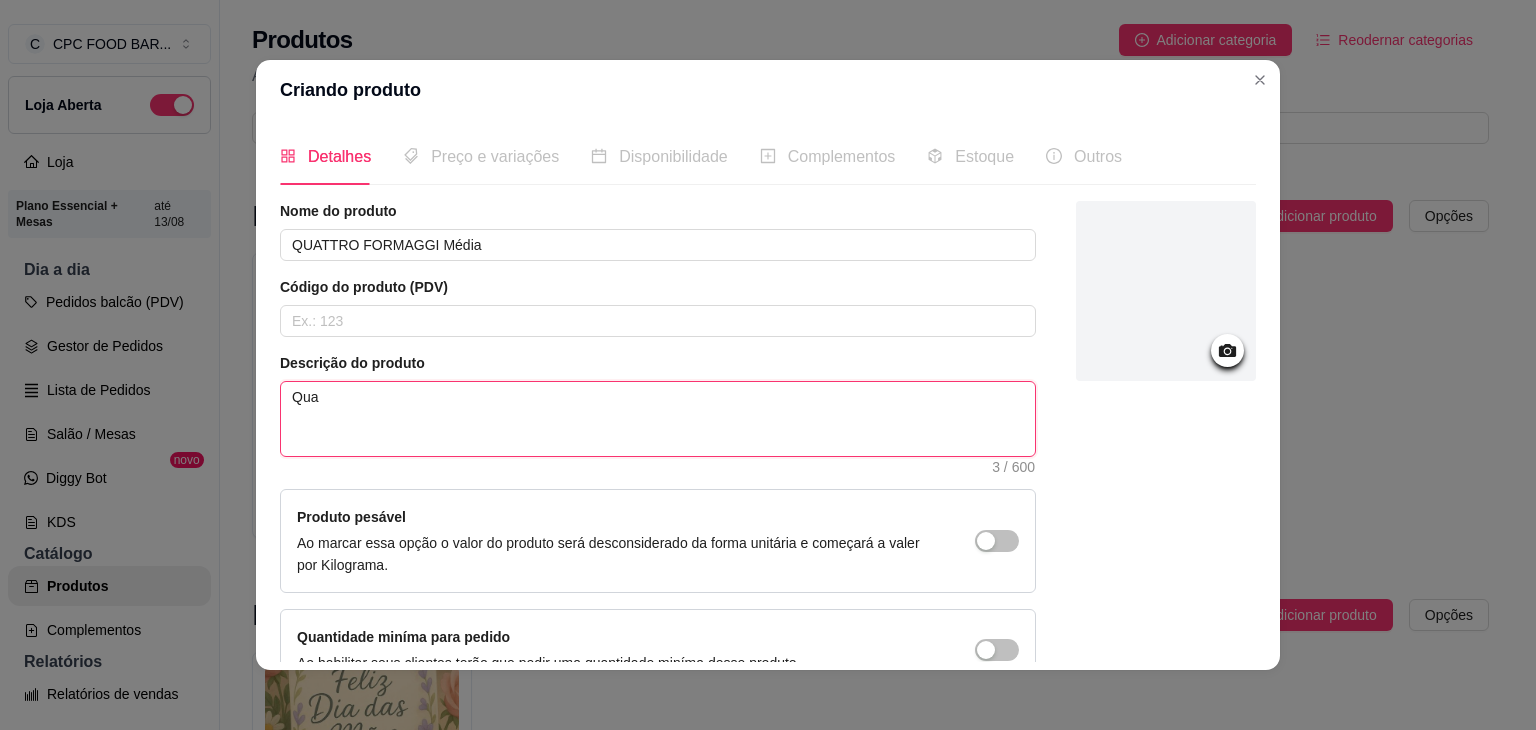 type 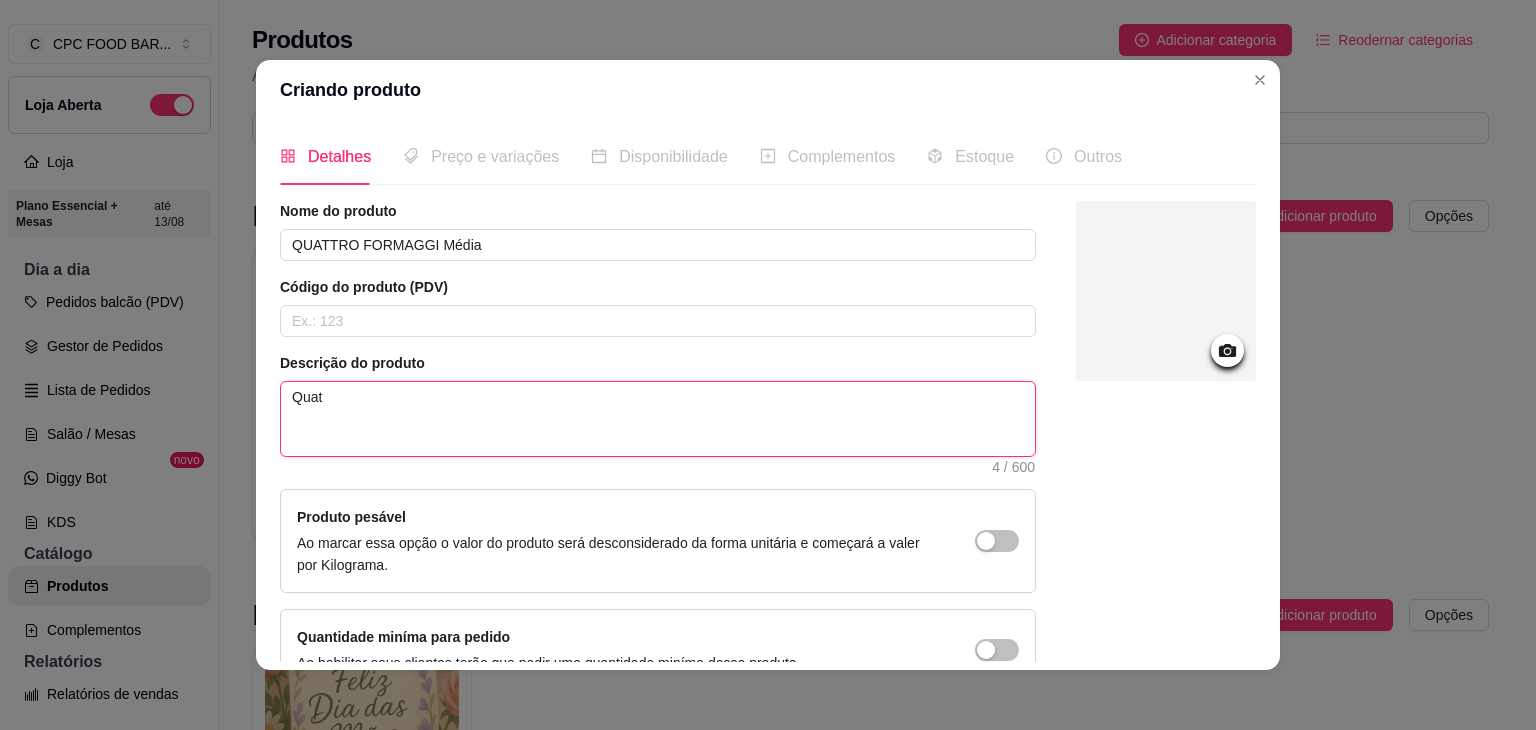 type 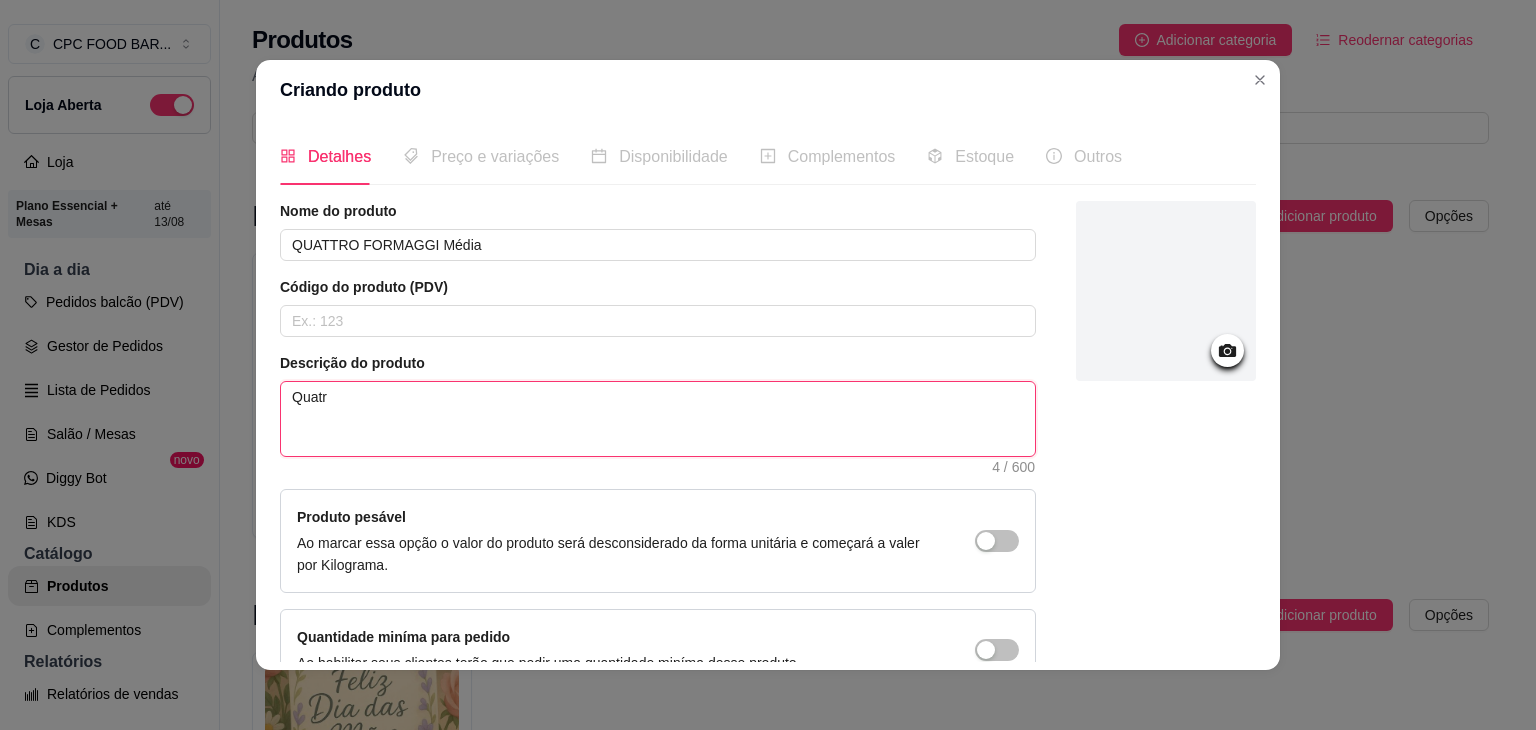 type 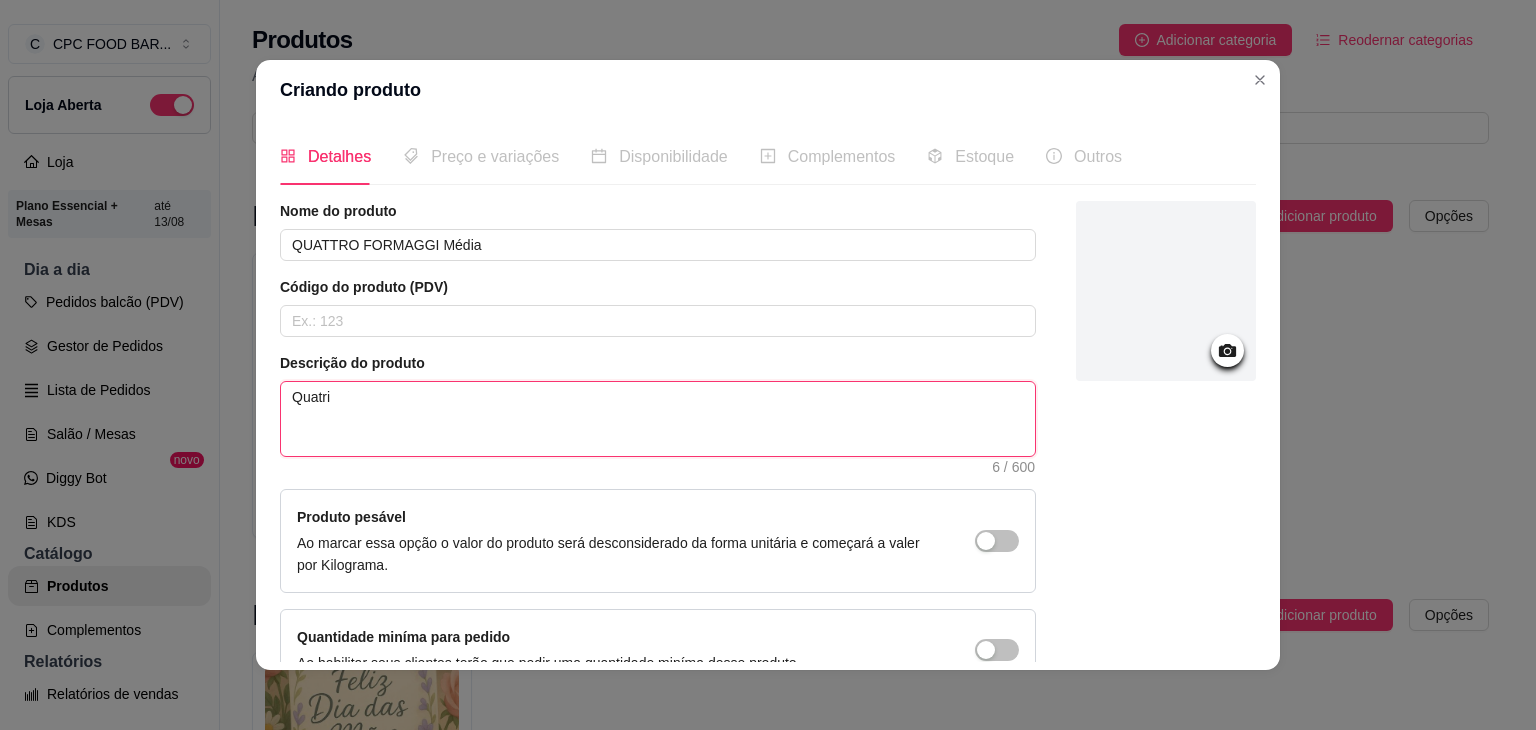 type 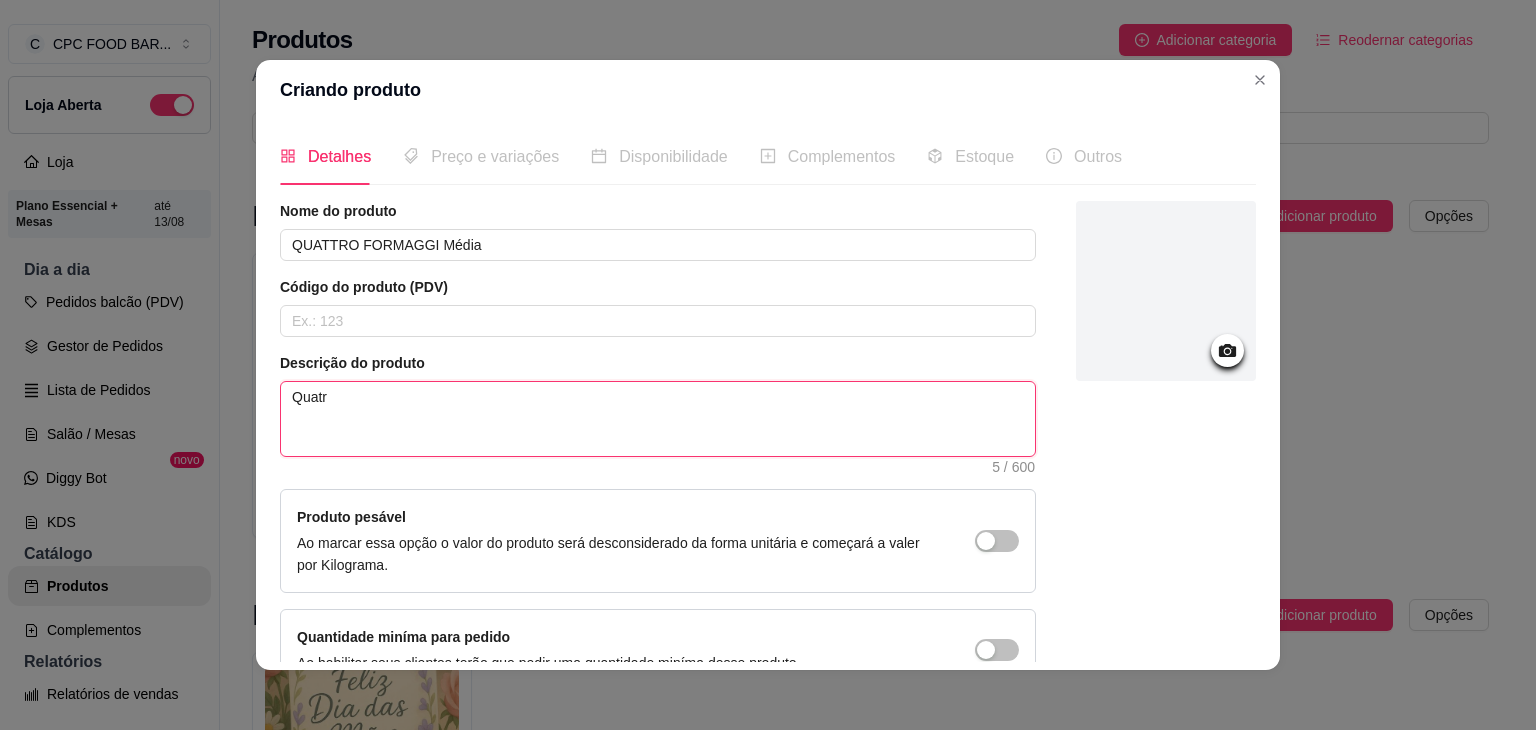 type 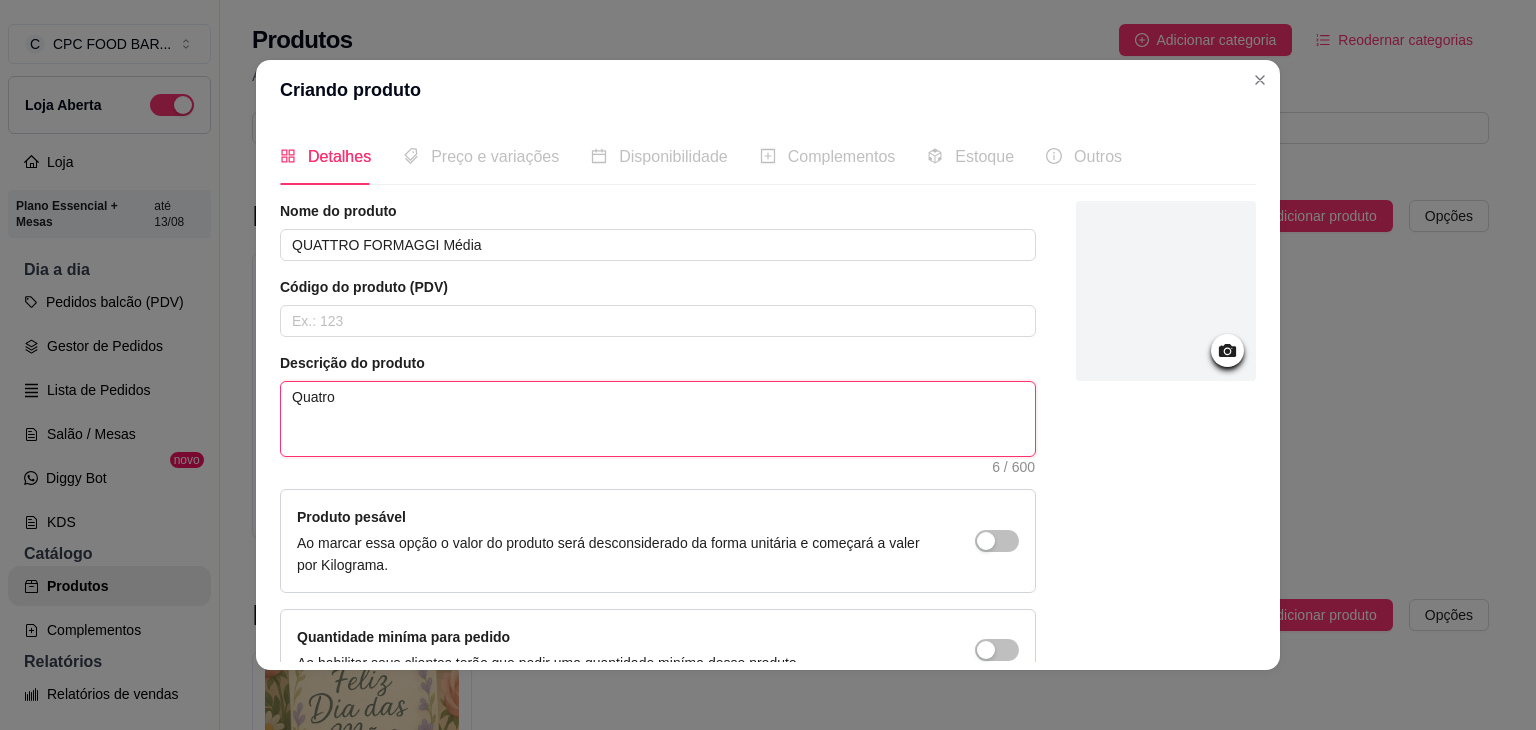 type 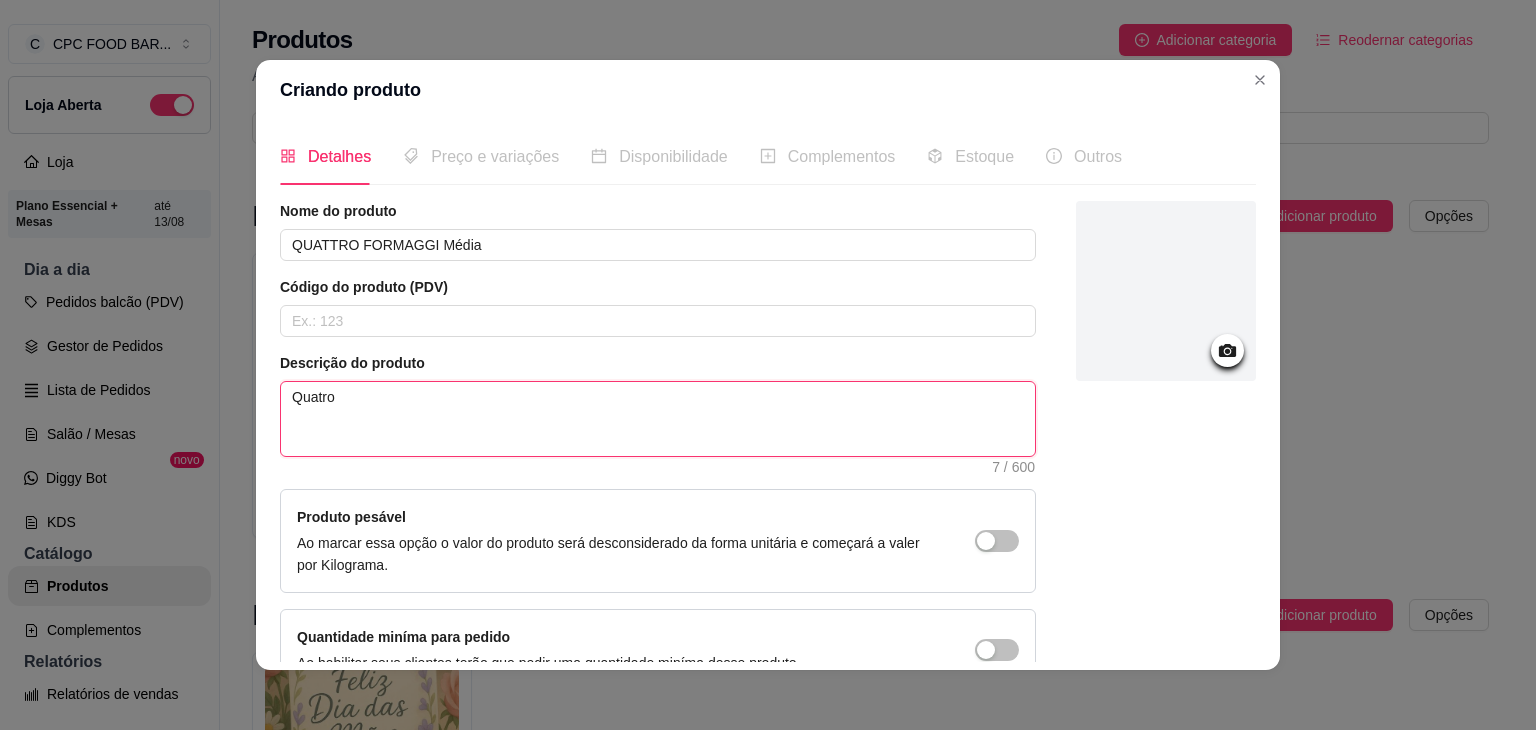 type 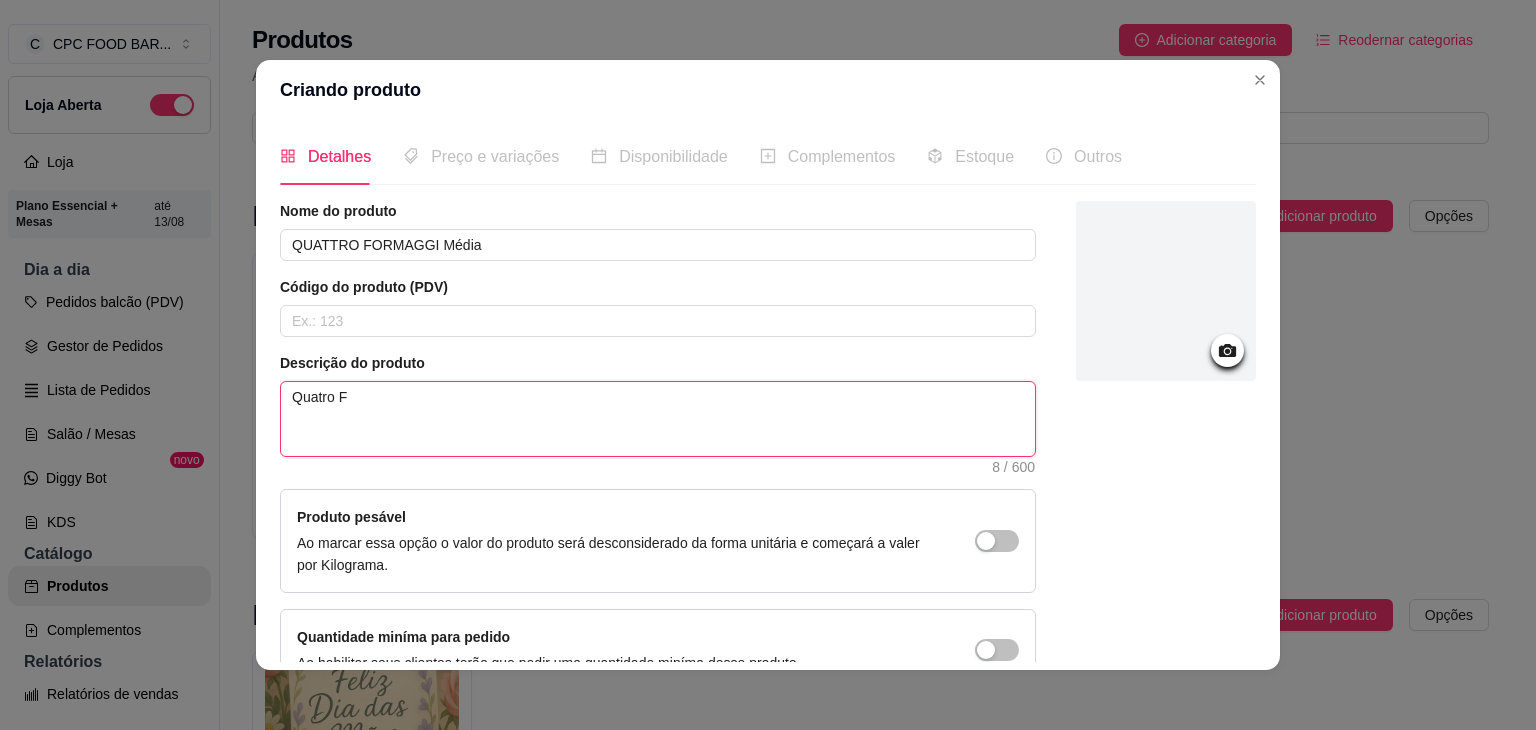 type 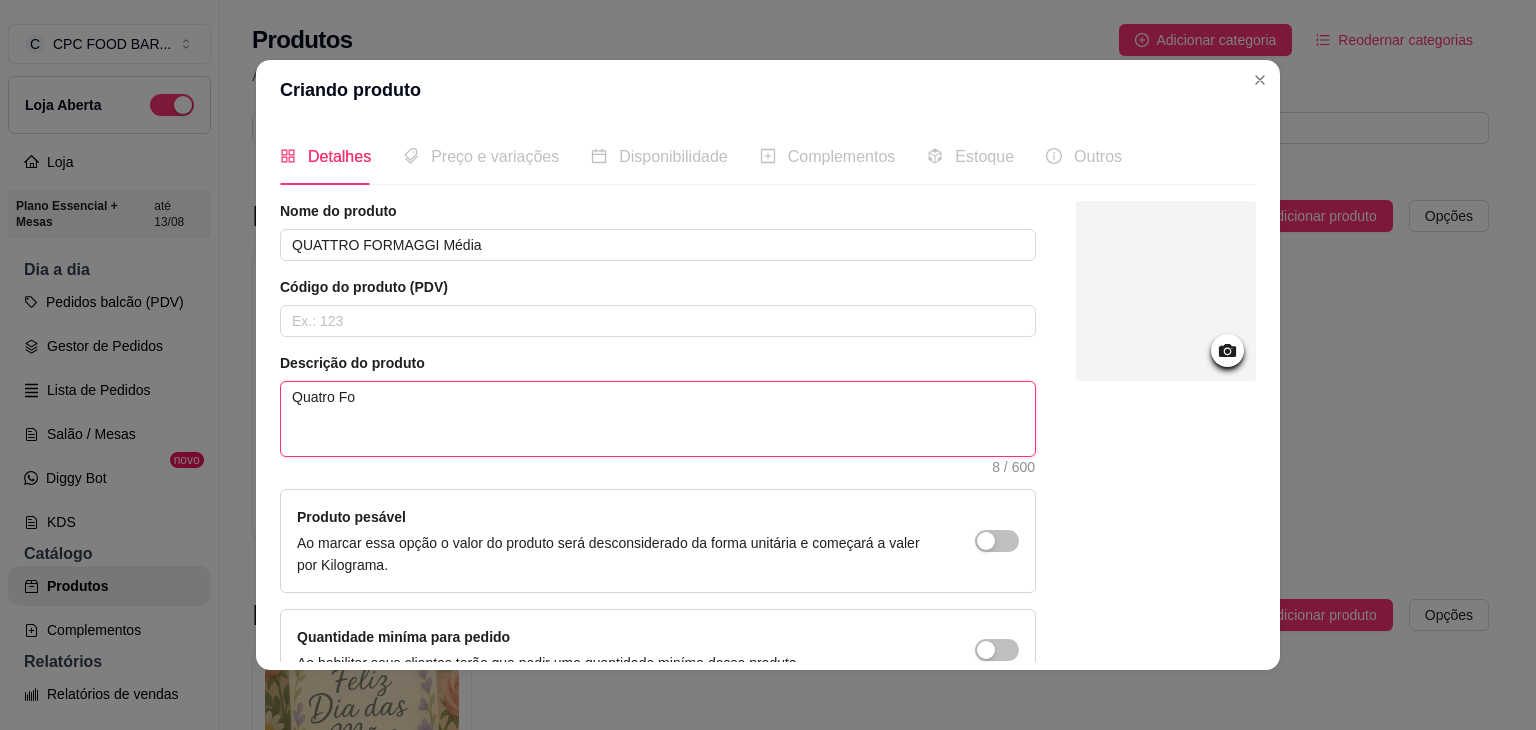 type 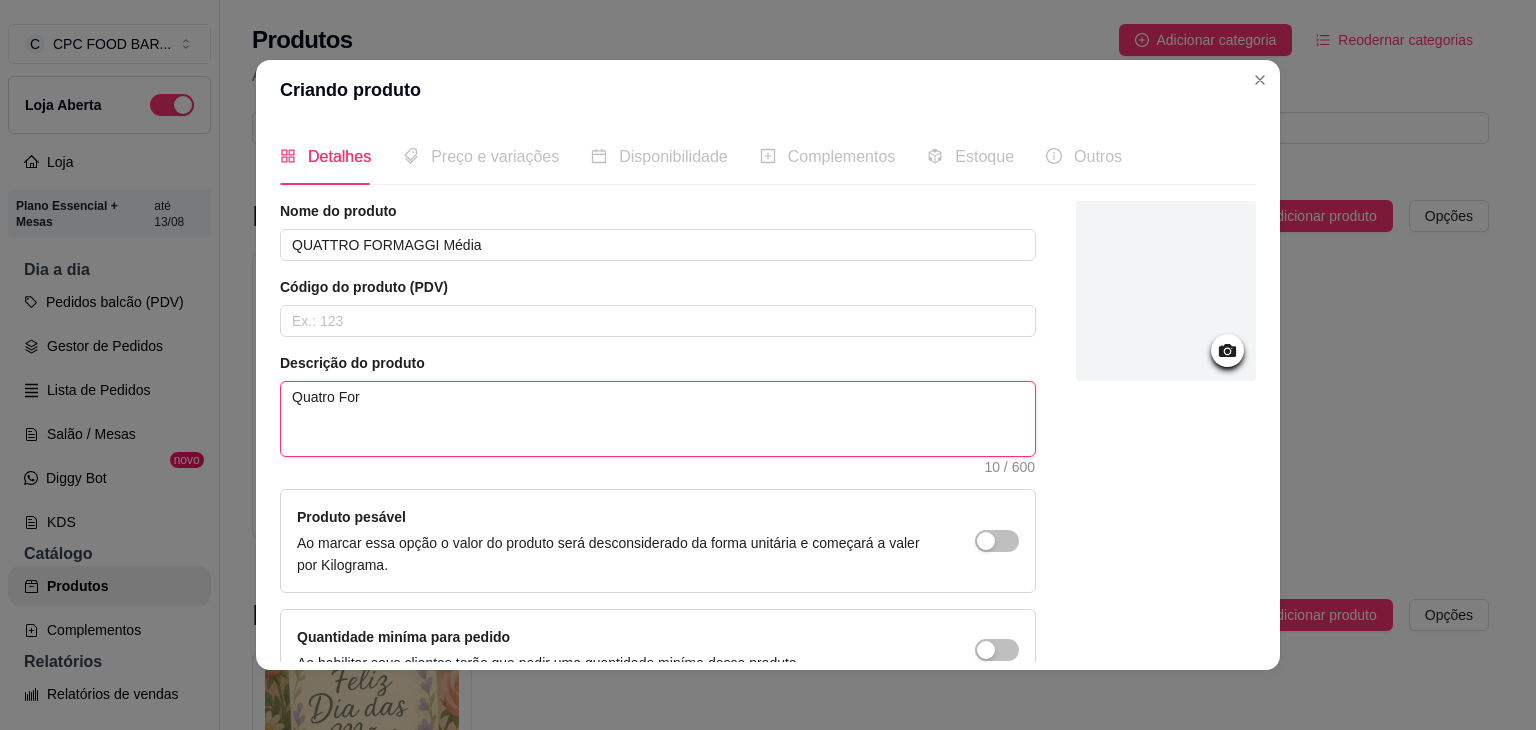 type 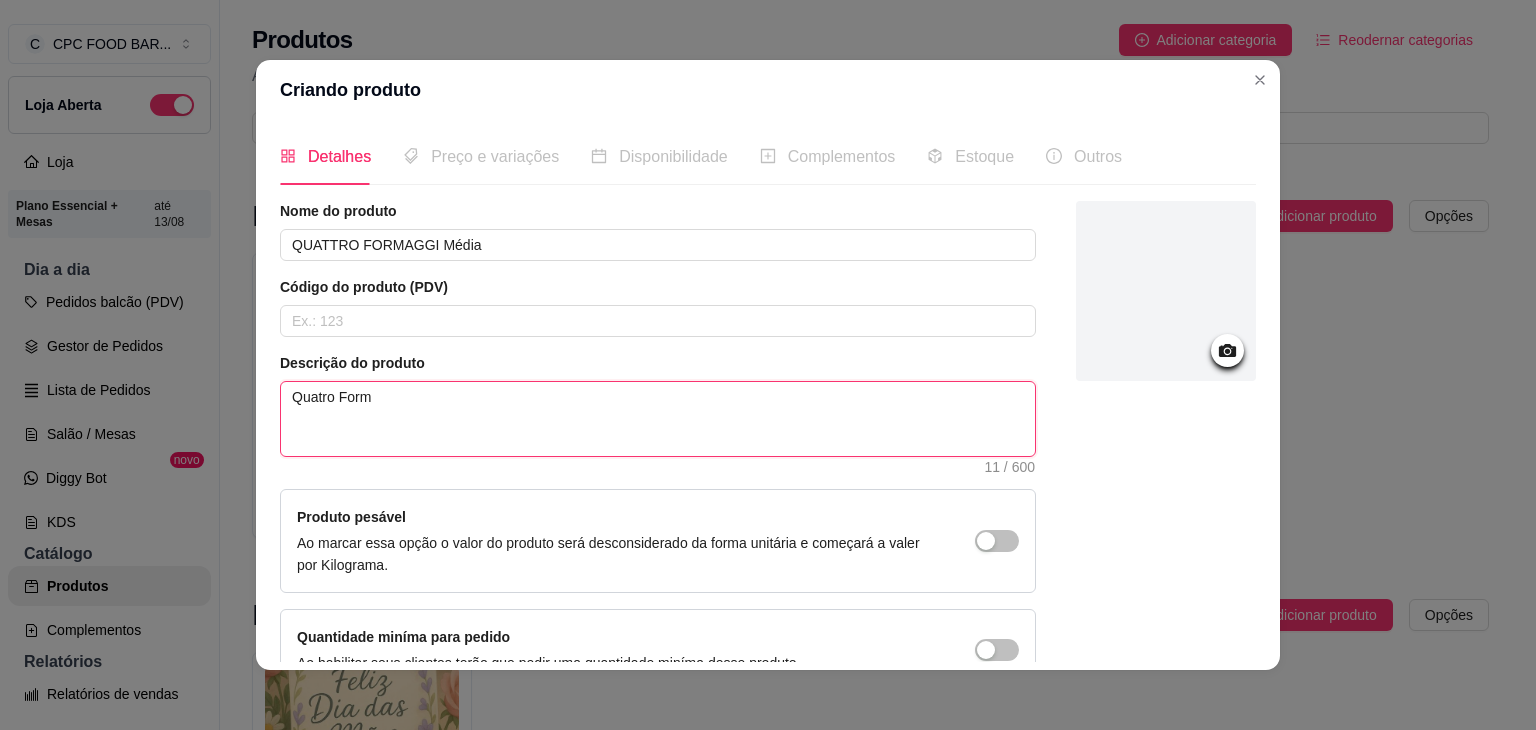type 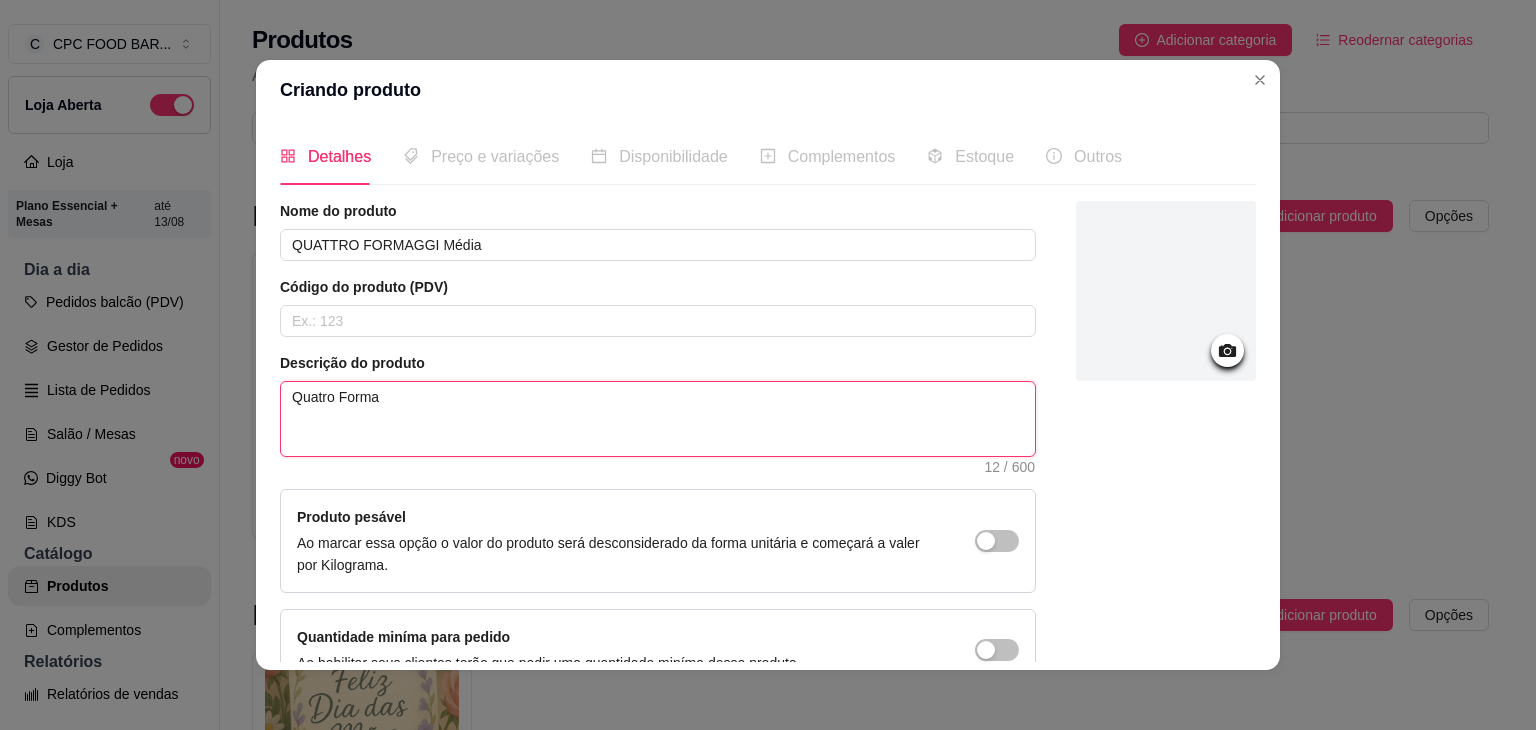 type 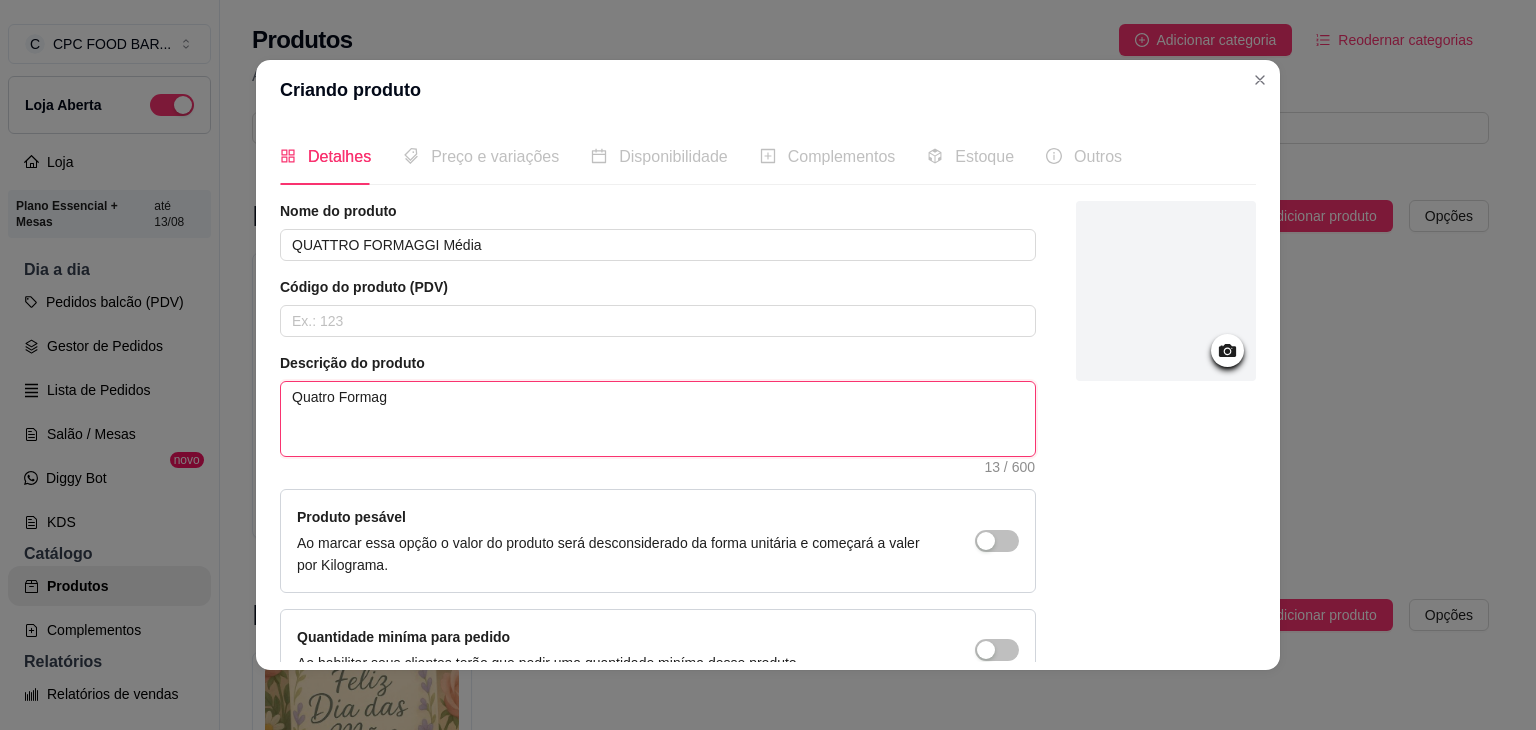 type 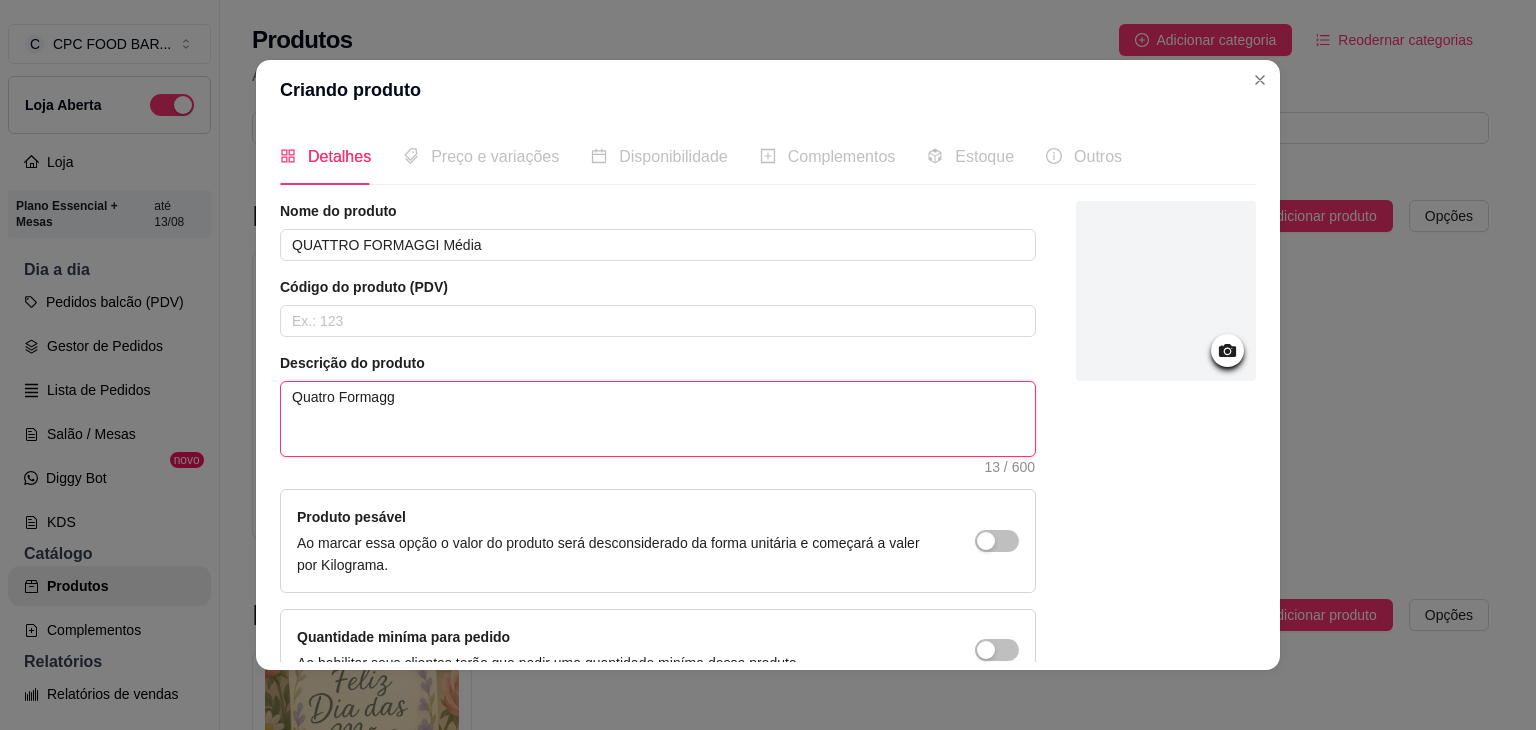 type 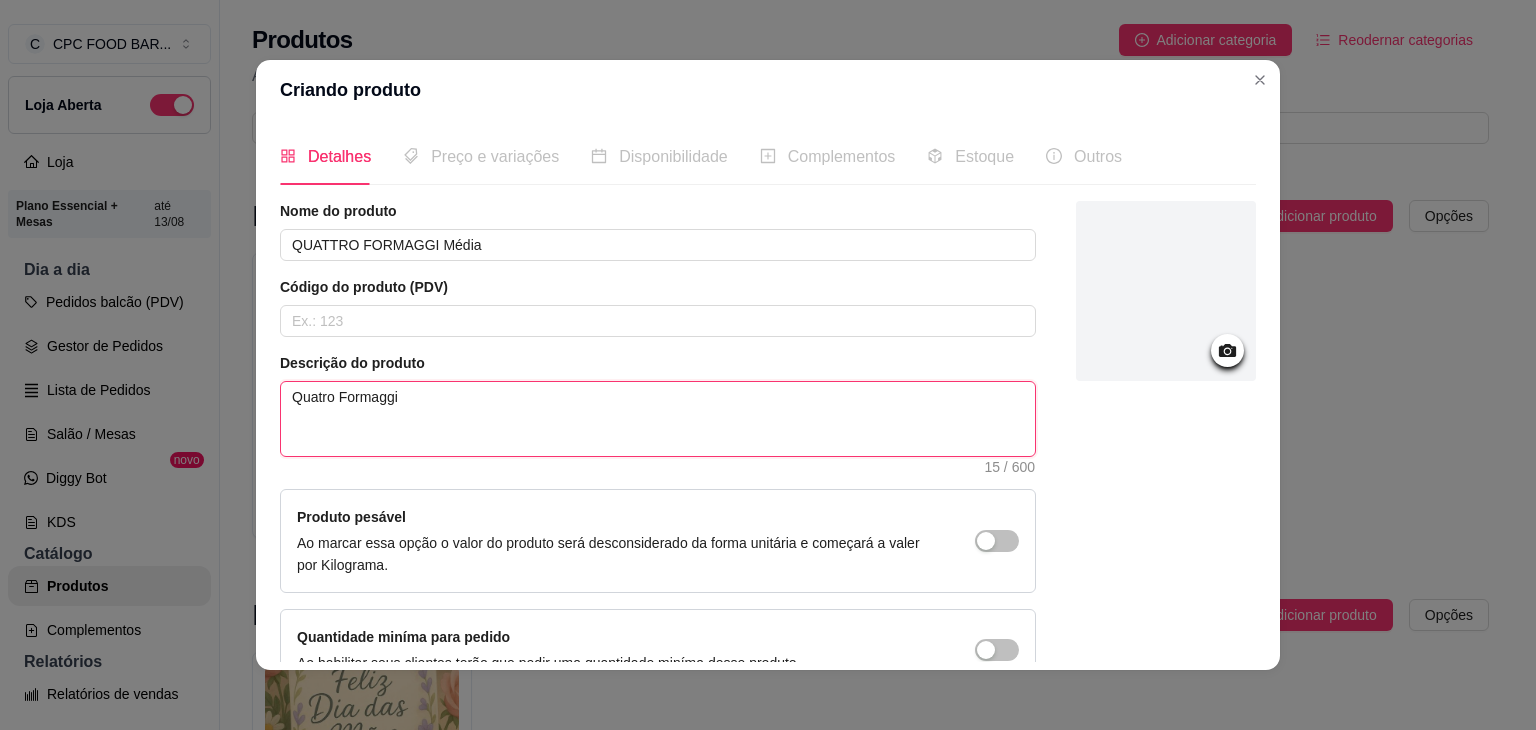 click on "Quatro Formaggi" at bounding box center (658, 419) 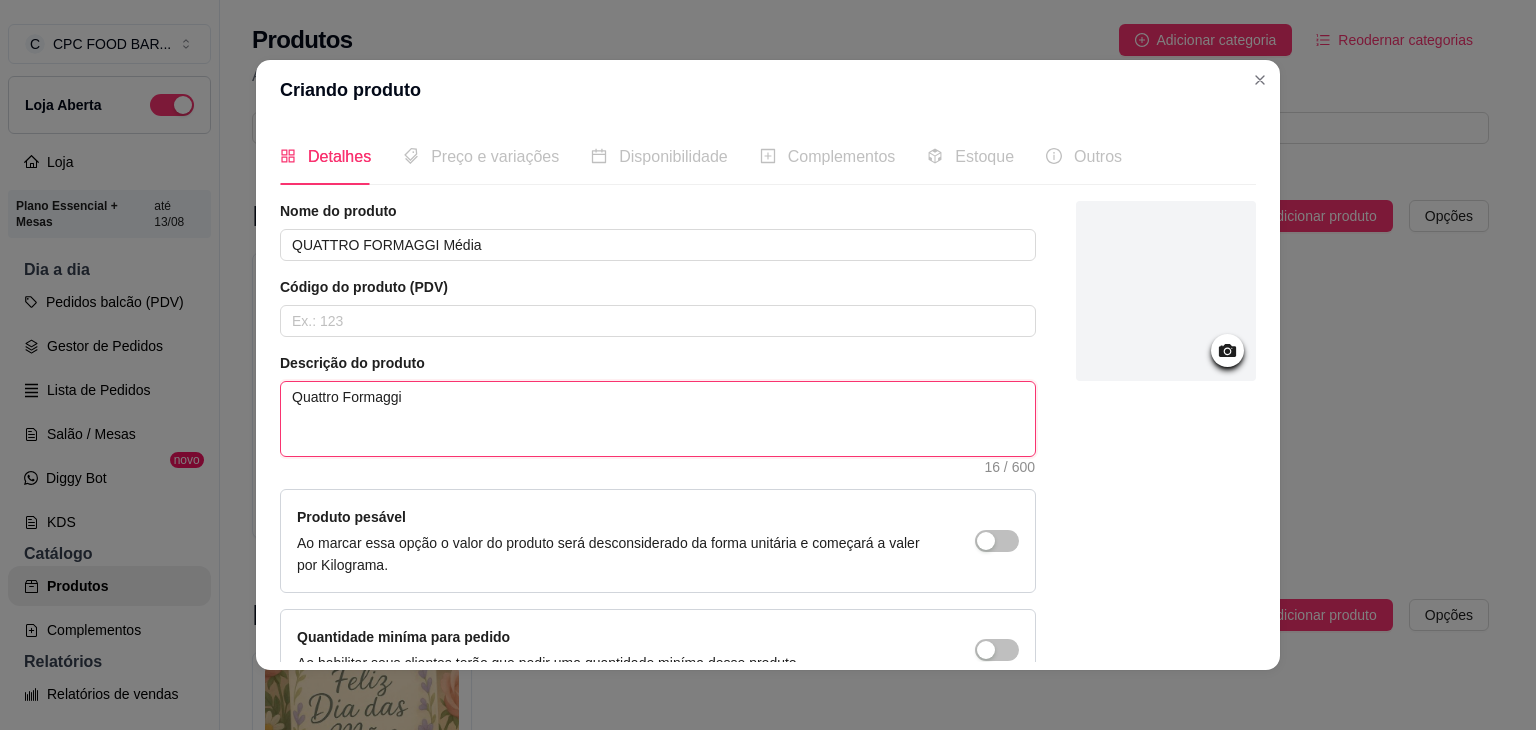 click on "Quattro Formaggi" at bounding box center (658, 419) 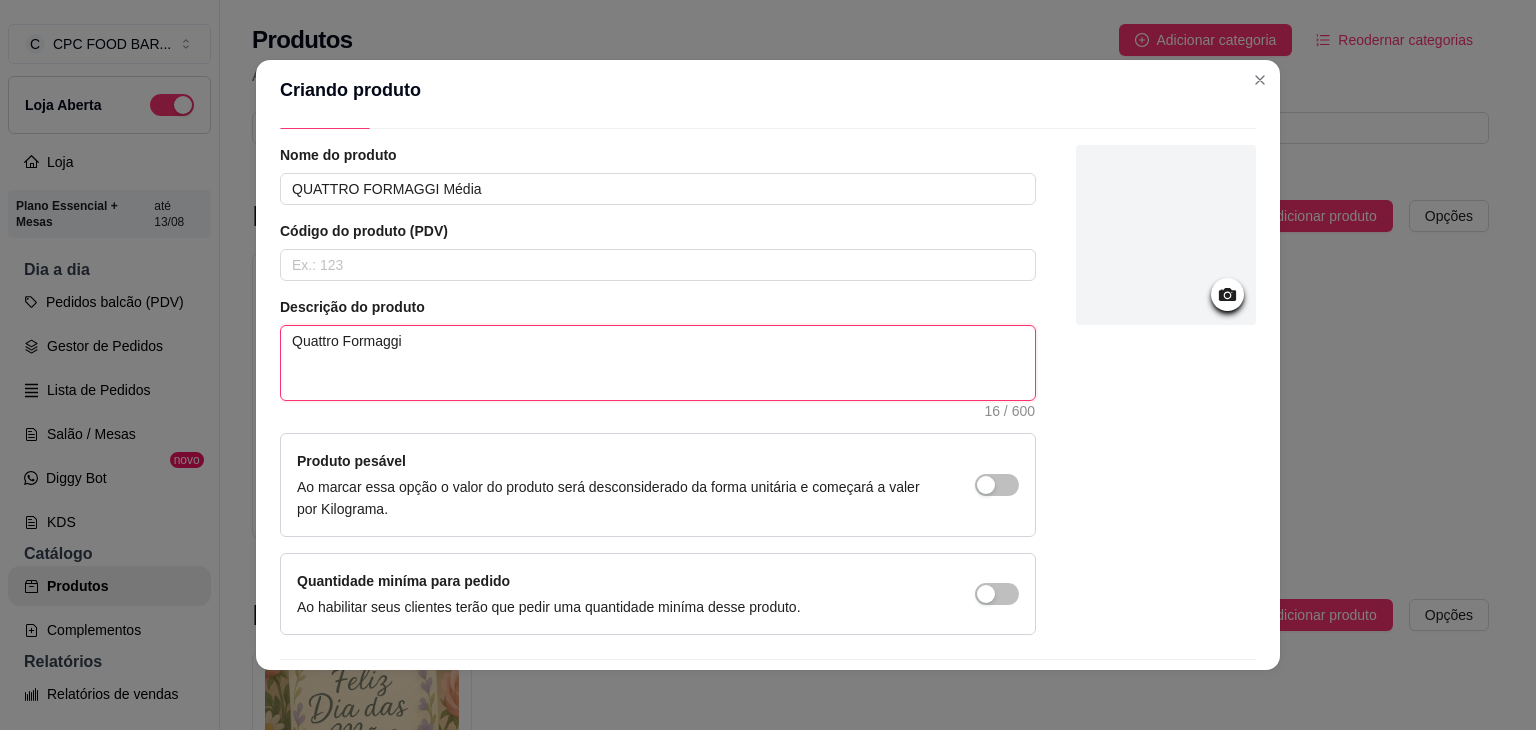 scroll, scrollTop: 0, scrollLeft: 0, axis: both 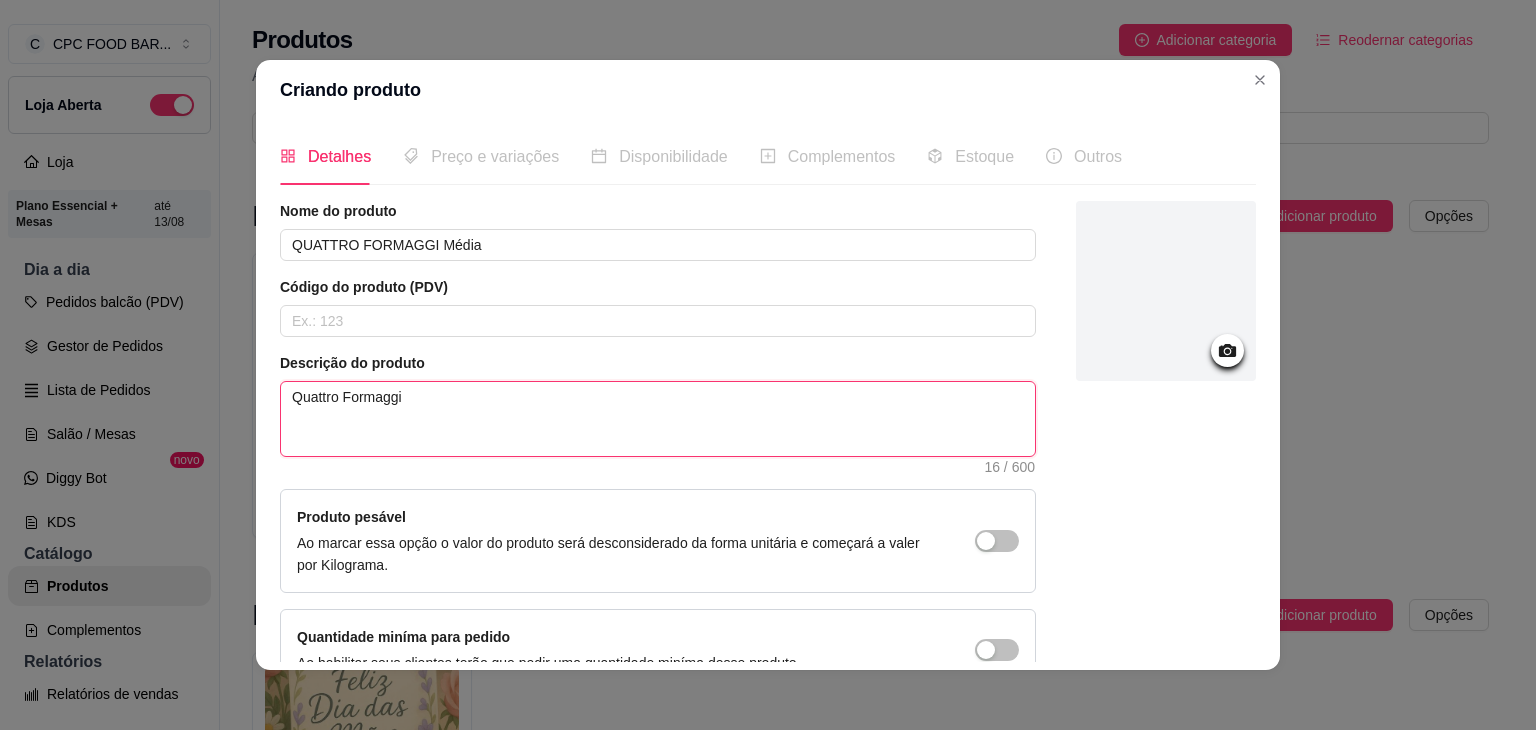 type on "Quattro Formaggi" 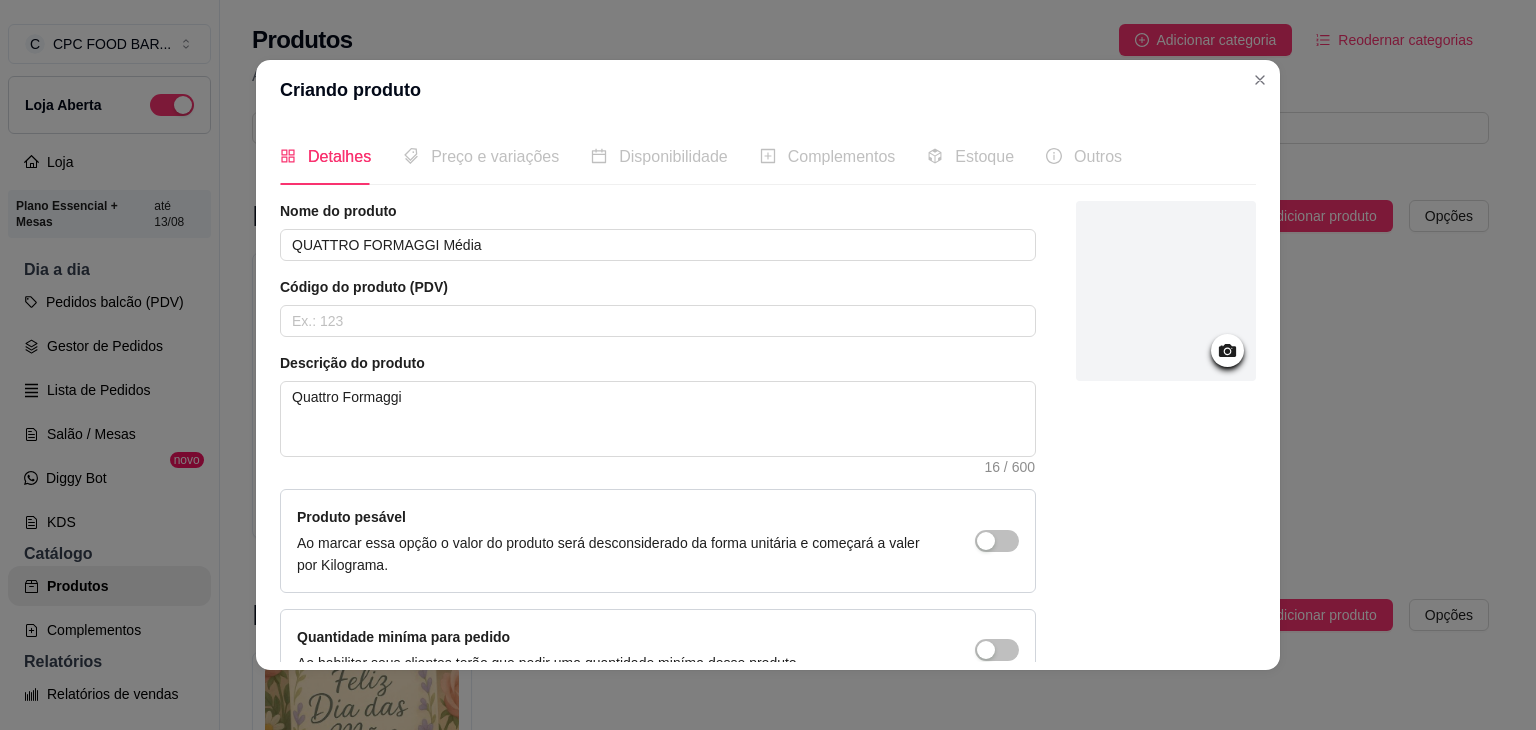 click at bounding box center [1166, 291] 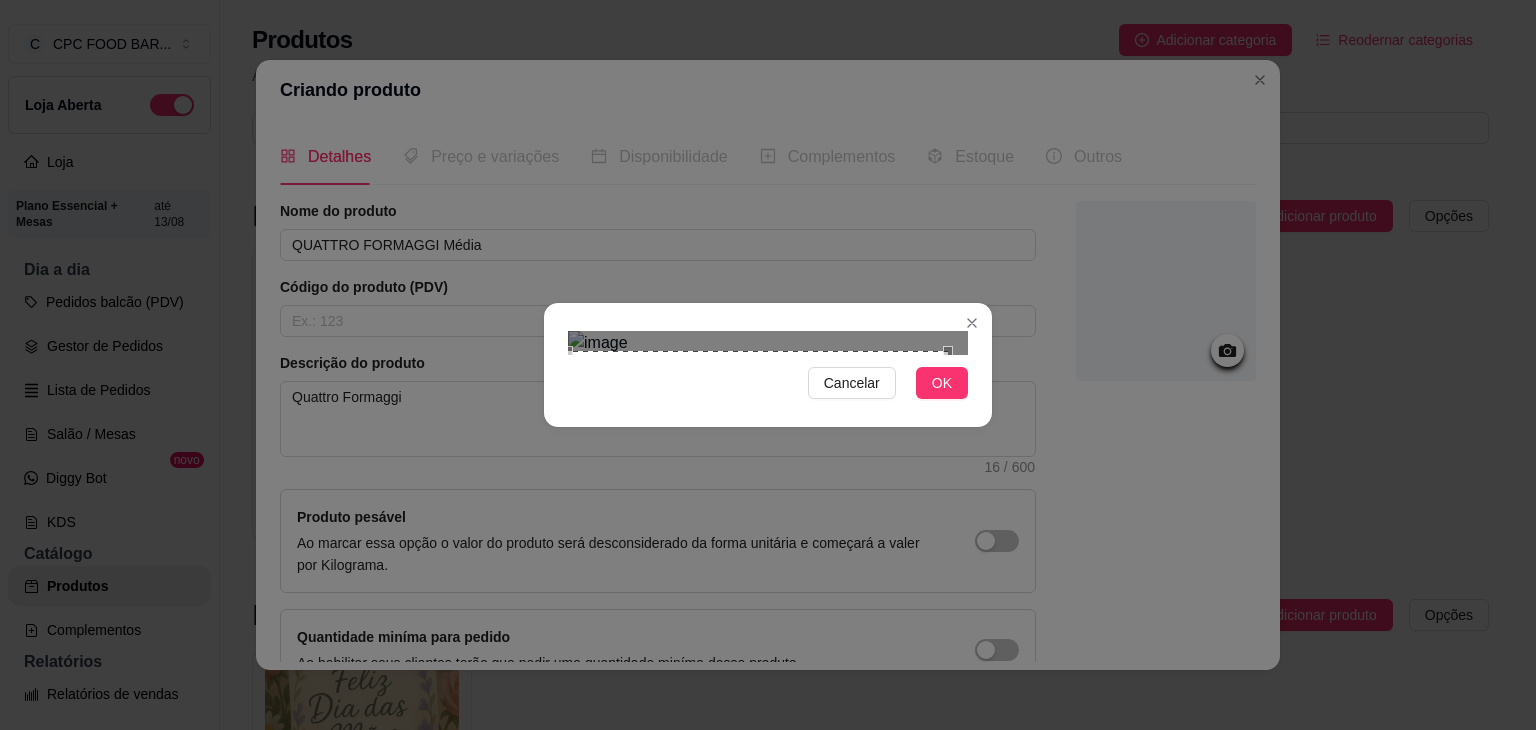click on "Cancelar OK" at bounding box center (768, 365) 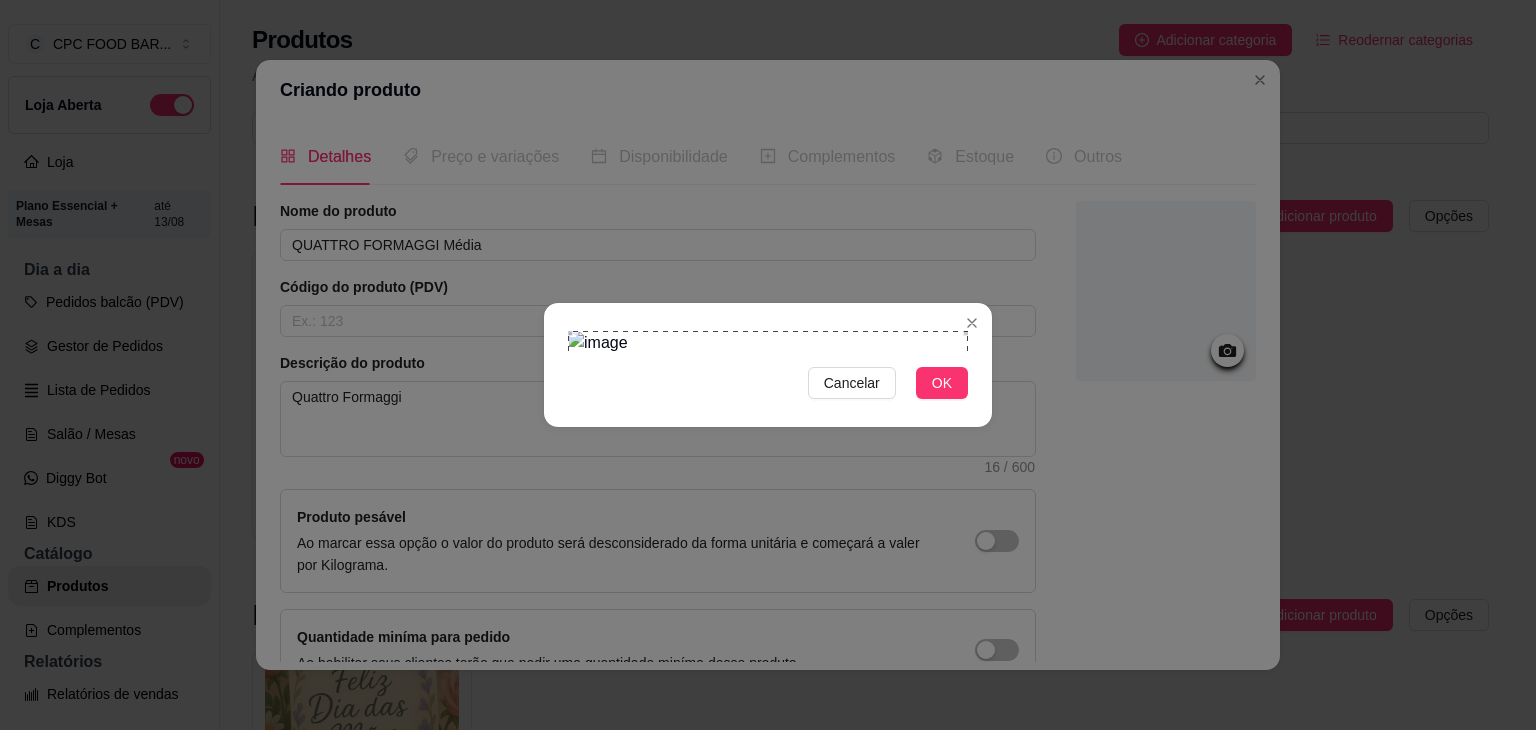 click on "Cancelar OK" at bounding box center [768, 365] 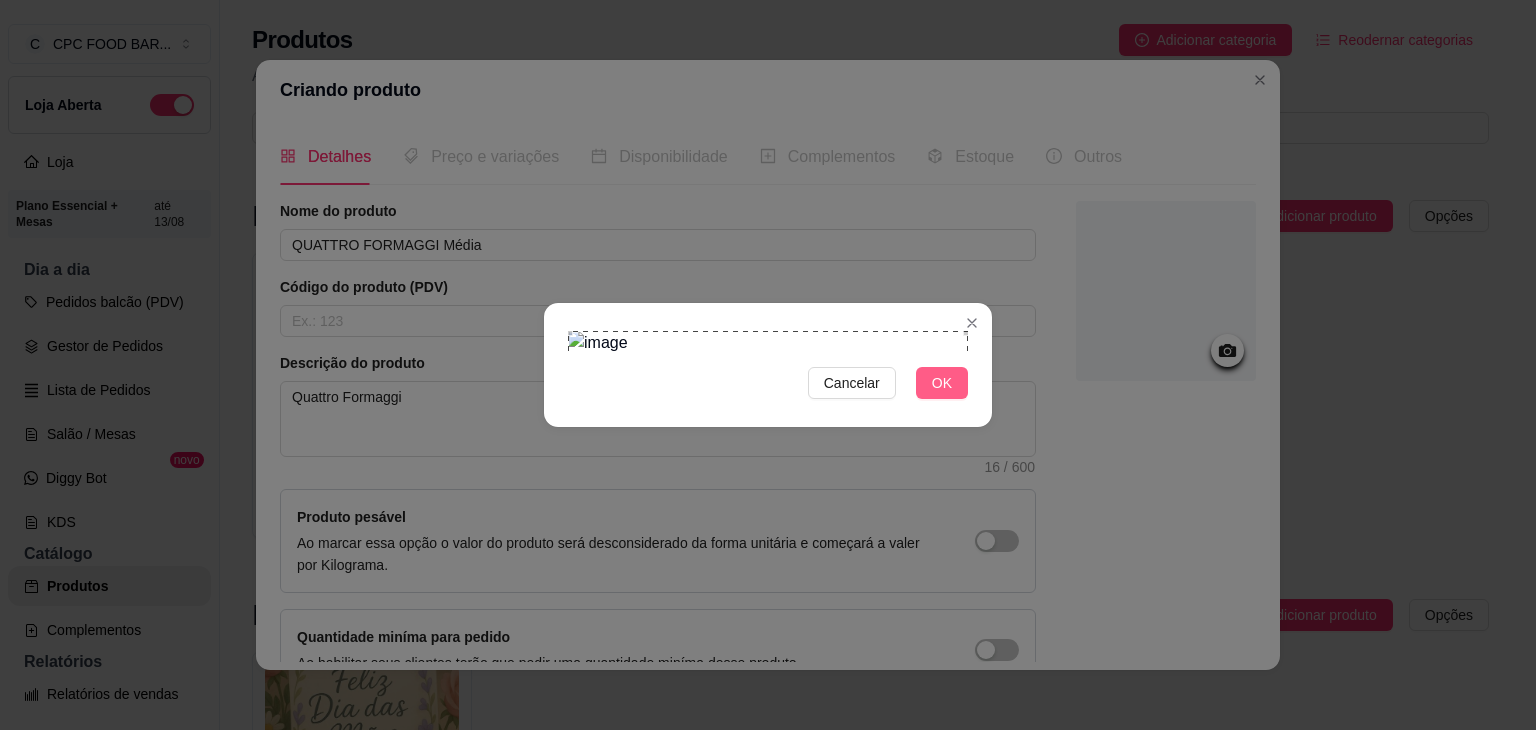 click on "OK" at bounding box center [942, 383] 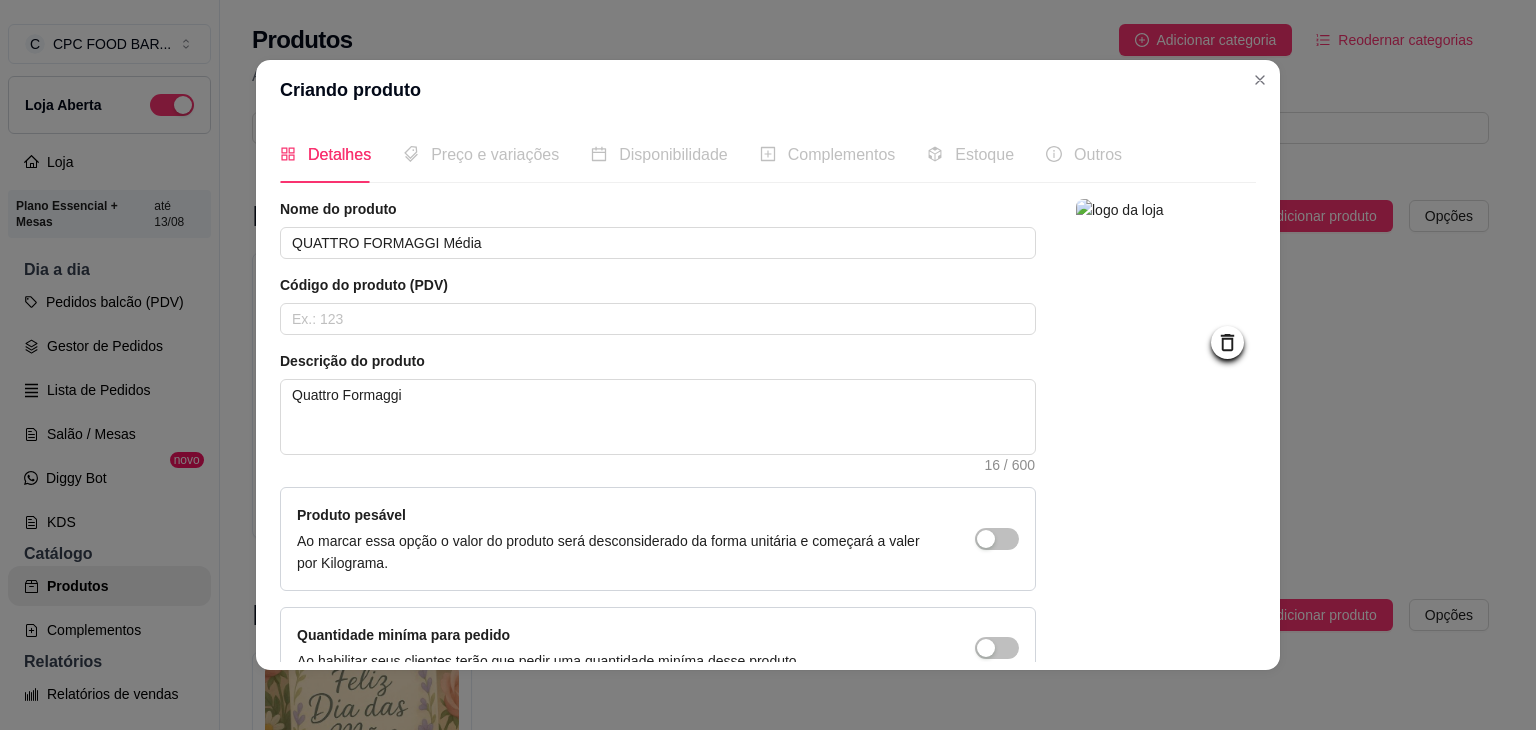 scroll, scrollTop: 0, scrollLeft: 0, axis: both 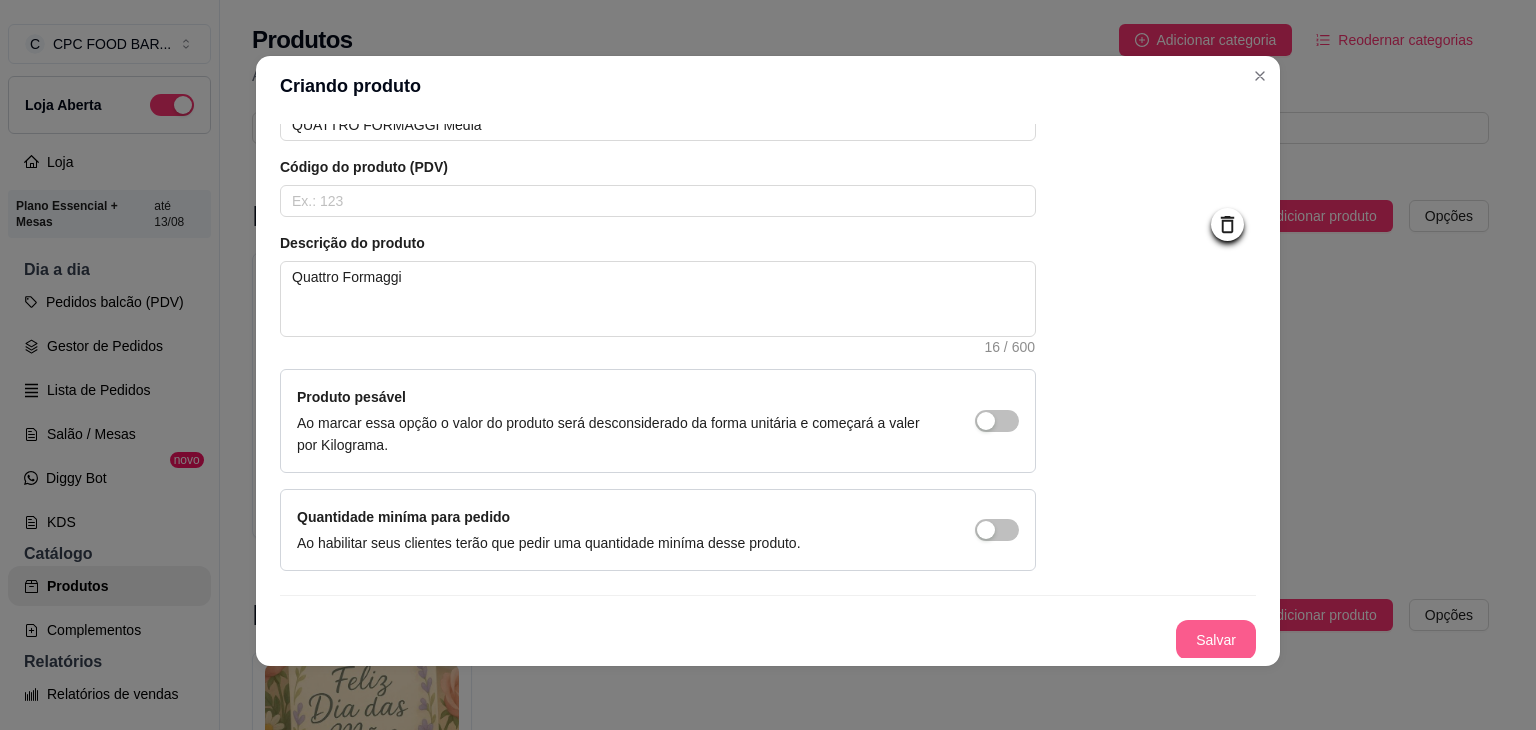 click on "Salvar" at bounding box center [1216, 640] 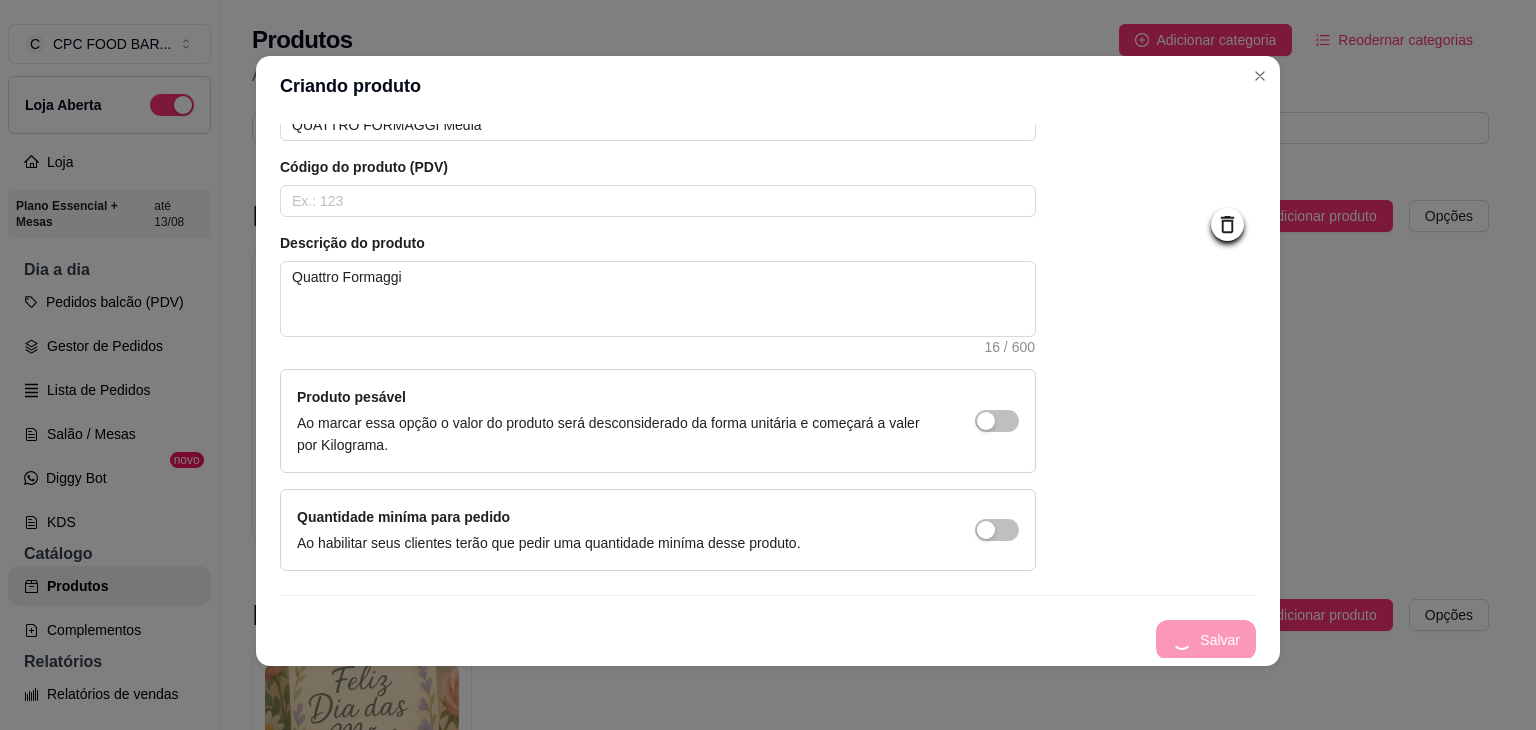 type 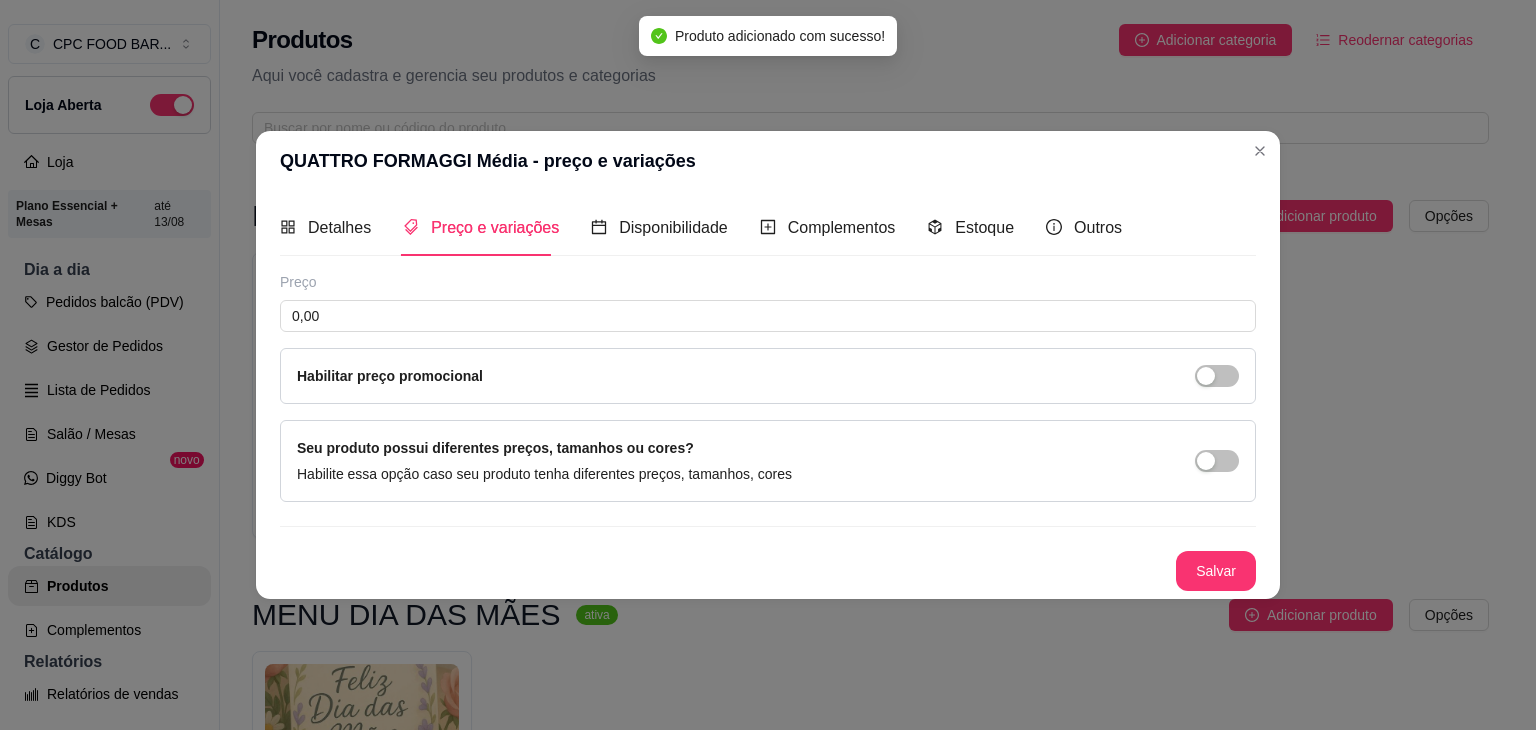 scroll, scrollTop: 0, scrollLeft: 0, axis: both 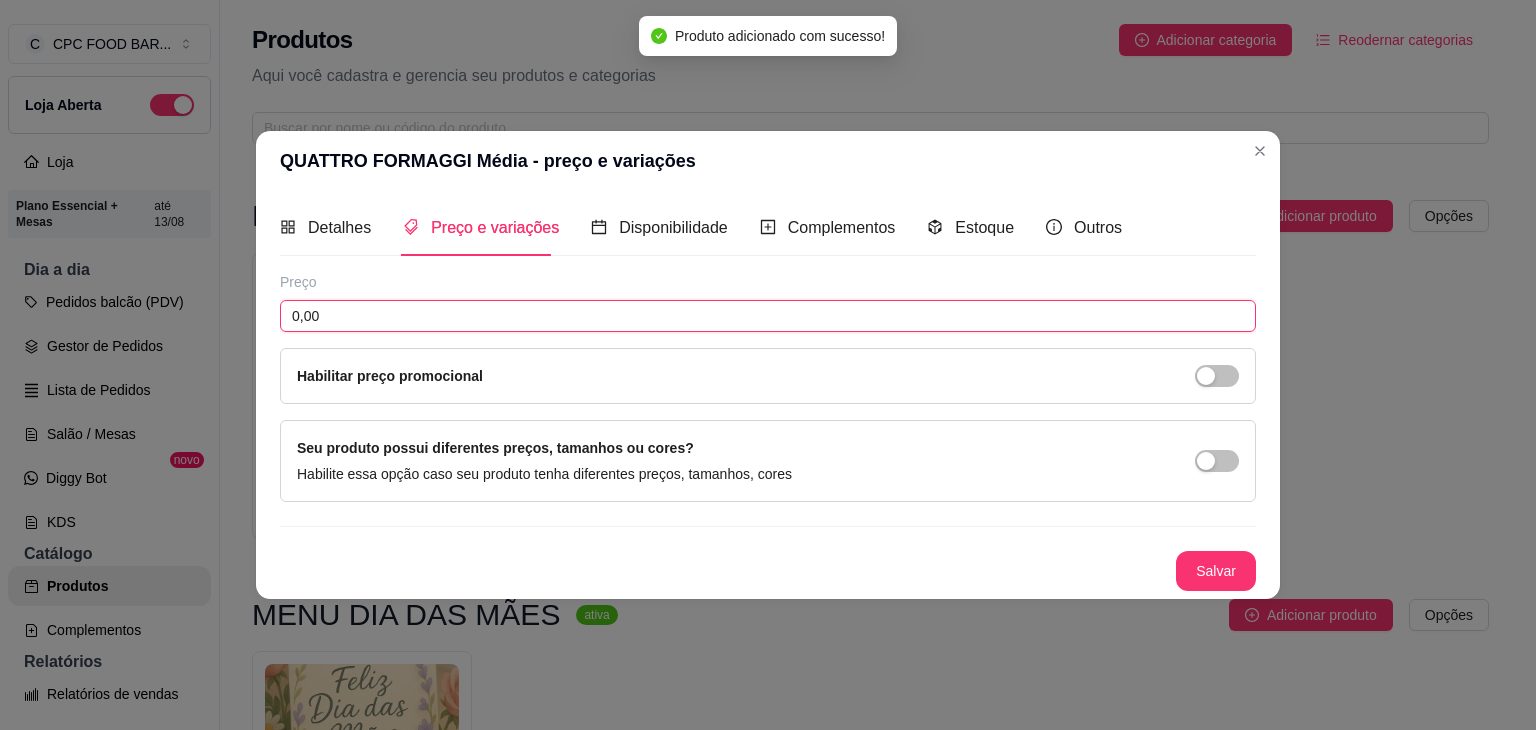click on "0,00" at bounding box center (768, 316) 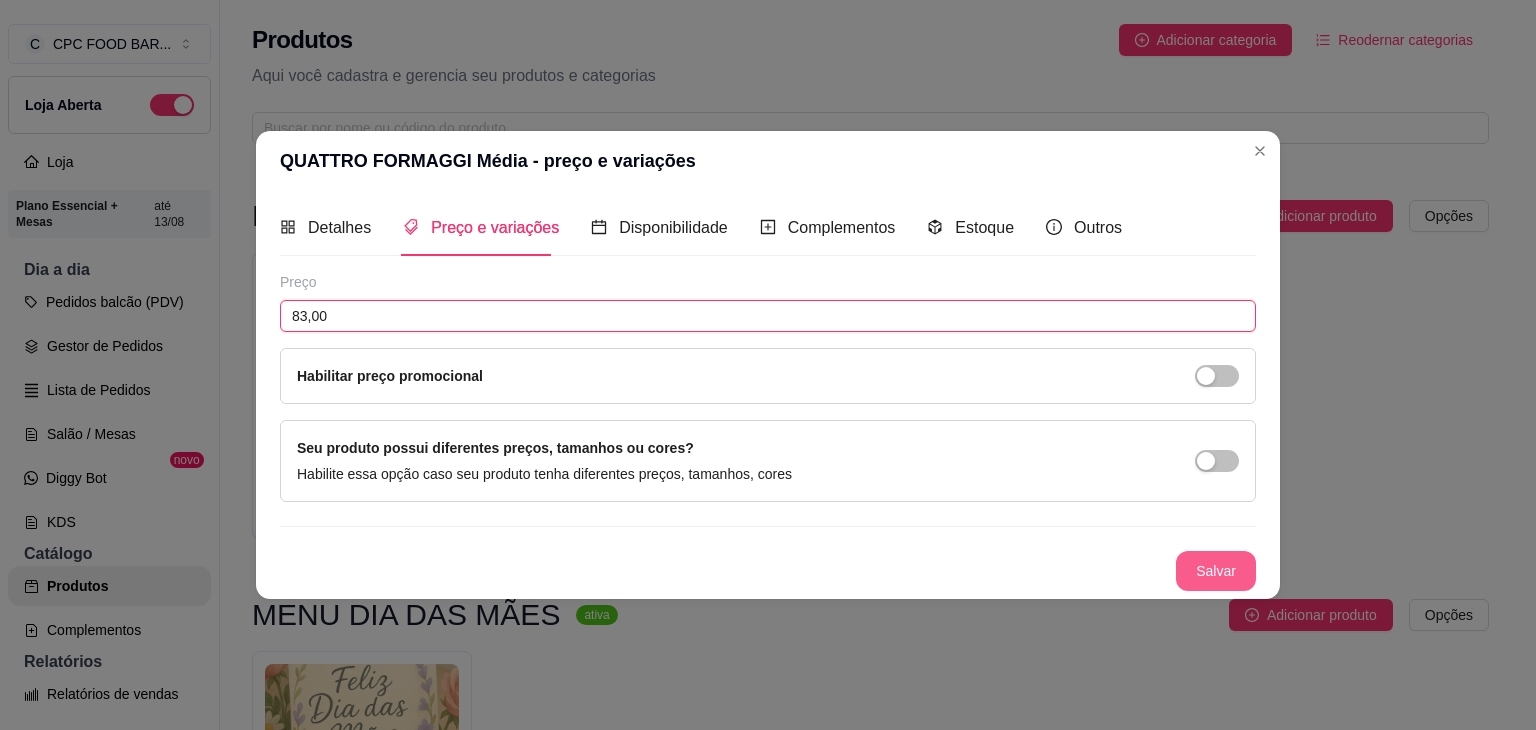 type on "83,00" 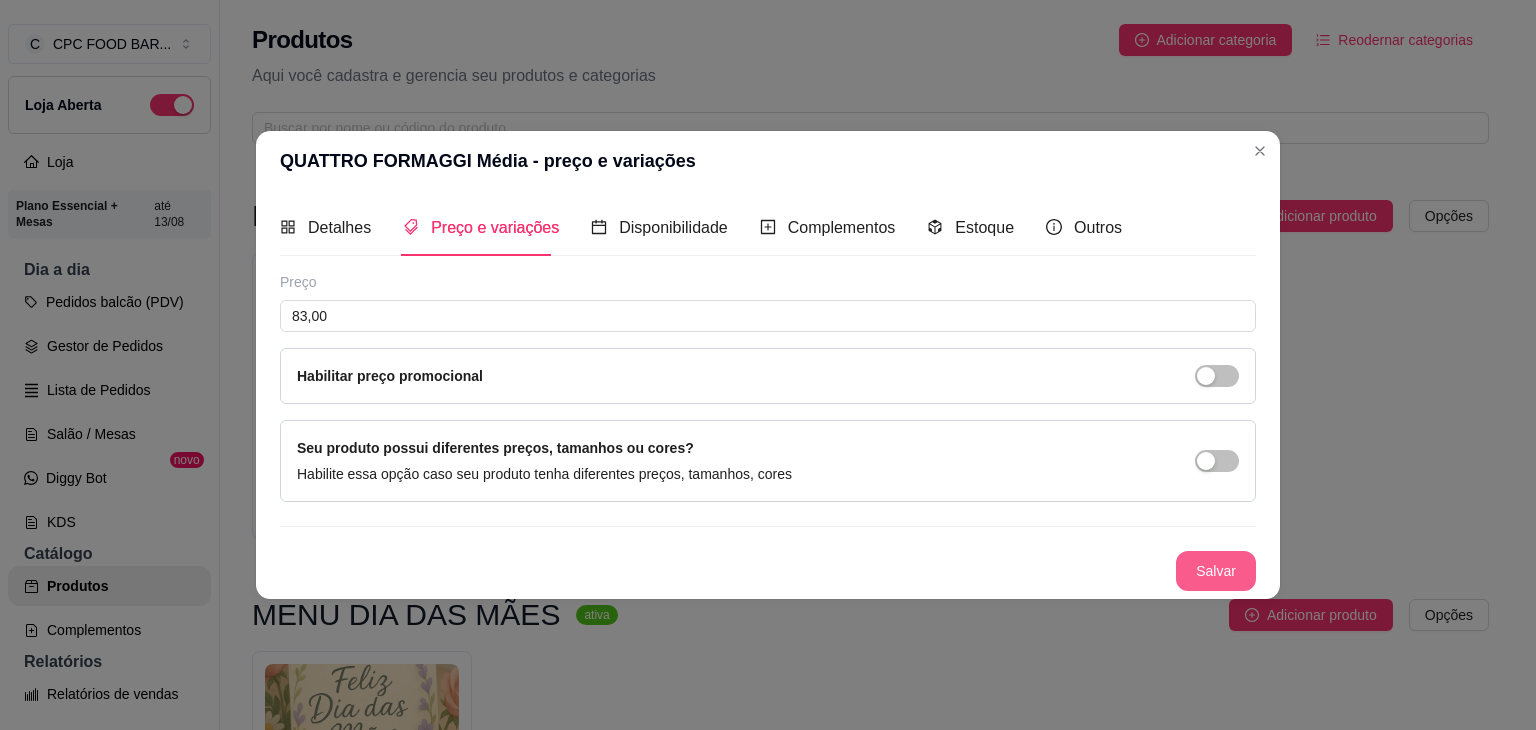 click on "Salvar" at bounding box center [1216, 571] 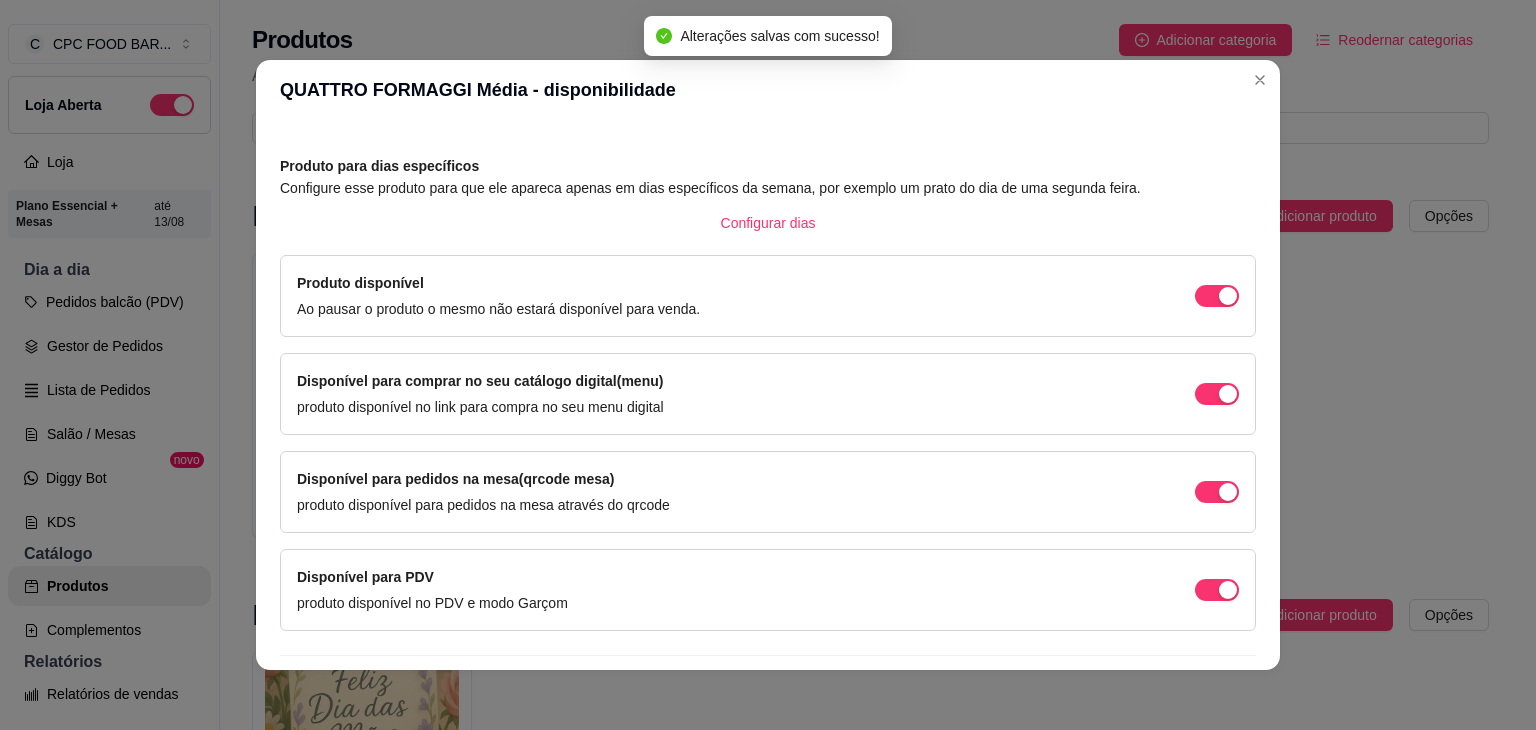 scroll, scrollTop: 114, scrollLeft: 0, axis: vertical 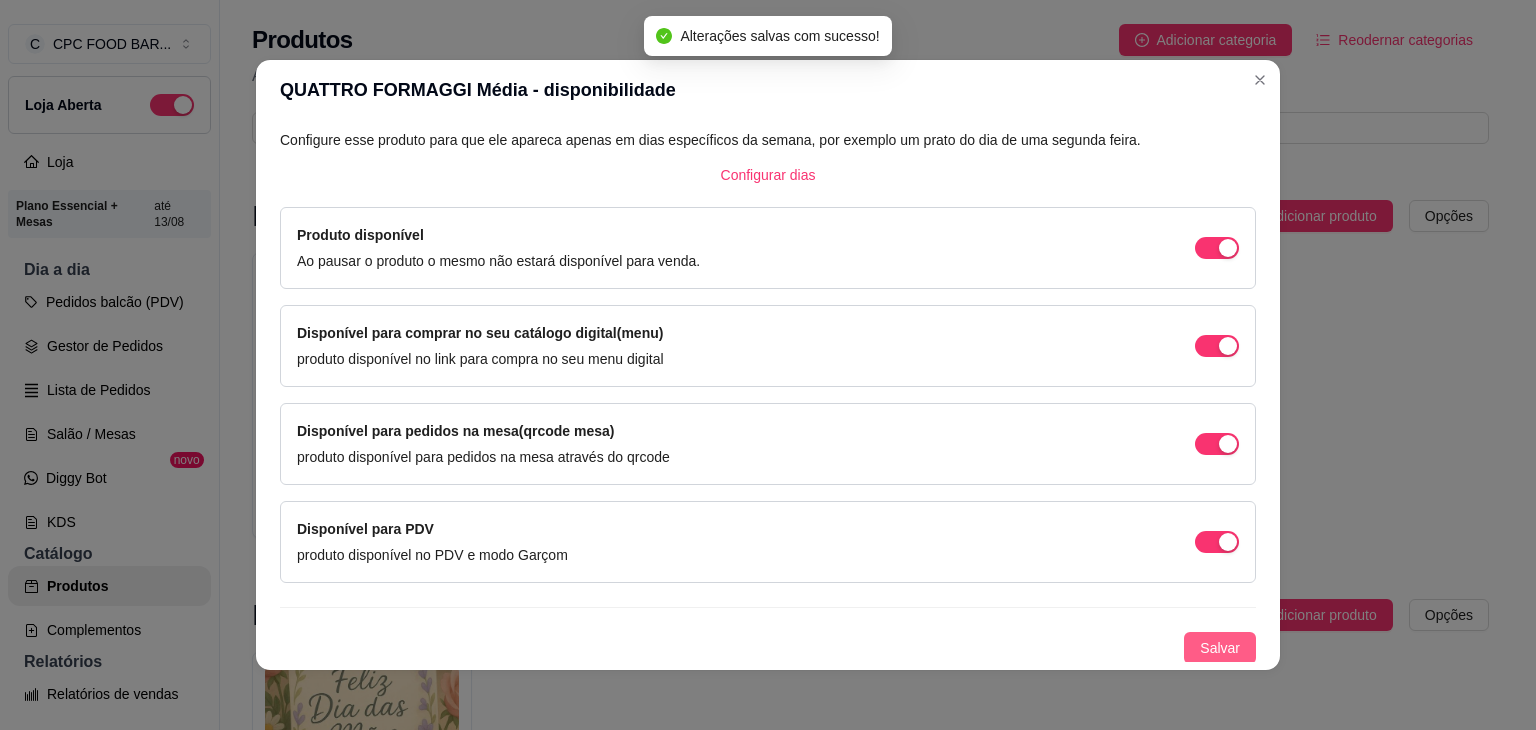 click on "Salvar" at bounding box center [1220, 648] 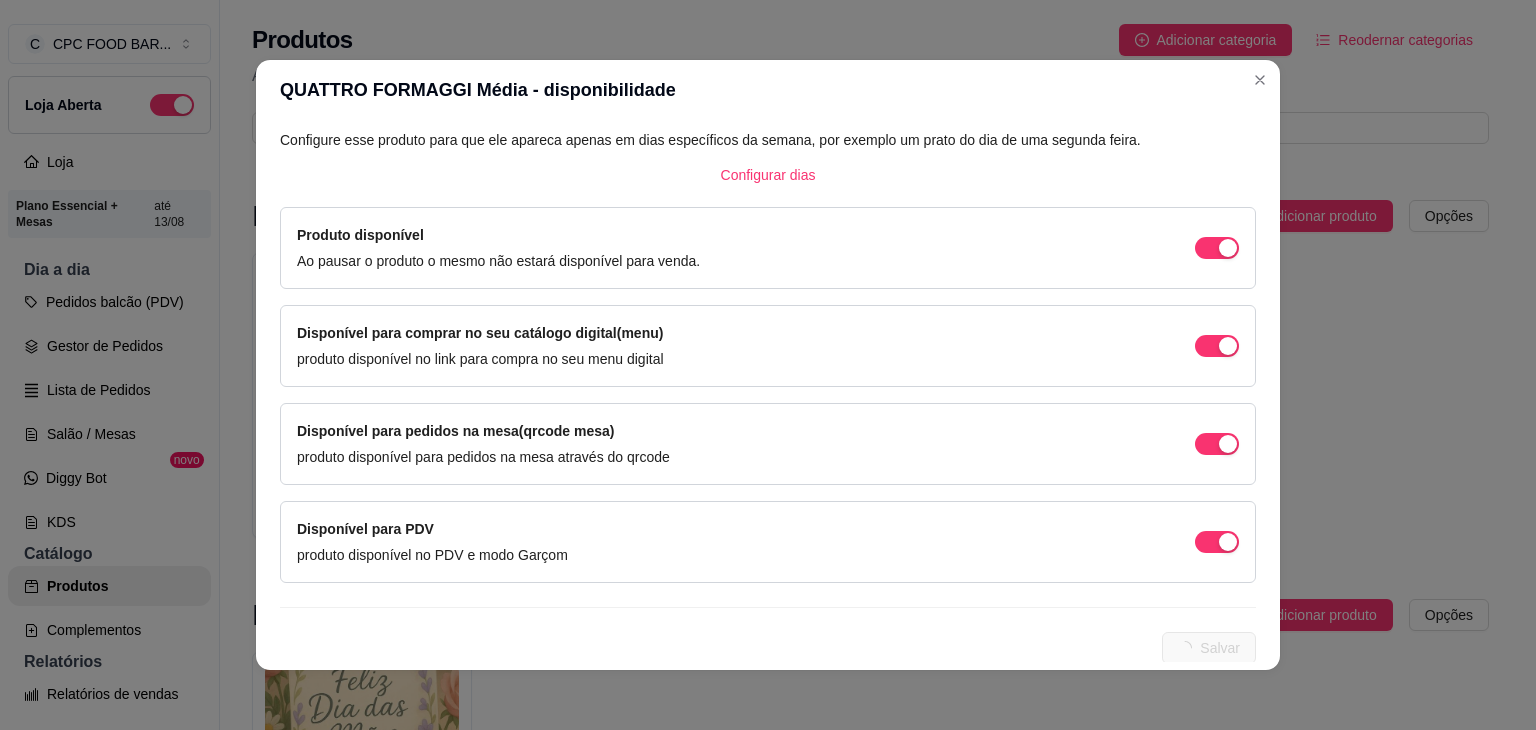 scroll, scrollTop: 0, scrollLeft: 0, axis: both 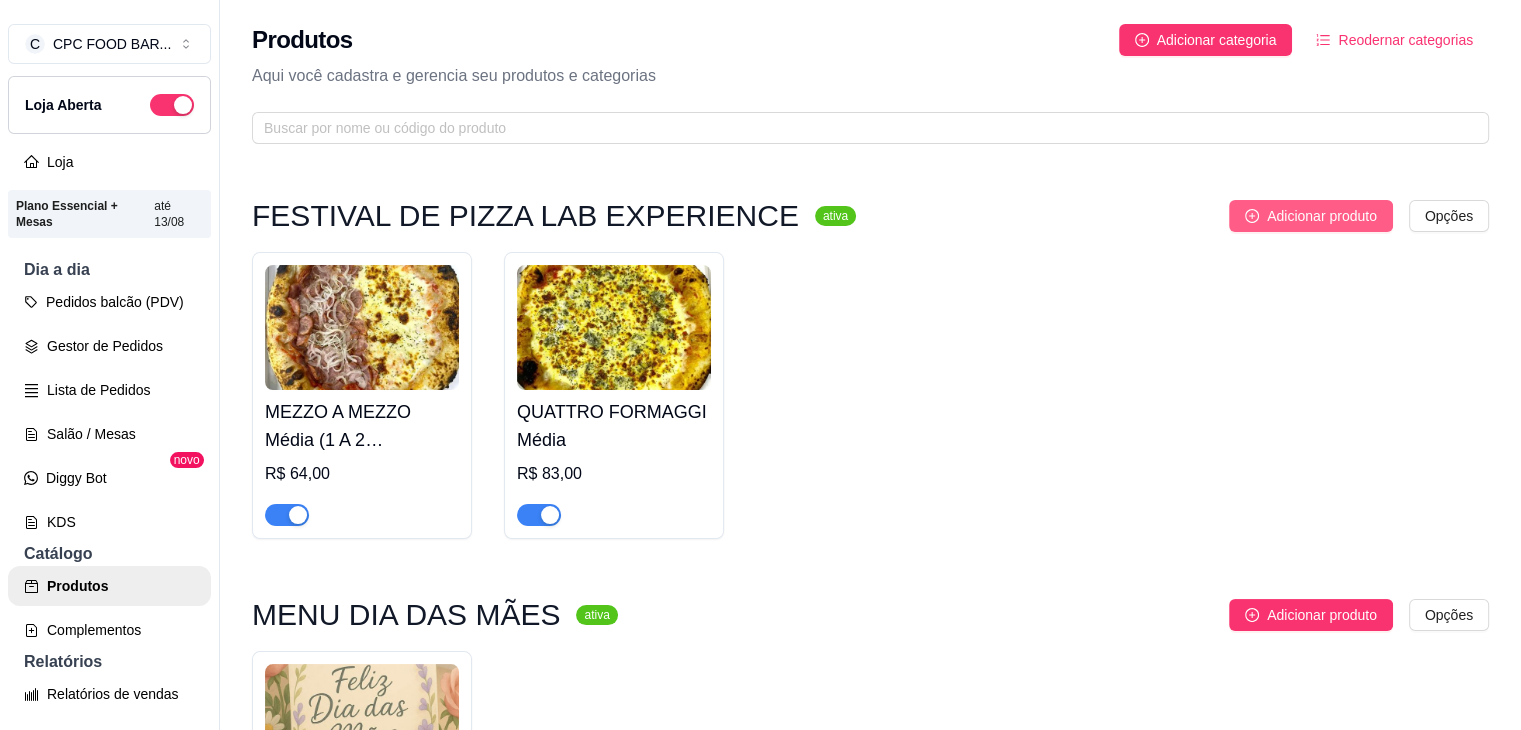 click on "Adicionar produto" at bounding box center (1322, 216) 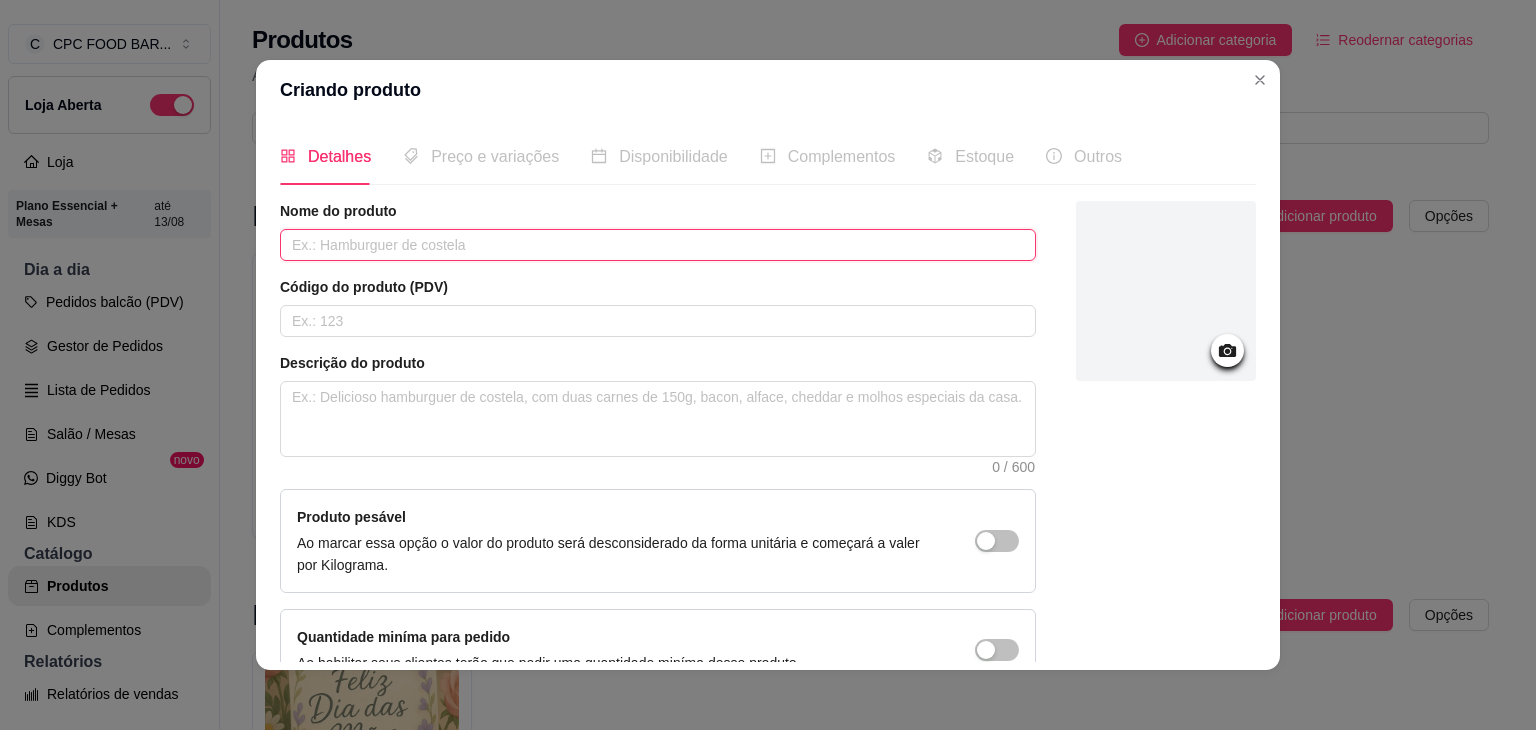click at bounding box center (658, 245) 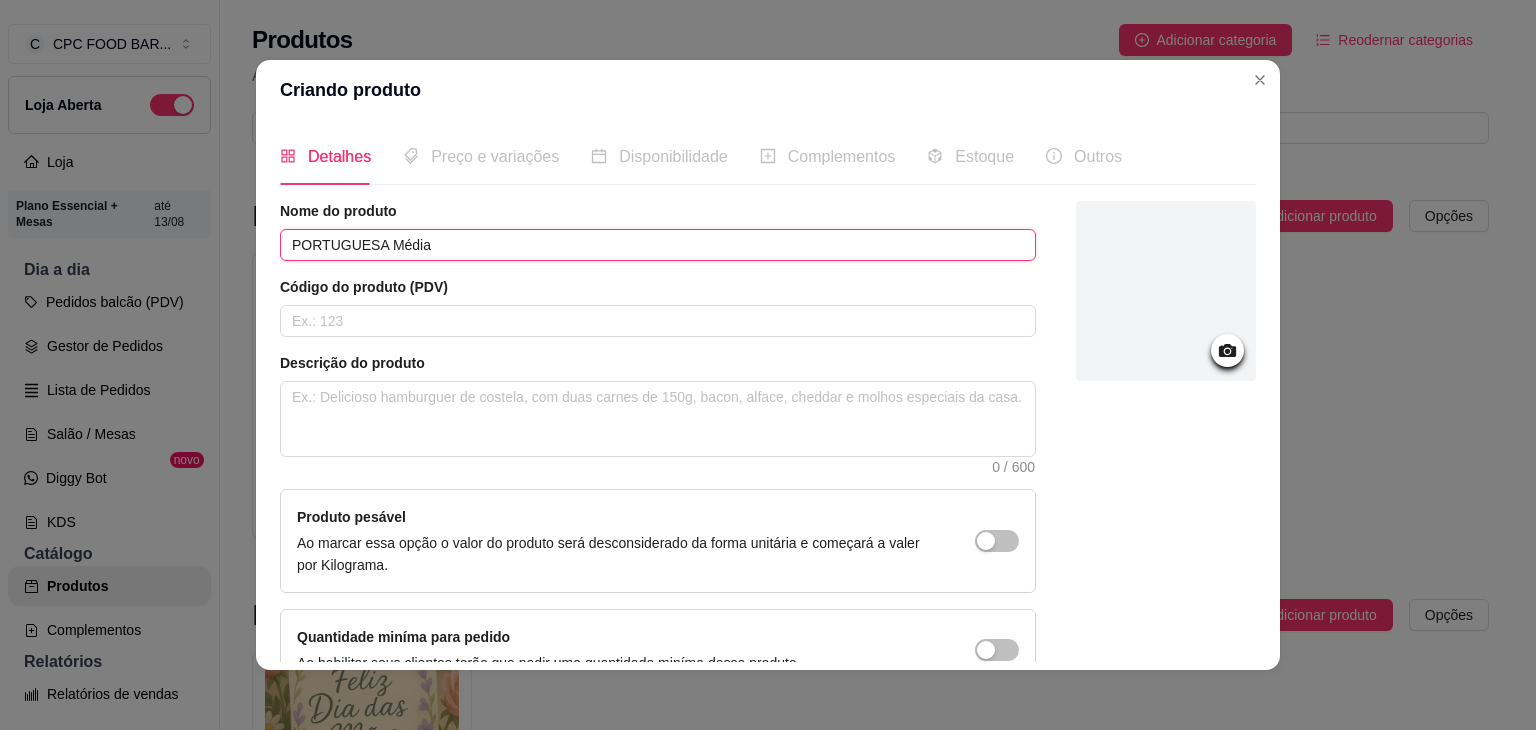 type on "PORTUGUESA Média" 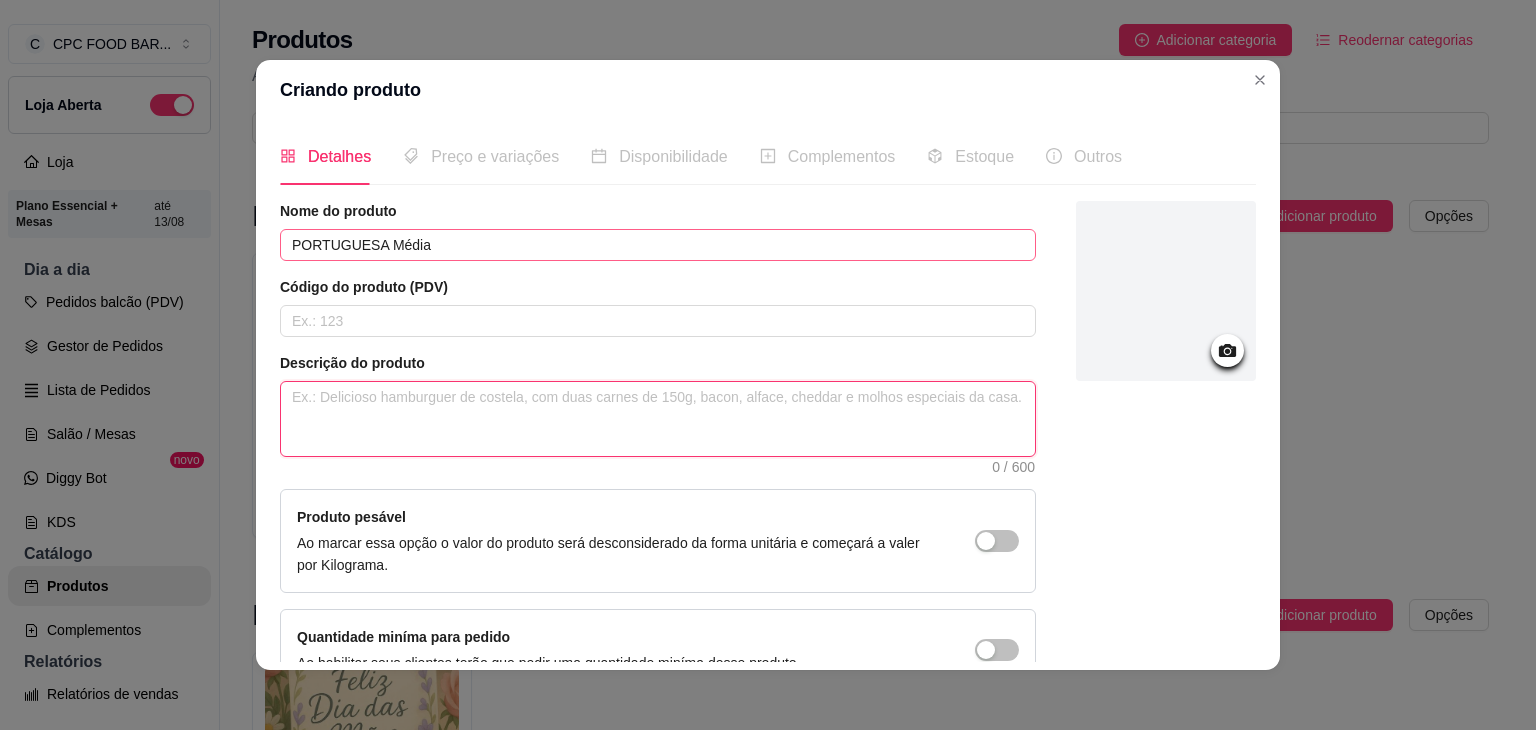 type 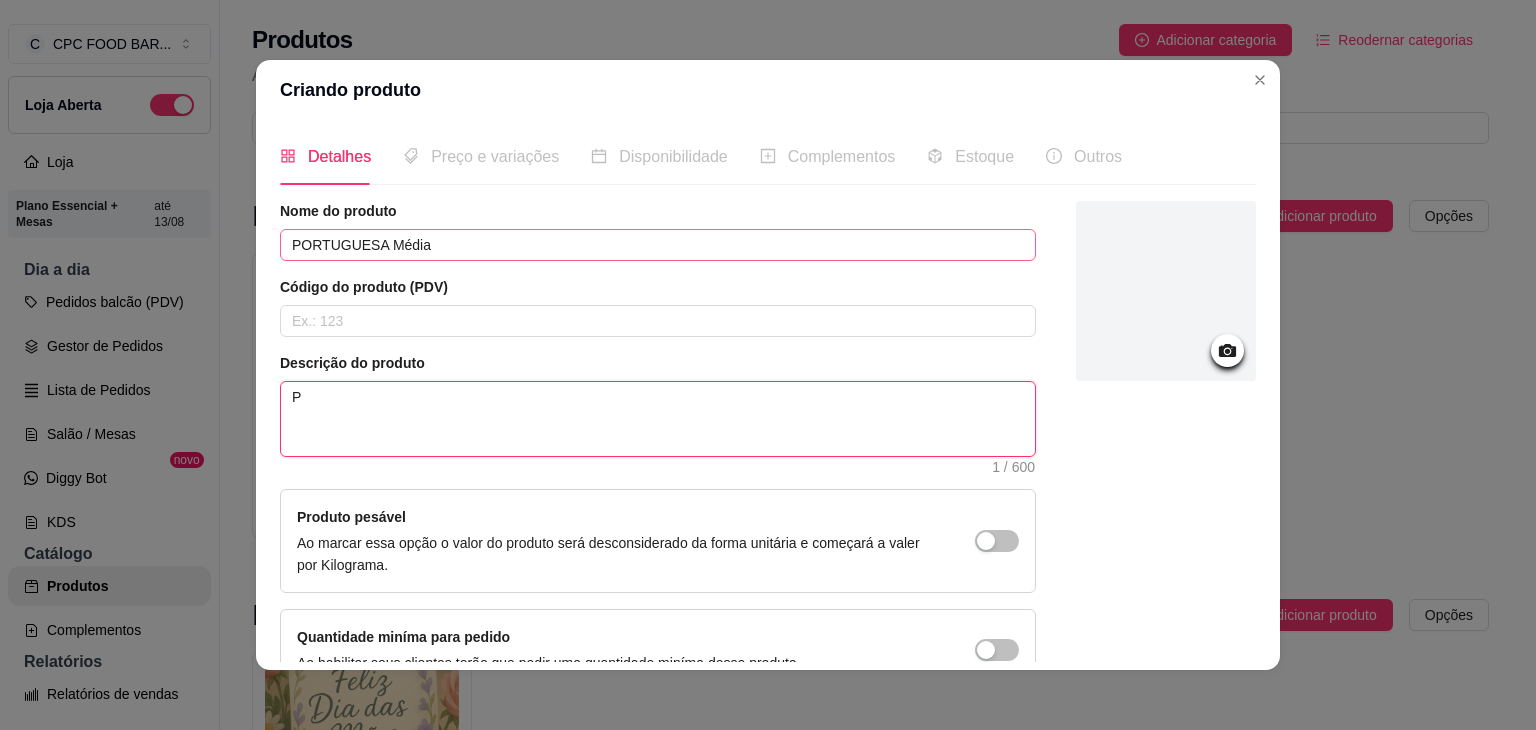 type 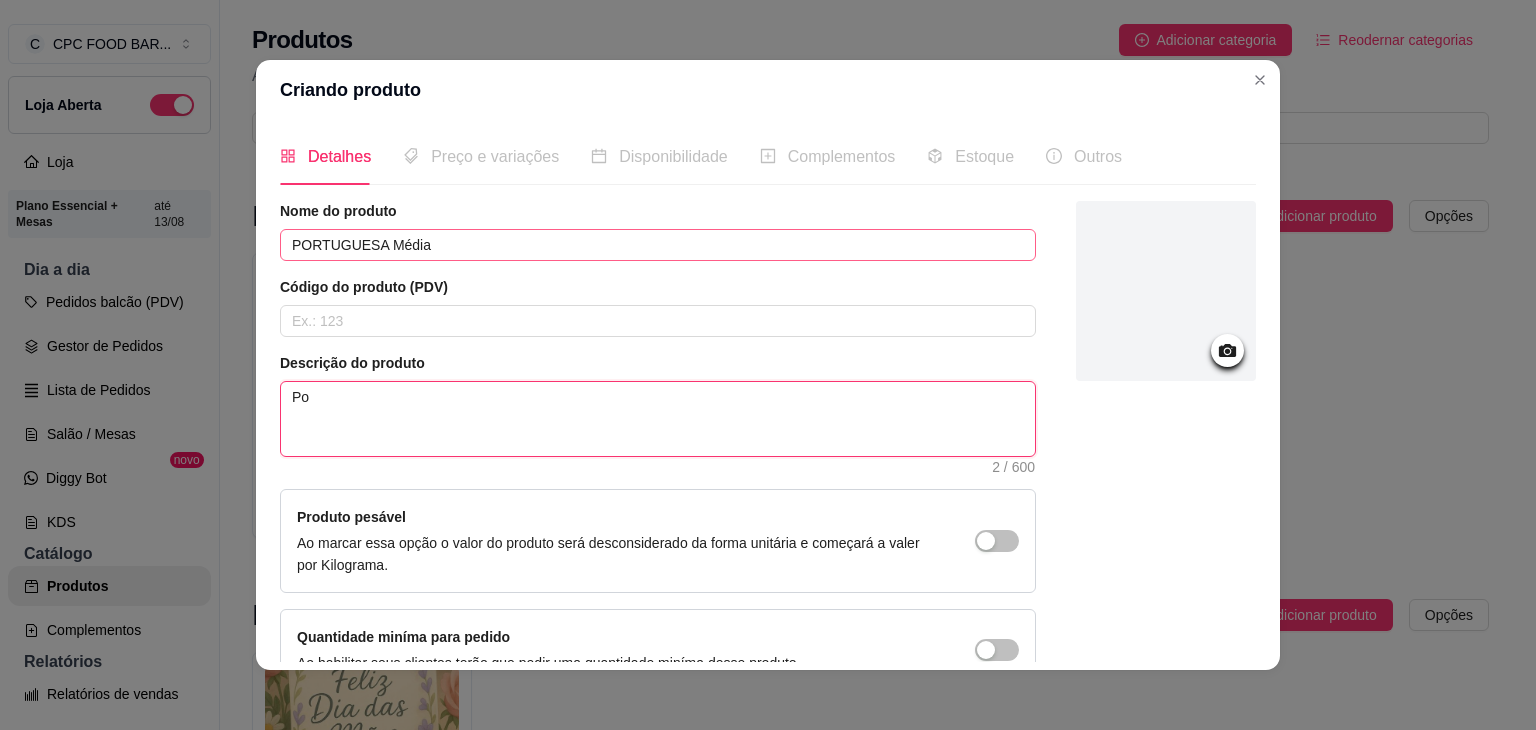 type 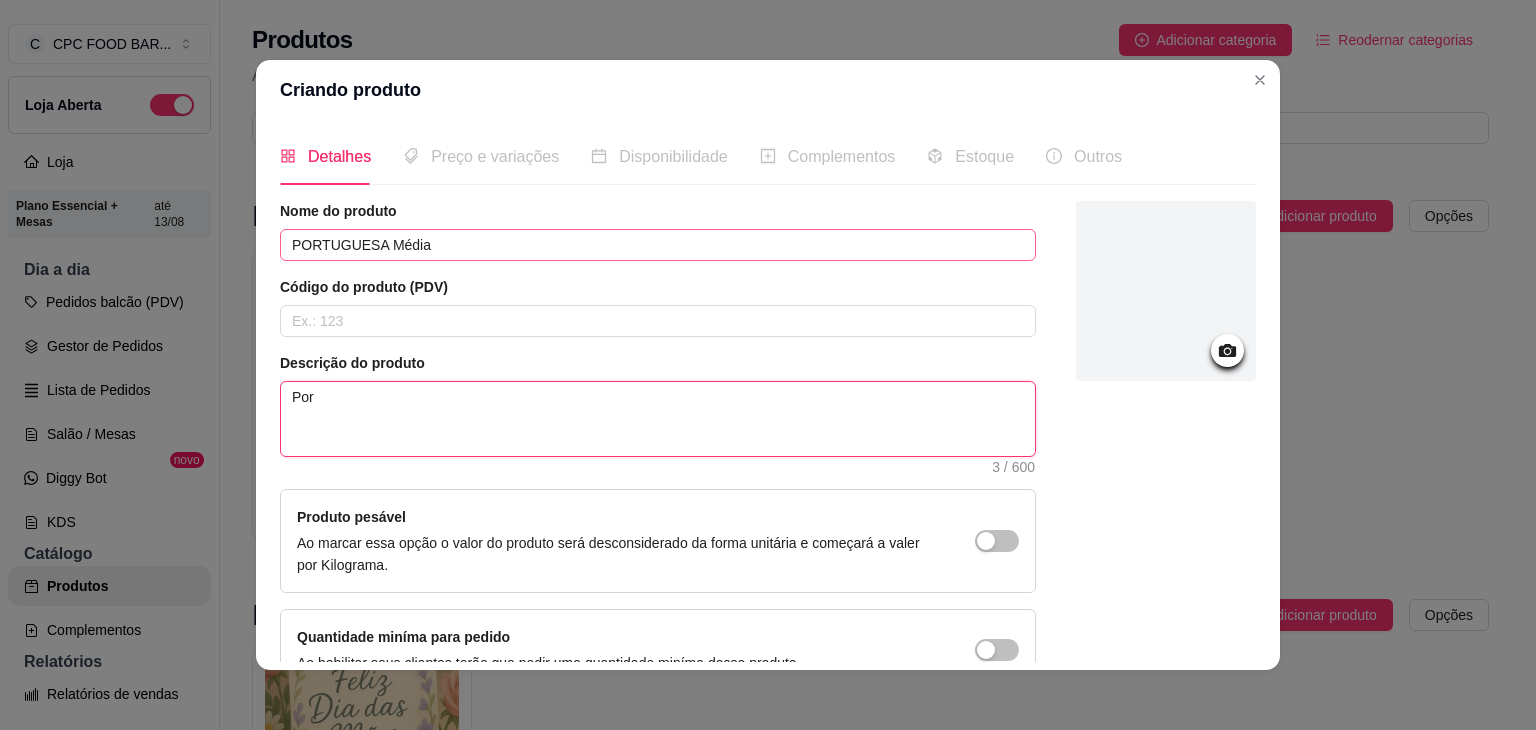 type 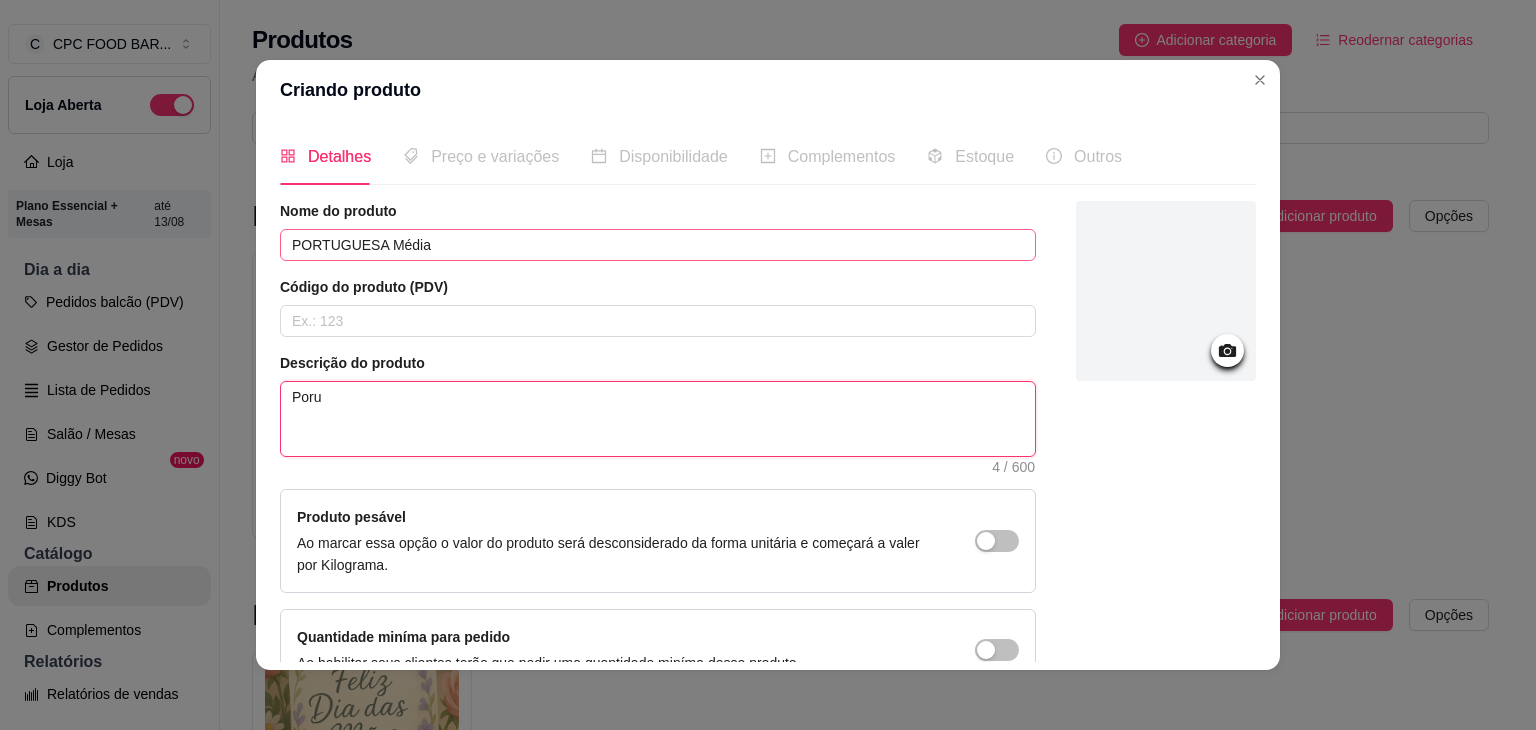 type 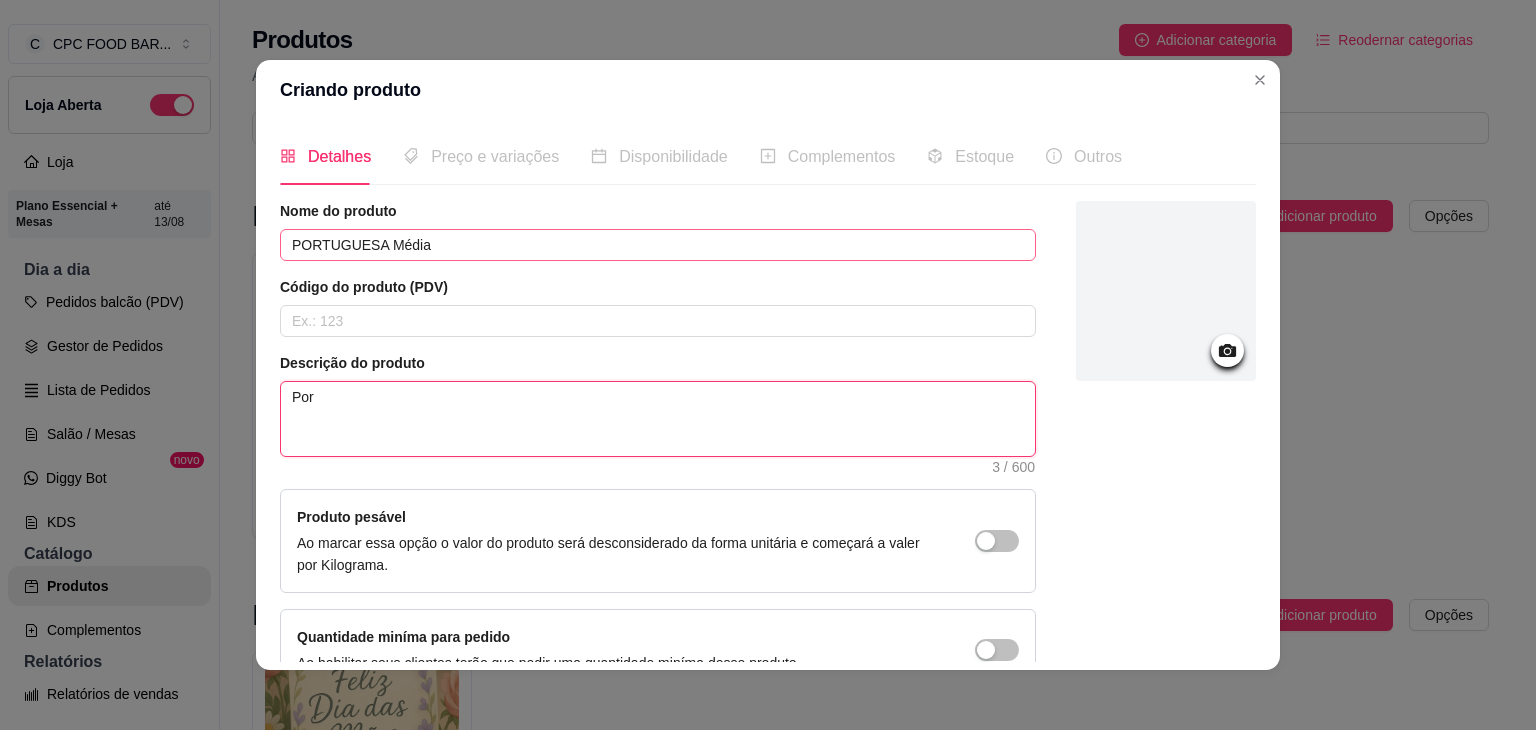 type 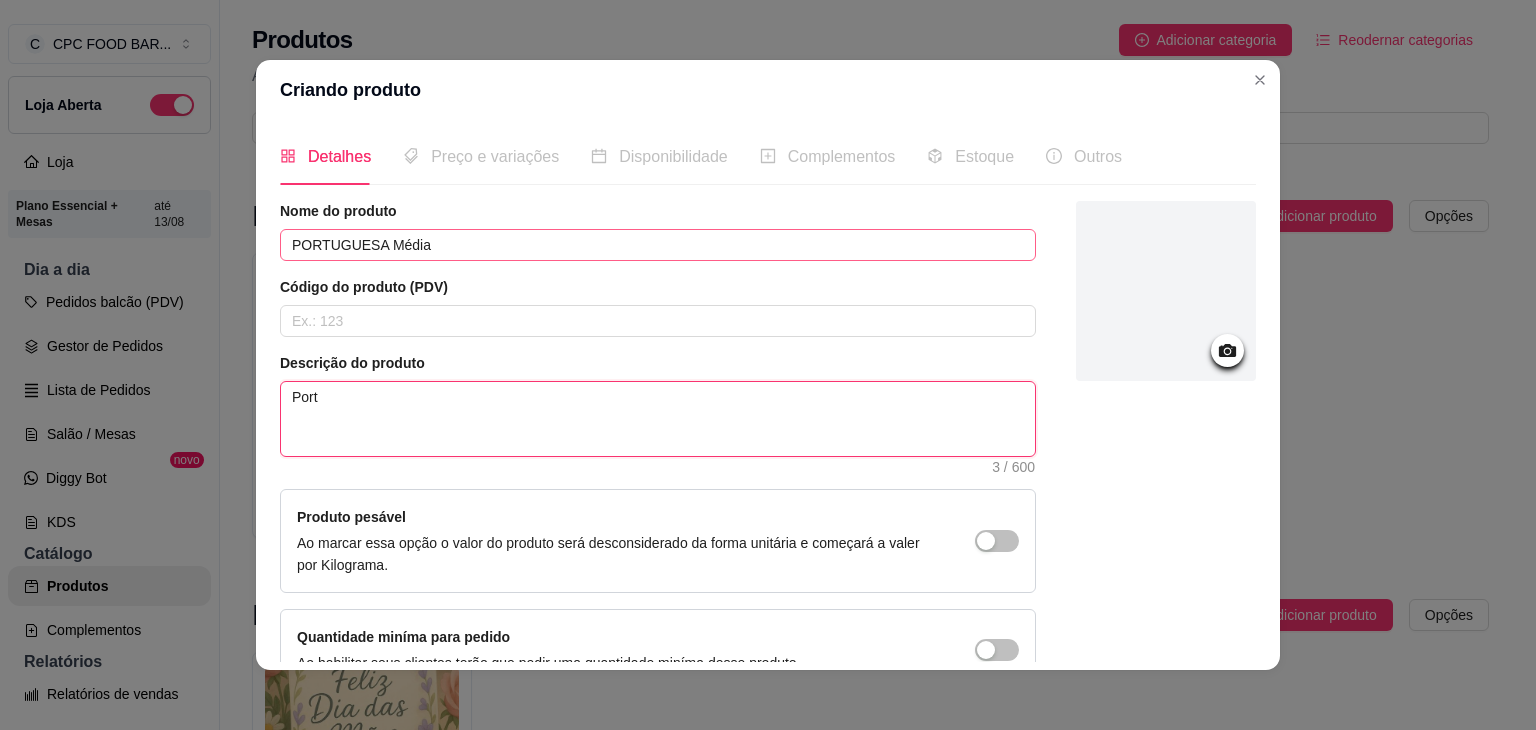 type 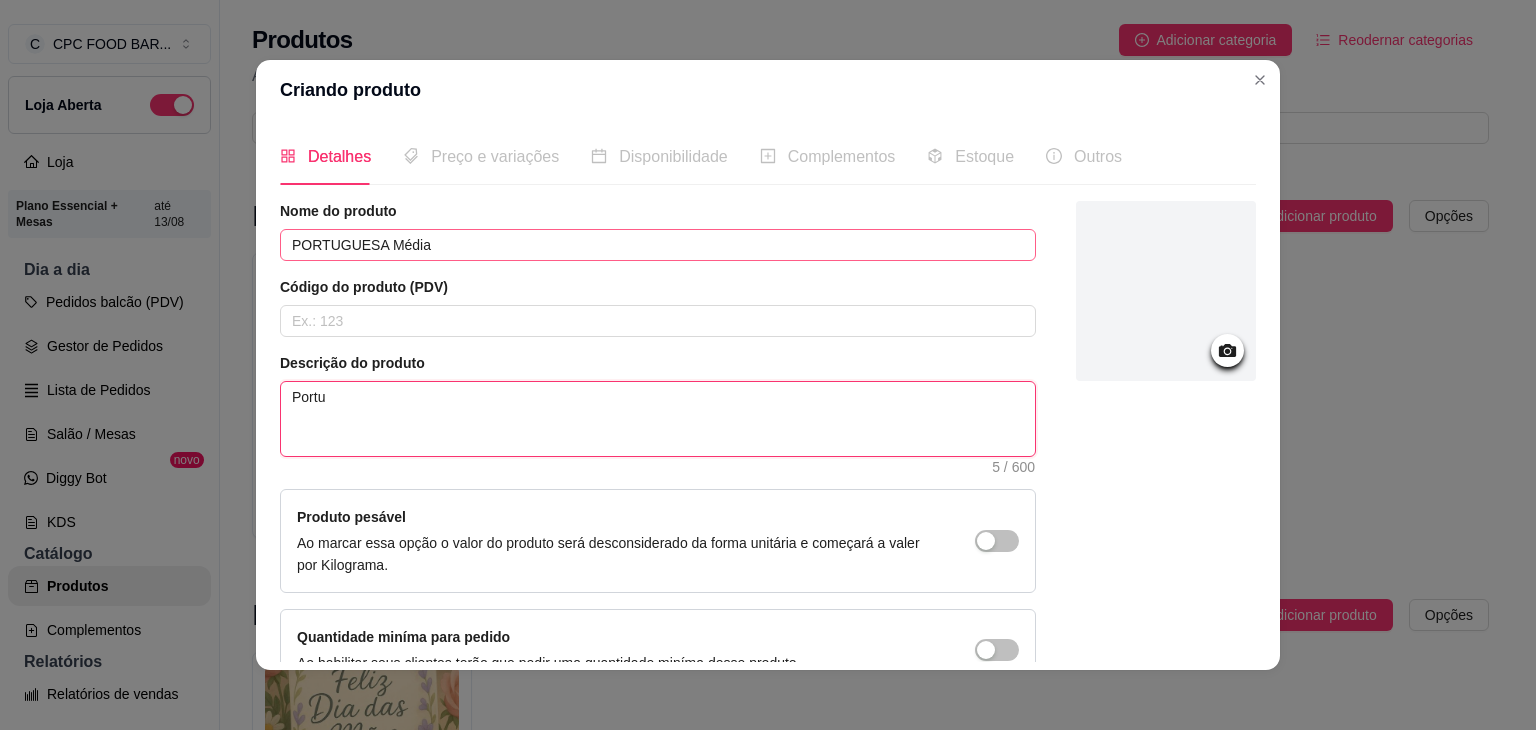 type 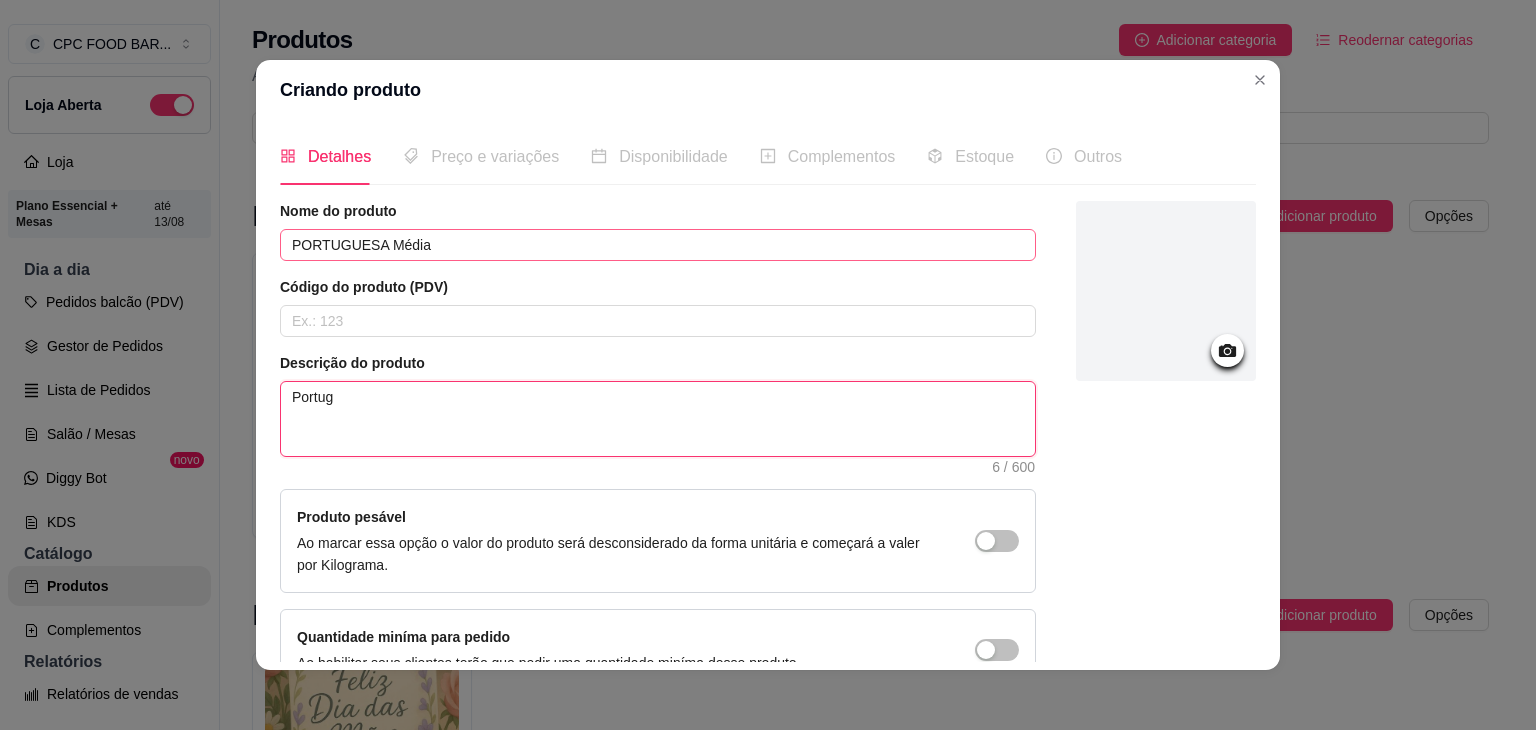 type 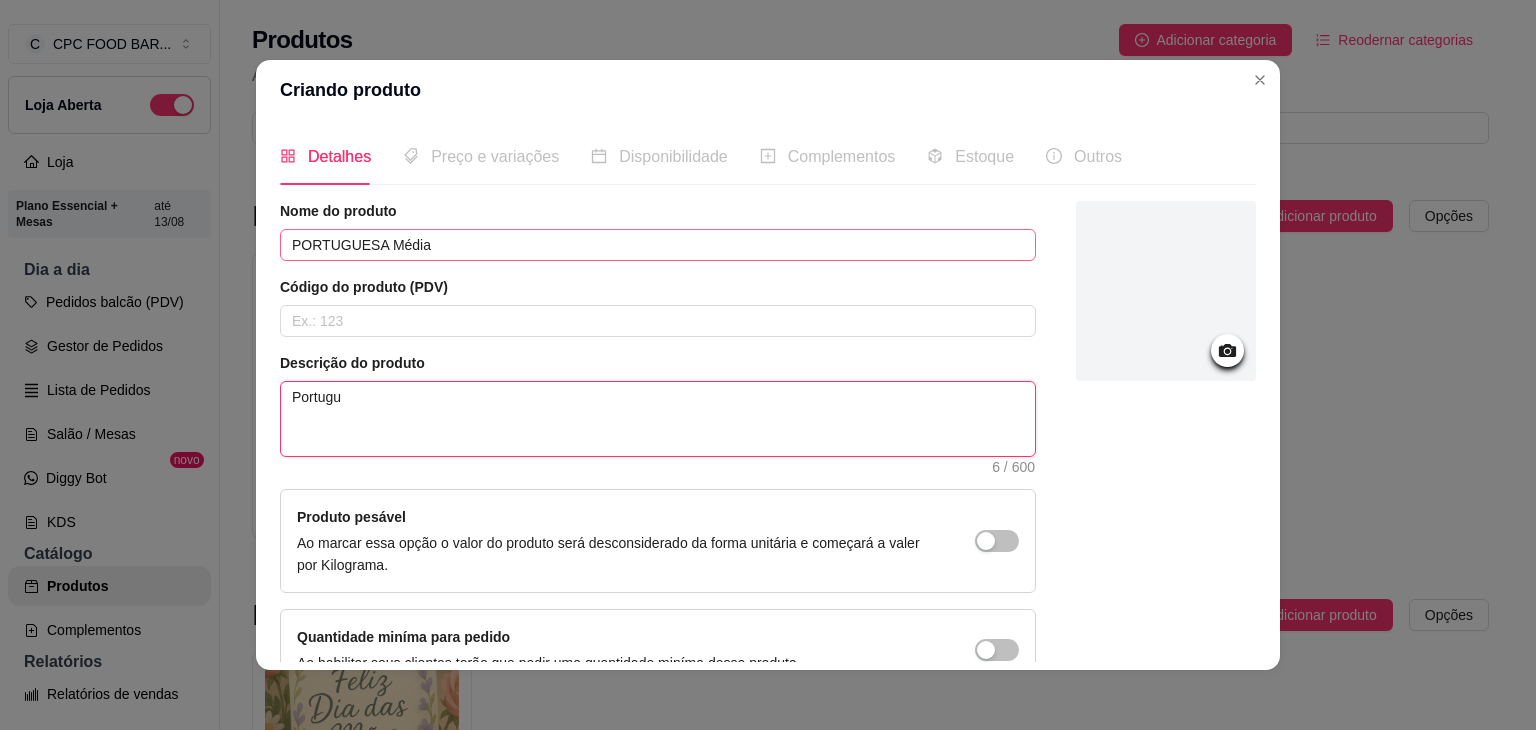 type on "Portugue" 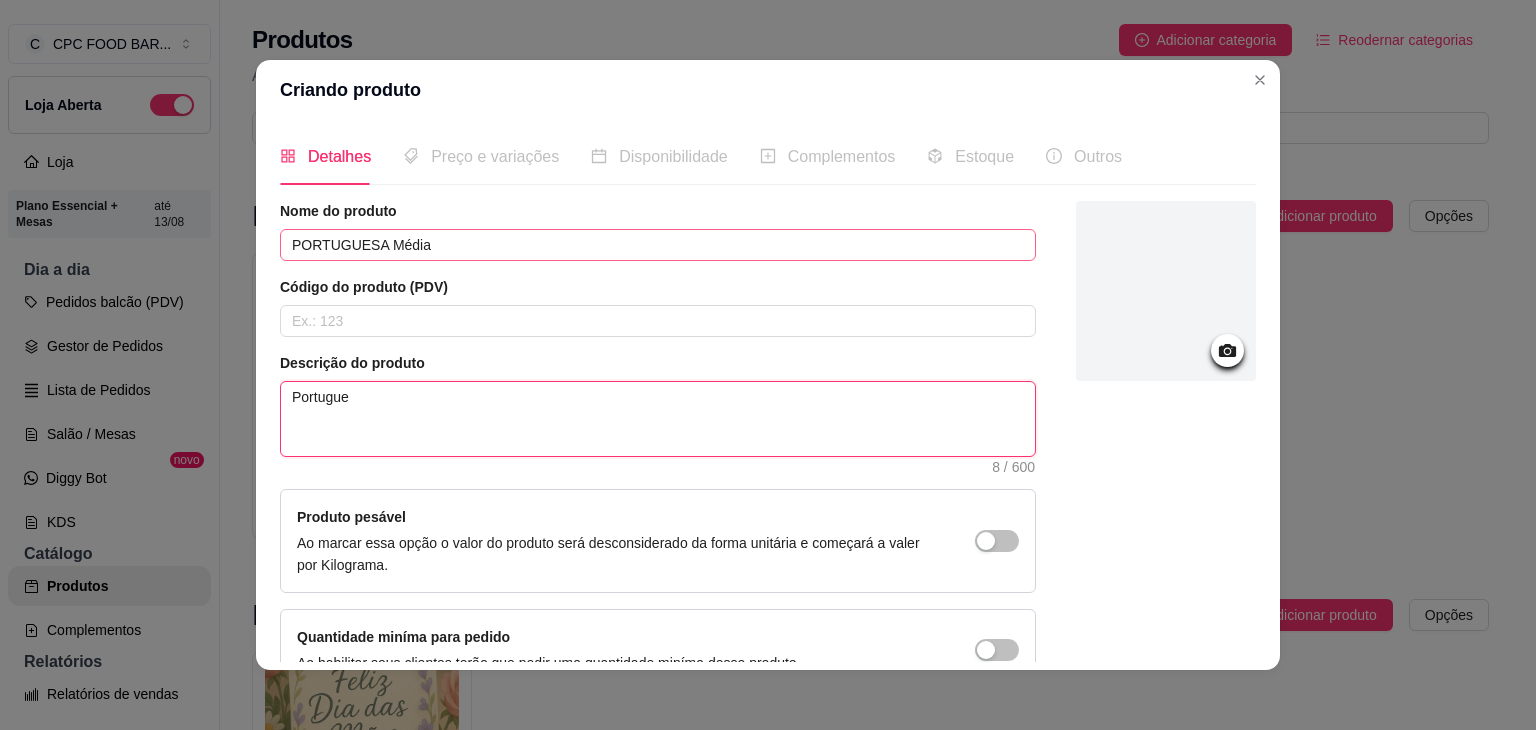 type 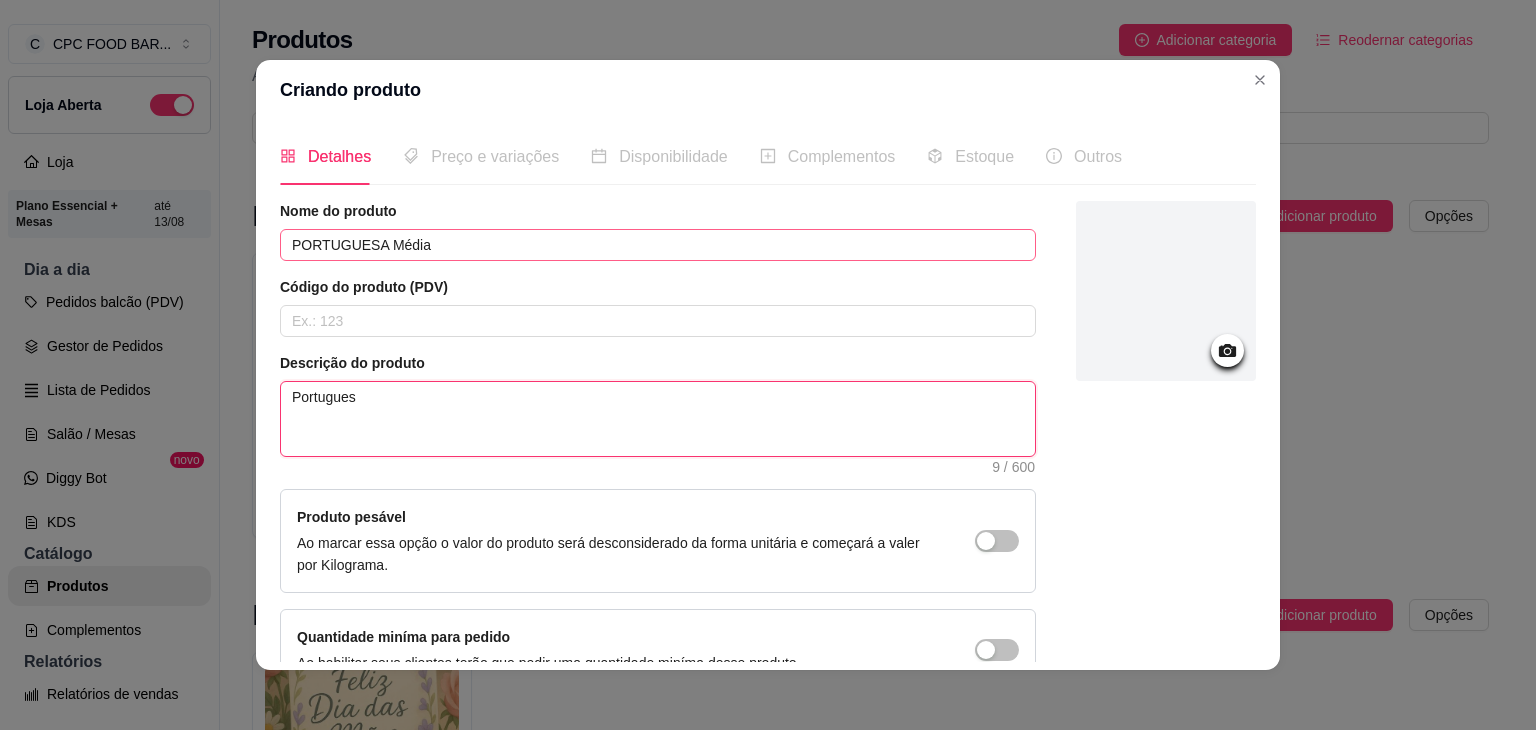 type 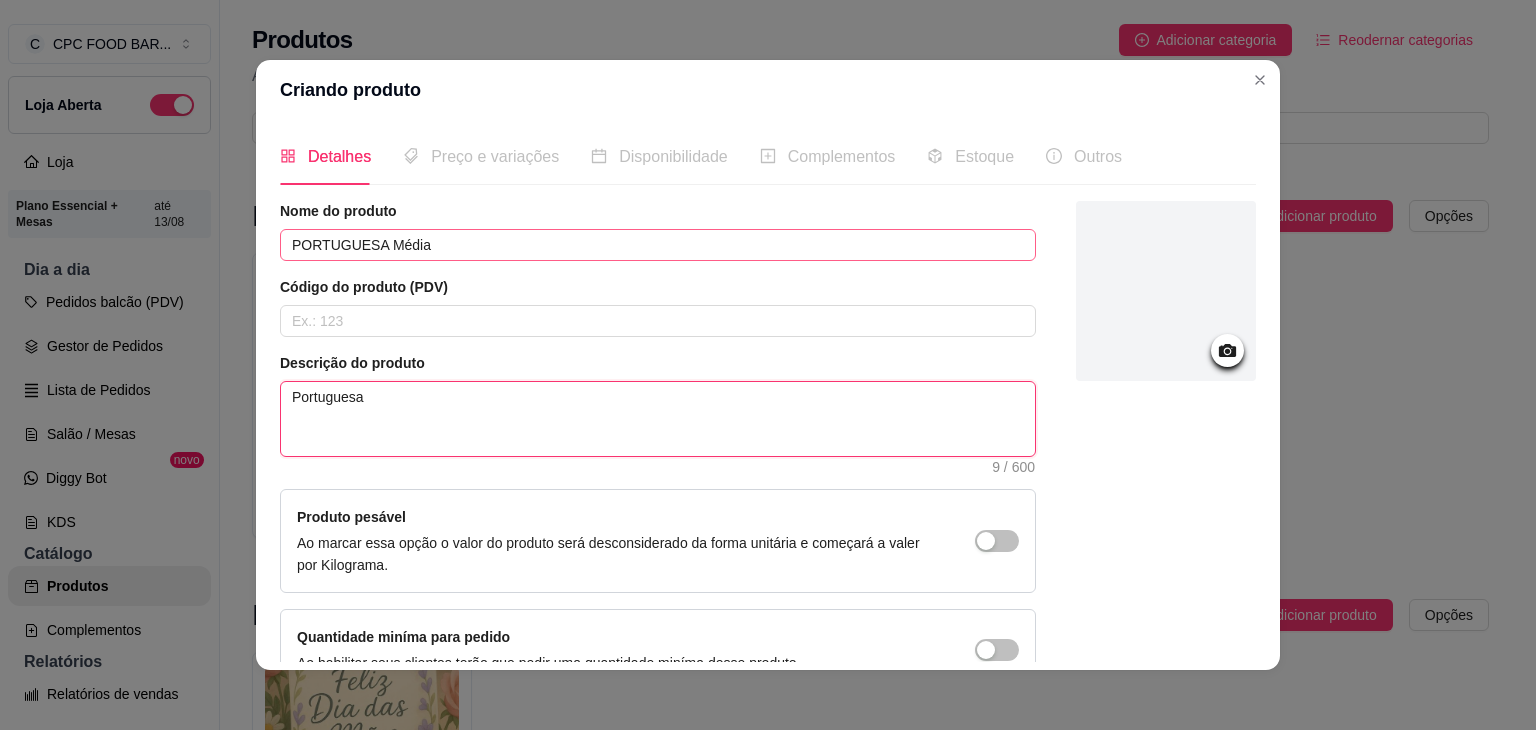 type 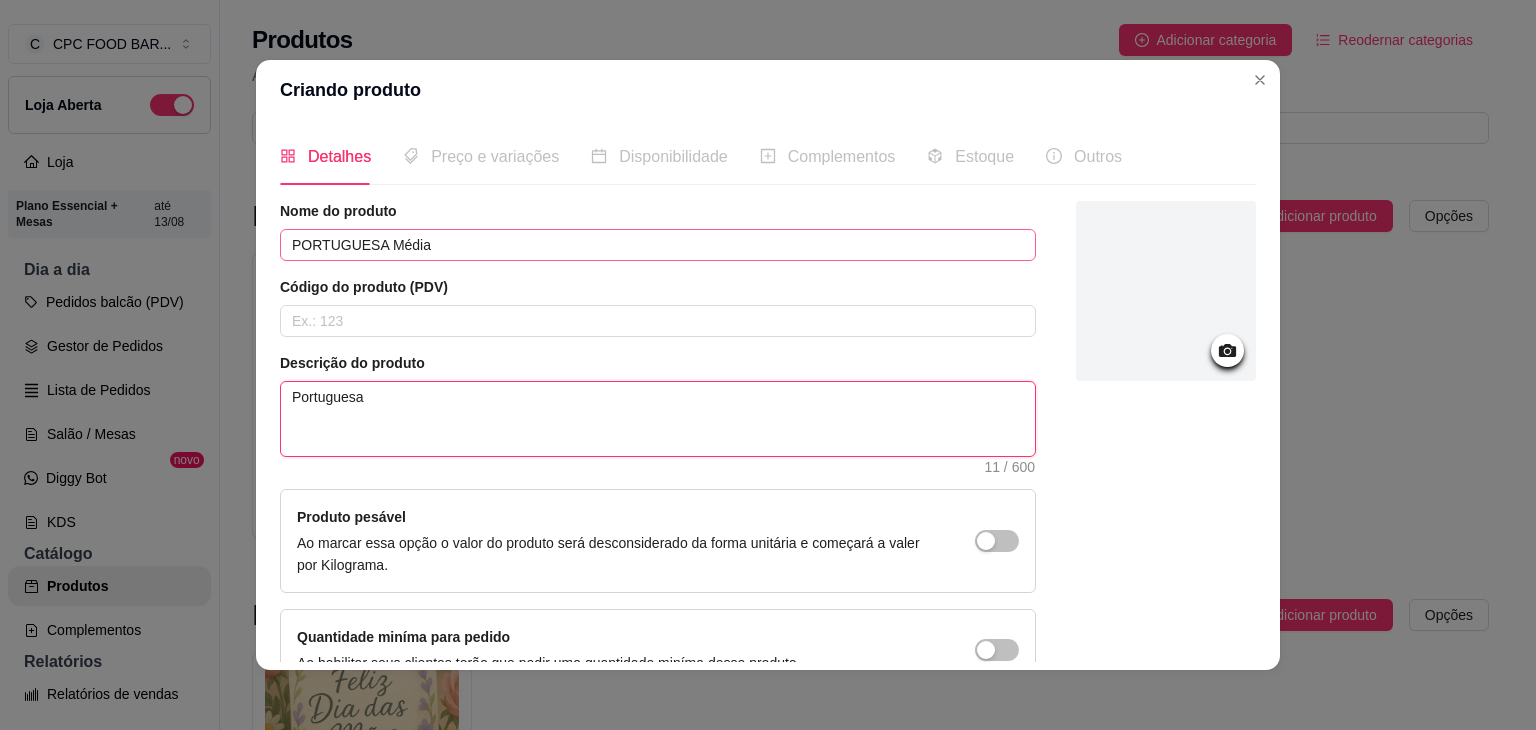 type 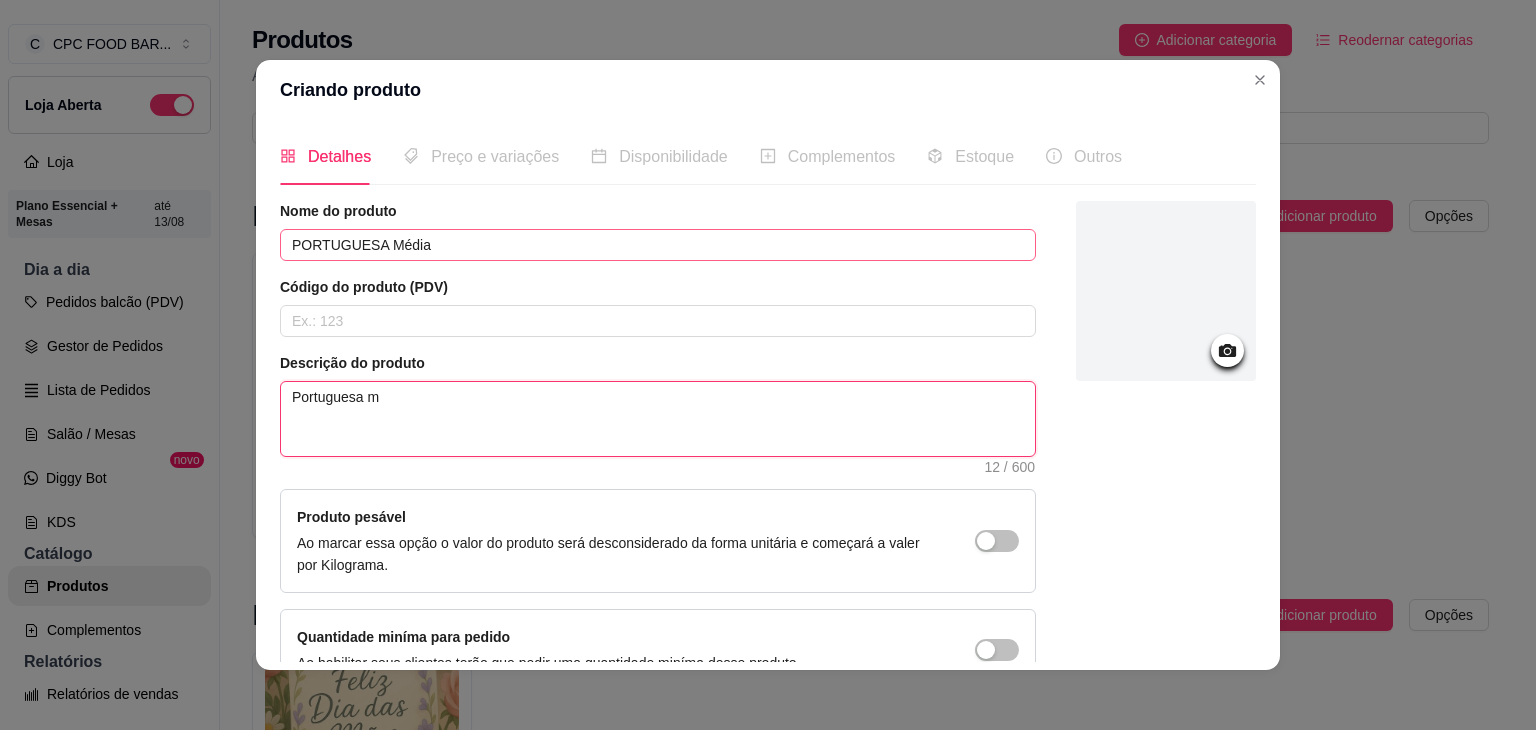 type 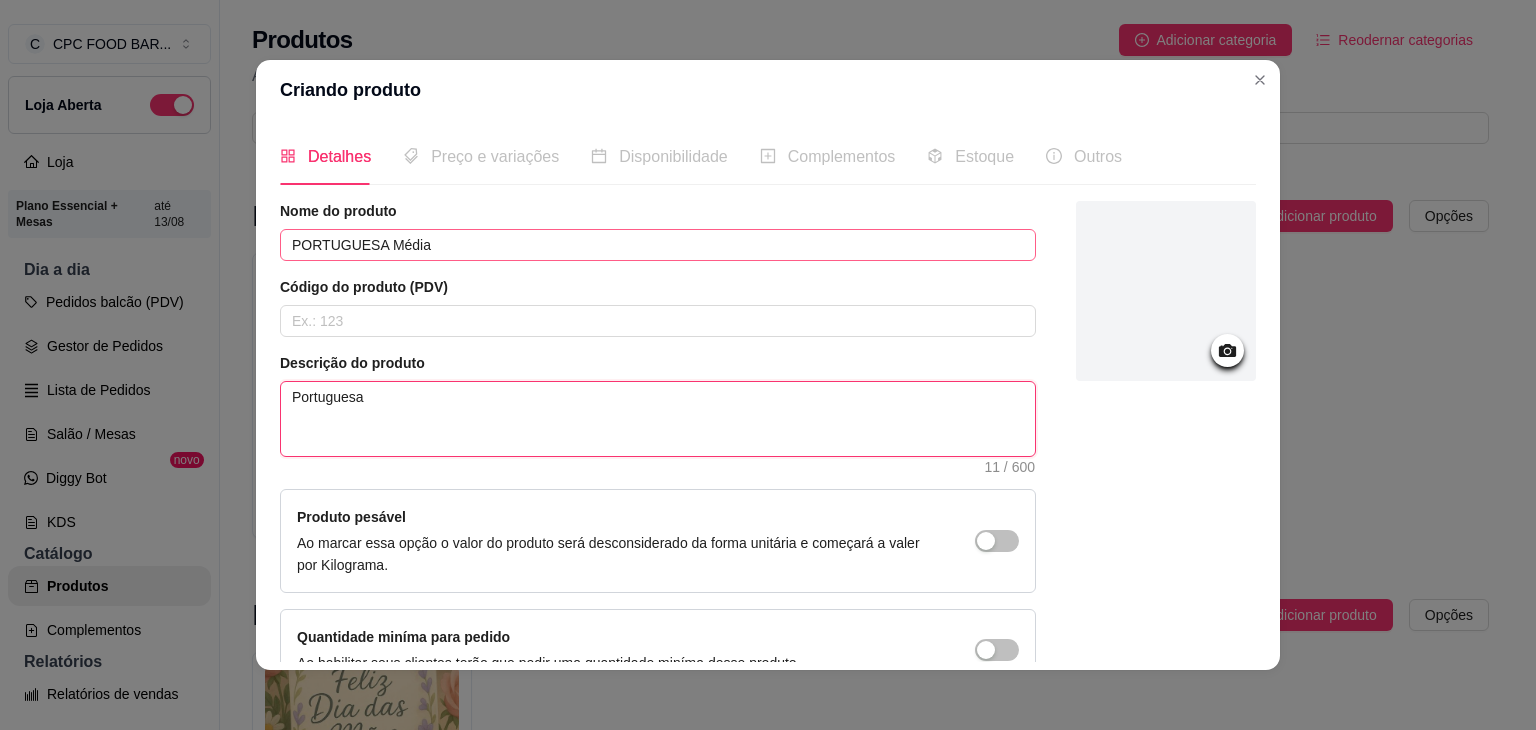 type 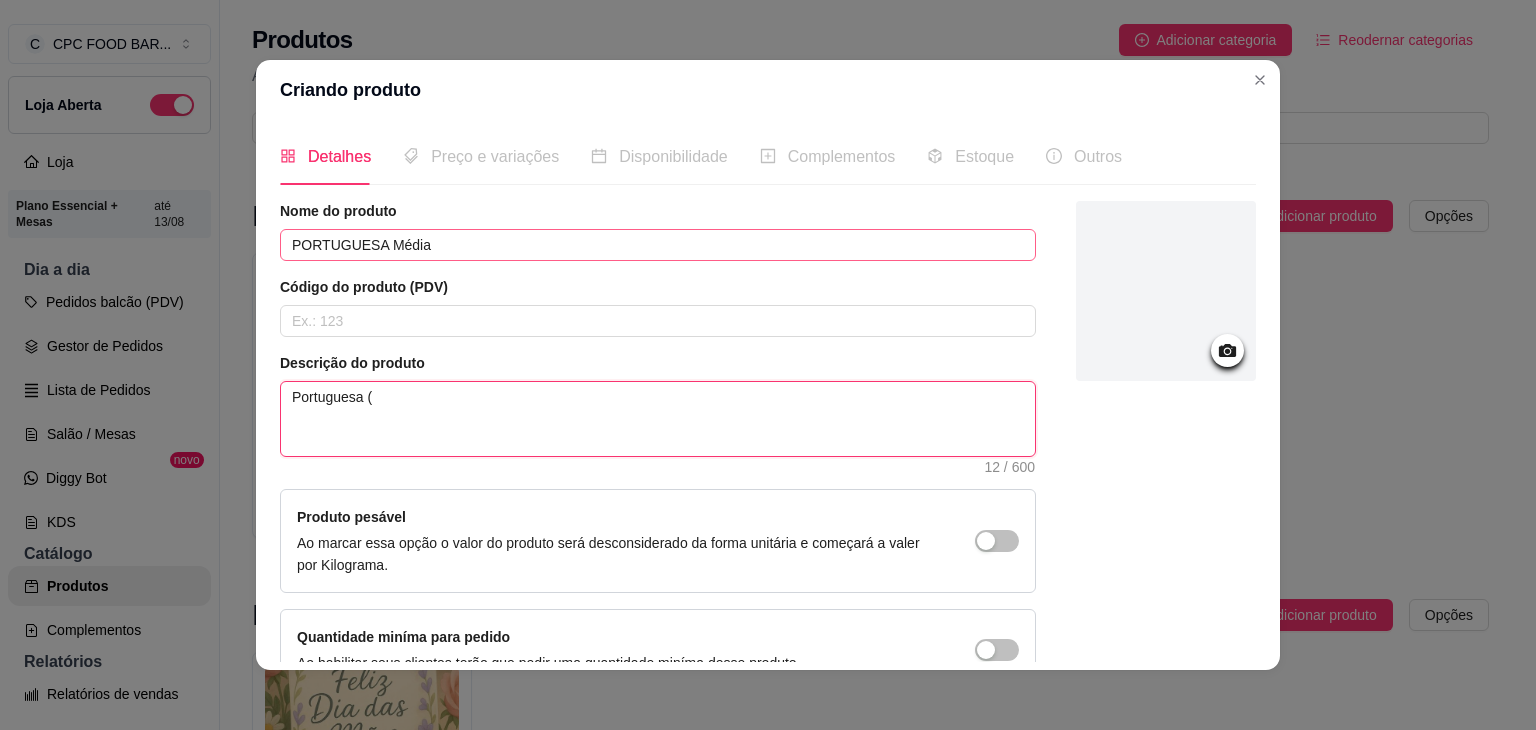 type 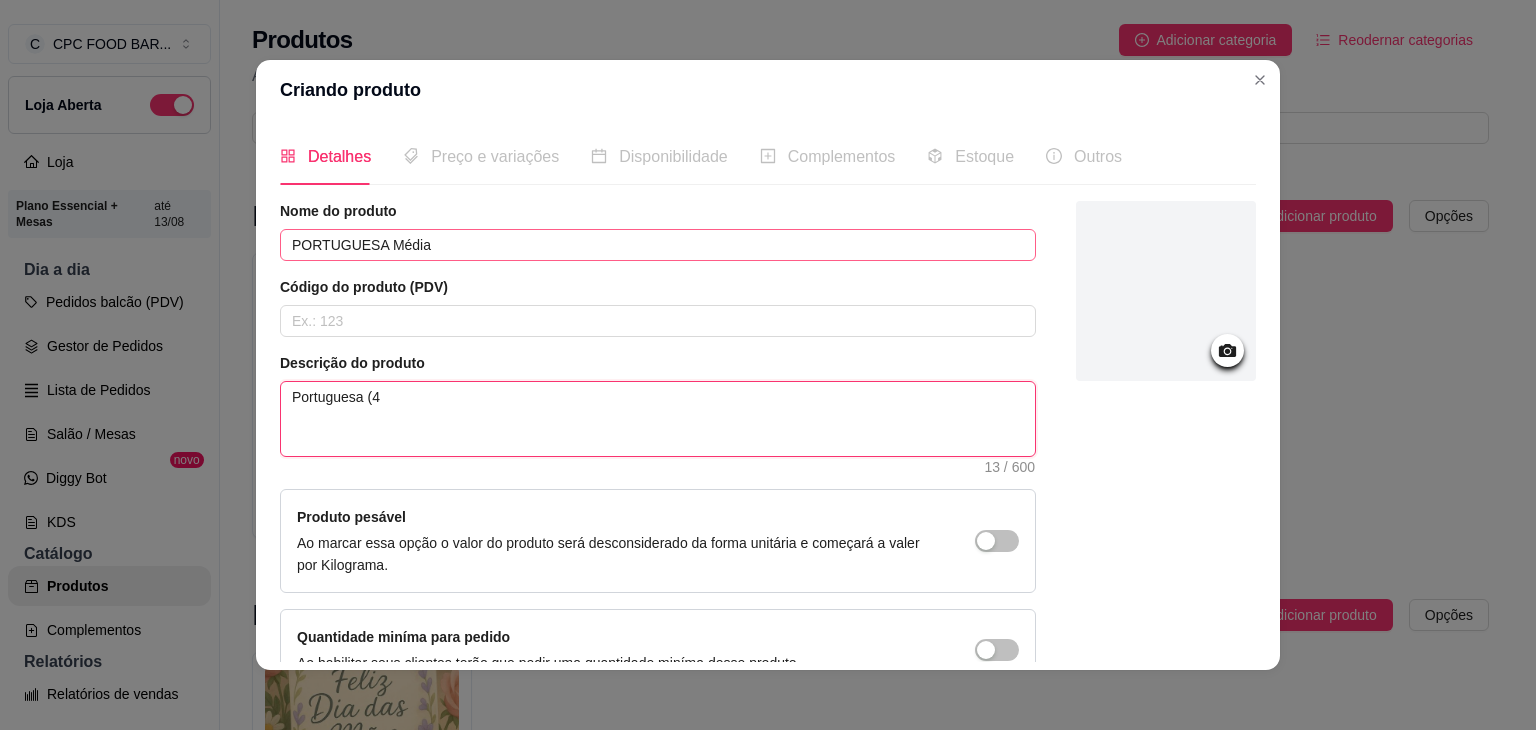 type 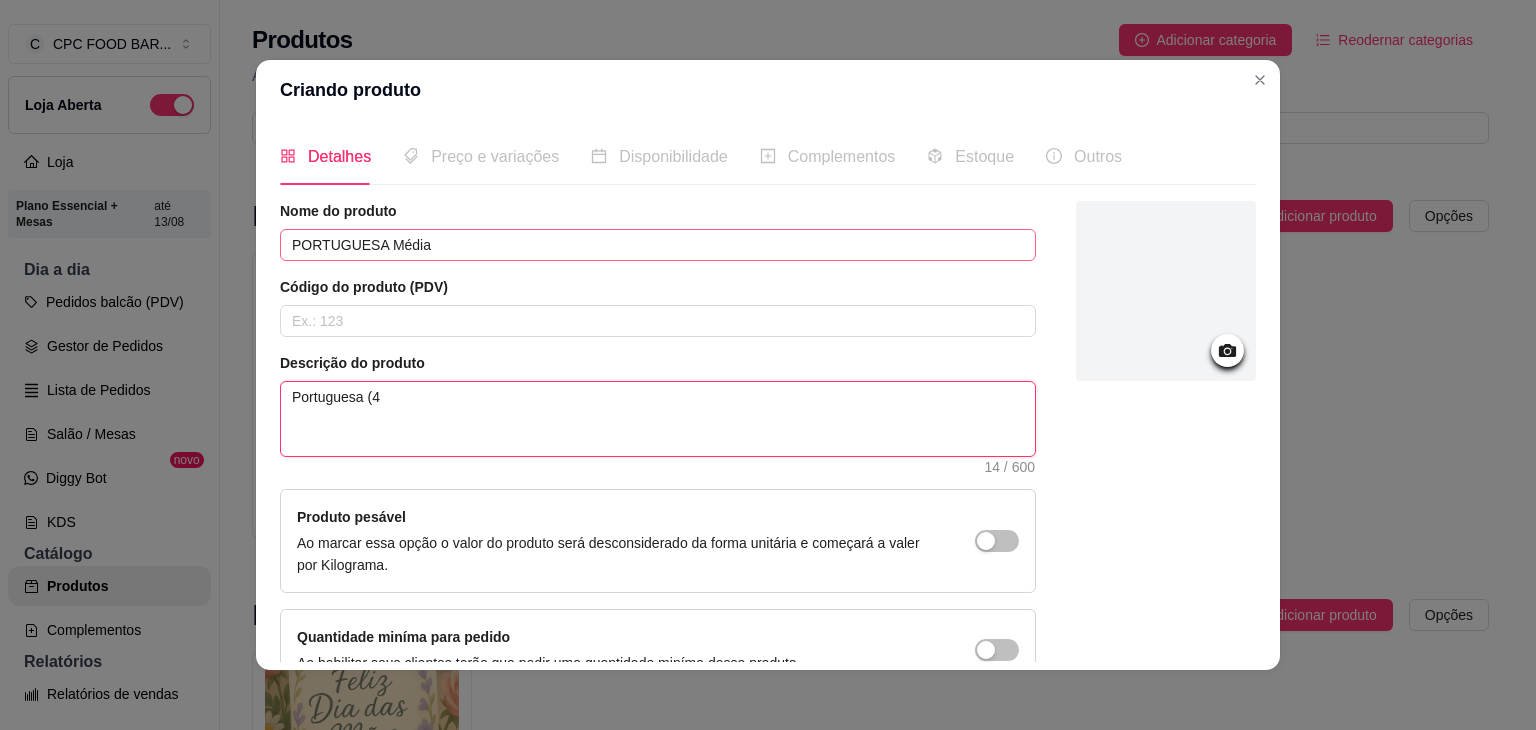 type 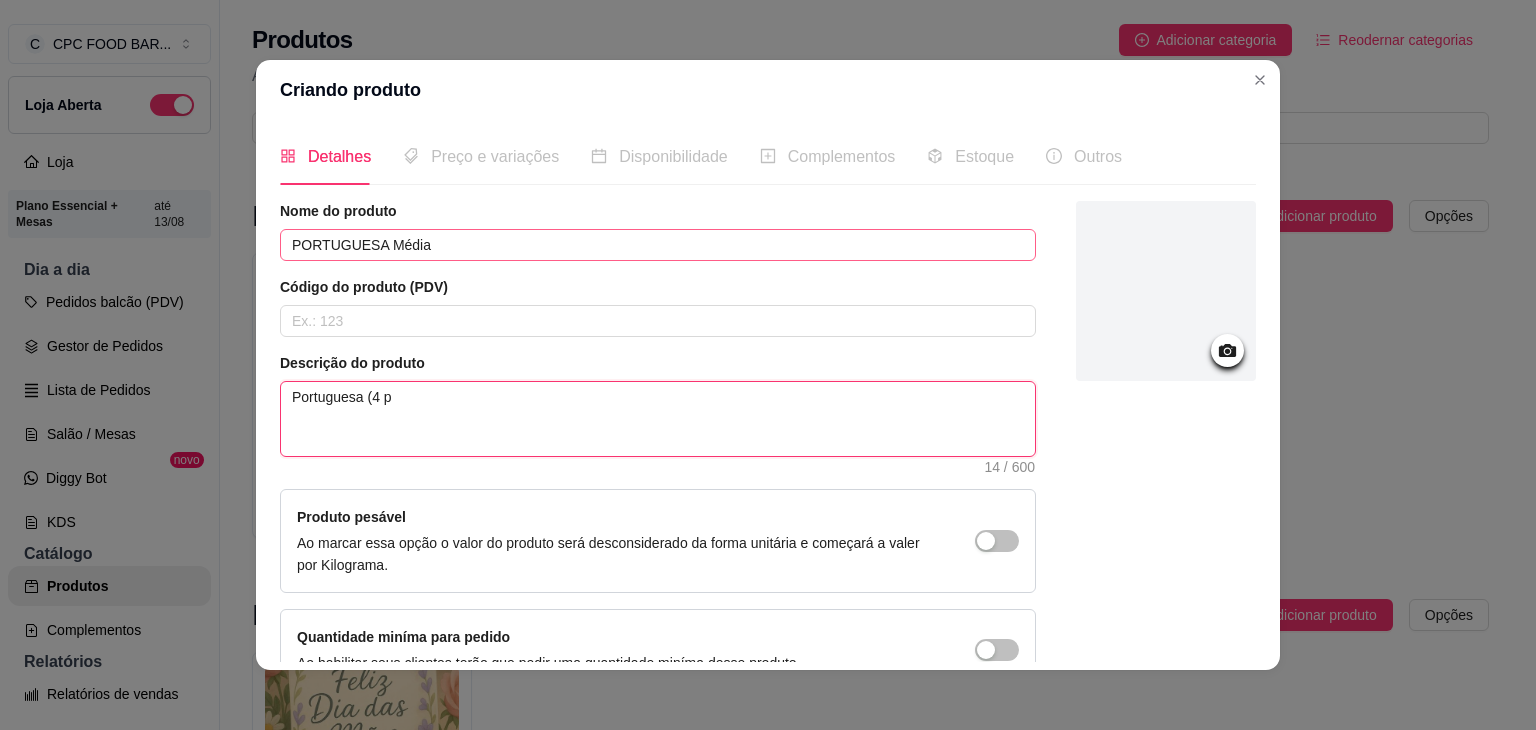 type 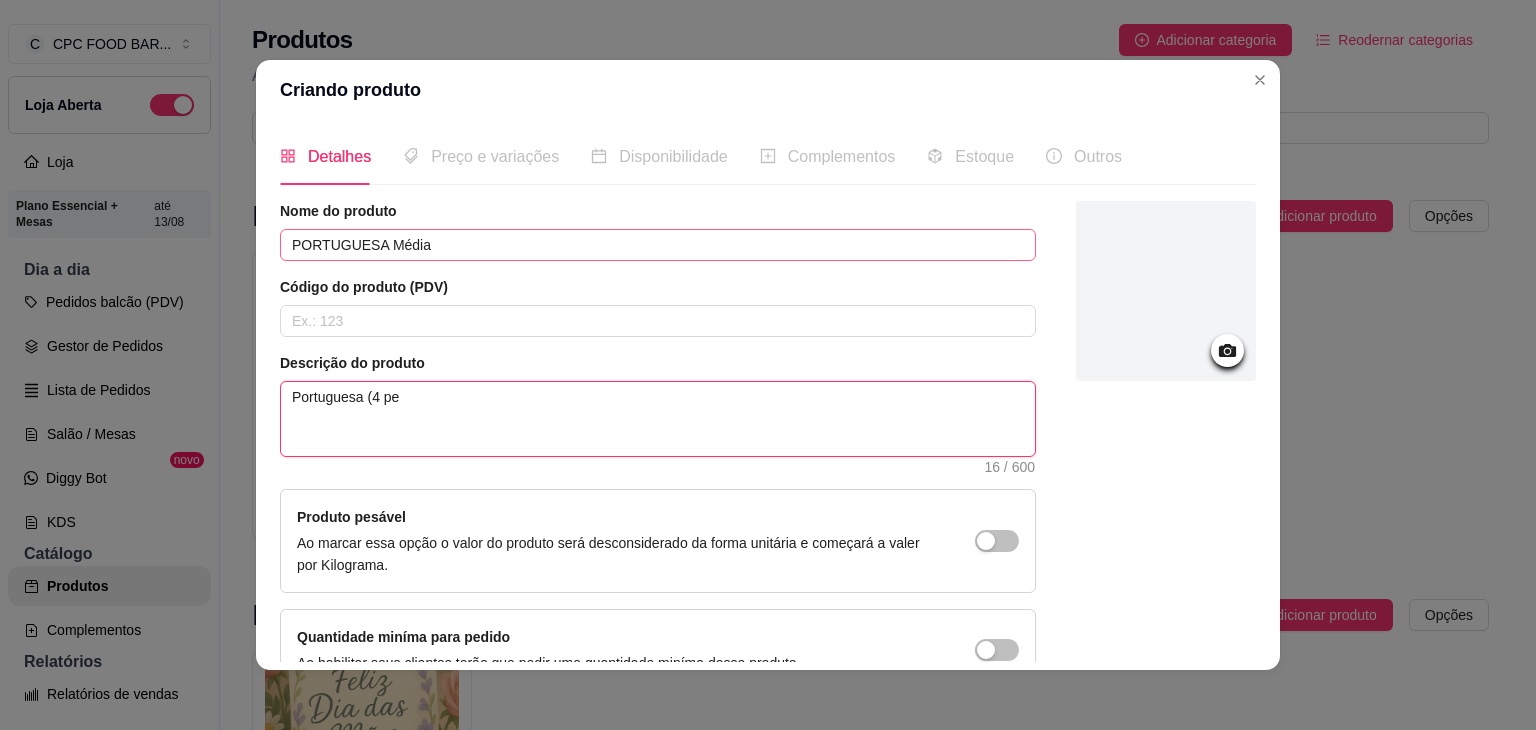 type 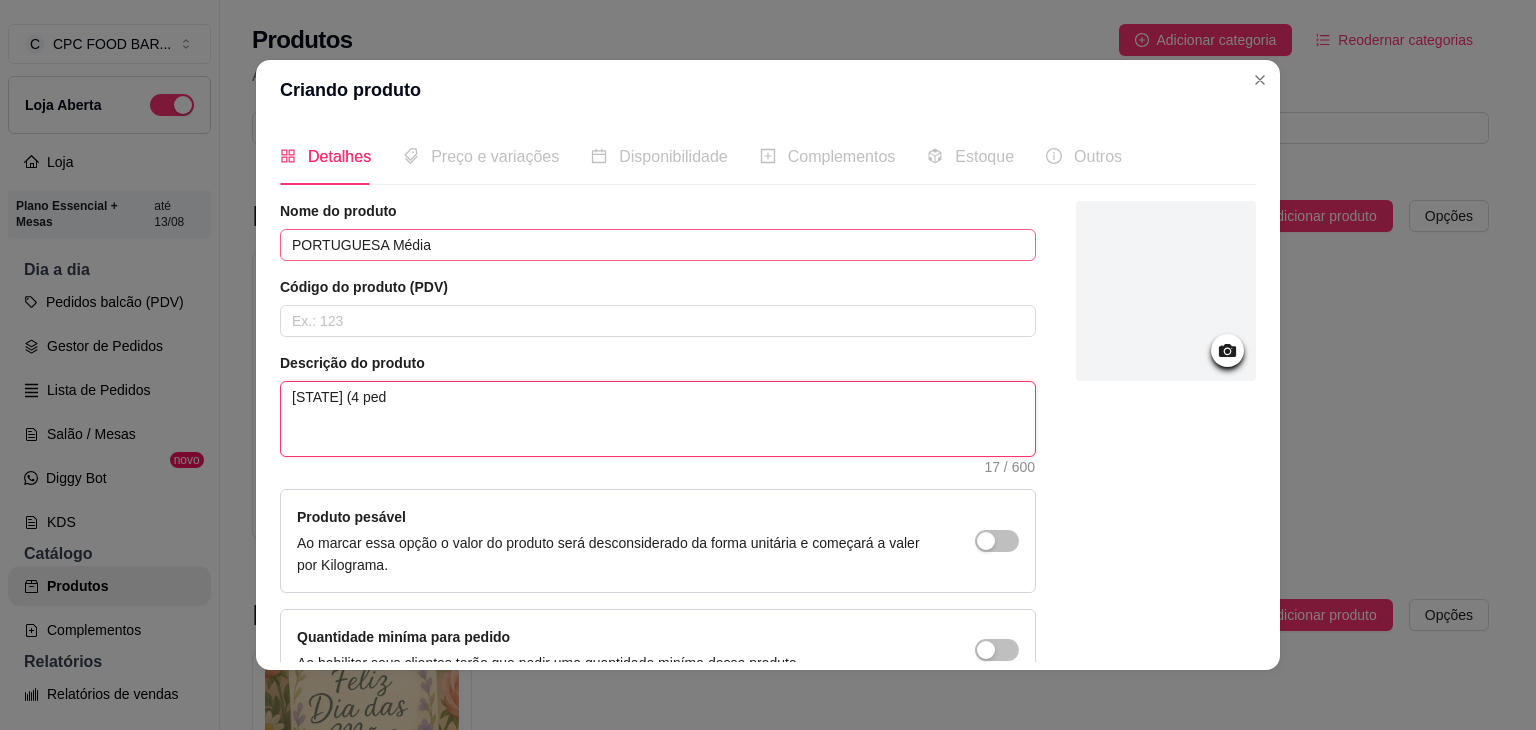 type 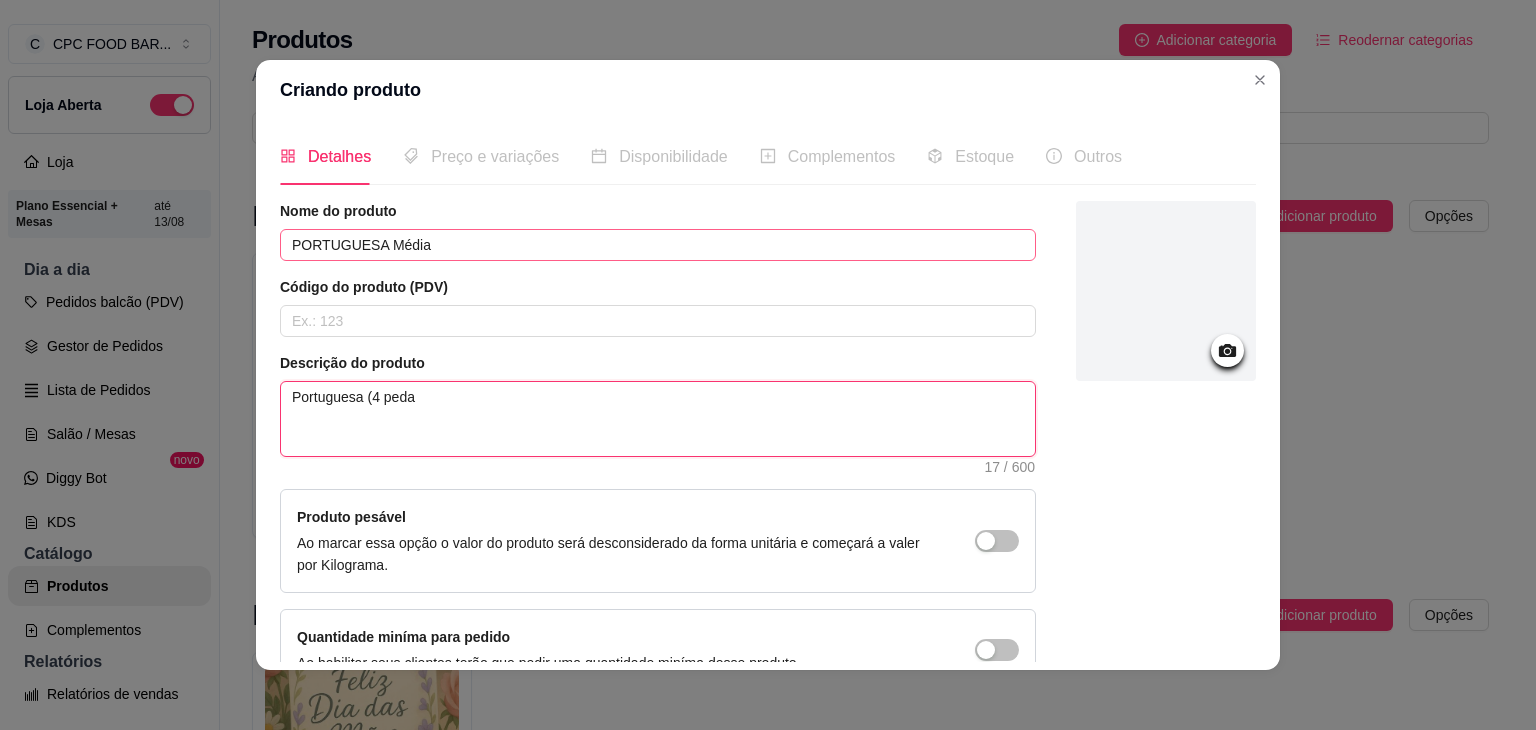 type 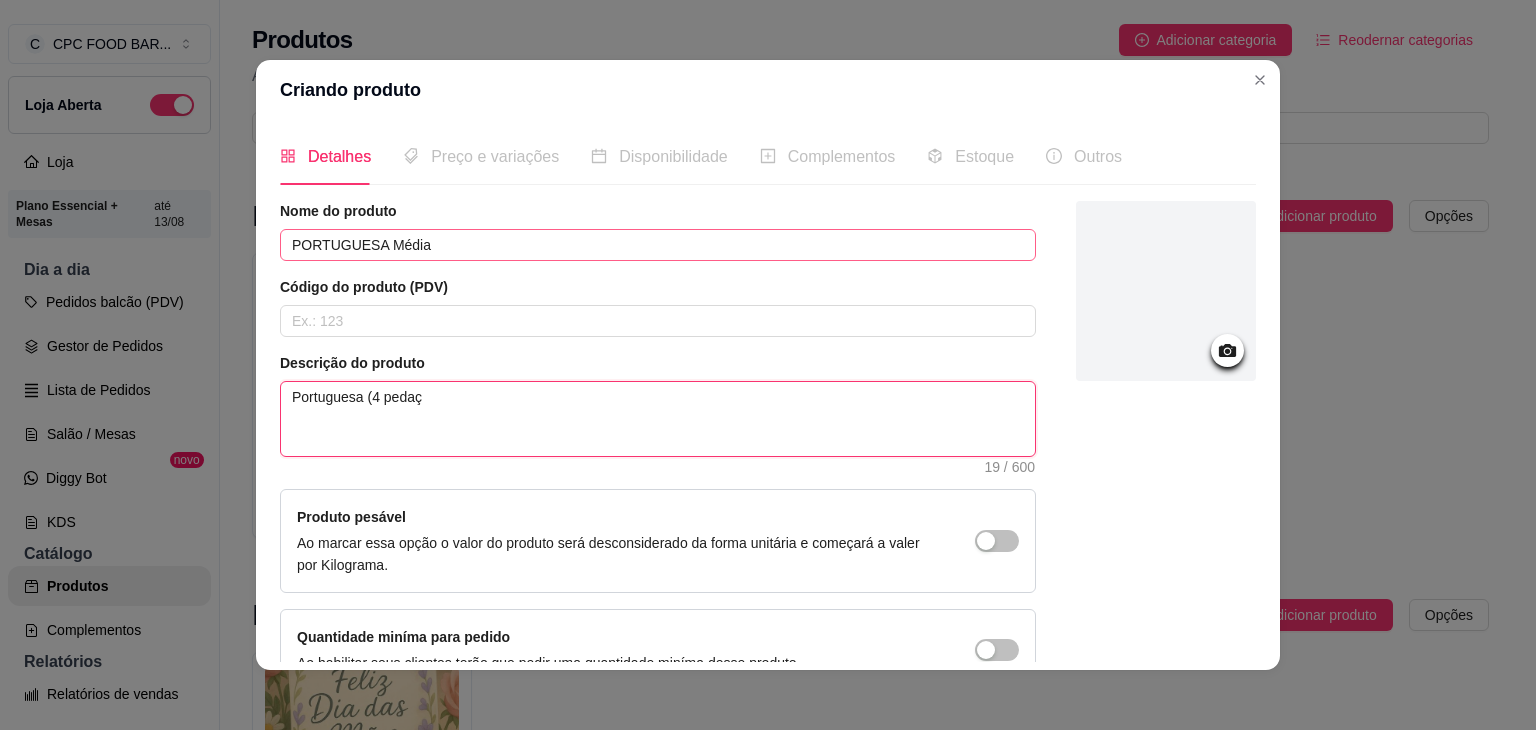 type 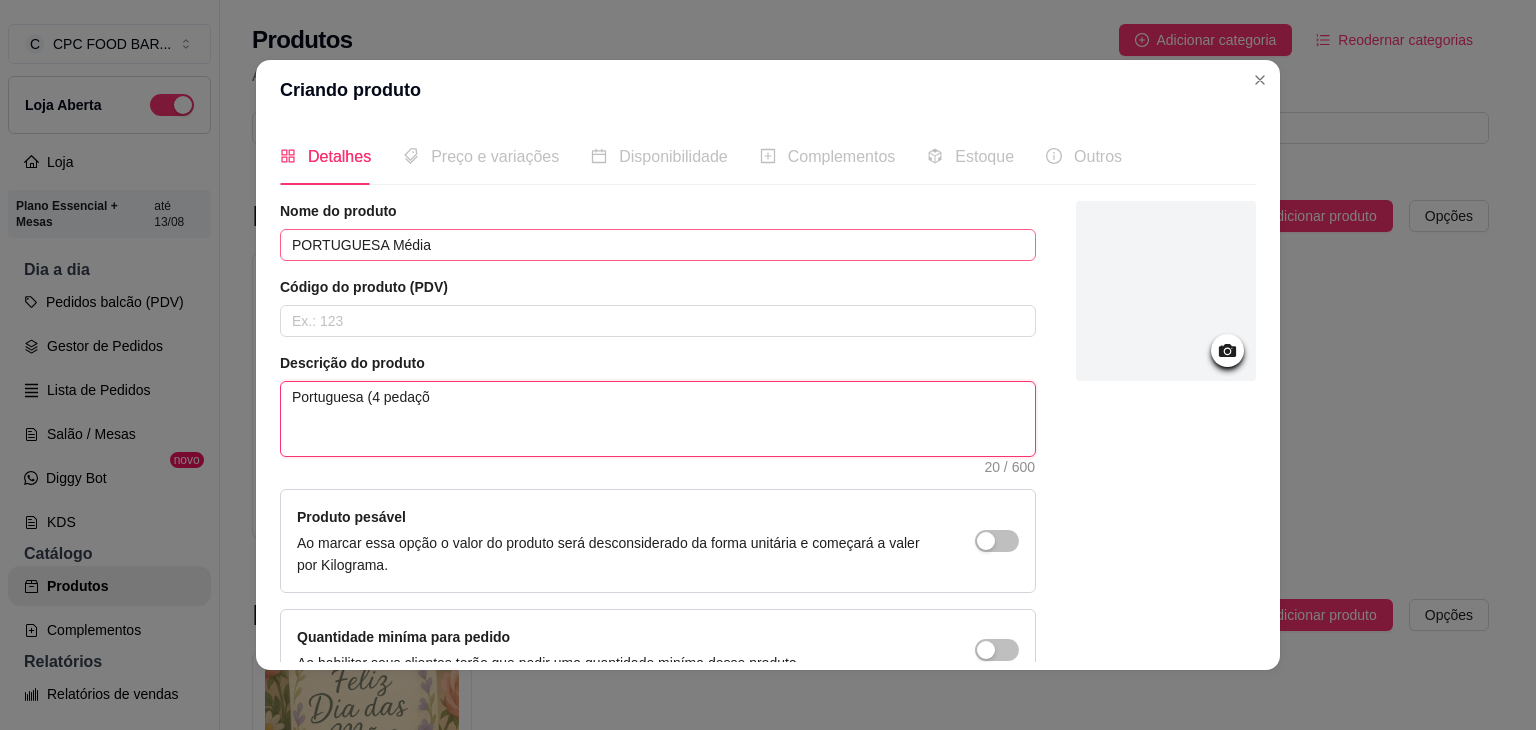 type 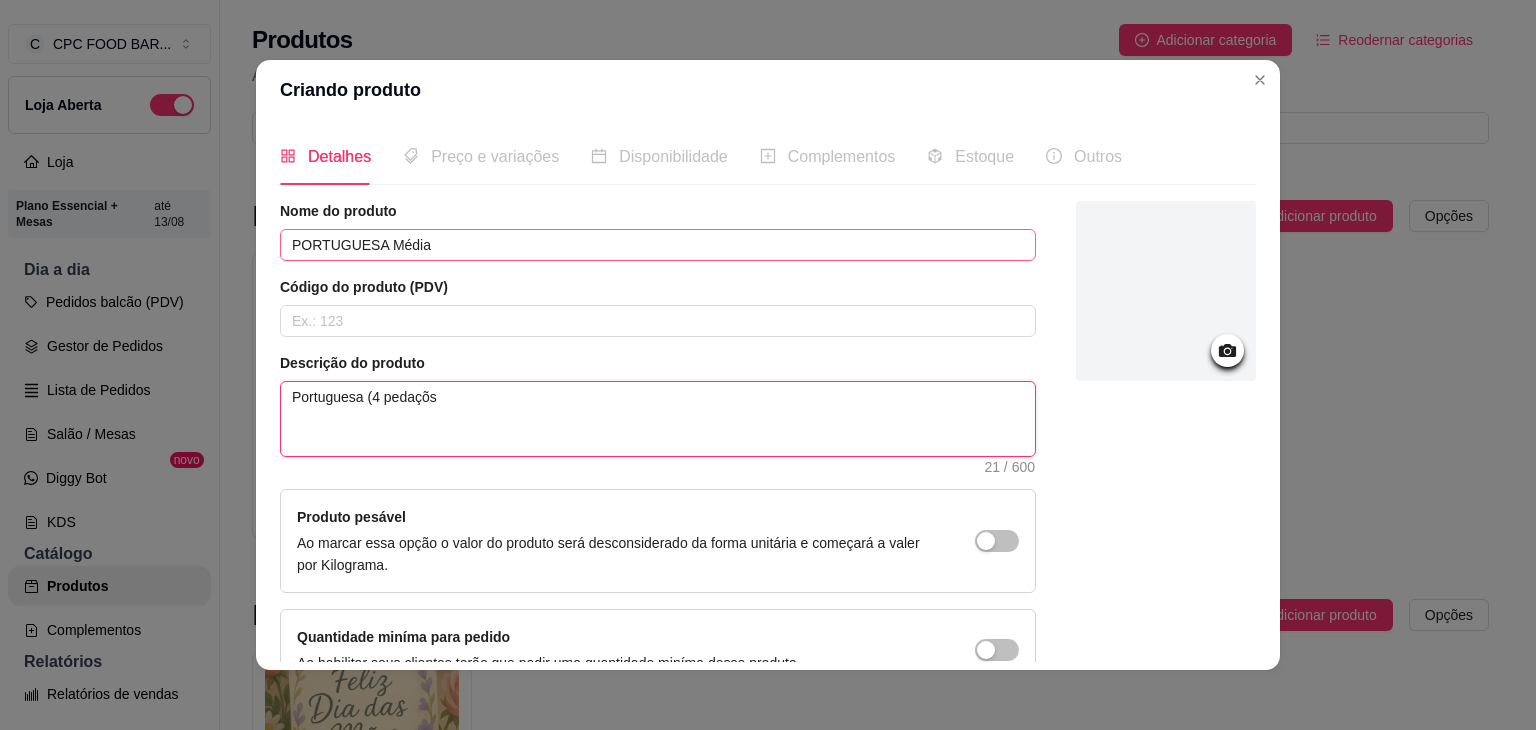 type 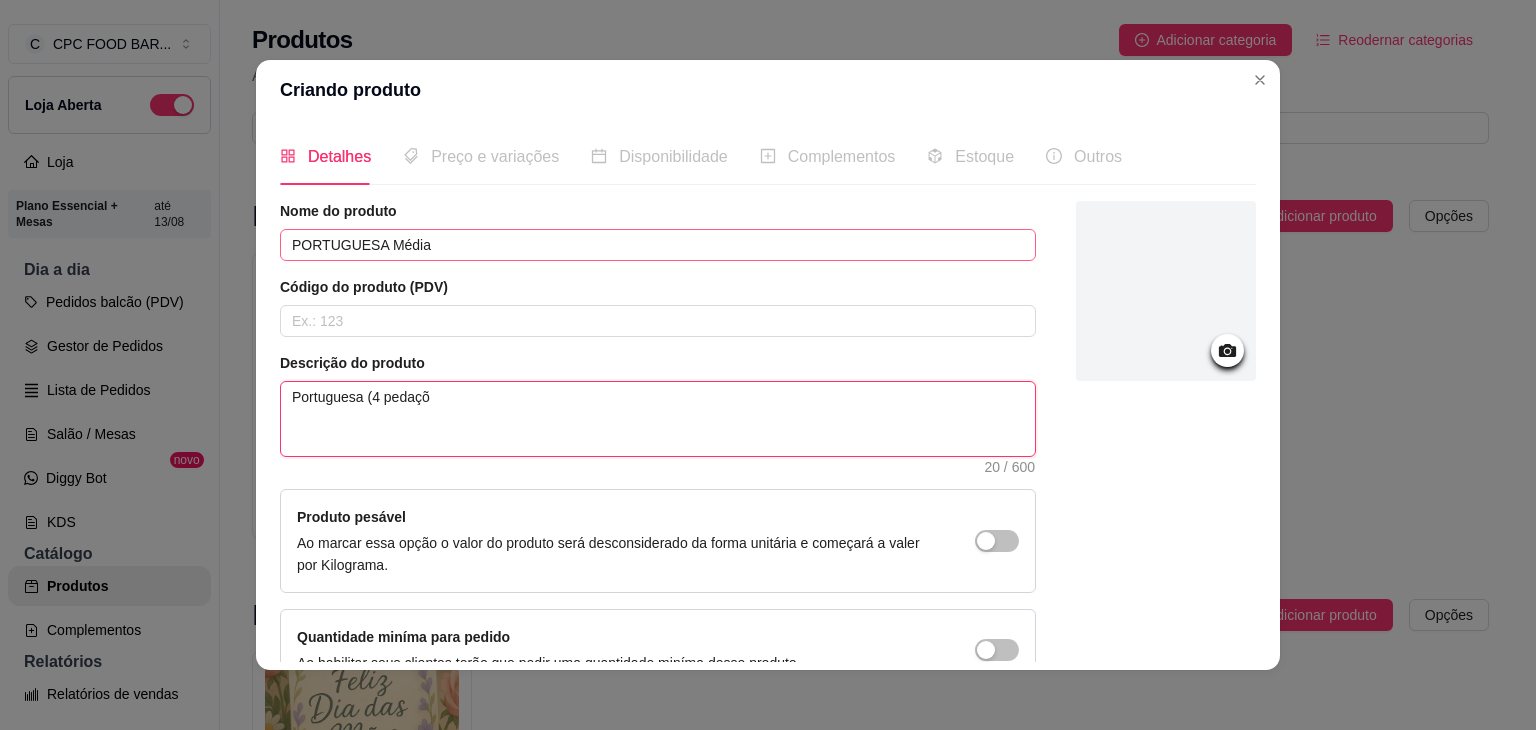 type 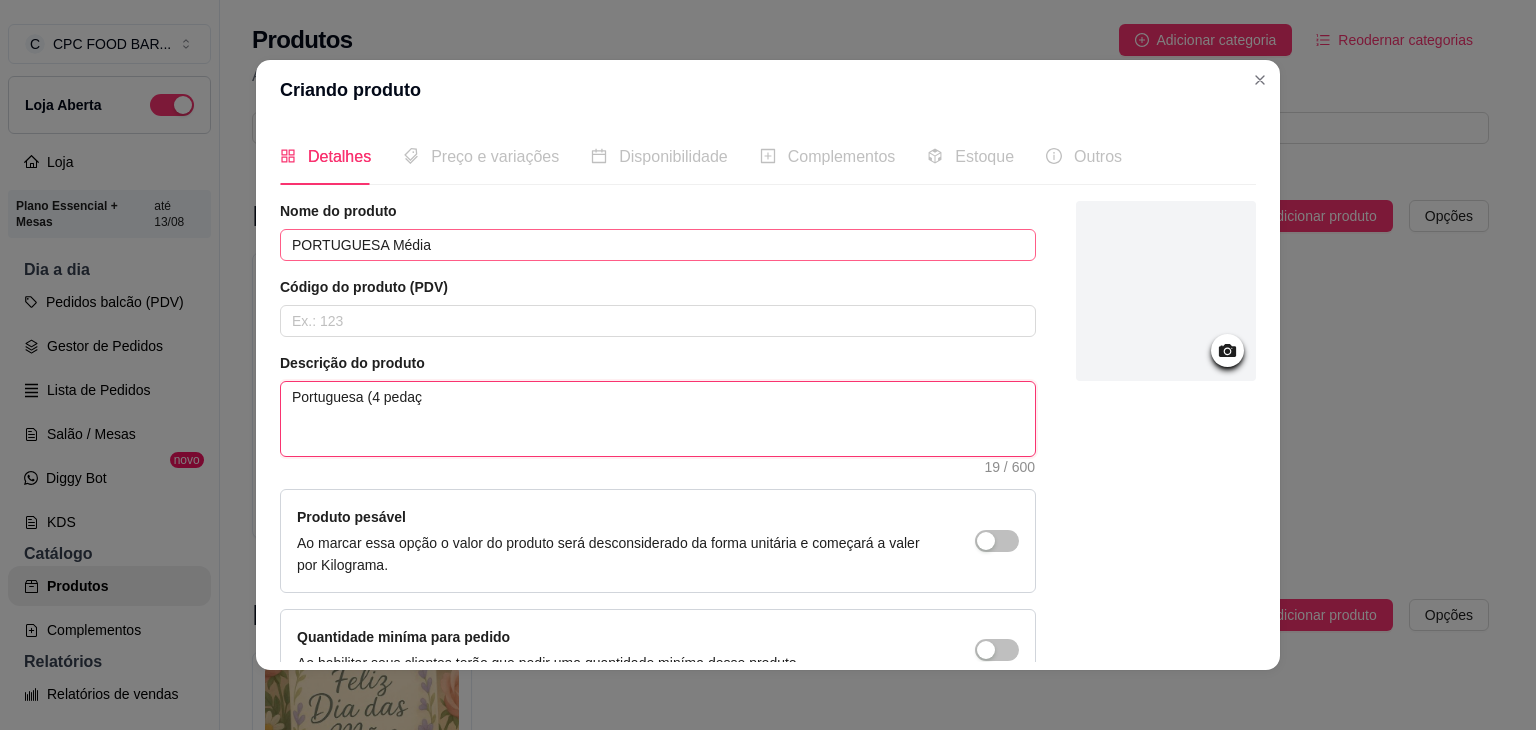 type 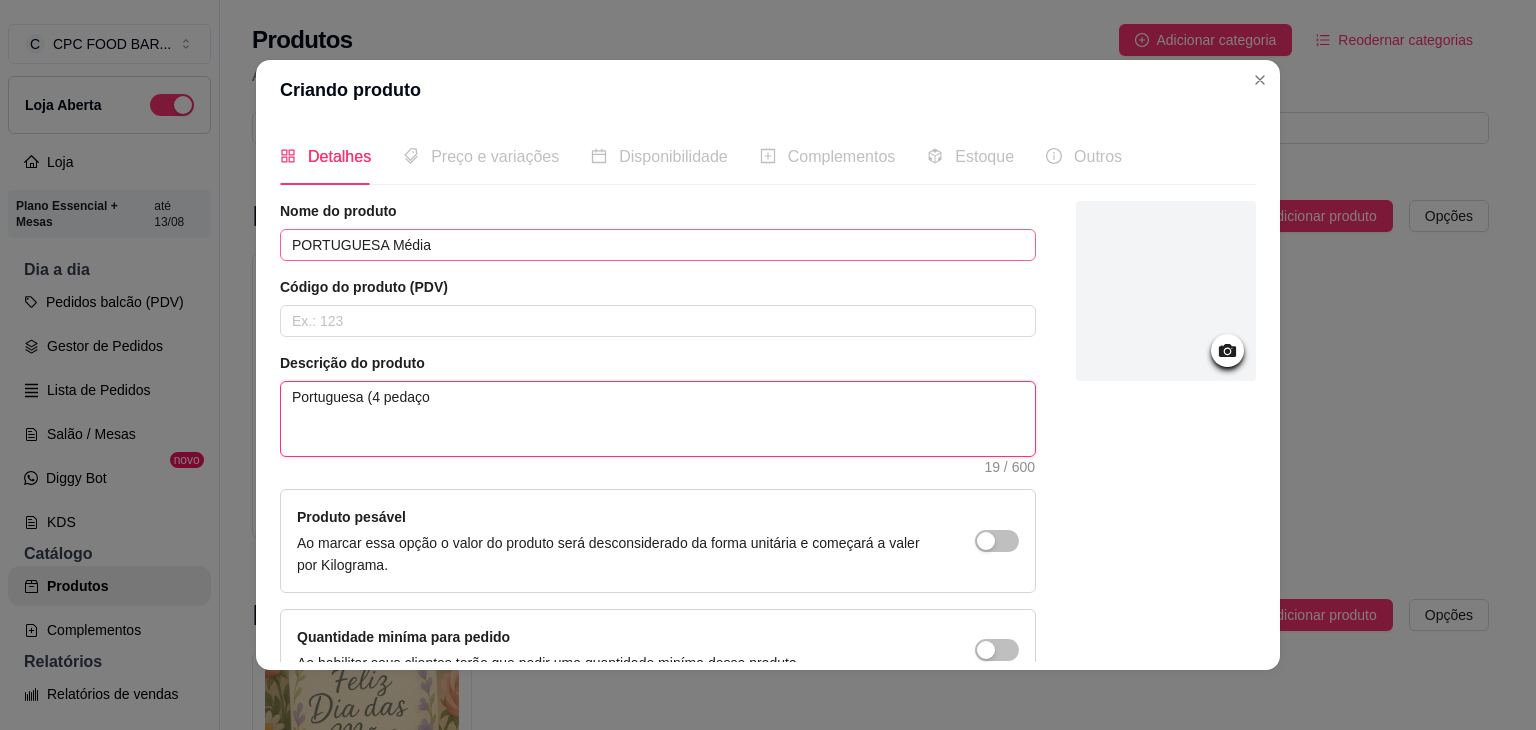 type 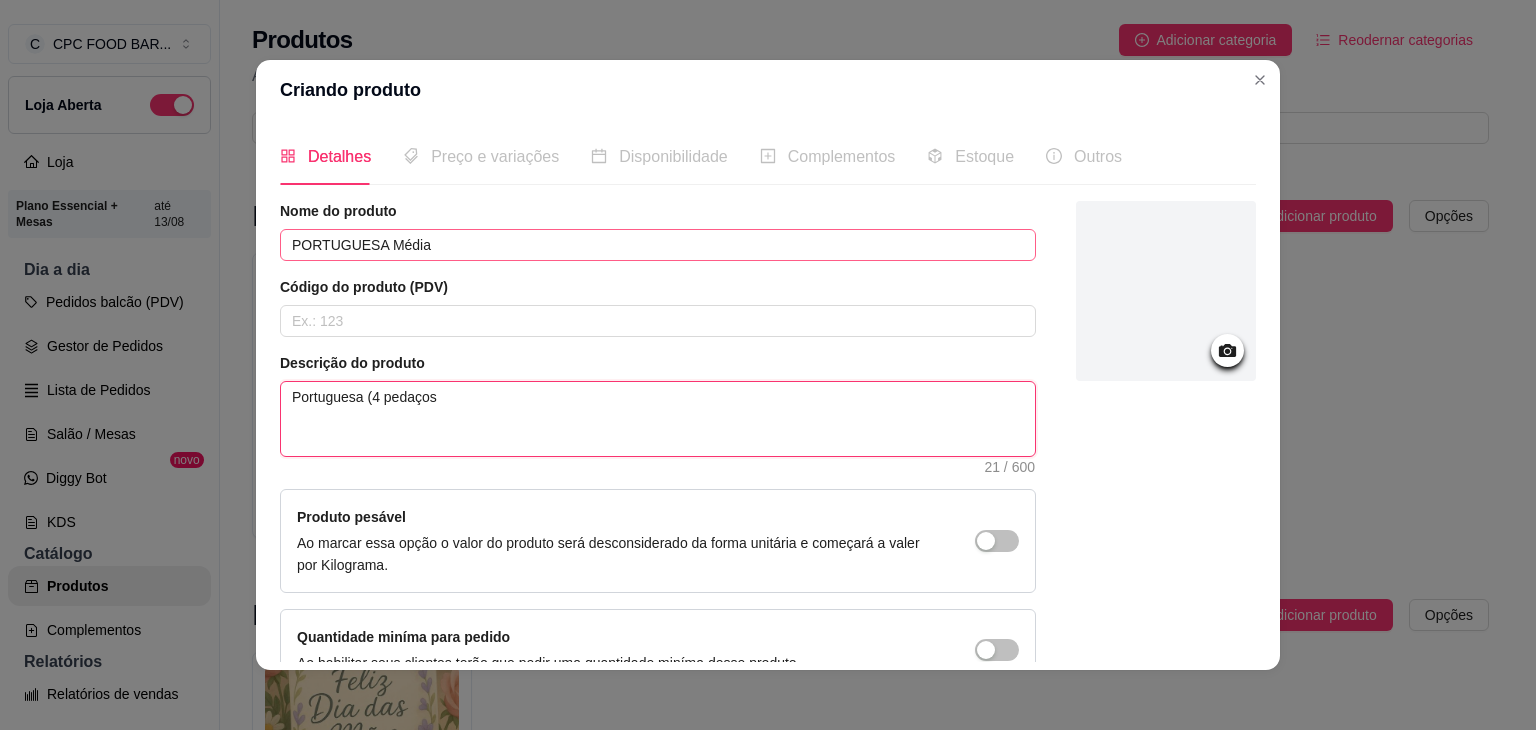 type 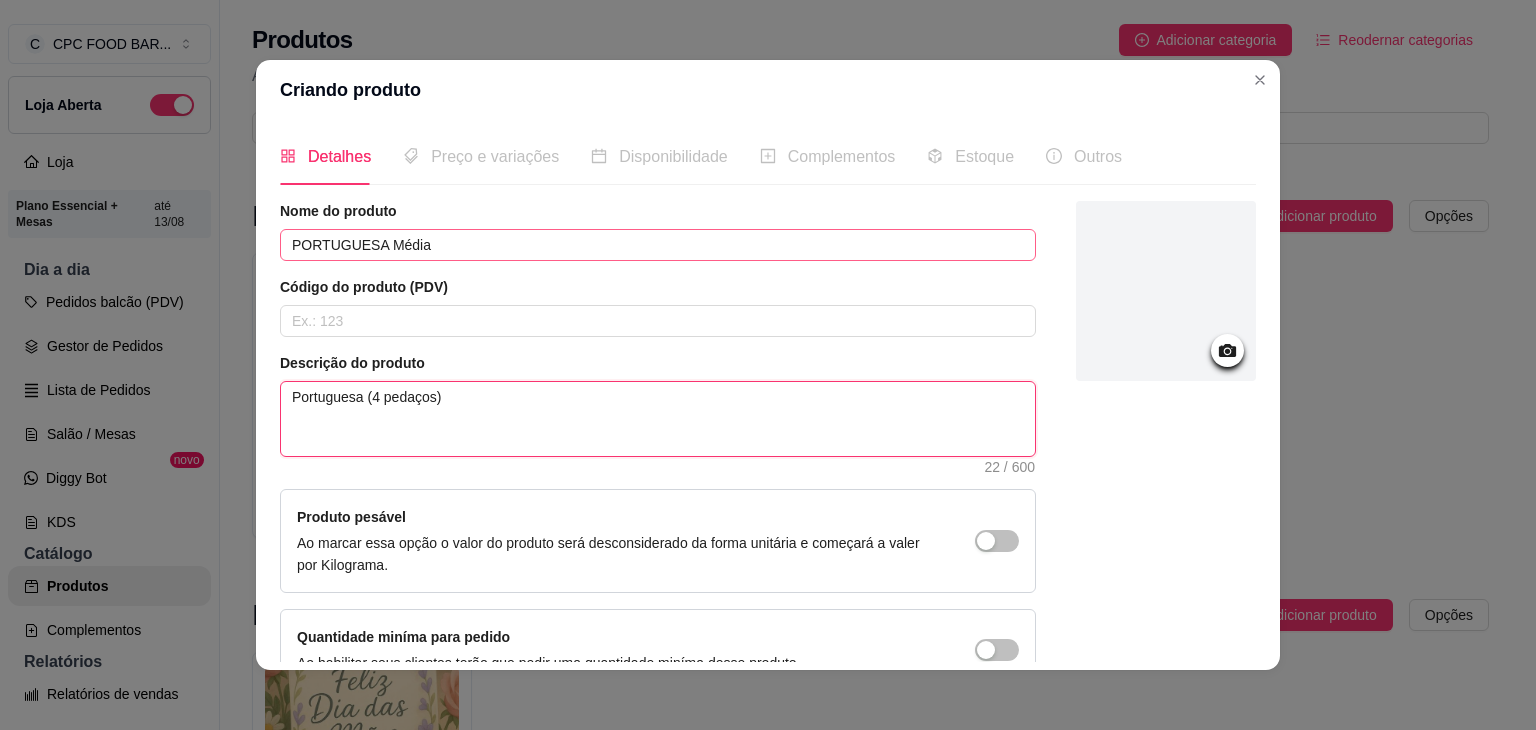 type on "Portuguesa (4 pedaços)" 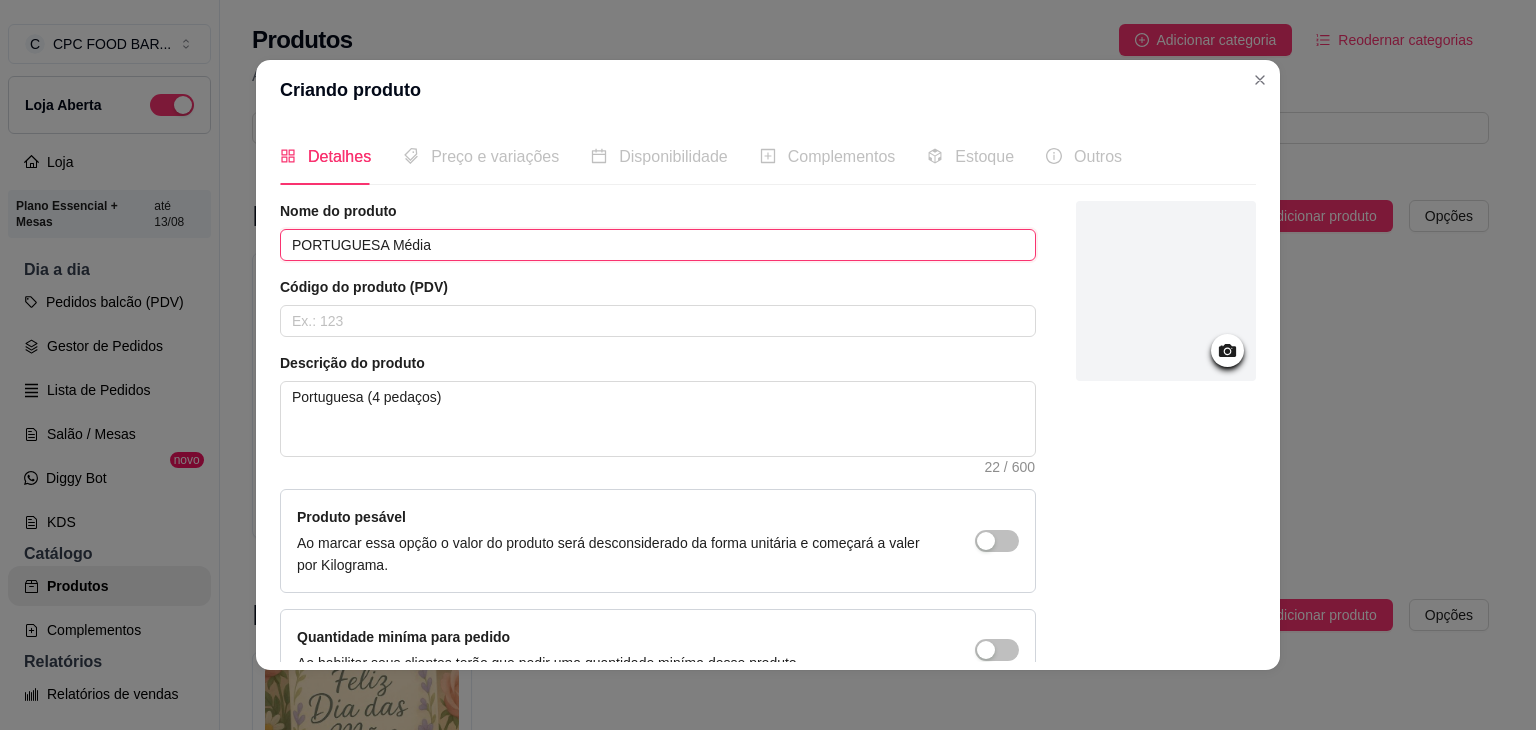 click on "PORTUGUESA Média" at bounding box center (658, 245) 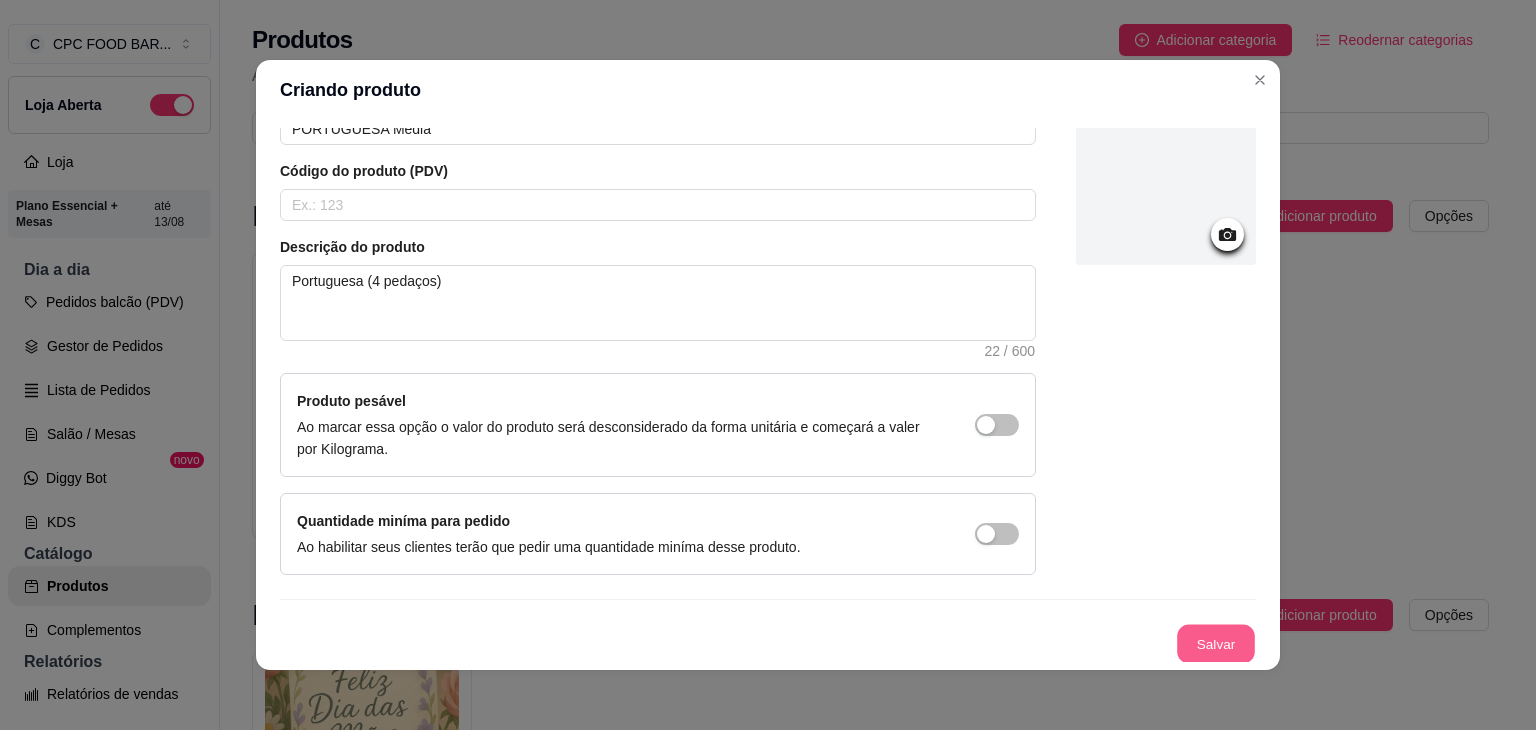 click on "Salvar" at bounding box center [1216, 644] 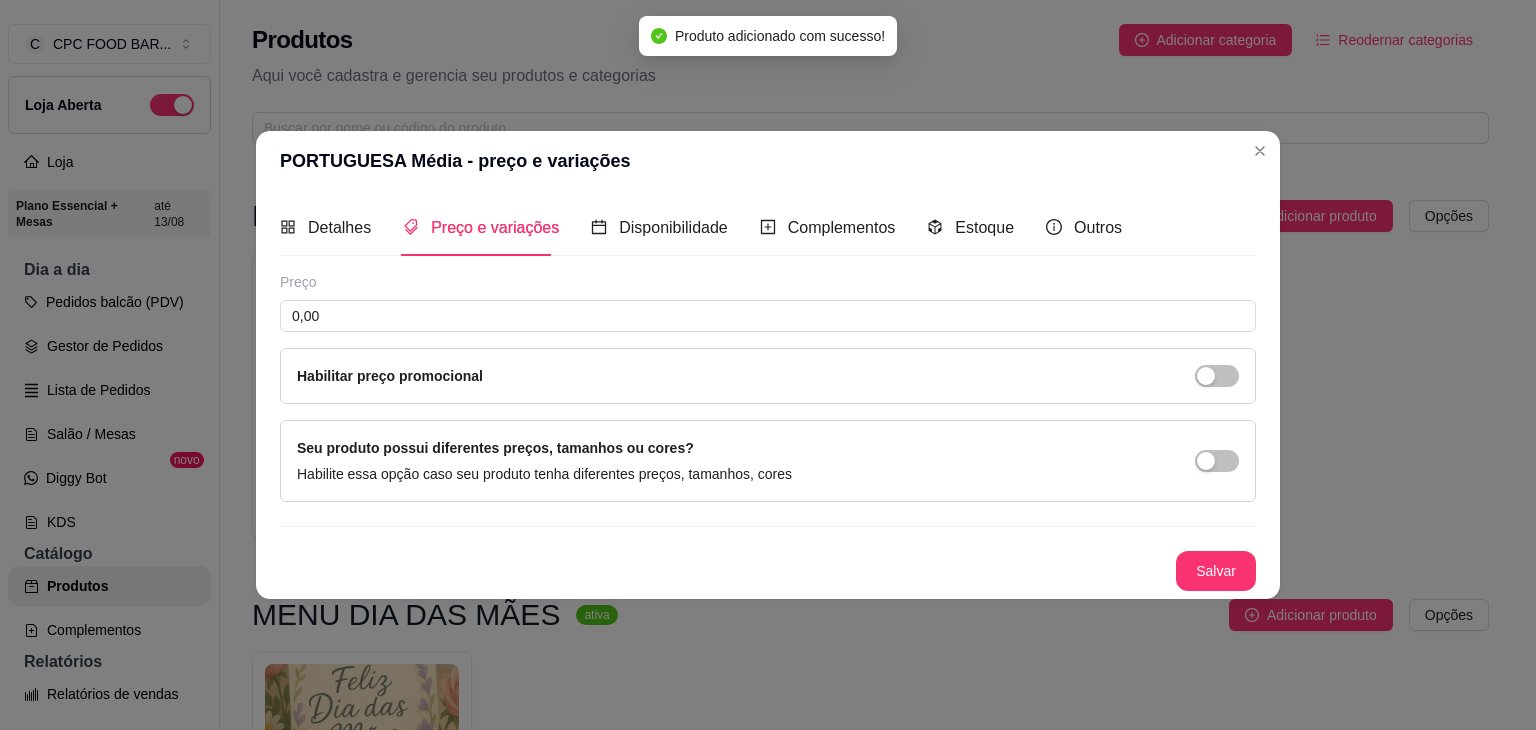scroll, scrollTop: 0, scrollLeft: 0, axis: both 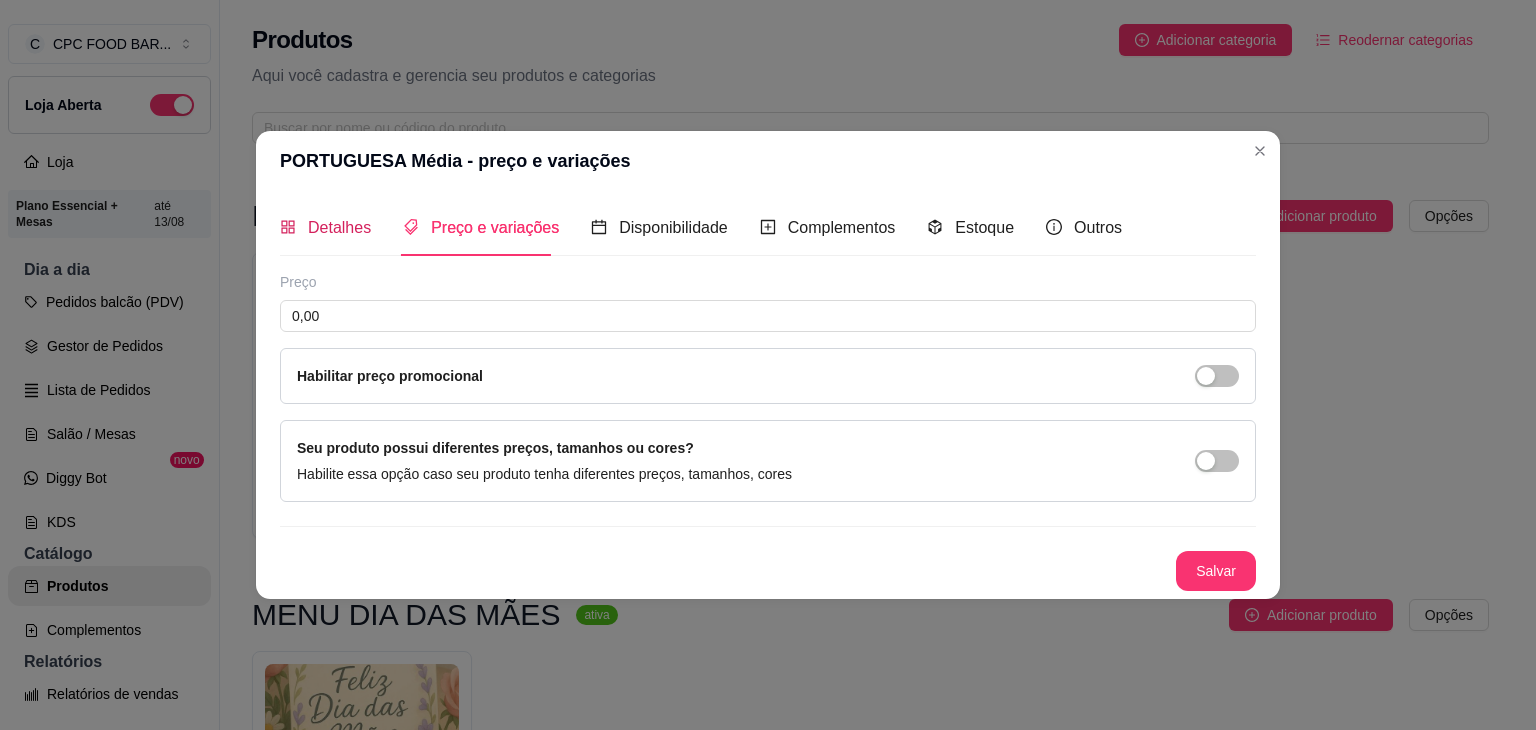 click on "Detalhes" at bounding box center [339, 227] 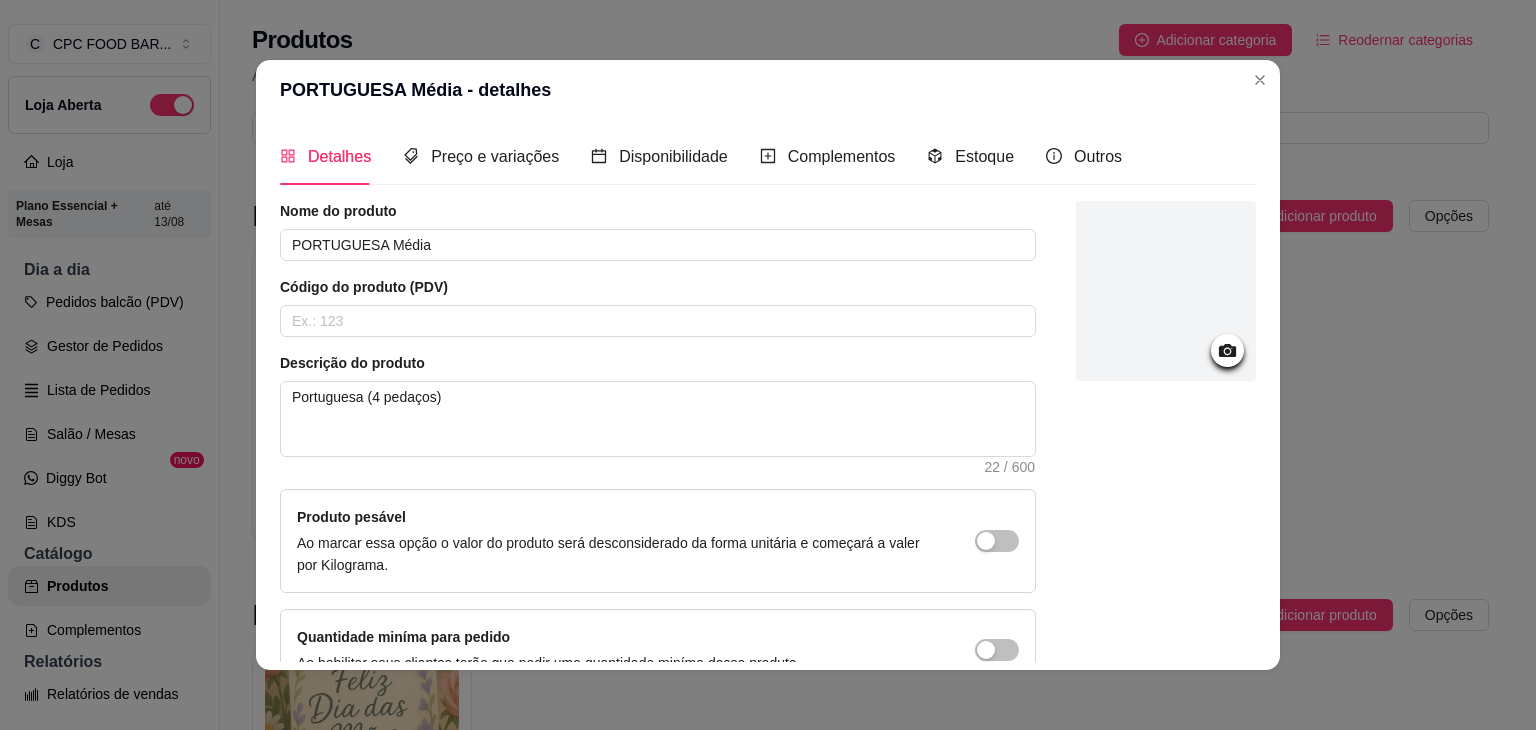 click at bounding box center (1166, 291) 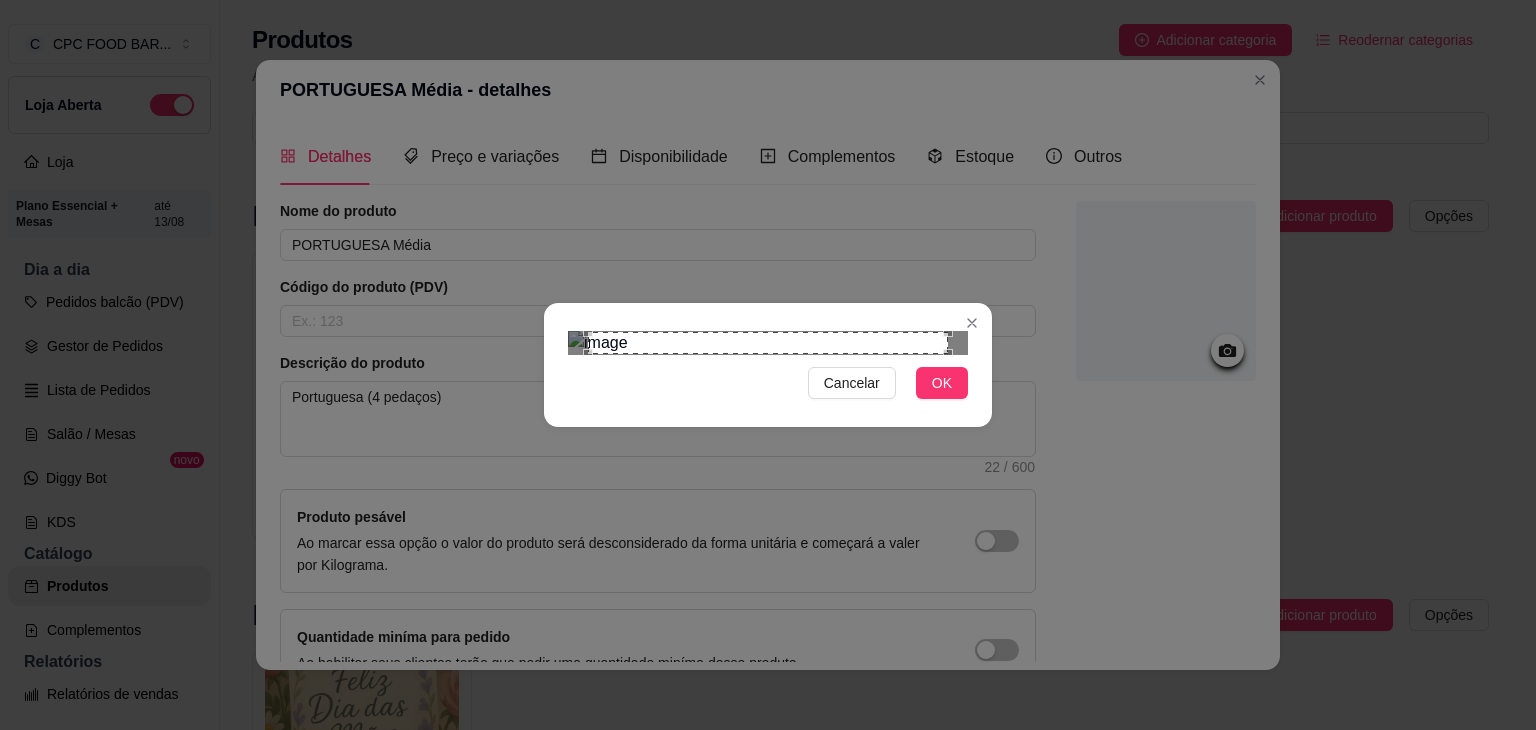 click at bounding box center (768, 343) 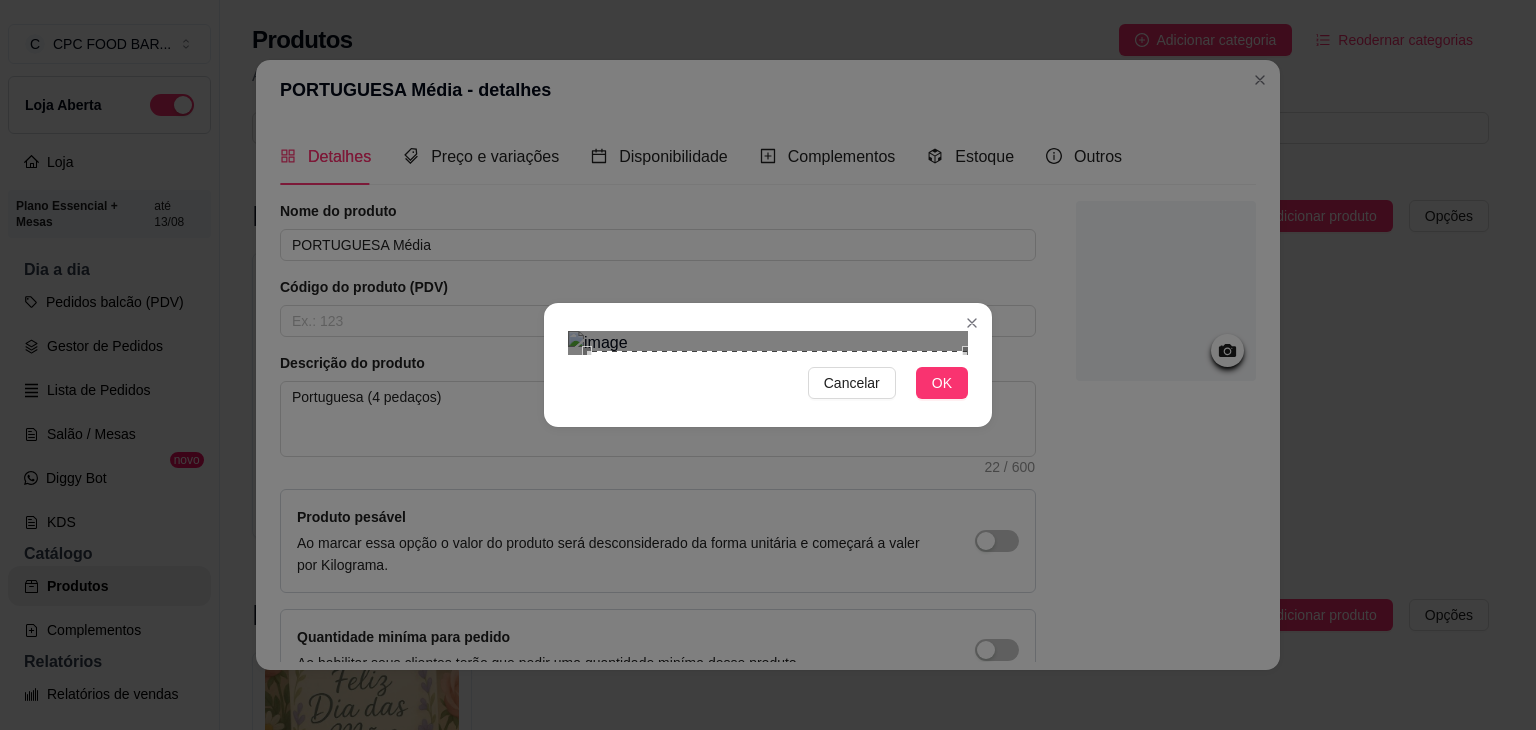 click on "Cancelar OK" at bounding box center [768, 365] 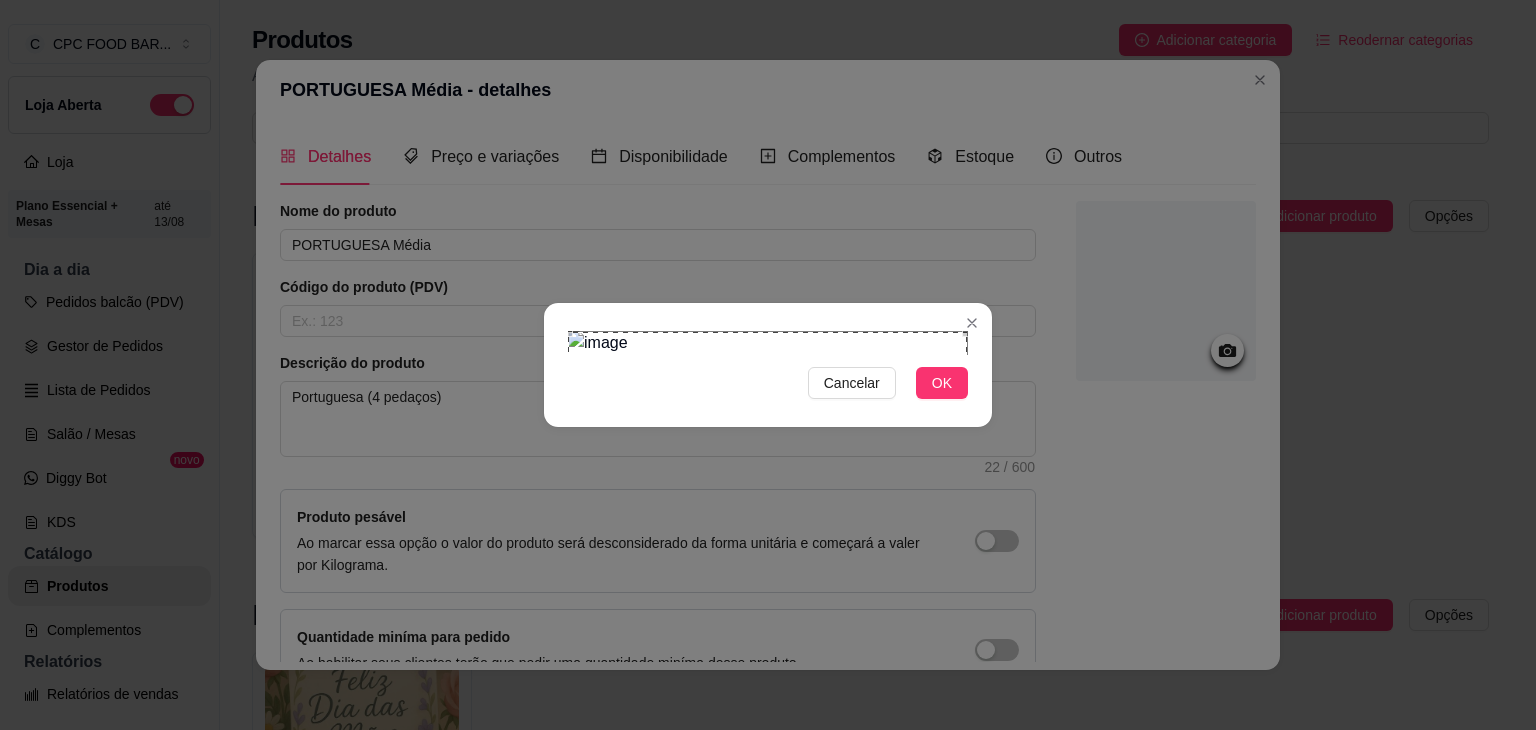 click on "Cancelar OK" at bounding box center [768, 365] 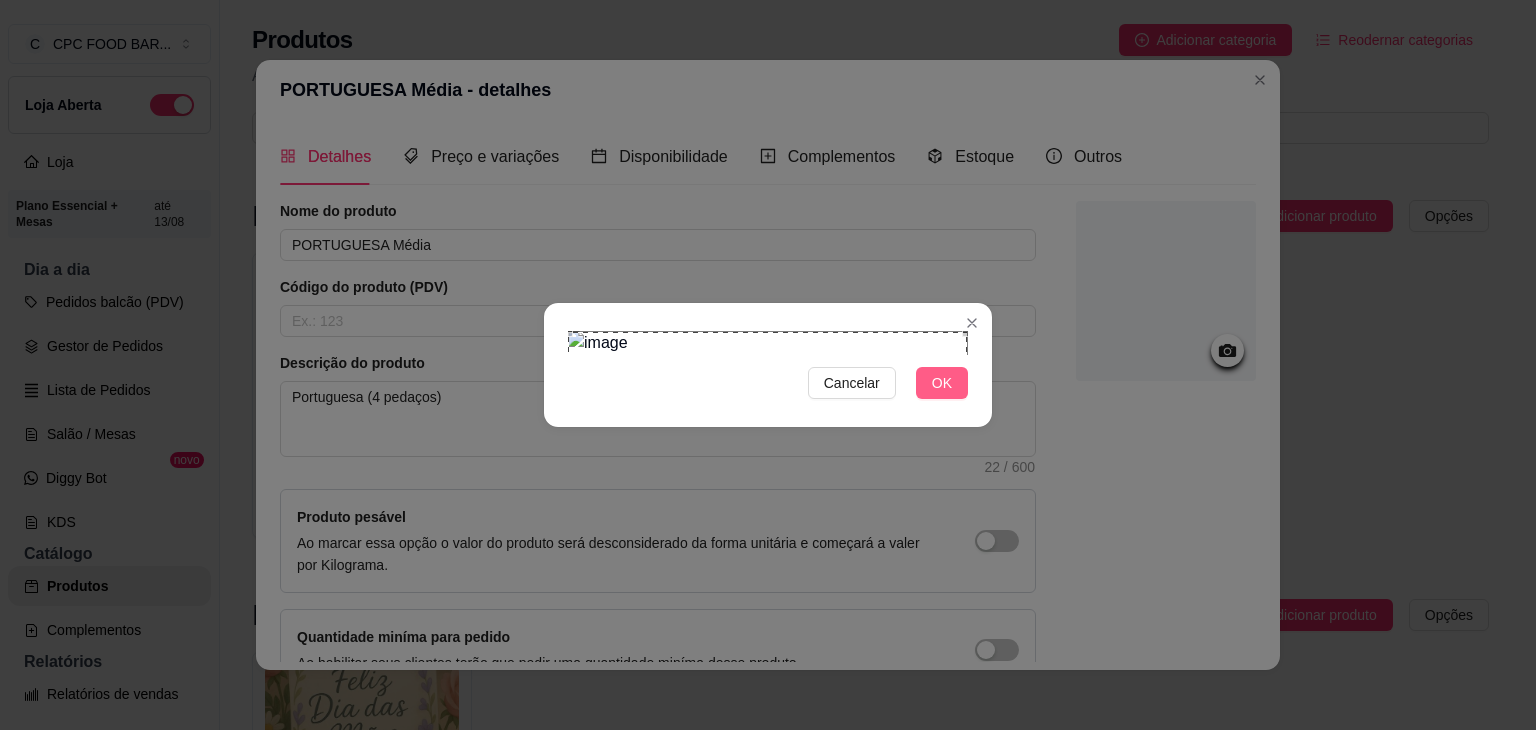 click on "OK" at bounding box center [942, 383] 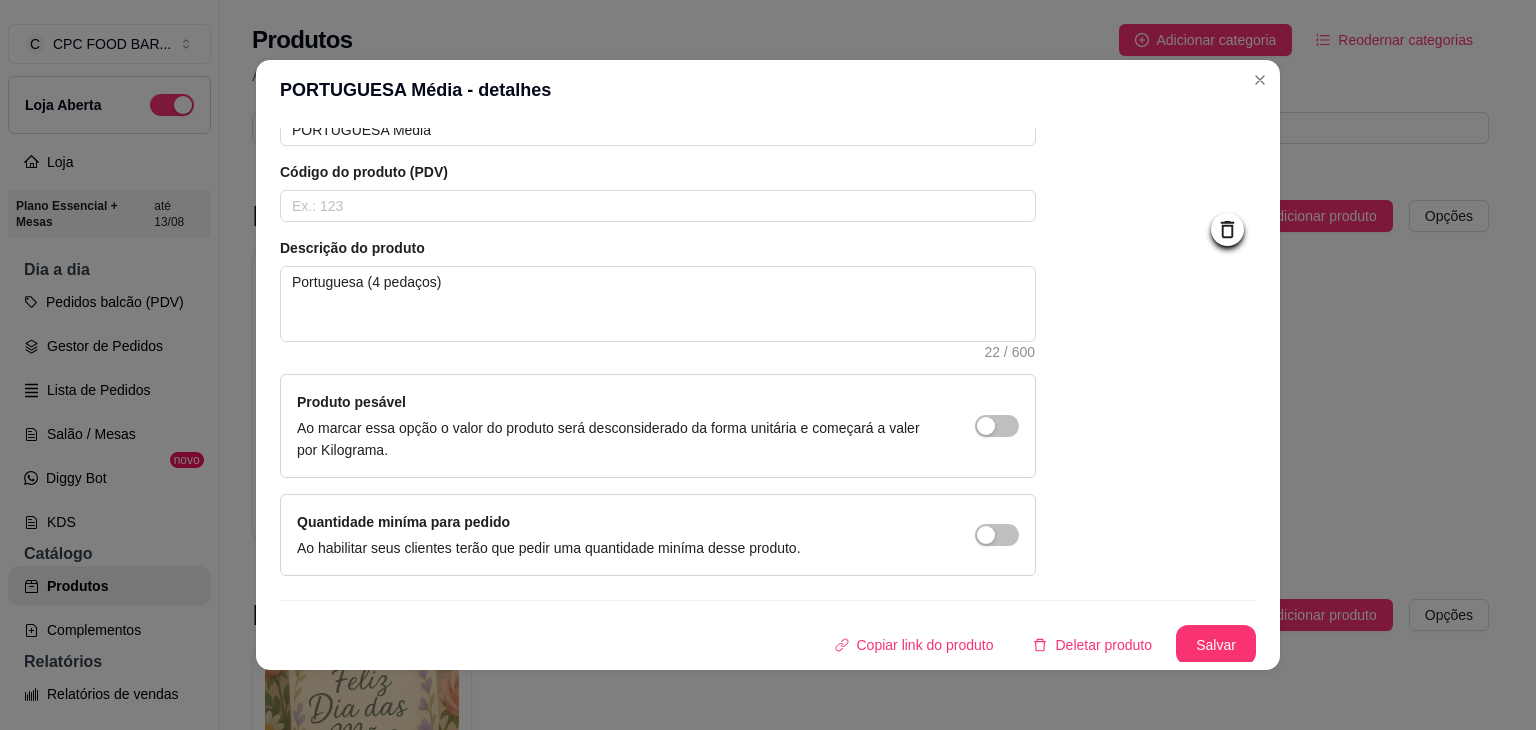 scroll, scrollTop: 116, scrollLeft: 0, axis: vertical 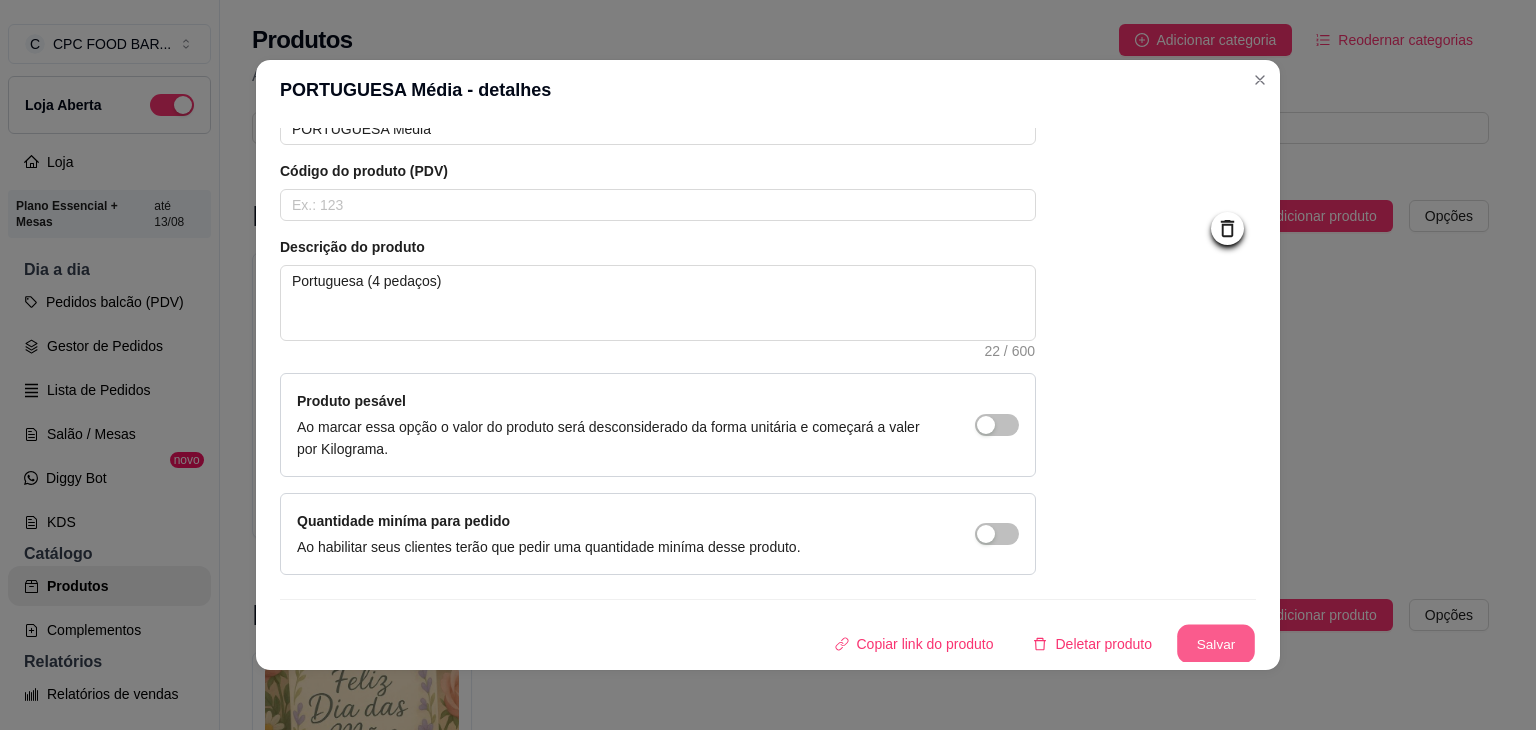 click on "Salvar" at bounding box center (1216, 644) 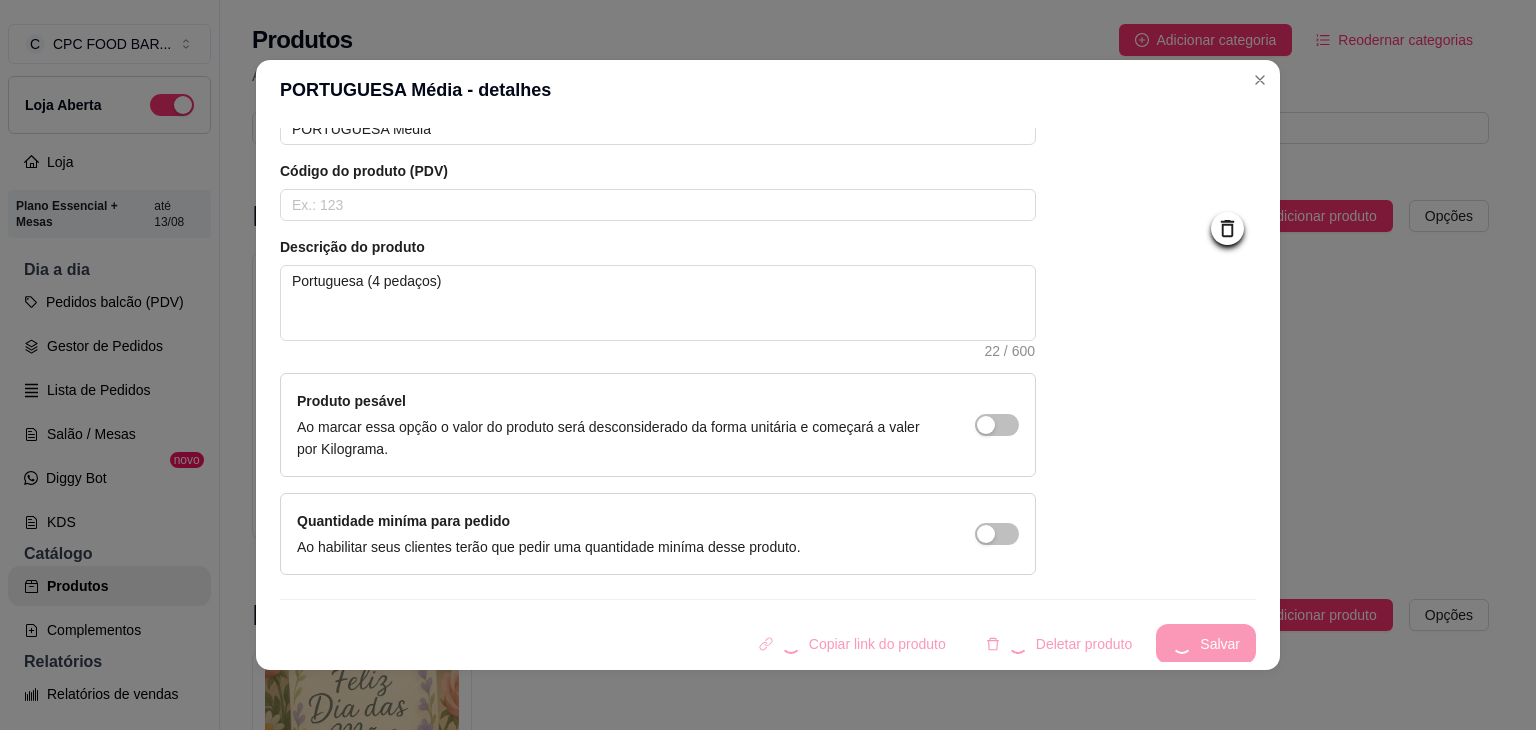 type 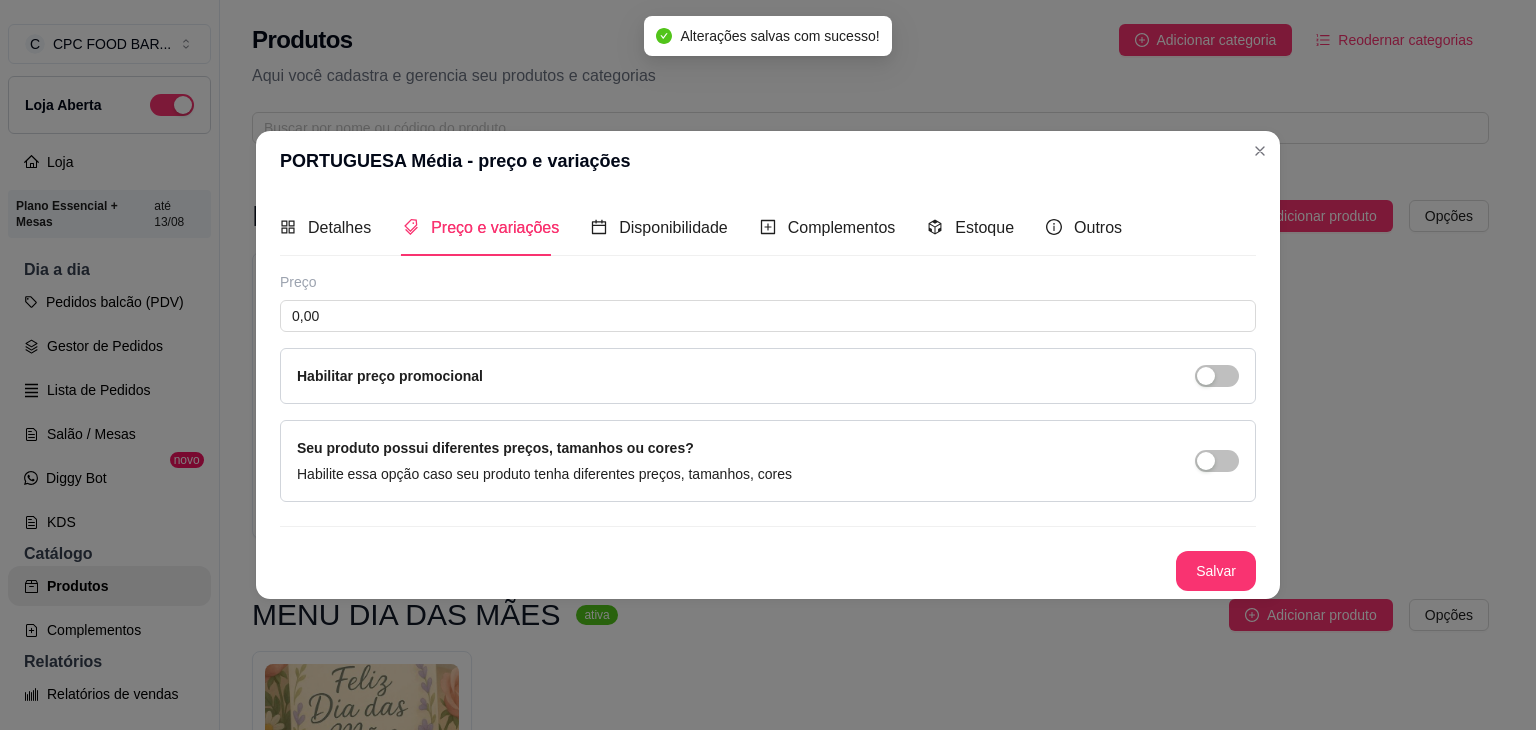 scroll, scrollTop: 0, scrollLeft: 0, axis: both 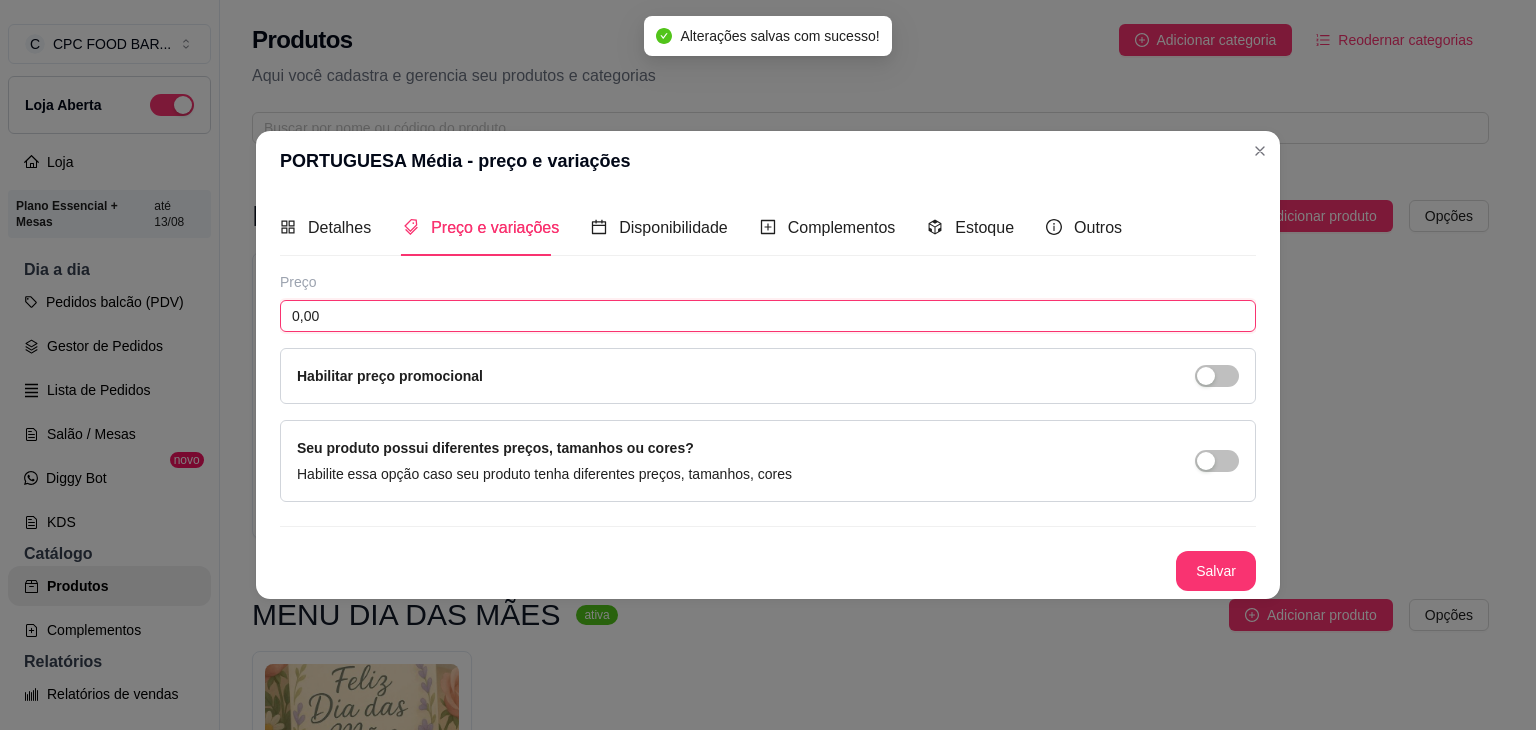 click on "0,00" at bounding box center (768, 316) 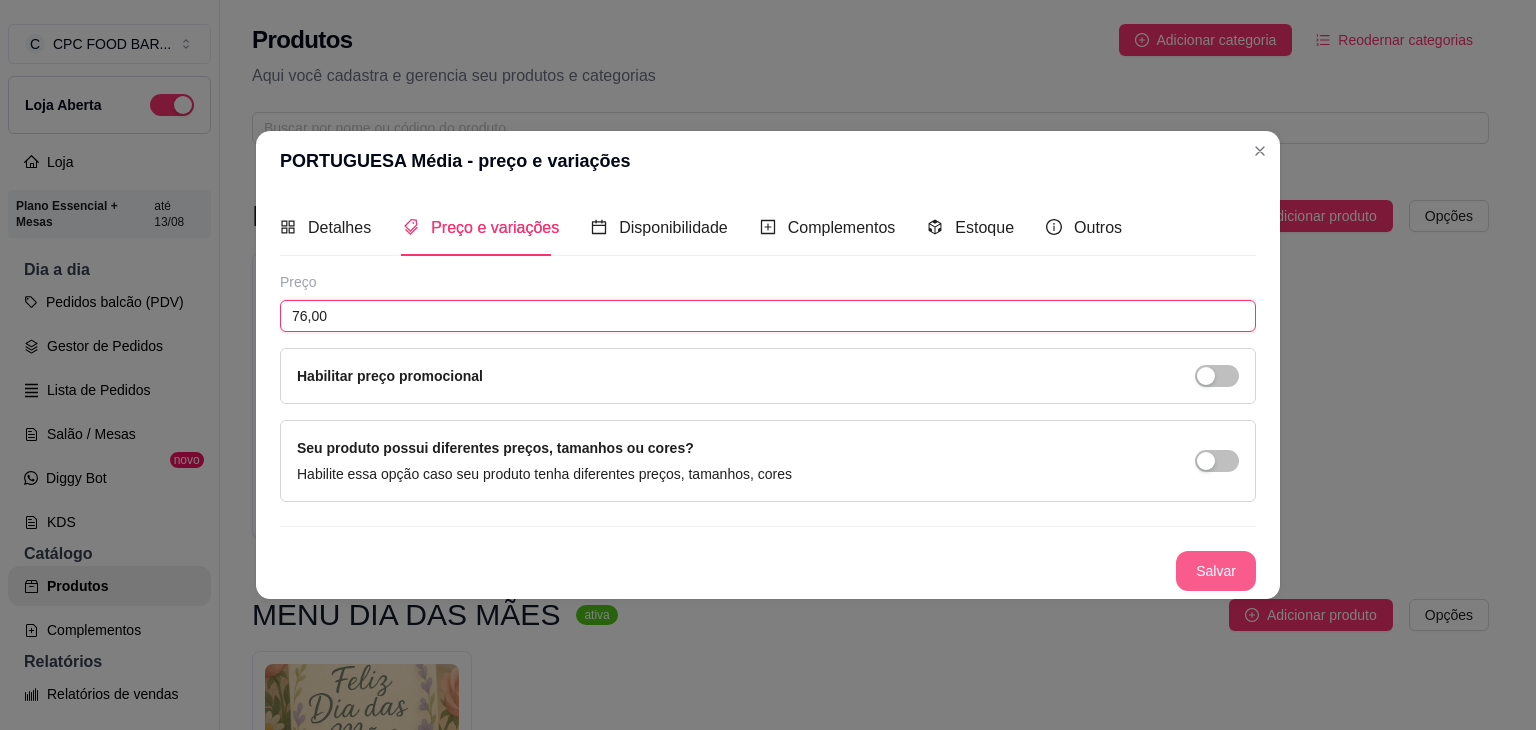 type on "76,00" 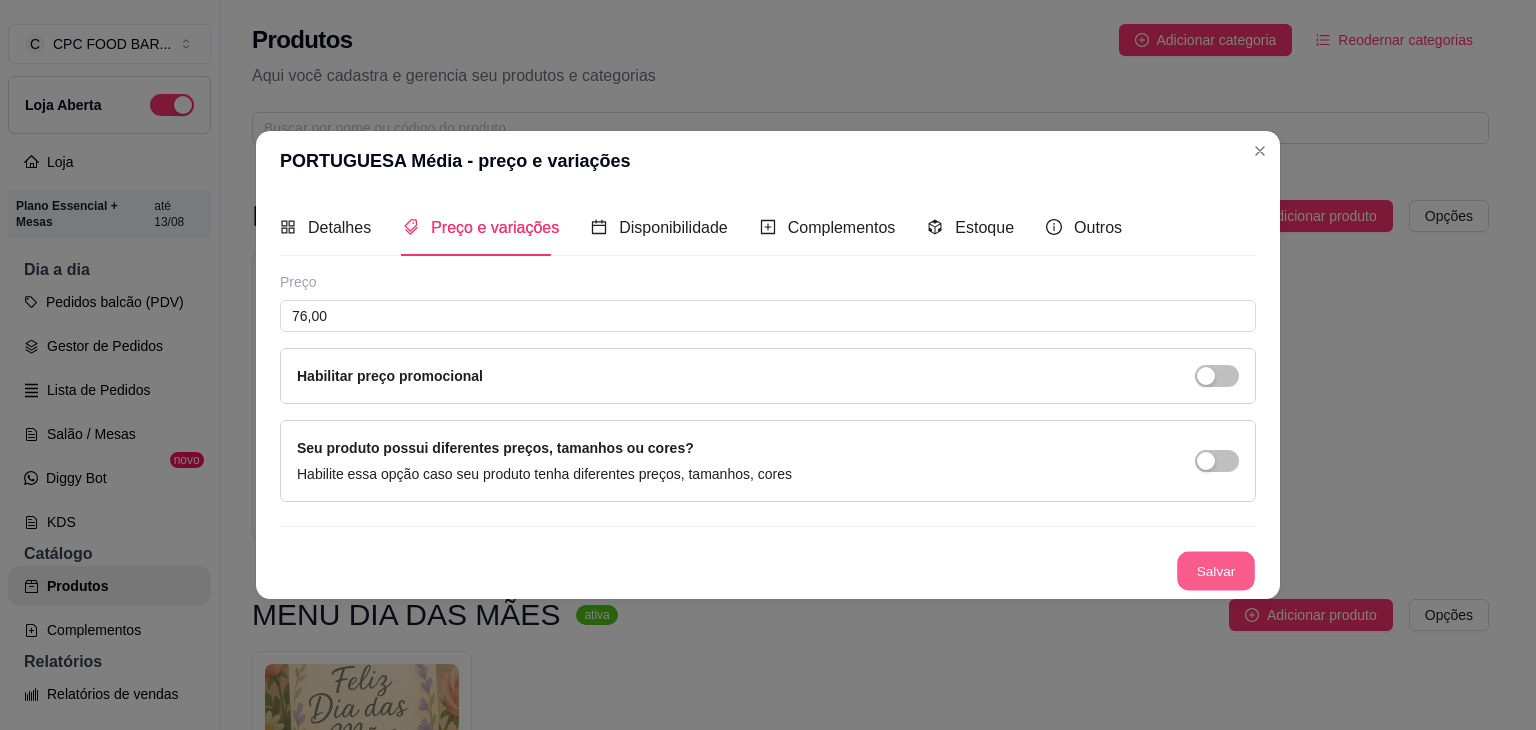 click on "Salvar" at bounding box center (1216, 571) 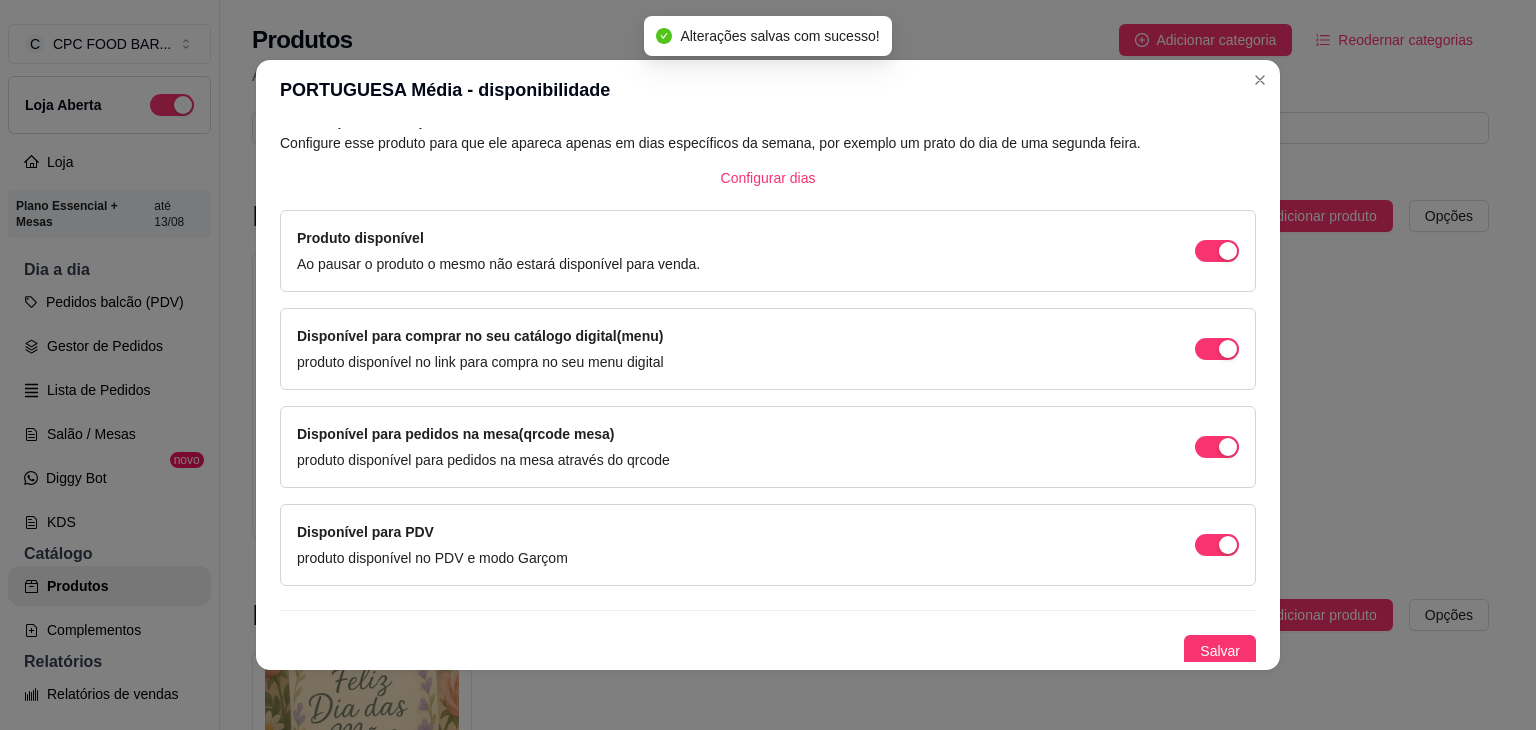 scroll, scrollTop: 114, scrollLeft: 0, axis: vertical 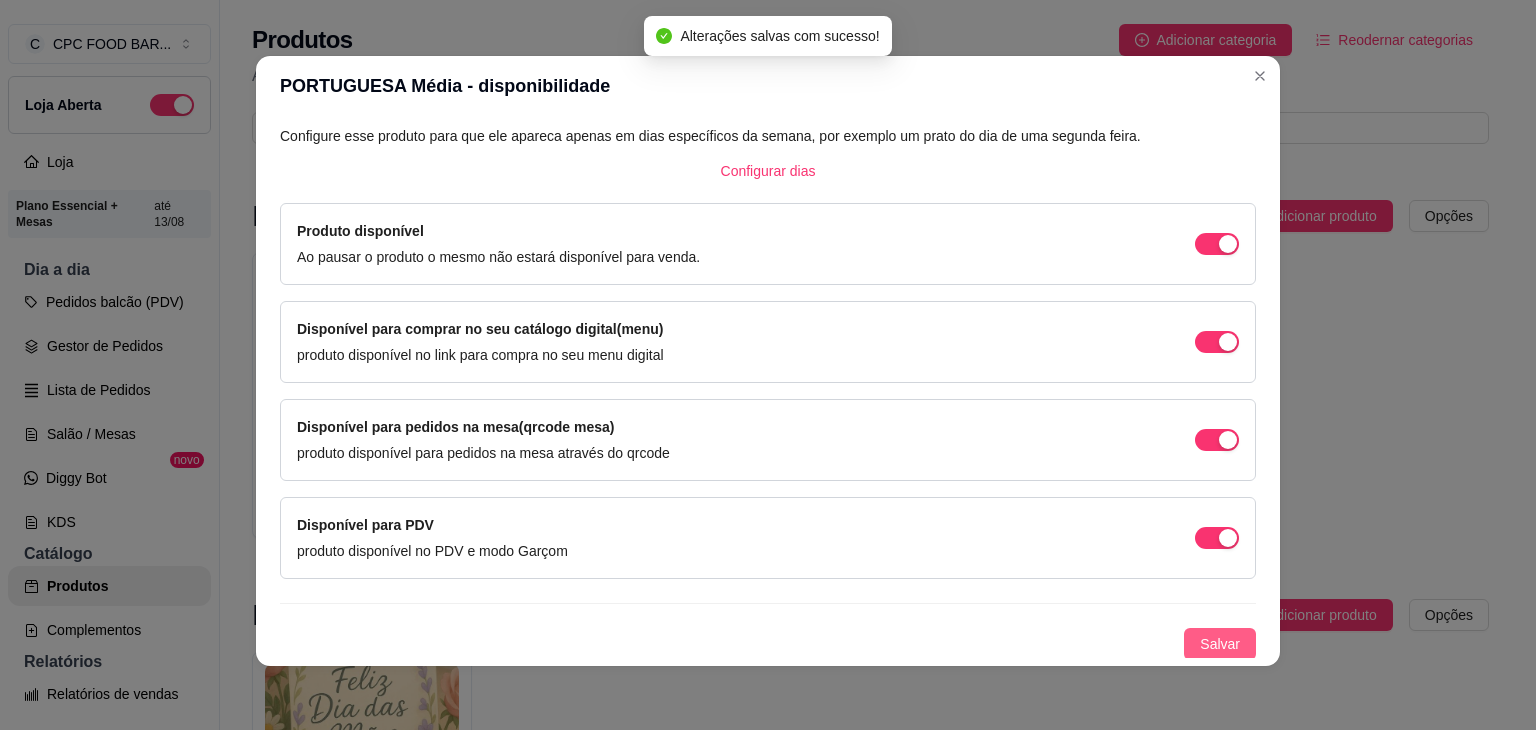 click on "Salvar" at bounding box center (1220, 644) 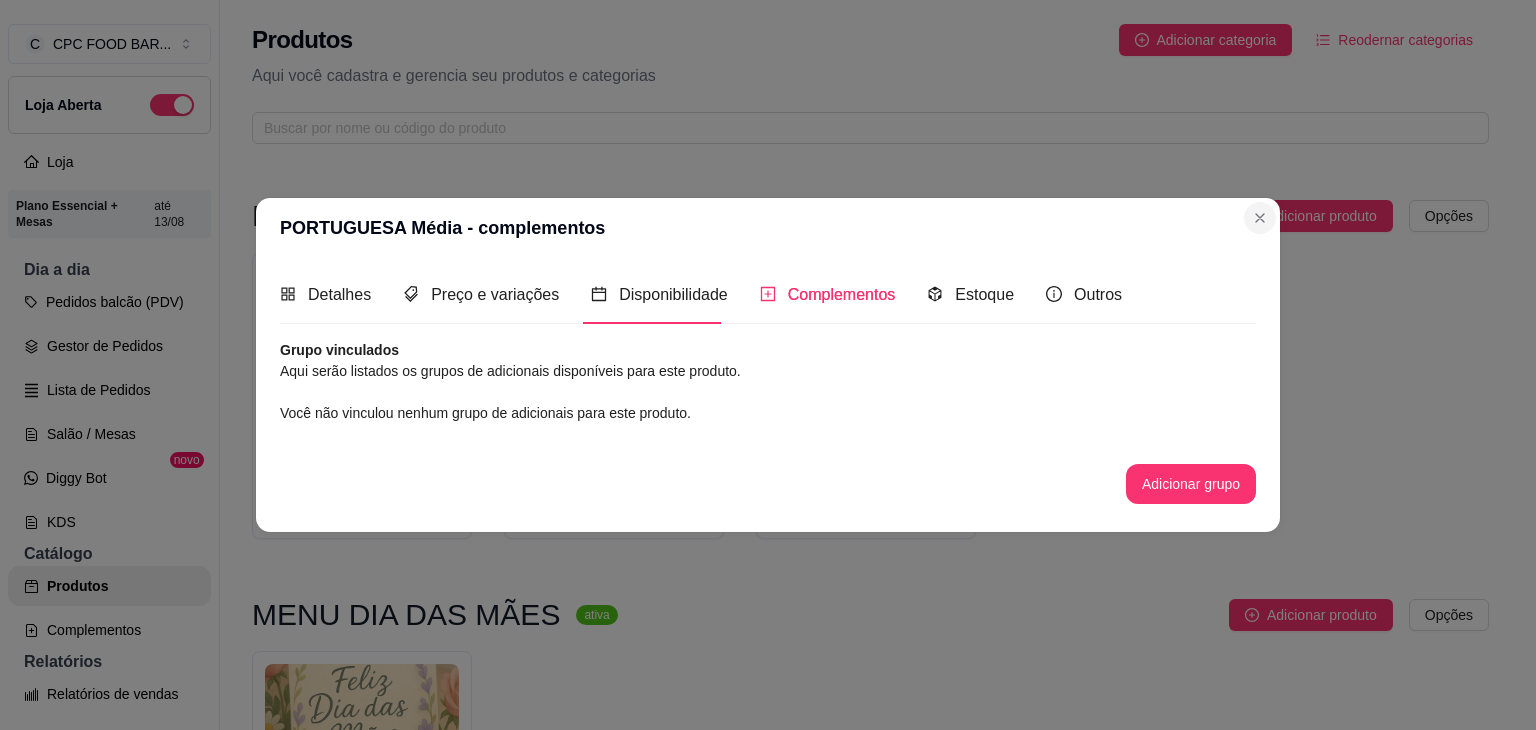 scroll, scrollTop: 0, scrollLeft: 0, axis: both 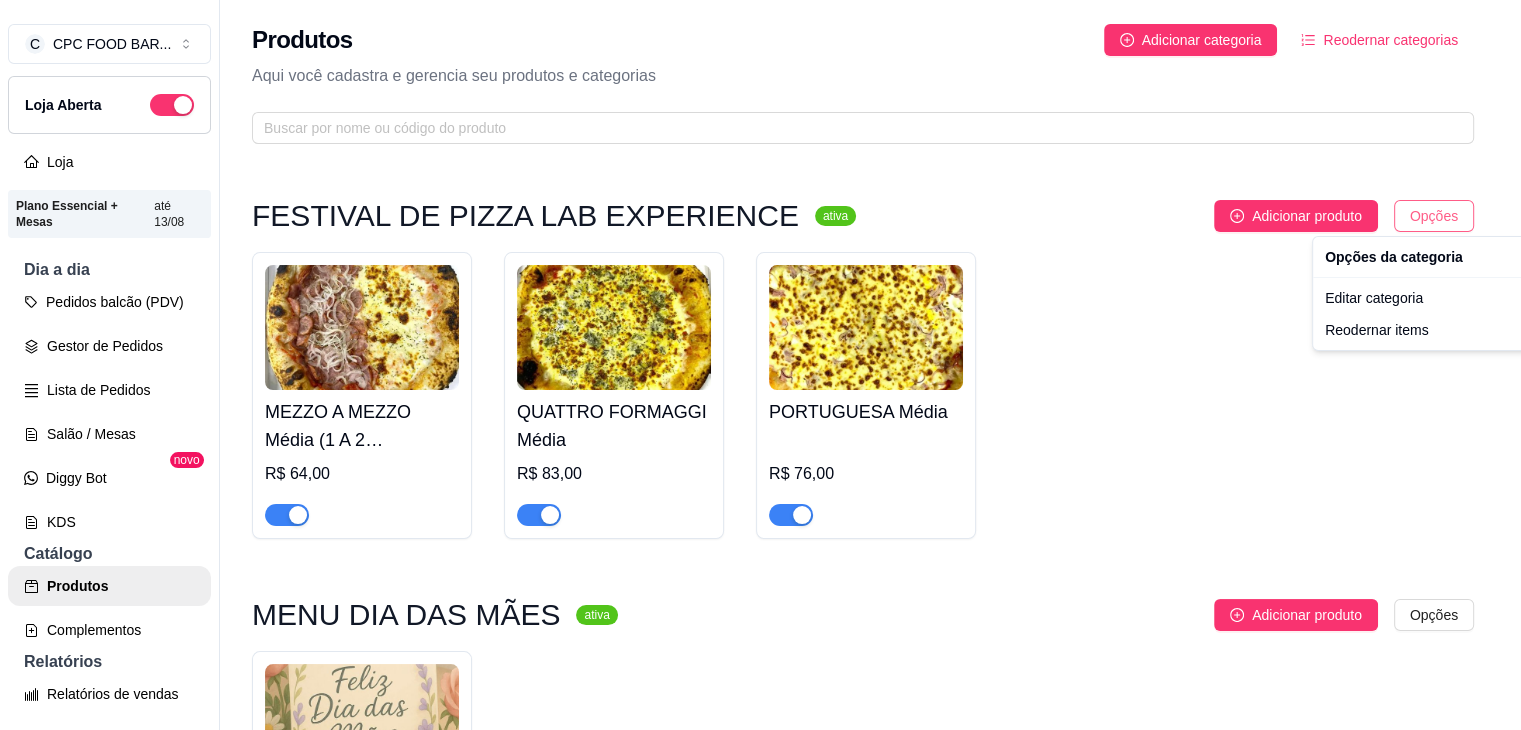 click on "C CPC FOOD BAR ... Loja Aberta Loja Plano Essencial + Mesas até 13/08 Dia a dia Pedidos balcão (PDV) Gestor de Pedidos Lista de Pedidos Salão / Mesas Diggy Bot novo KDS Catálogo Produtos Complementos Relatórios Relatórios de vendas Relatório de clientes Relatório de mesas Relatório de fidelidade novo Gerenciar Entregadores novo Nota Fiscal (NFC-e) Controle de caixa Controle de fiado Cupons Clientes Estoque Configurações Diggy Planos Precisa de ajuda? Sair Produtos Adicionar categoria Reodernar categorias Aqui você cadastra e gerencia seu produtos e categorias FESTIVAL DE PIZZA LAB EXPERIENCE ativa Adicionar produto Opções MEZZO A MEZZO Média (1 A 2 PESSOAS) R$ 64,00 QUATTRO FORMAGGI Média R$ 83,00 PORTUGUESA Média R$ 76,00 MENU DIA DAS MÃES ativa Adicionar produto Opções MENU DIA DAS MÃES R$ 70,00 NOVIDADES ativa Adicionar produto Opções SALADA DE FRUTAS R$ 15,00 BOWL DE SALADA R$ 18,00 POKE R$ 45,00 DADINHO DE BATATA COM GELÉIA DE PIMENTA R$ 30,00" at bounding box center [760, 365] 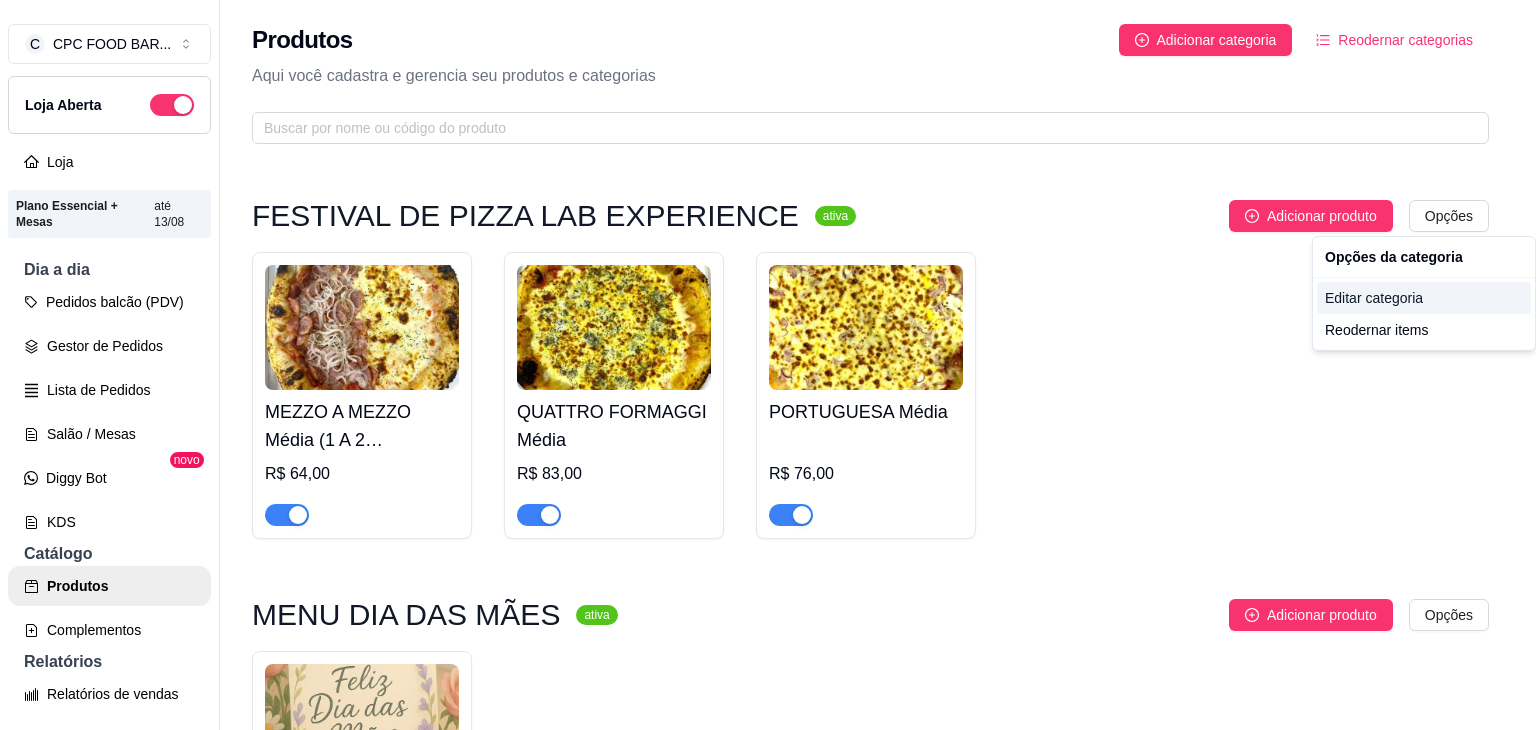 click on "Editar categoria" at bounding box center (1424, 298) 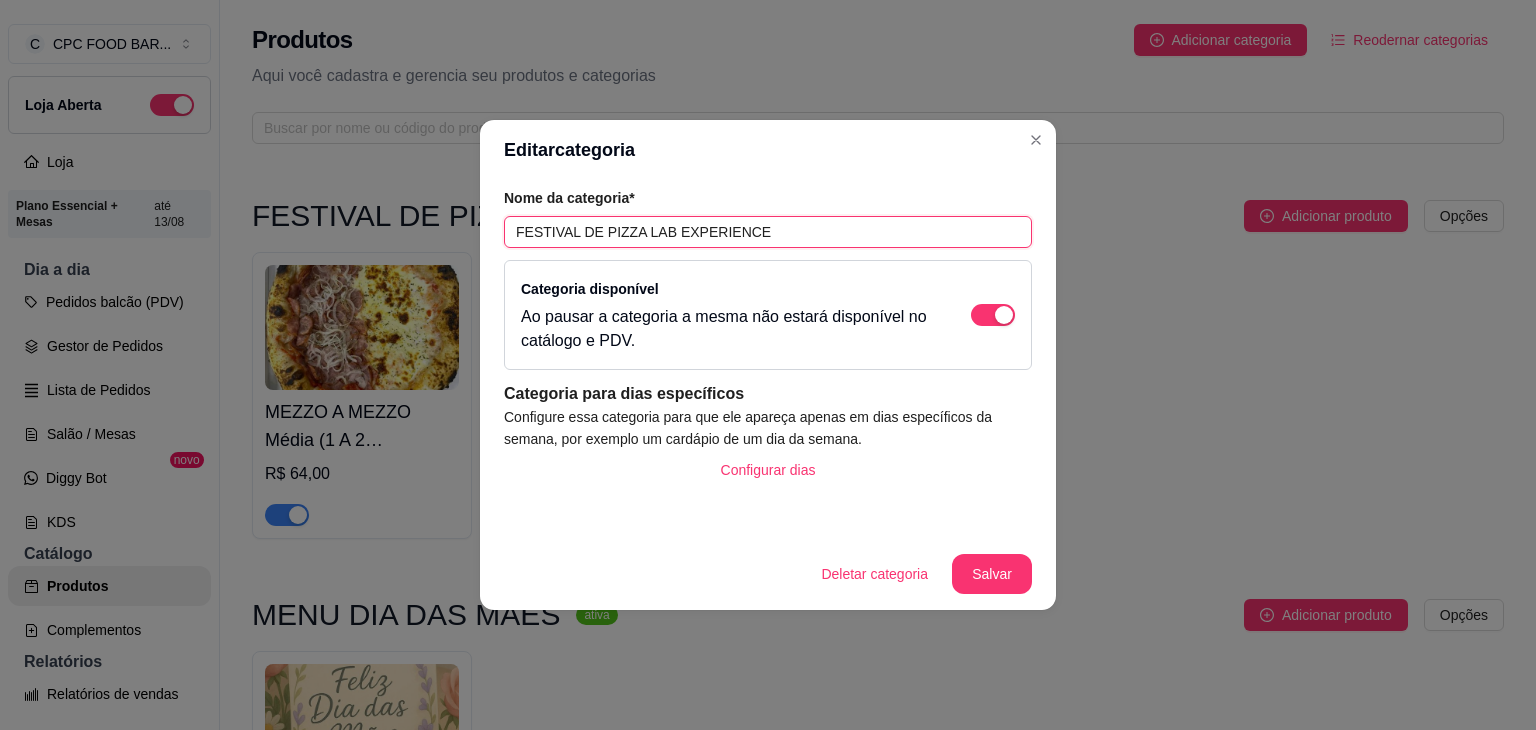 click on "FESTIVAL DE PIZZA LAB EXPERIENCE" at bounding box center [768, 232] 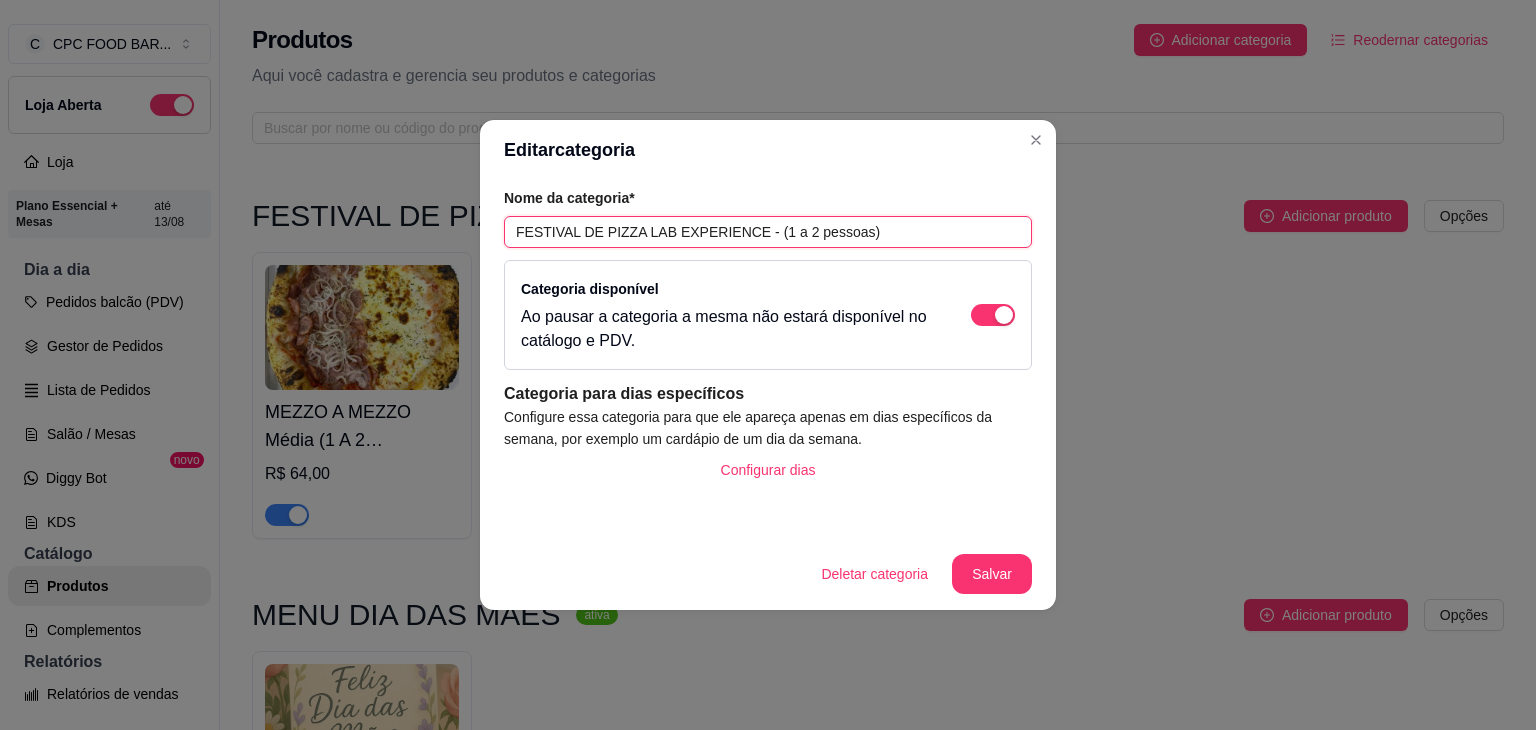 click on "FESTIVAL DE PIZZA LAB EXPERIENCE - (1 a 2 pessoas)" at bounding box center [768, 232] 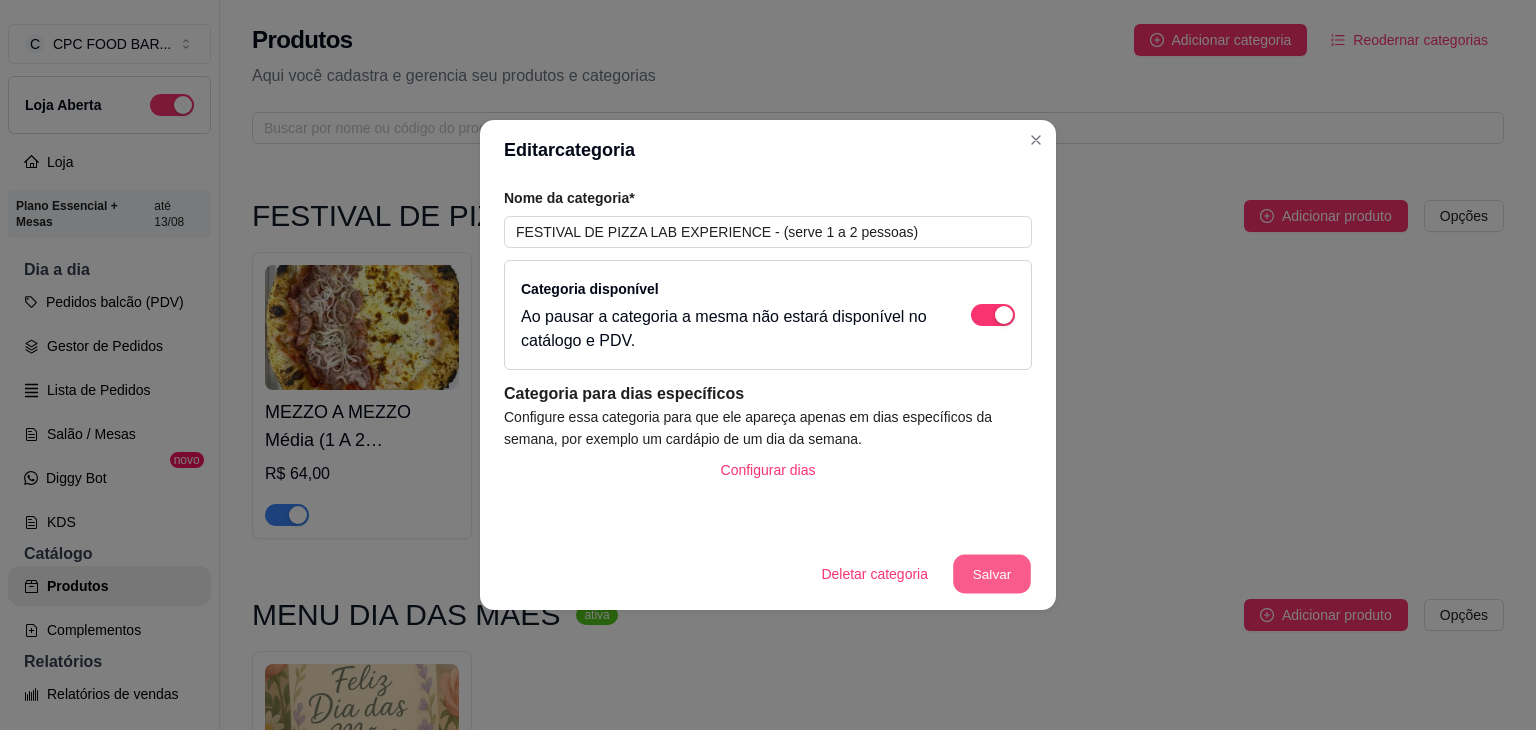 click on "Salvar" at bounding box center [992, 574] 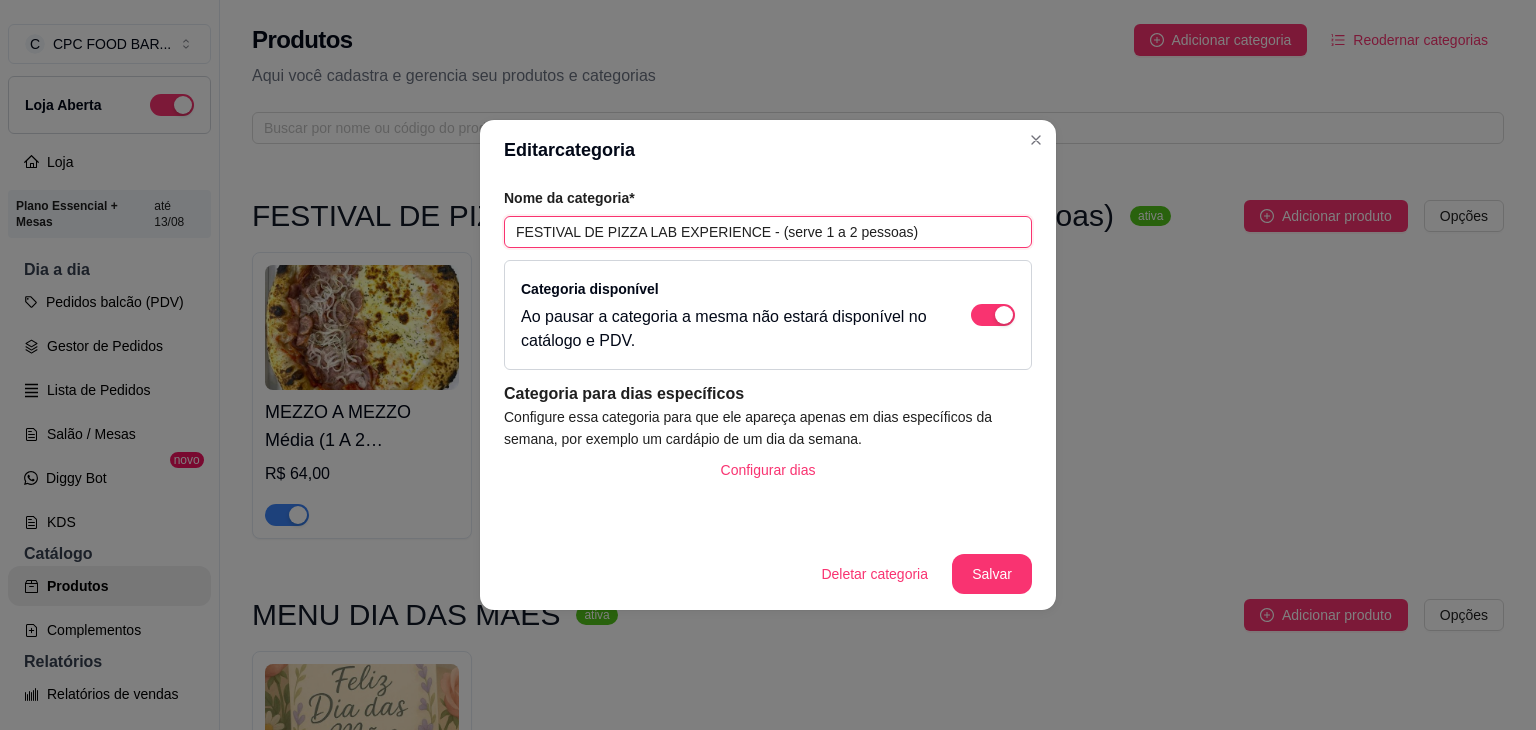 click on "FESTIVAL DE PIZZA LAB EXPERIENCE - (serve 1 a 2 pessoas)" at bounding box center (768, 232) 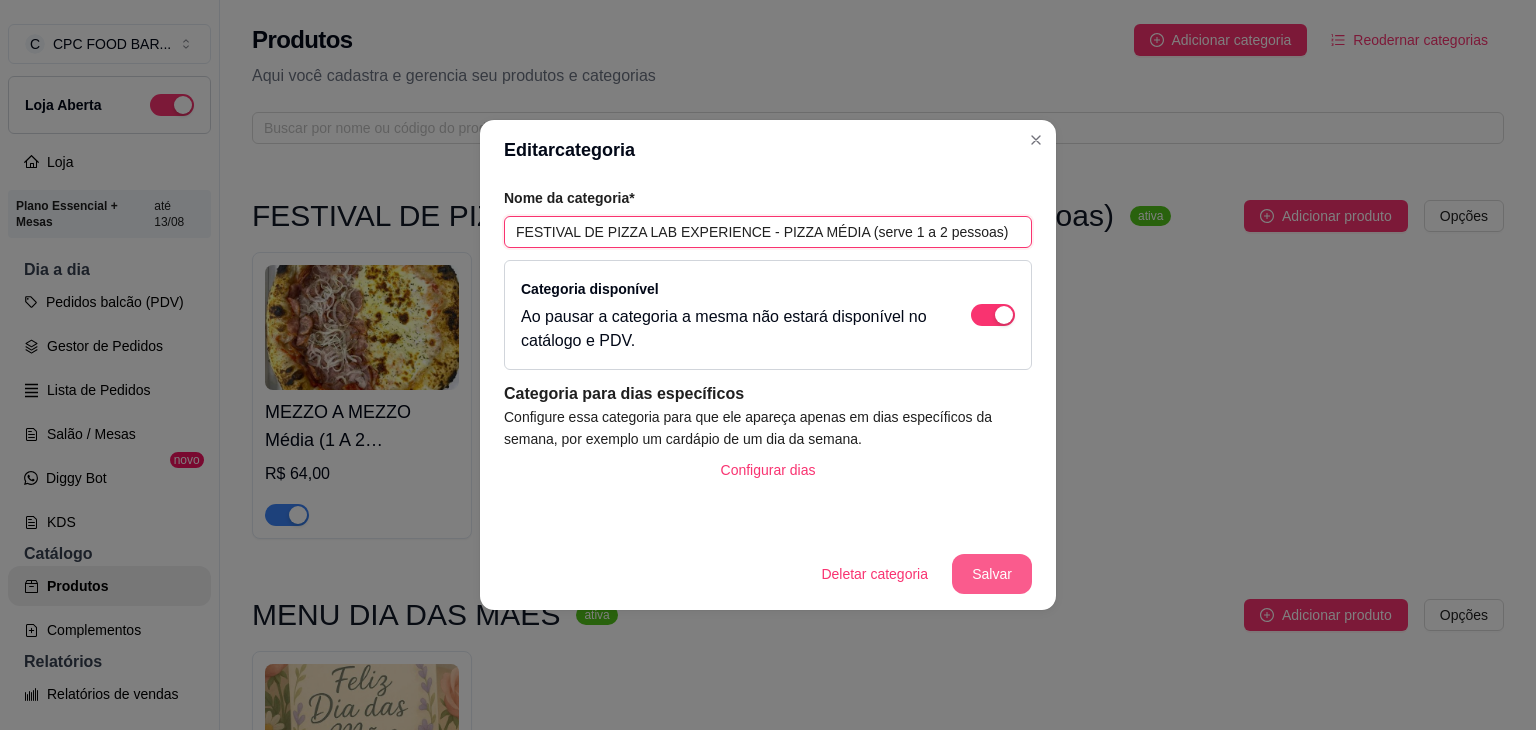 type on "FESTIVAL DE PIZZA LAB EXPERIENCE - PIZZA MÉDIA (serve 1 a 2 pessoas)" 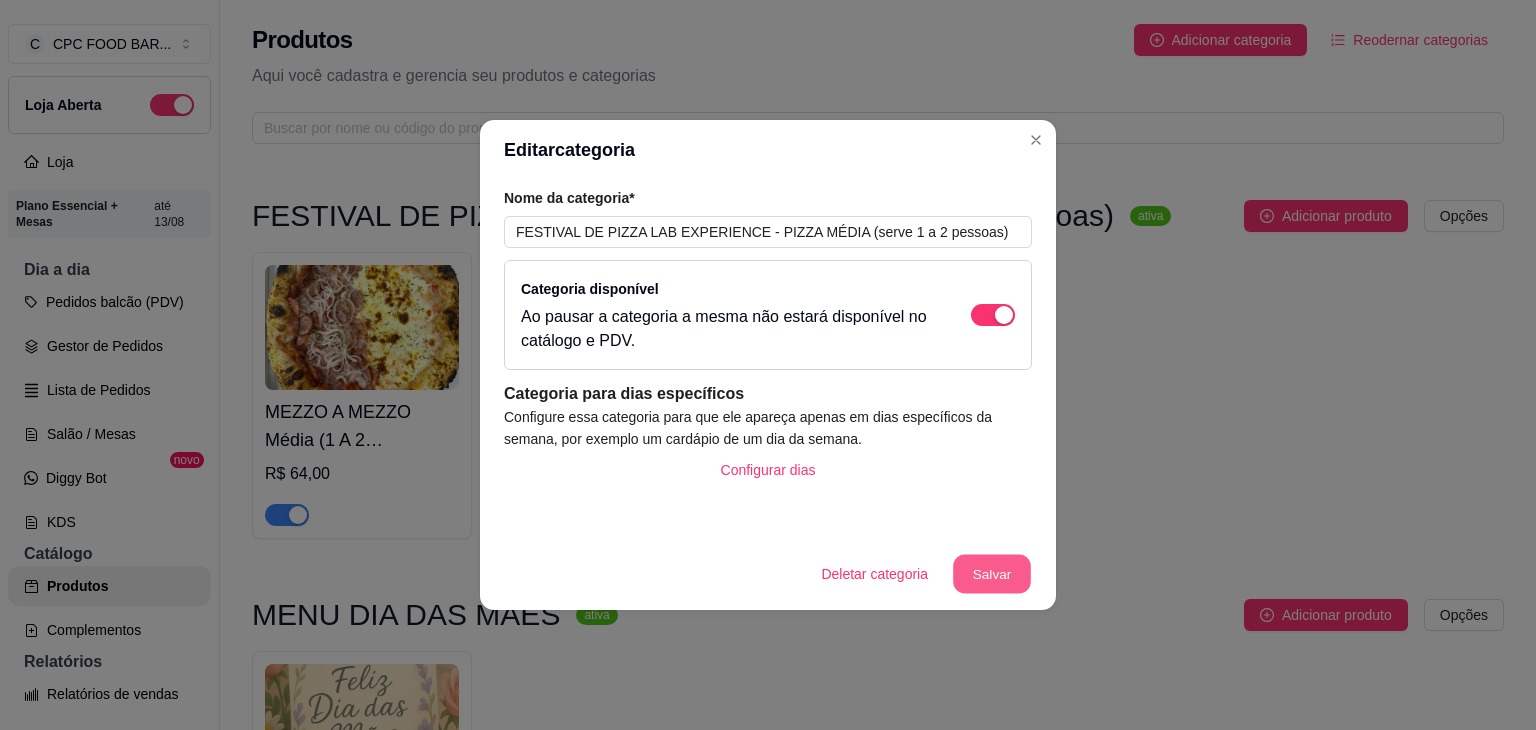 click on "Salvar" at bounding box center [992, 574] 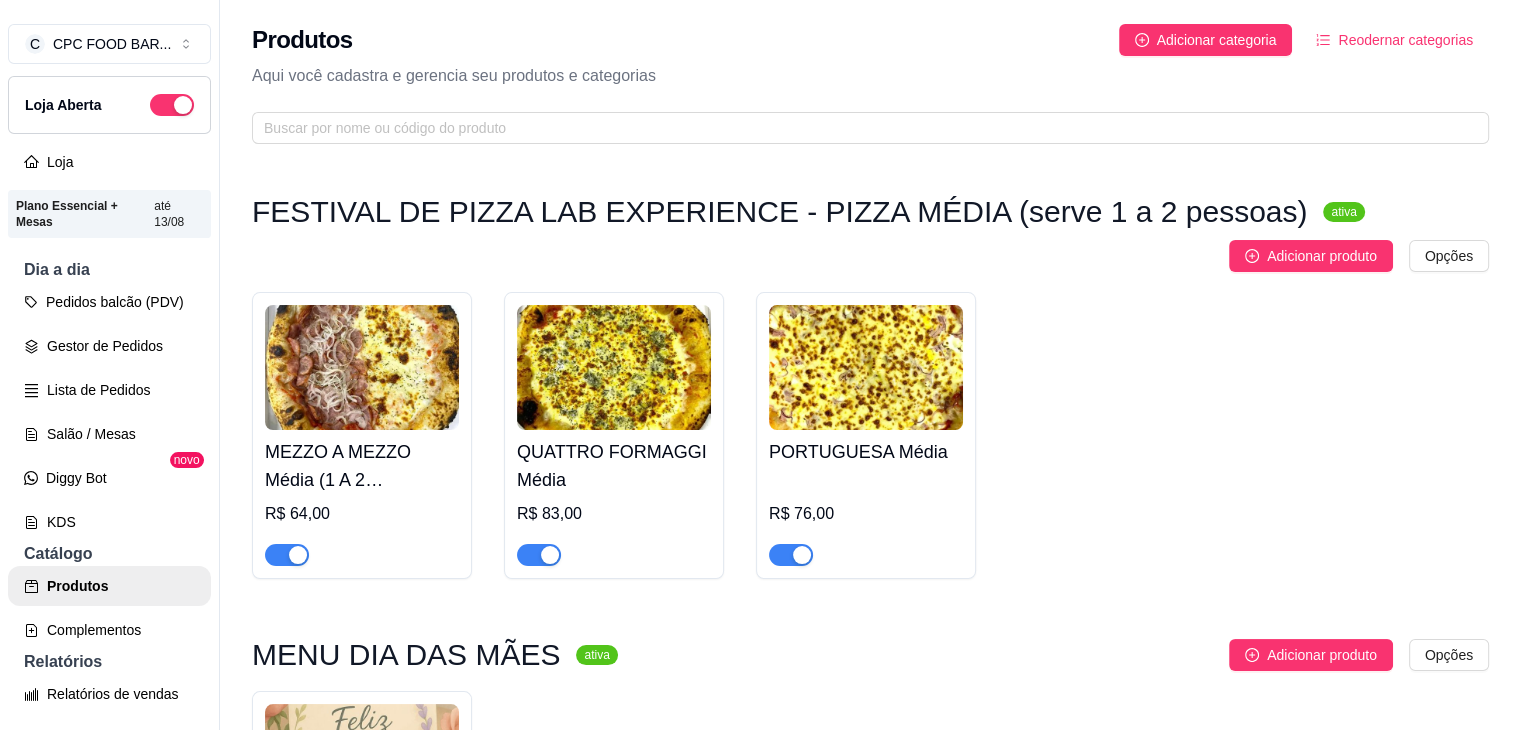 click at bounding box center (614, 367) 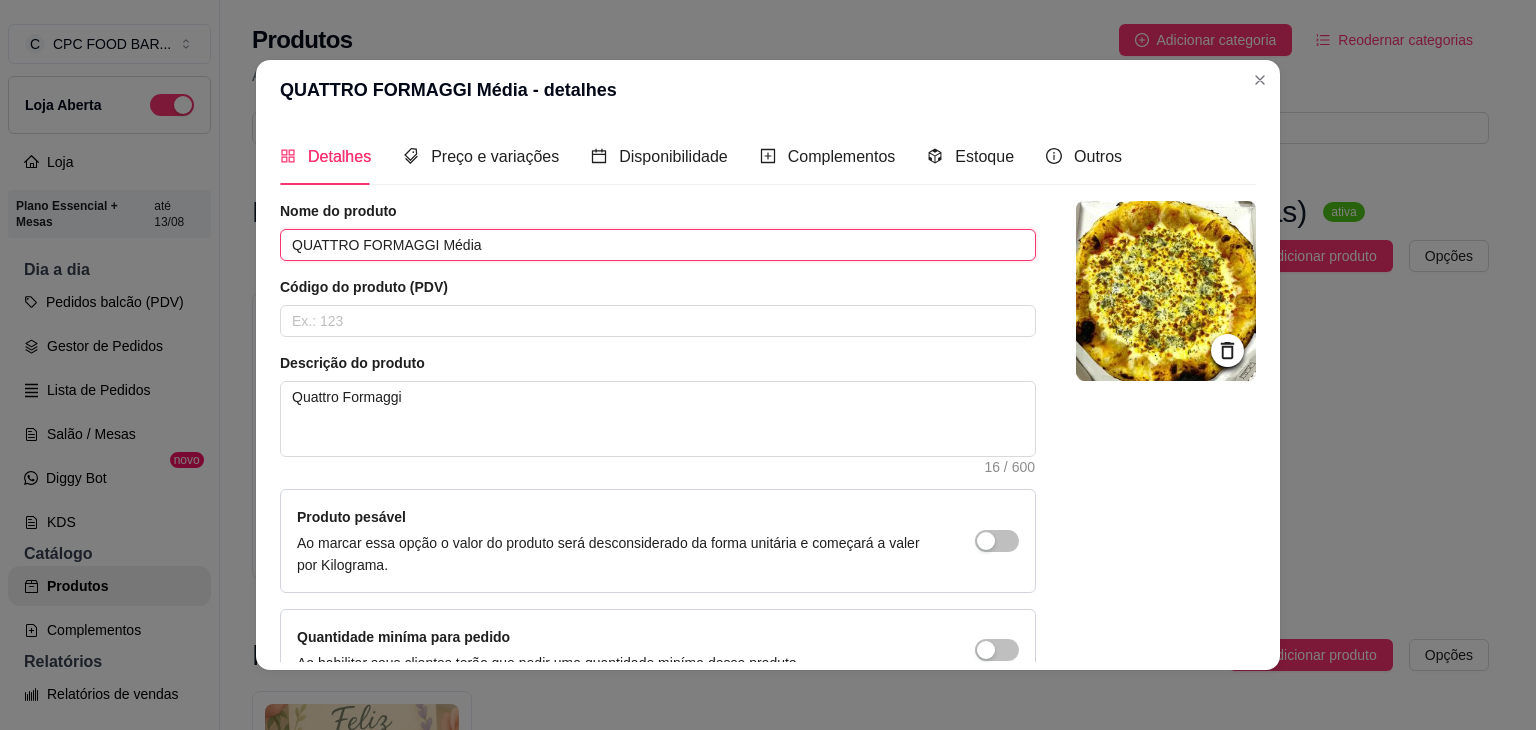 click on "QUATTRO FORMAGGI Média" at bounding box center [658, 245] 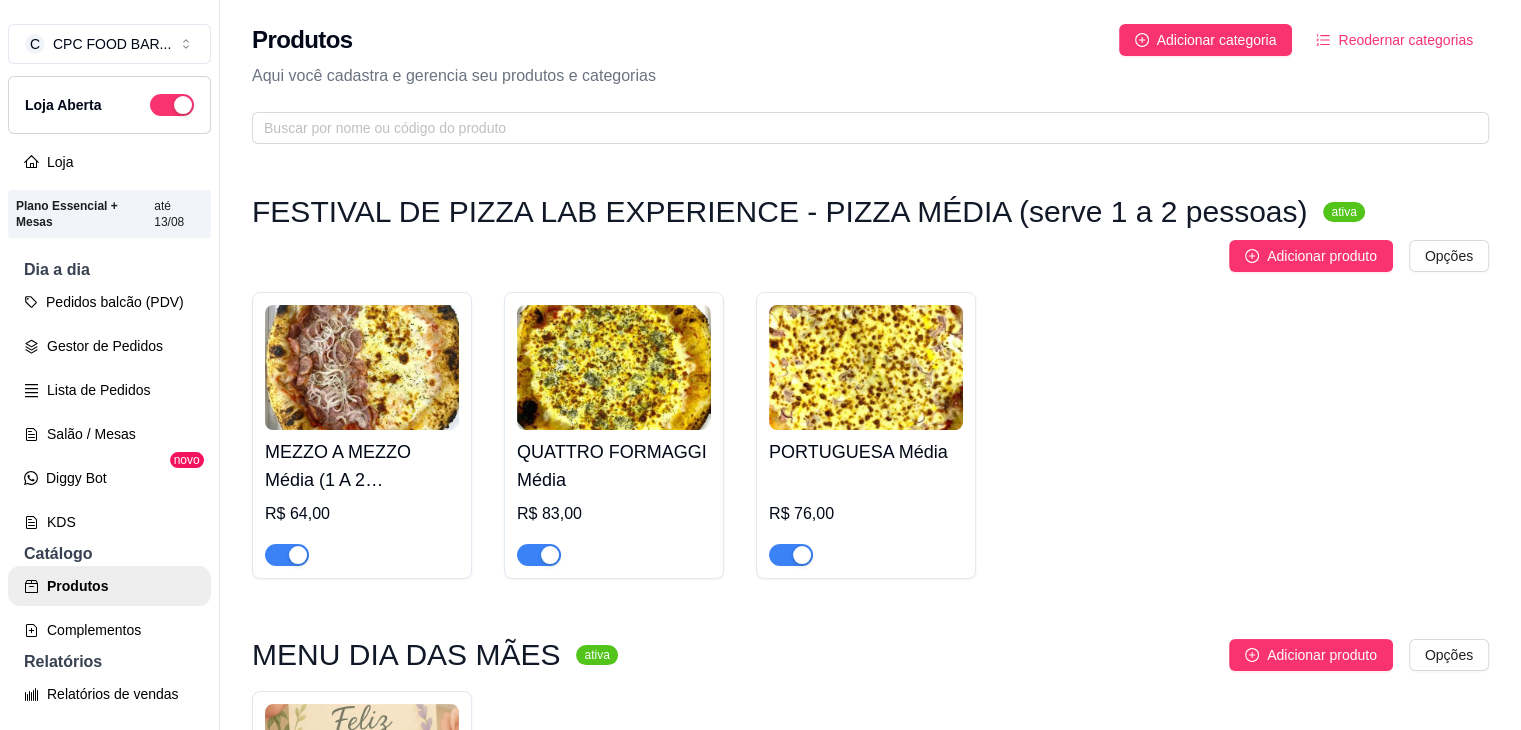 click at bounding box center (614, 367) 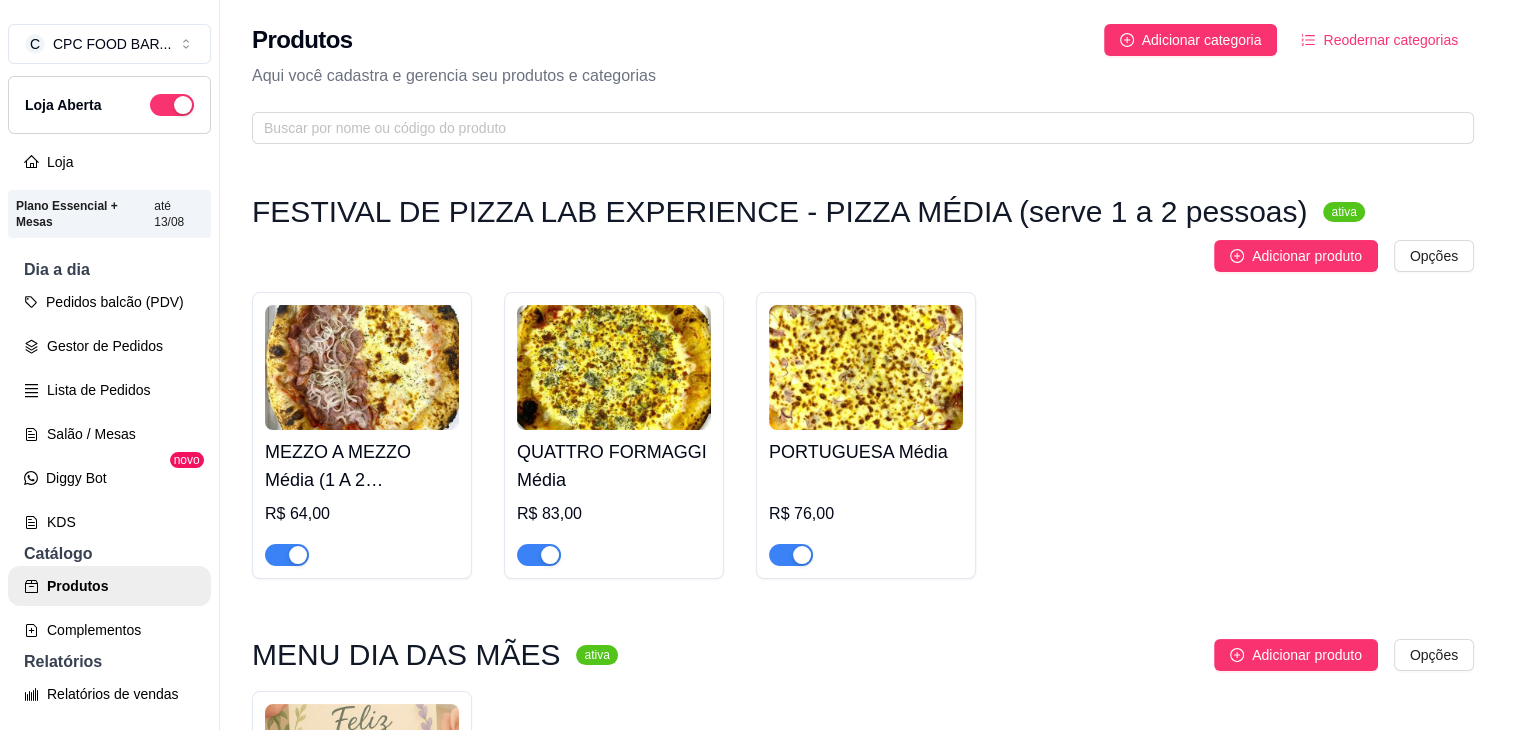 type 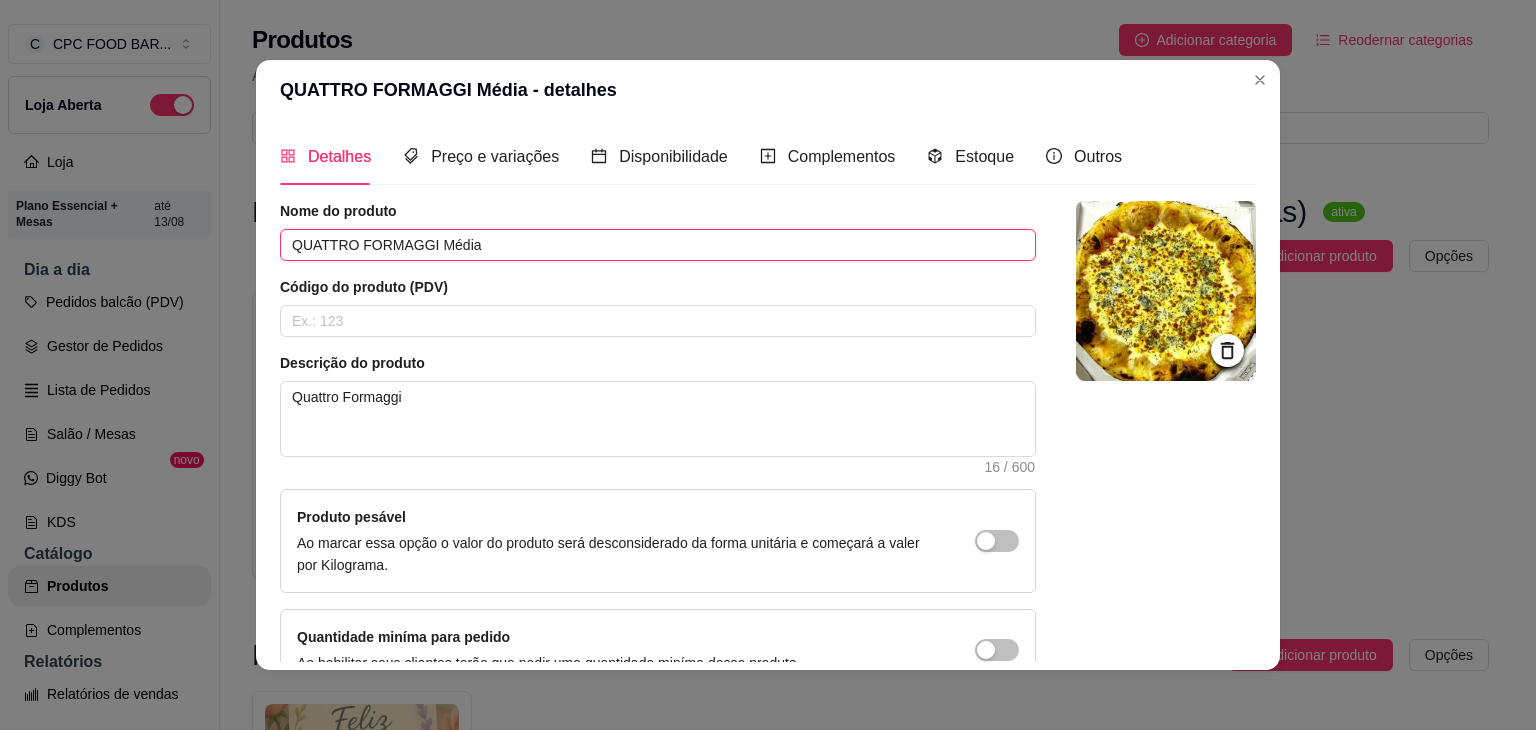 click on "QUATTRO FORMAGGI Média" at bounding box center [658, 245] 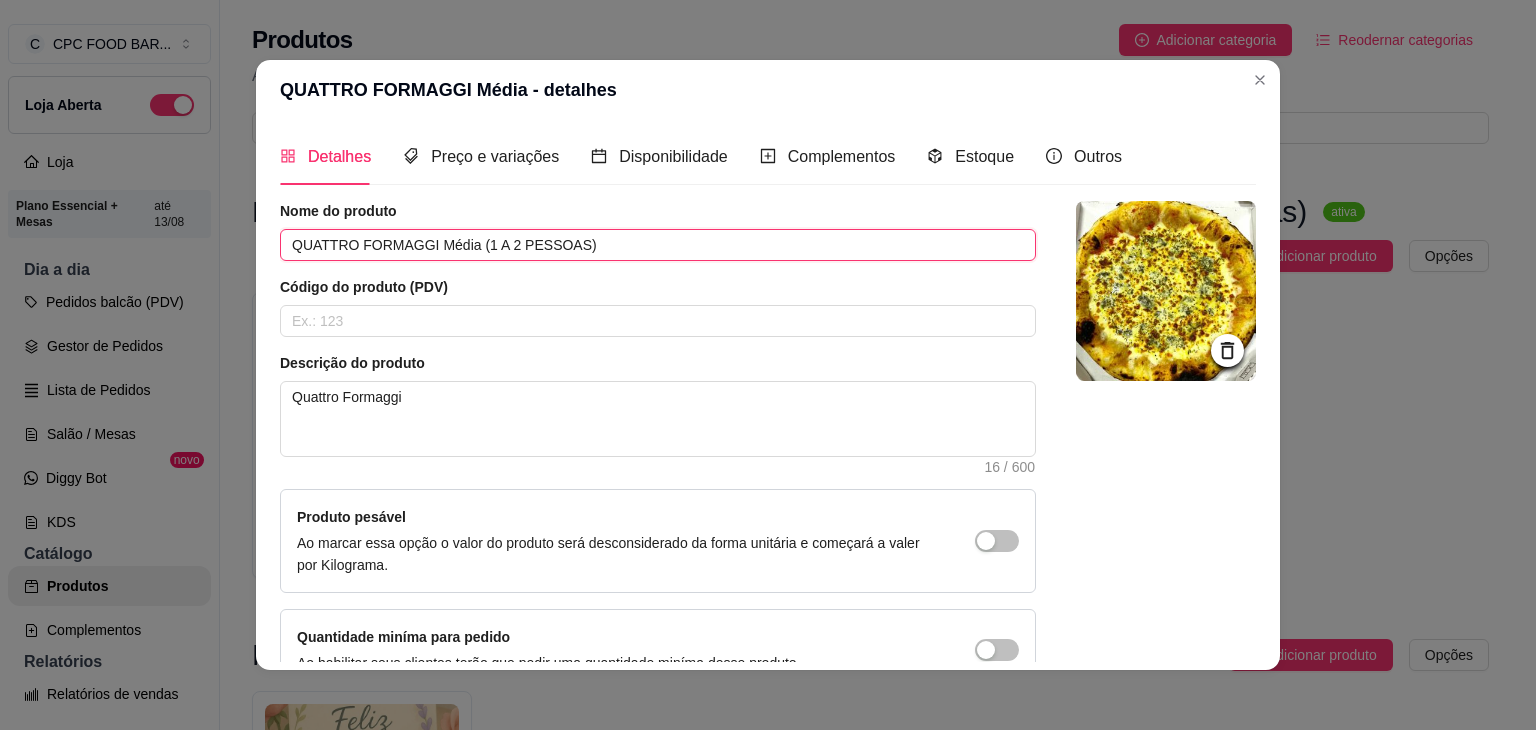 drag, startPoint x: 574, startPoint y: 245, endPoint x: 467, endPoint y: 239, distance: 107.16809 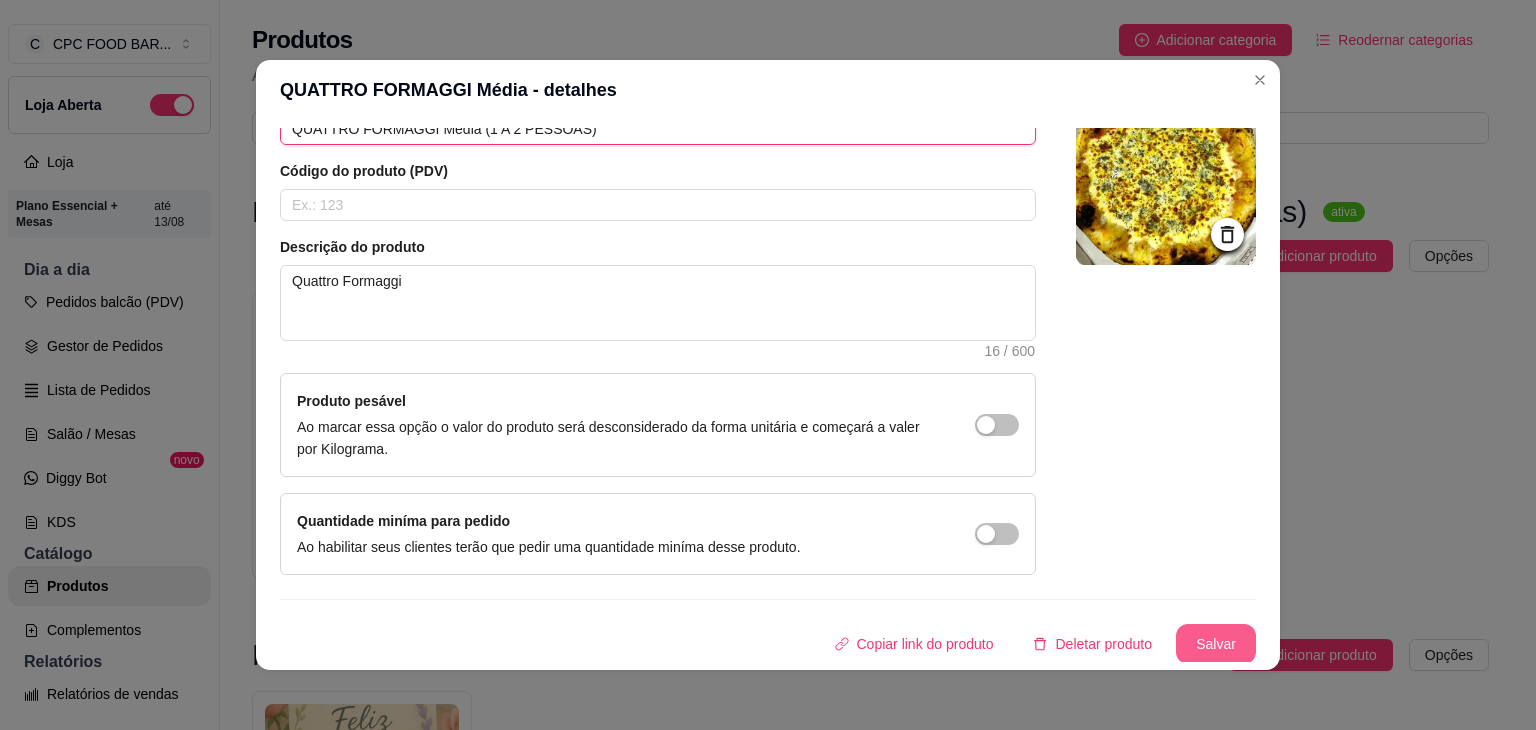 type on "QUATTRO FORMAGGI Média (1 A 2 PESSOAS)" 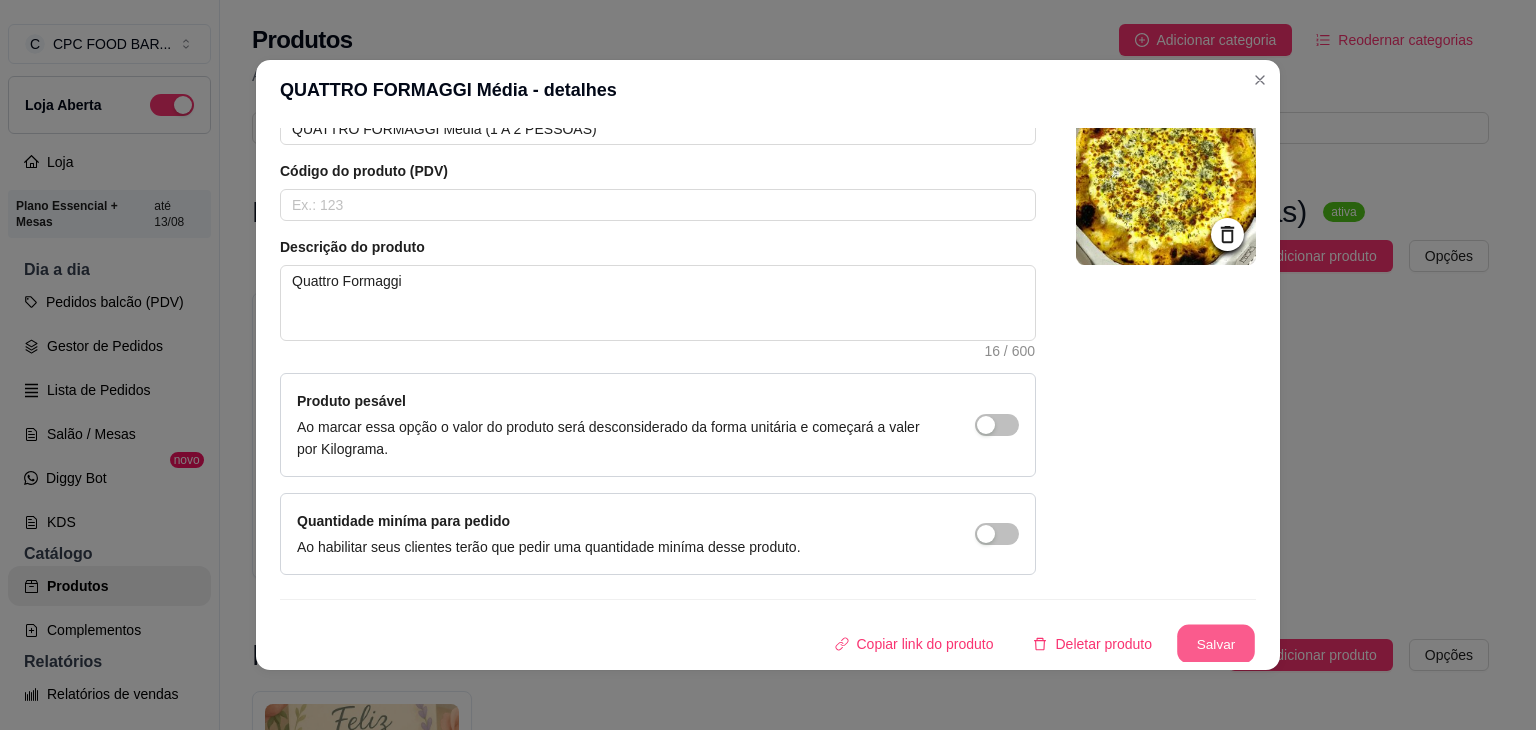 click on "Salvar" at bounding box center (1216, 644) 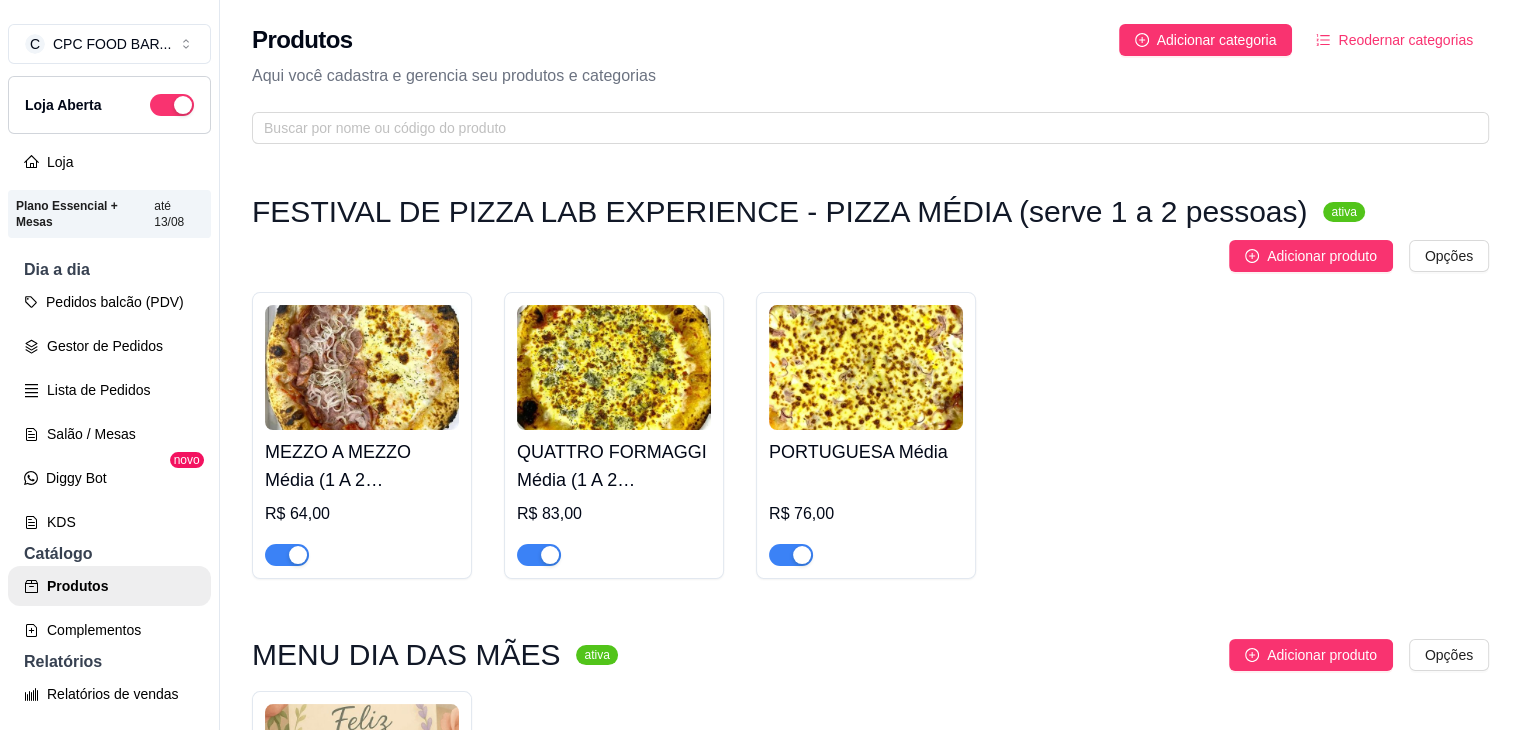 click at bounding box center (866, 367) 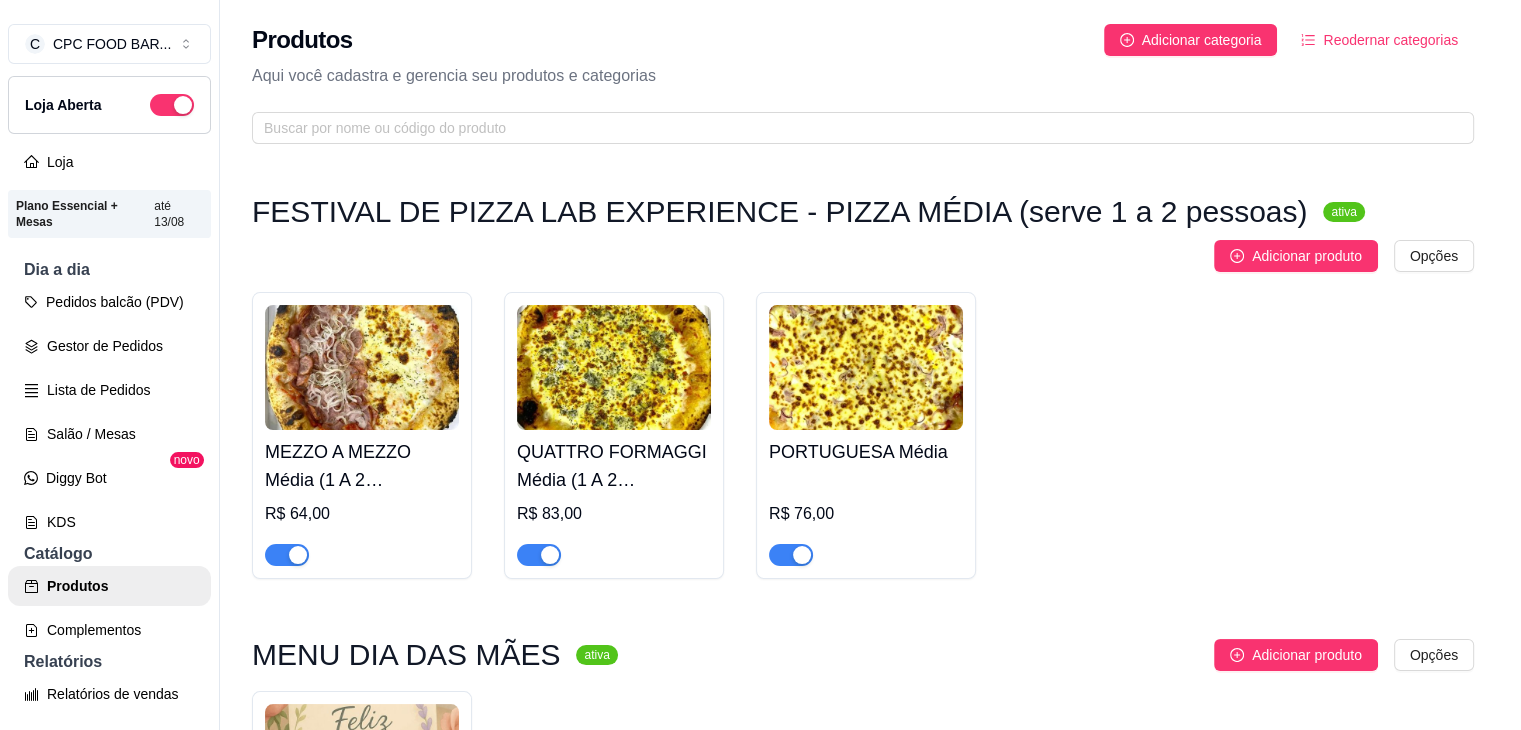 type 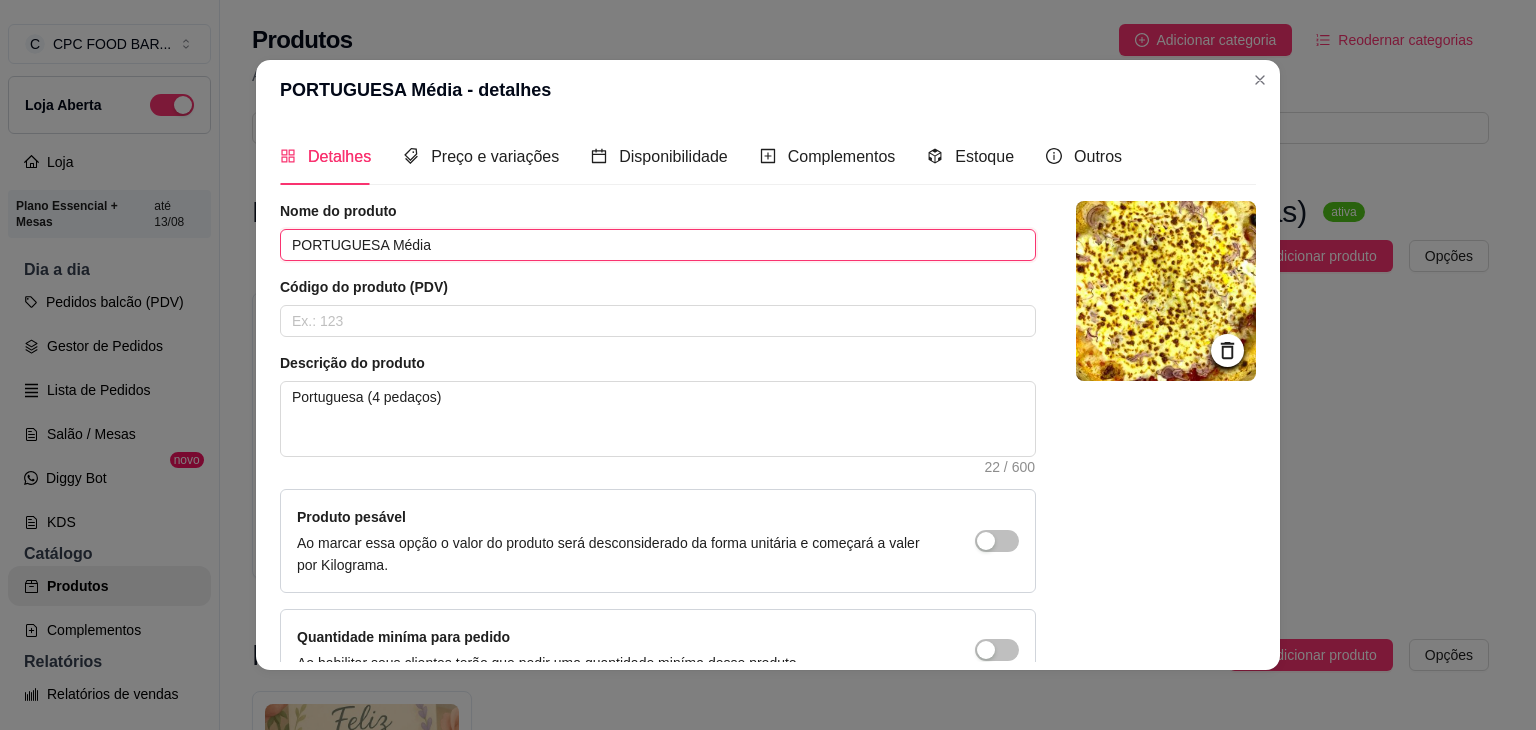 click on "PORTUGUESA Média" at bounding box center [658, 245] 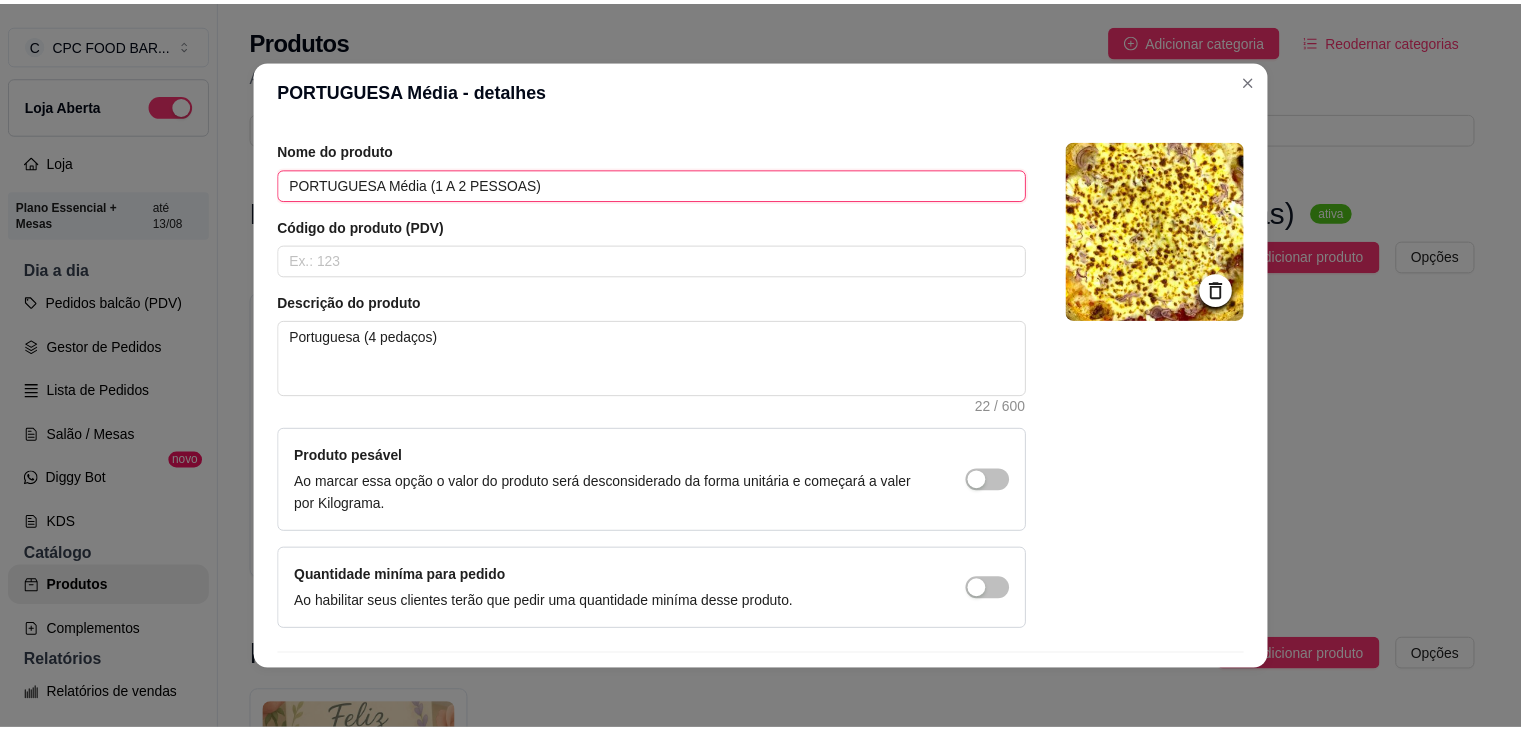 scroll, scrollTop: 116, scrollLeft: 0, axis: vertical 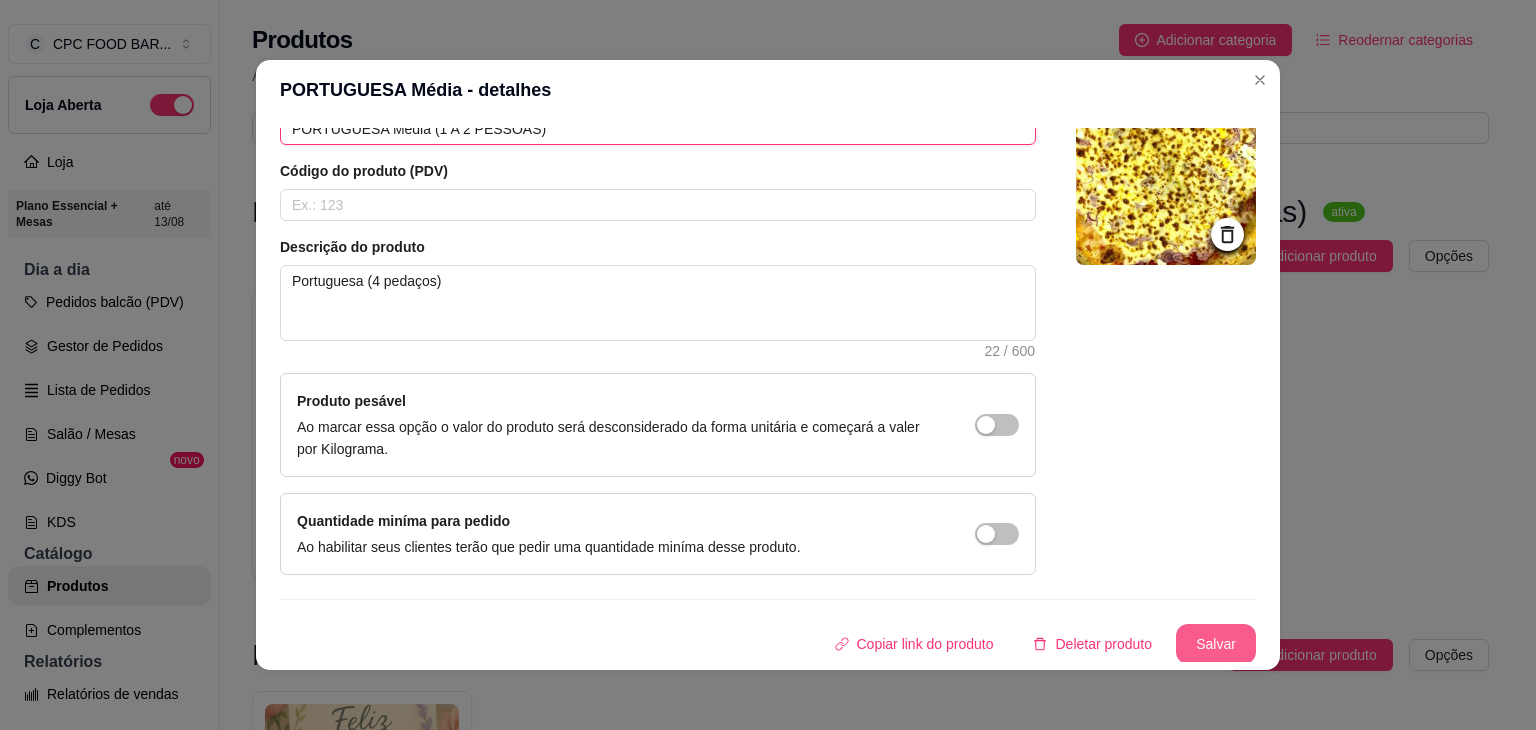type on "PORTUGUESA Média (1 A 2 PESSOAS)" 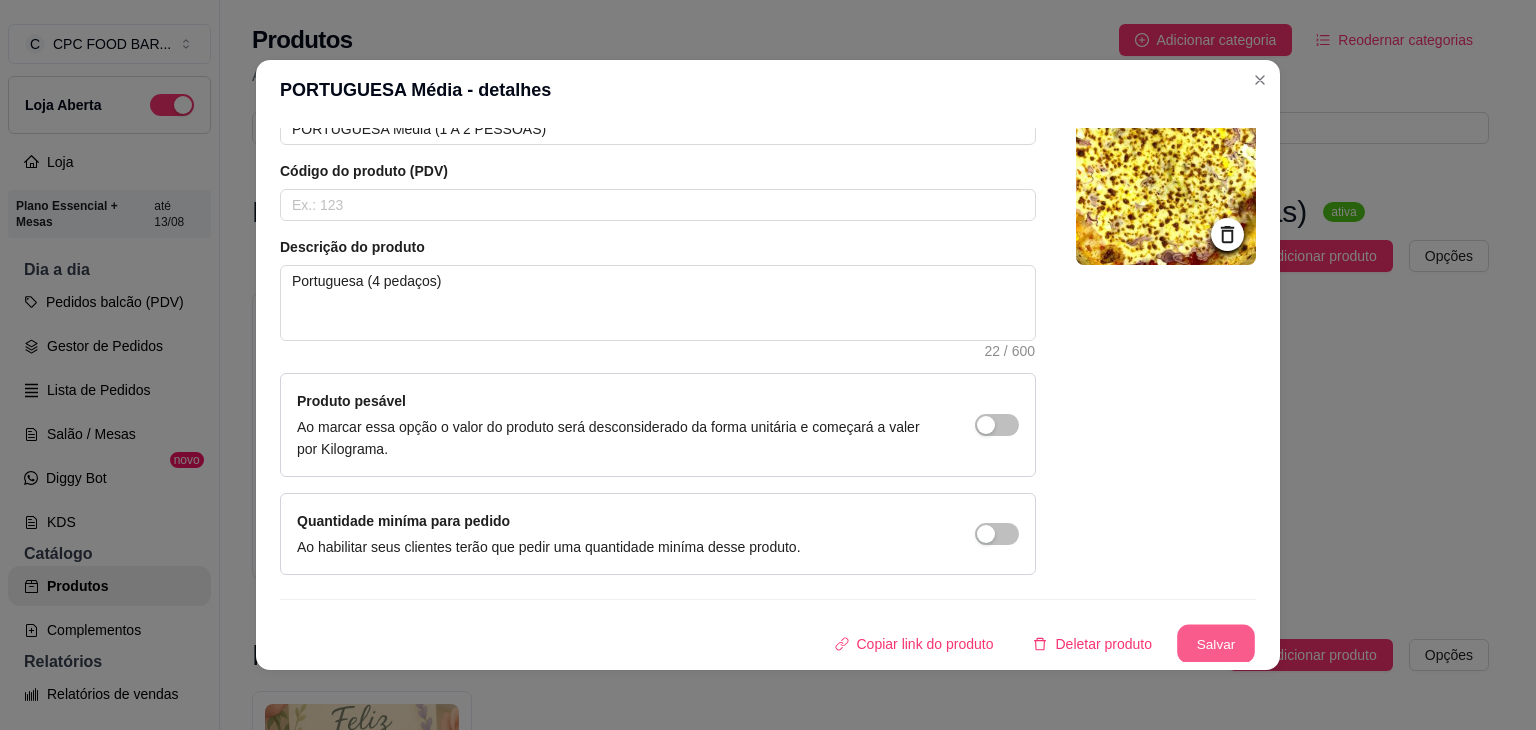 click on "Salvar" at bounding box center (1216, 644) 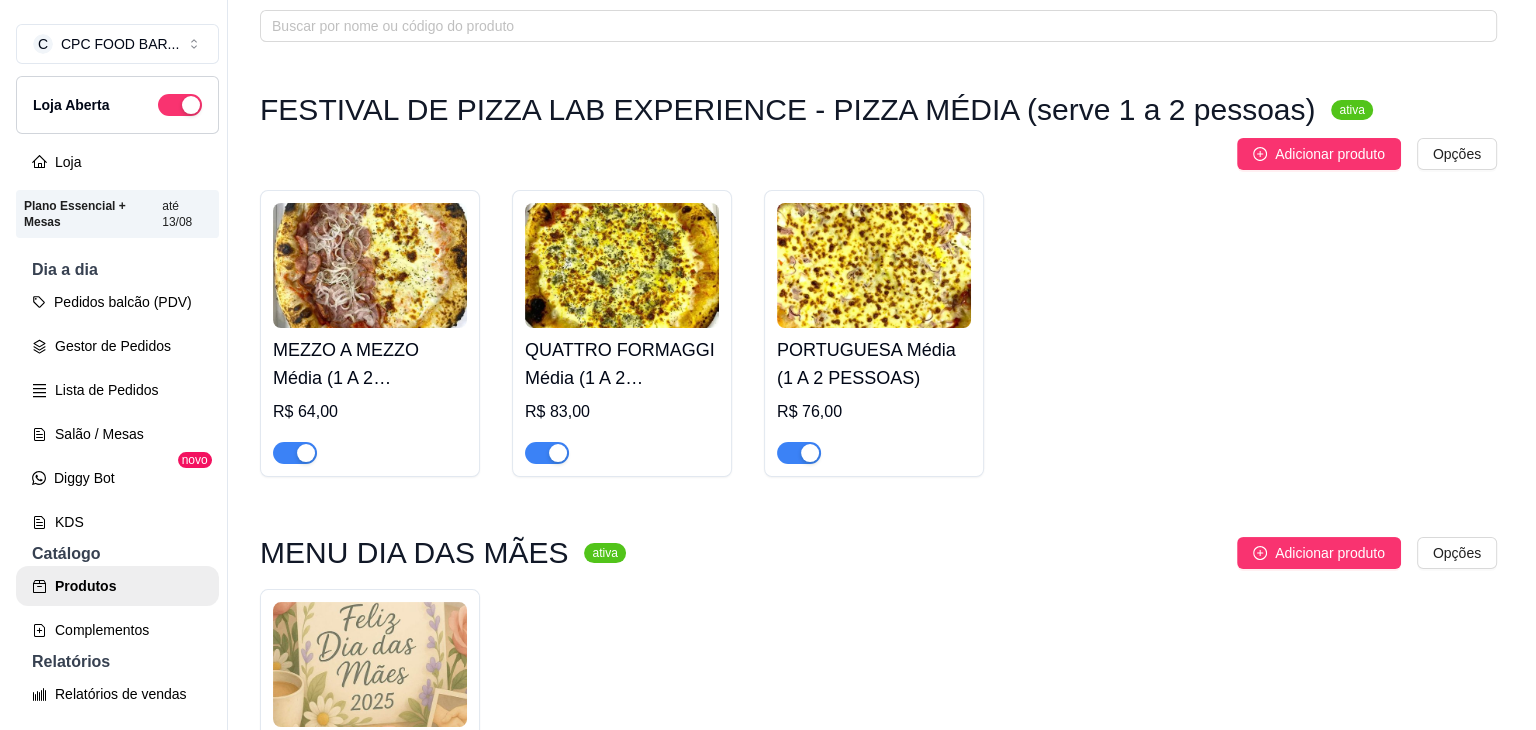 scroll, scrollTop: 100, scrollLeft: 0, axis: vertical 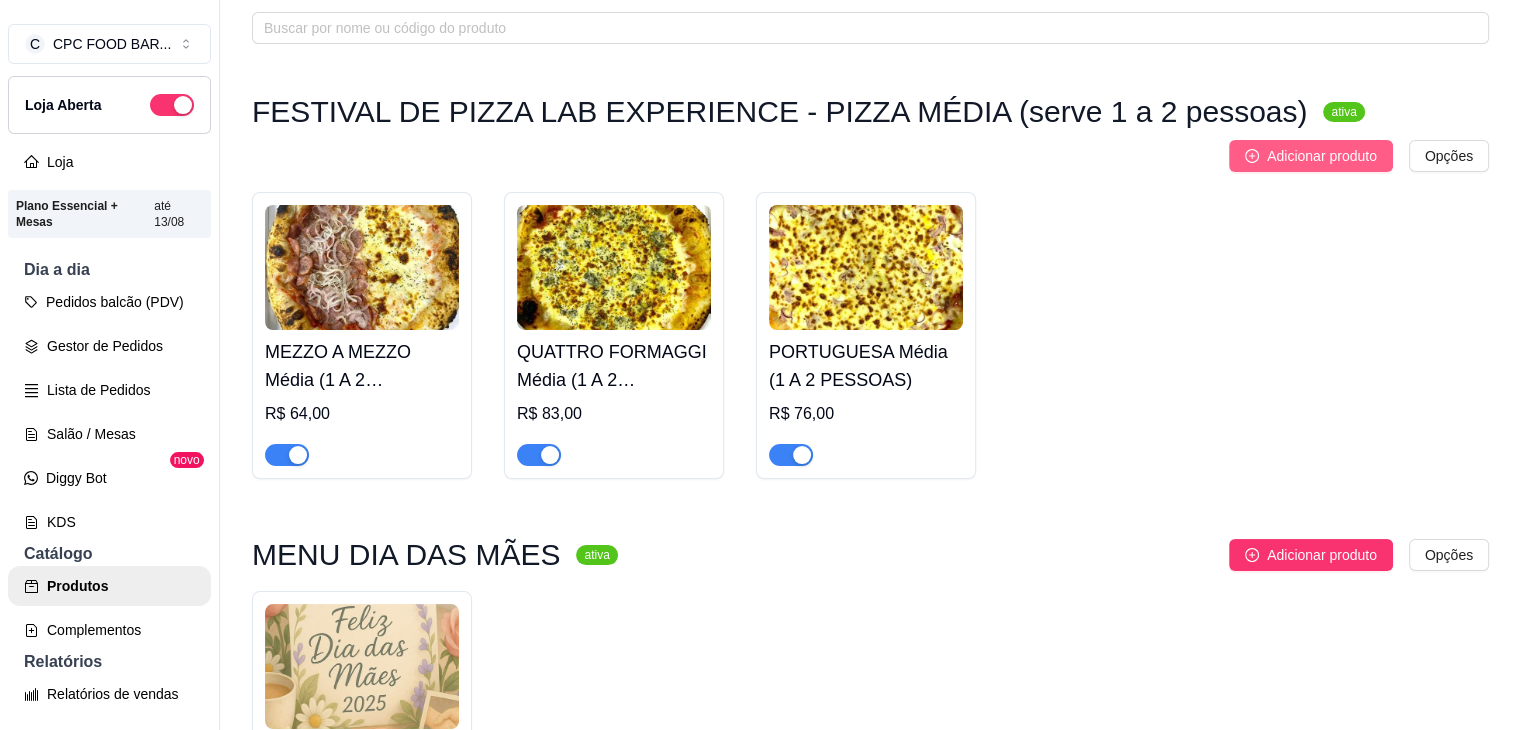 click on "Adicionar produto" at bounding box center [1322, 156] 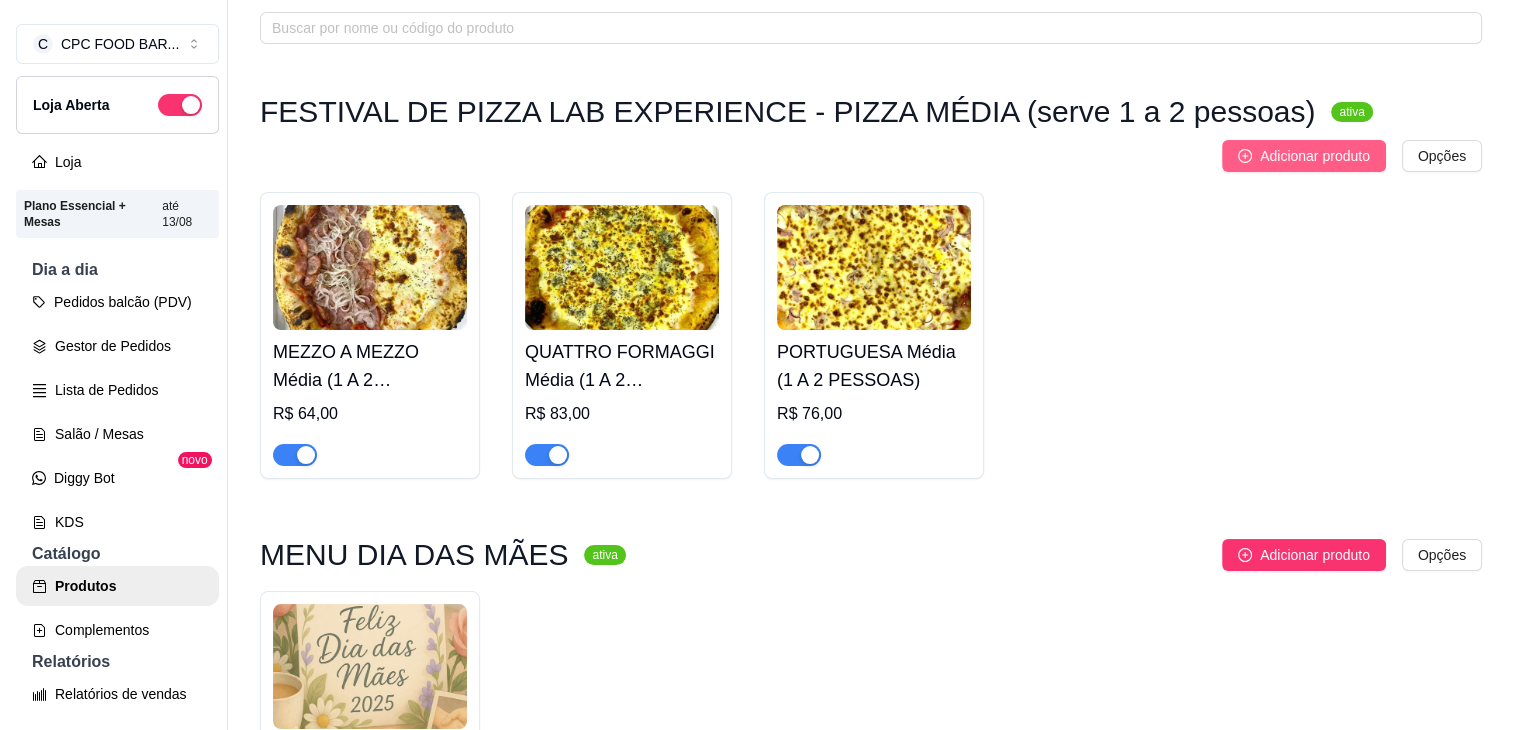 type 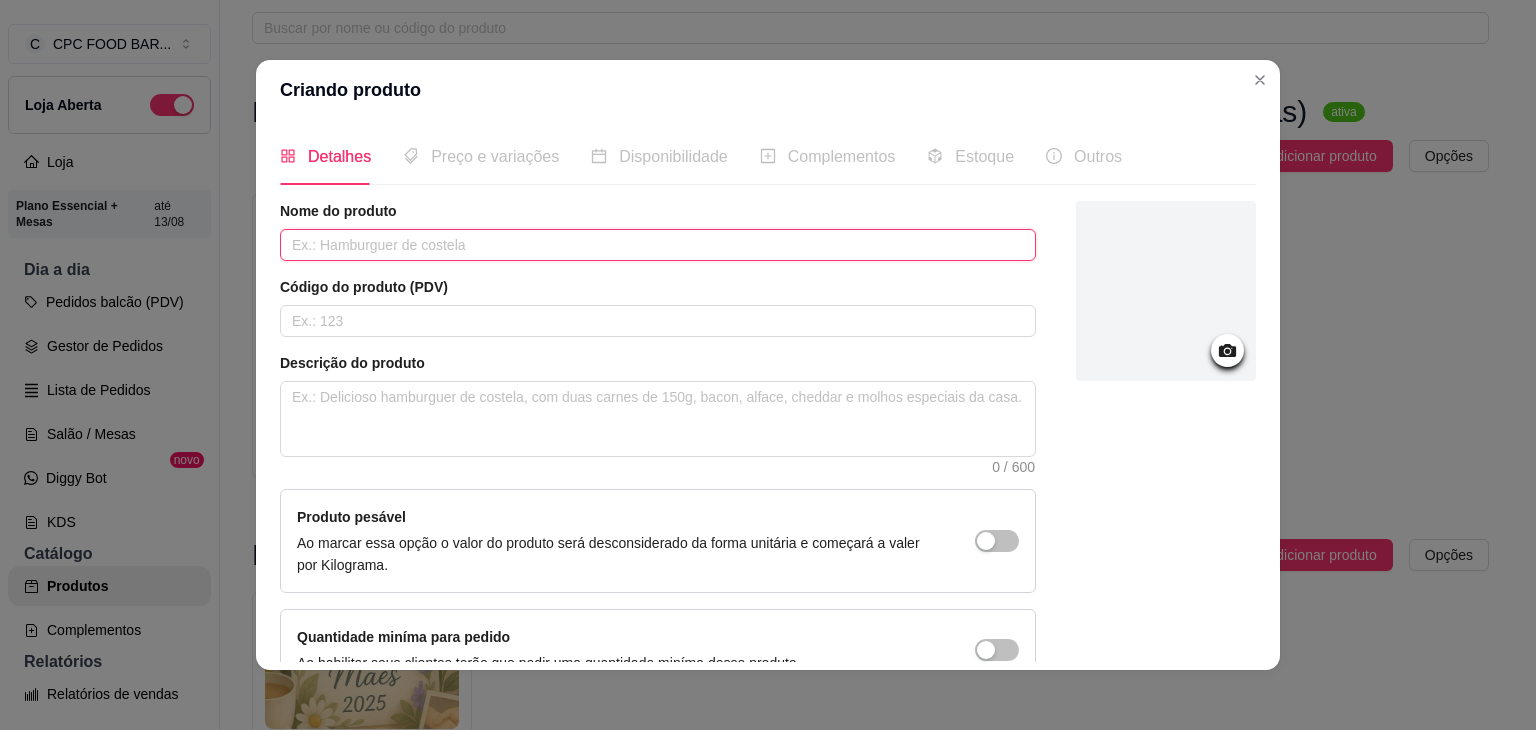 click at bounding box center [658, 245] 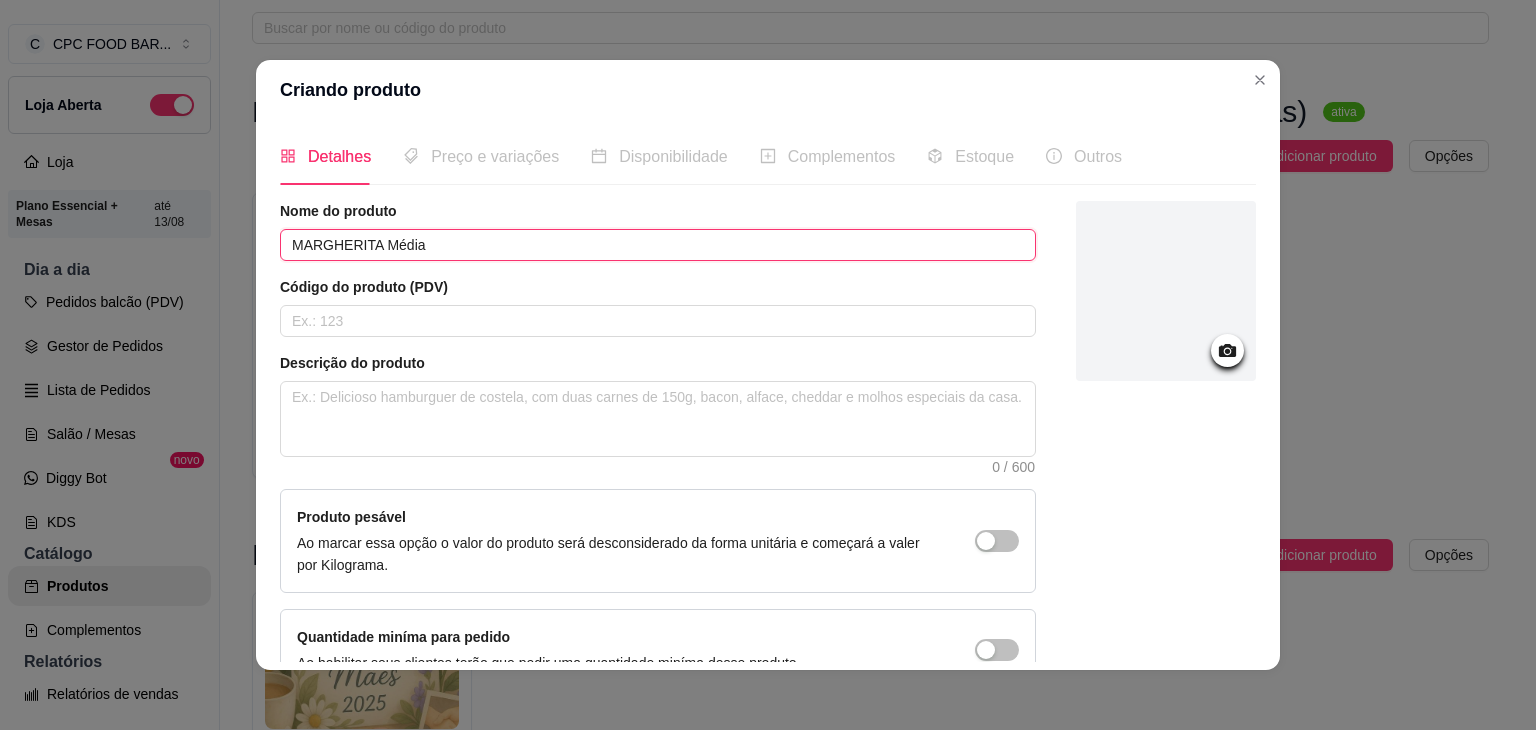 paste on "(1 A 2 PESSOAS)" 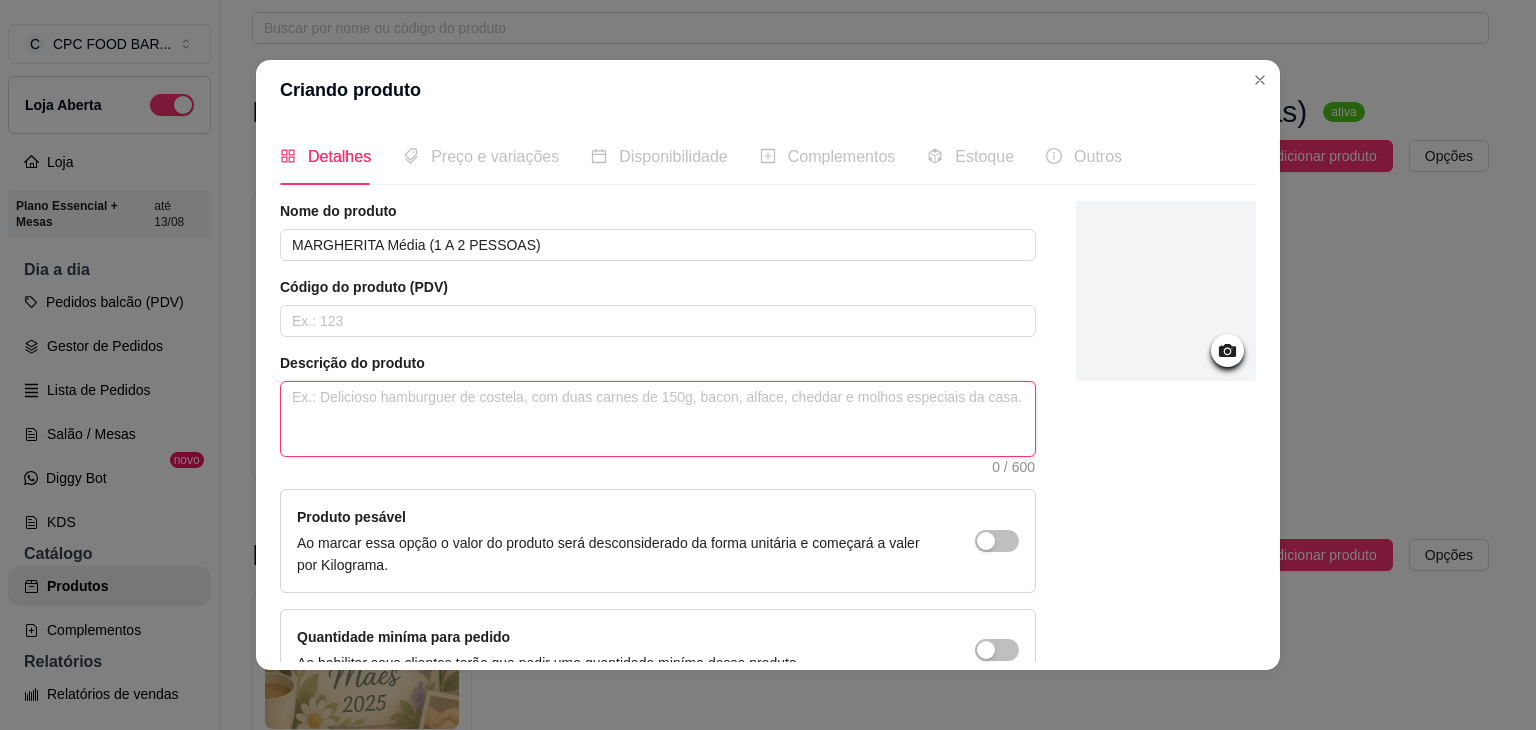click at bounding box center (658, 419) 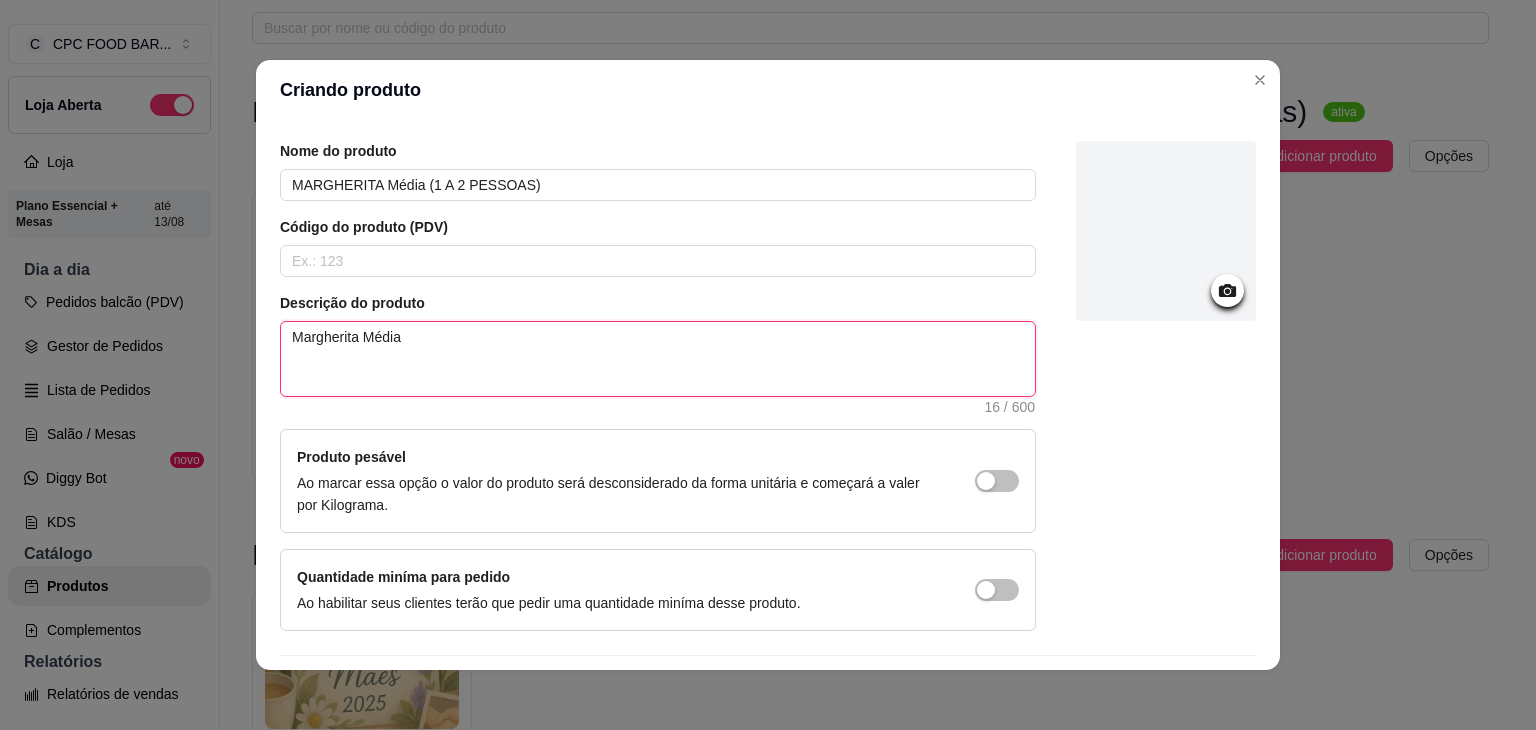 scroll, scrollTop: 116, scrollLeft: 0, axis: vertical 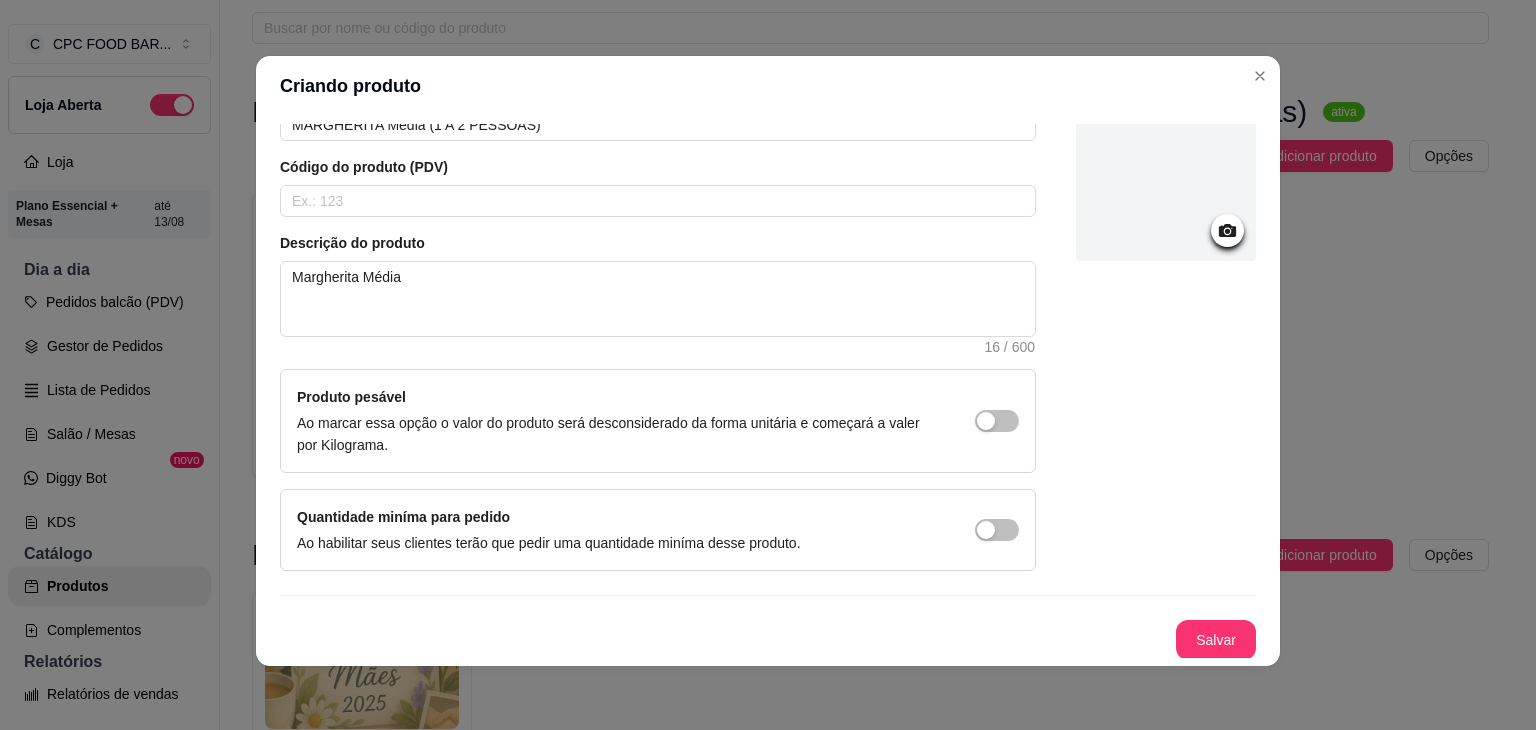 click at bounding box center [1166, 171] 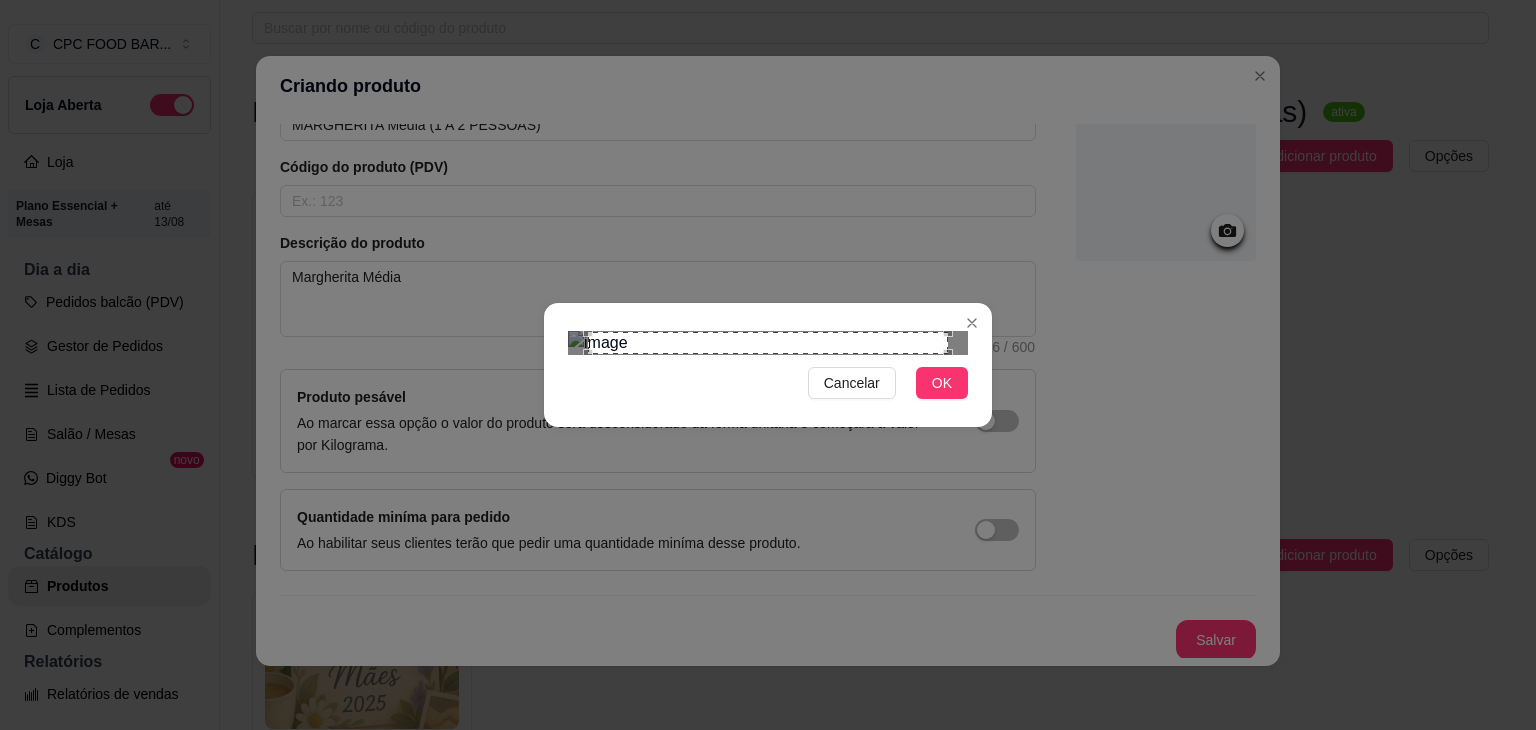click at bounding box center [768, 343] 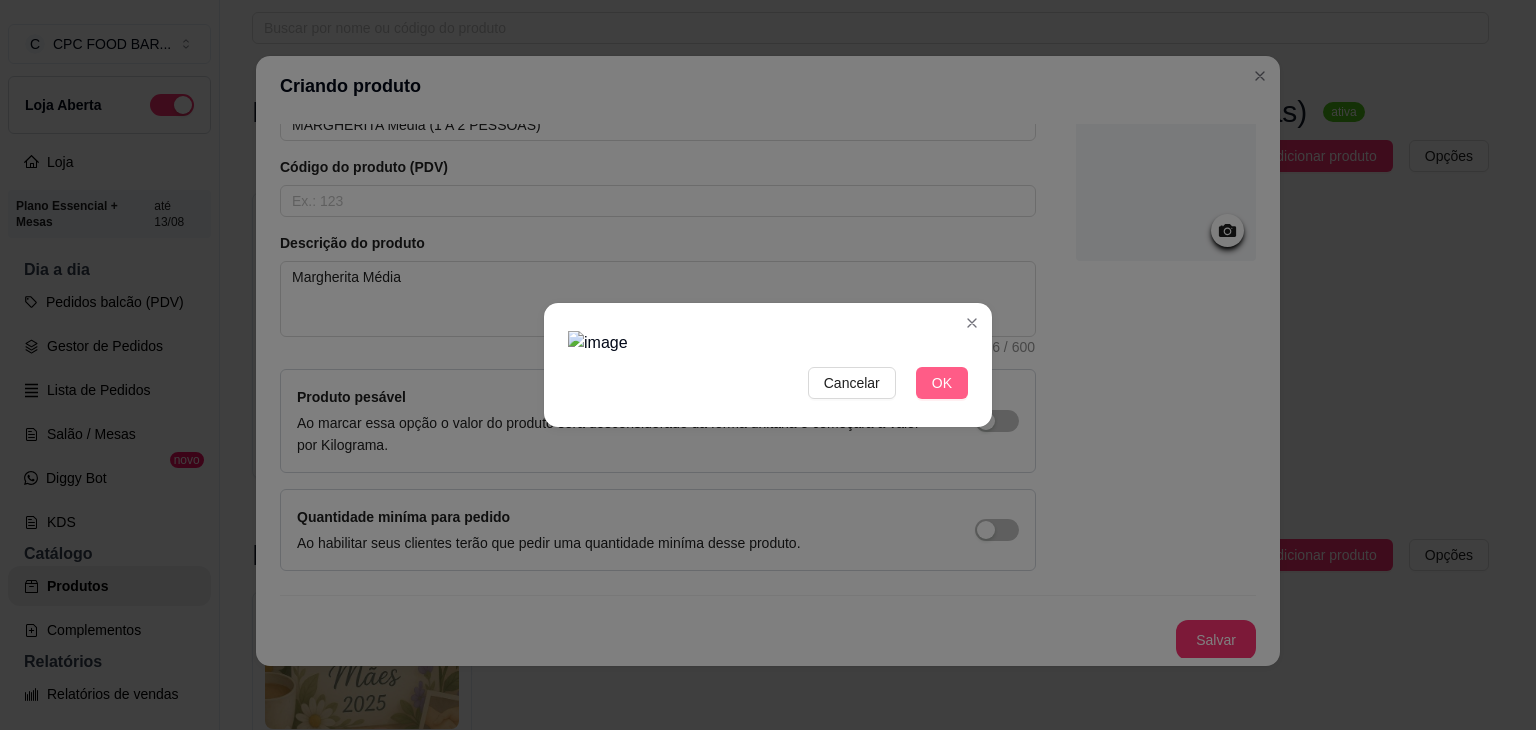 click on "OK" at bounding box center (942, 383) 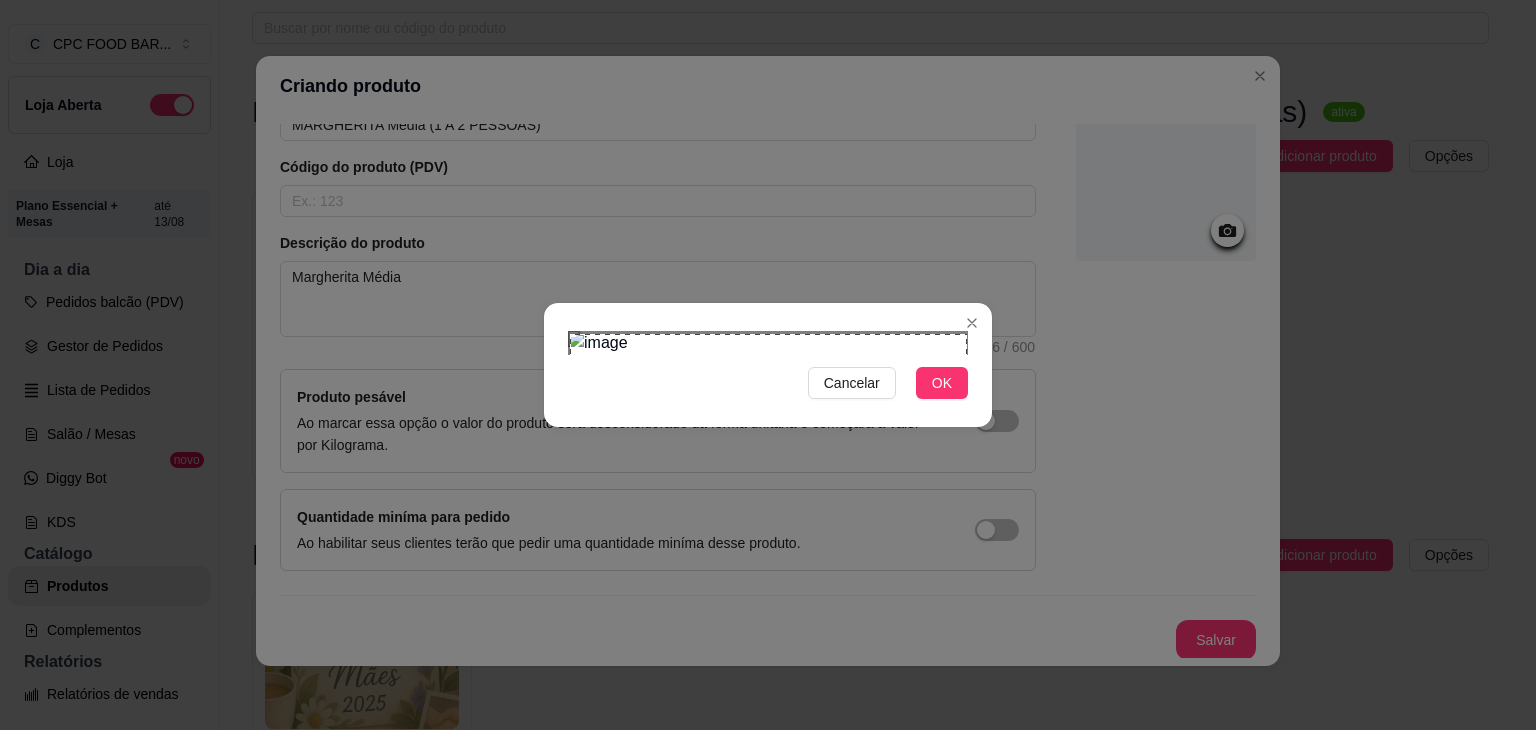 click on "Cancelar OK" at bounding box center [768, 365] 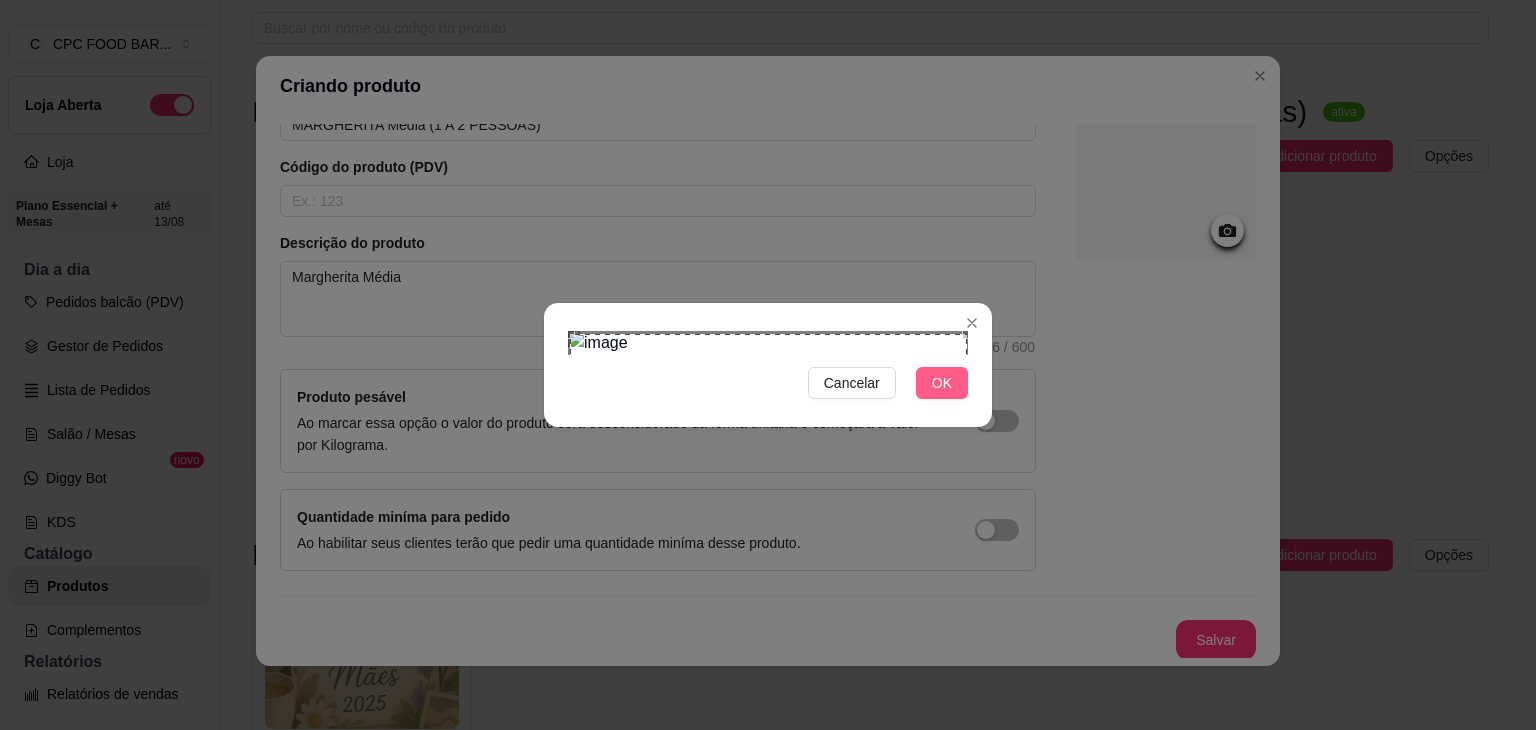 click on "OK" at bounding box center [942, 383] 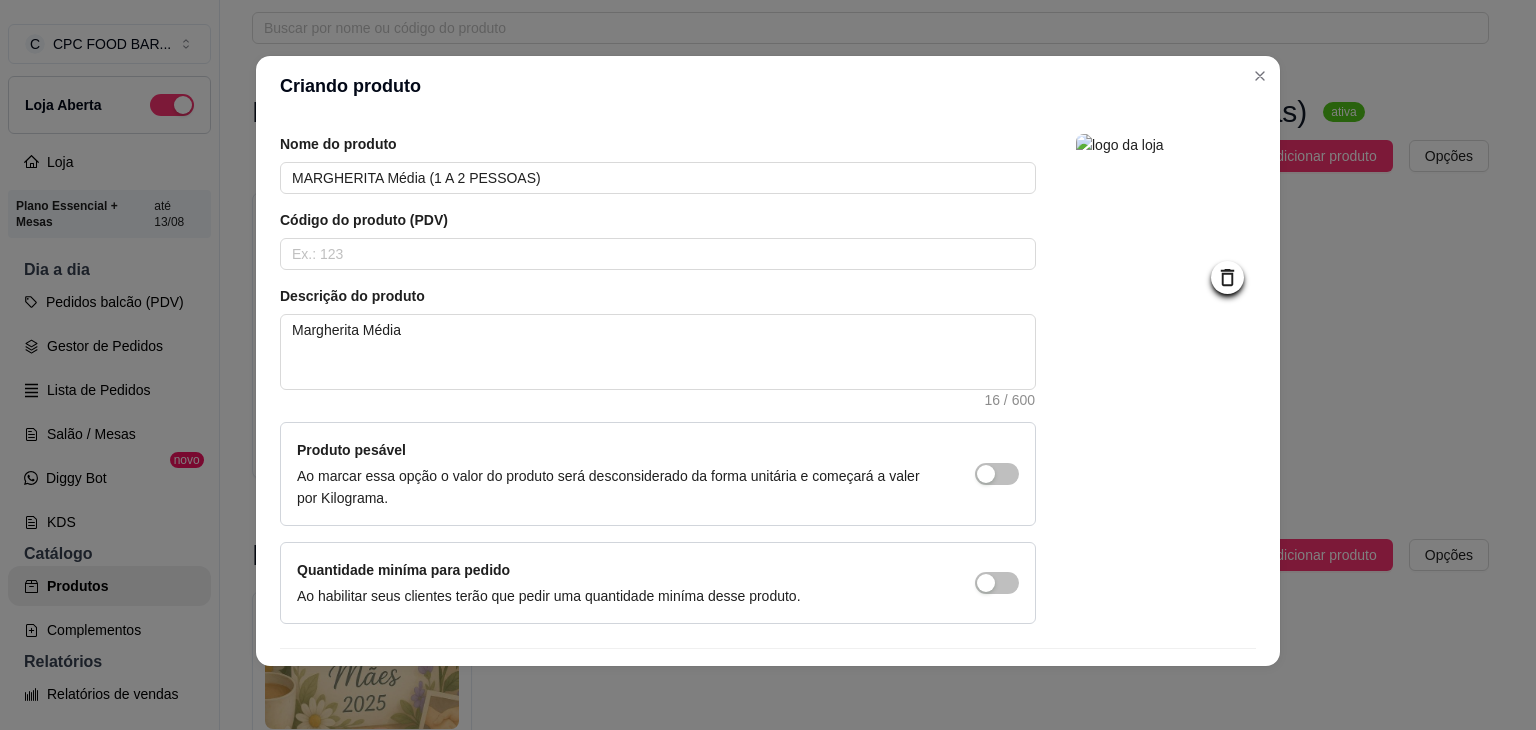 scroll, scrollTop: 116, scrollLeft: 0, axis: vertical 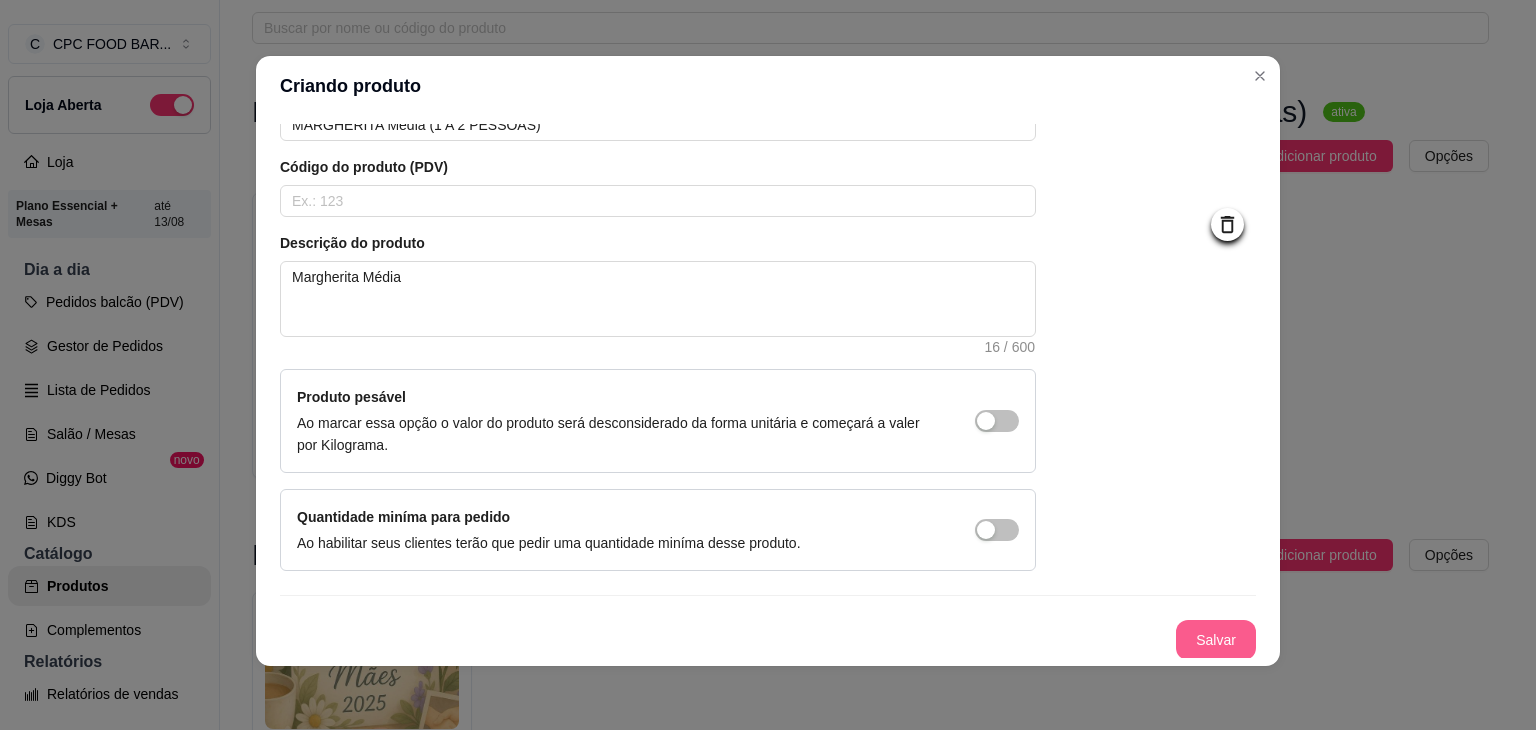 click on "Salvar" at bounding box center (1216, 640) 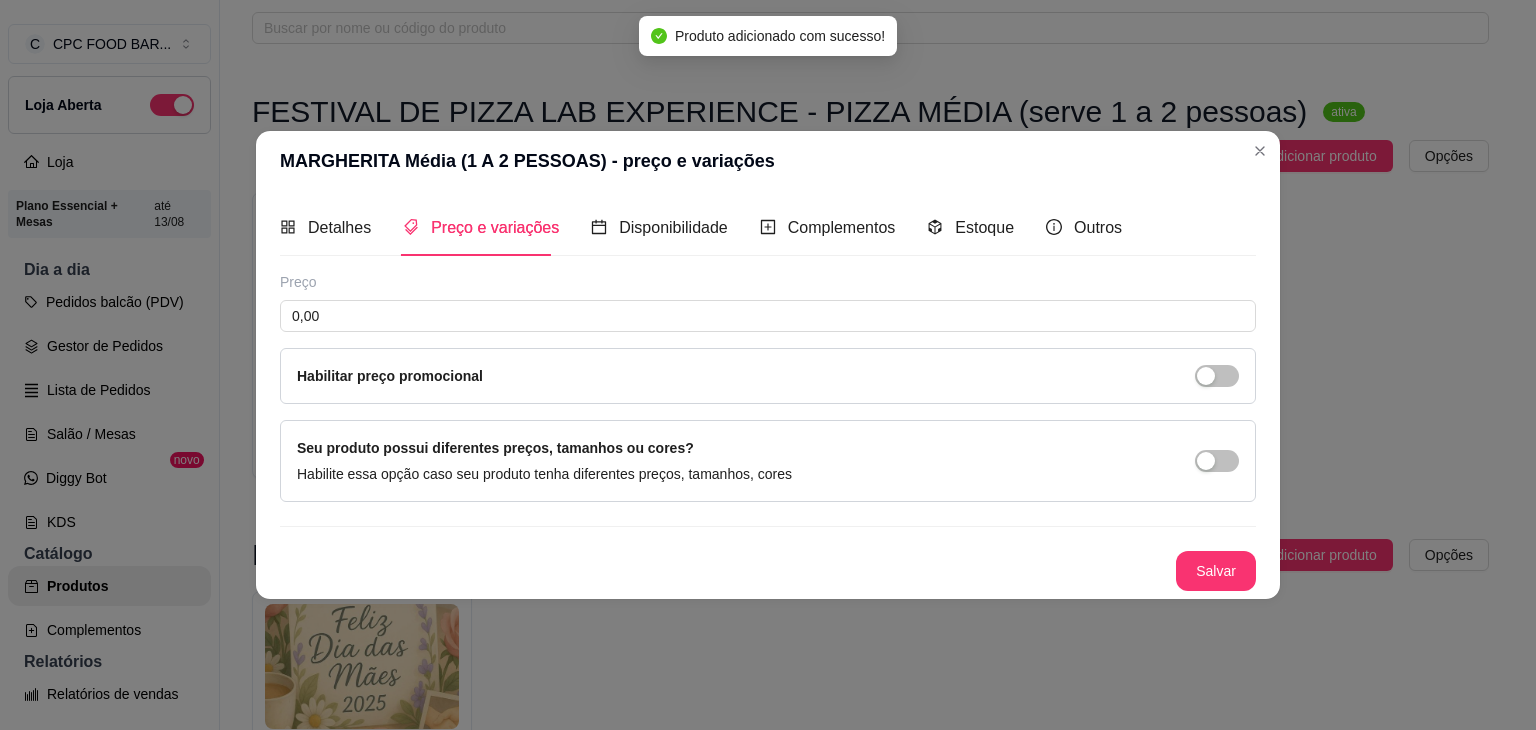 scroll, scrollTop: 0, scrollLeft: 0, axis: both 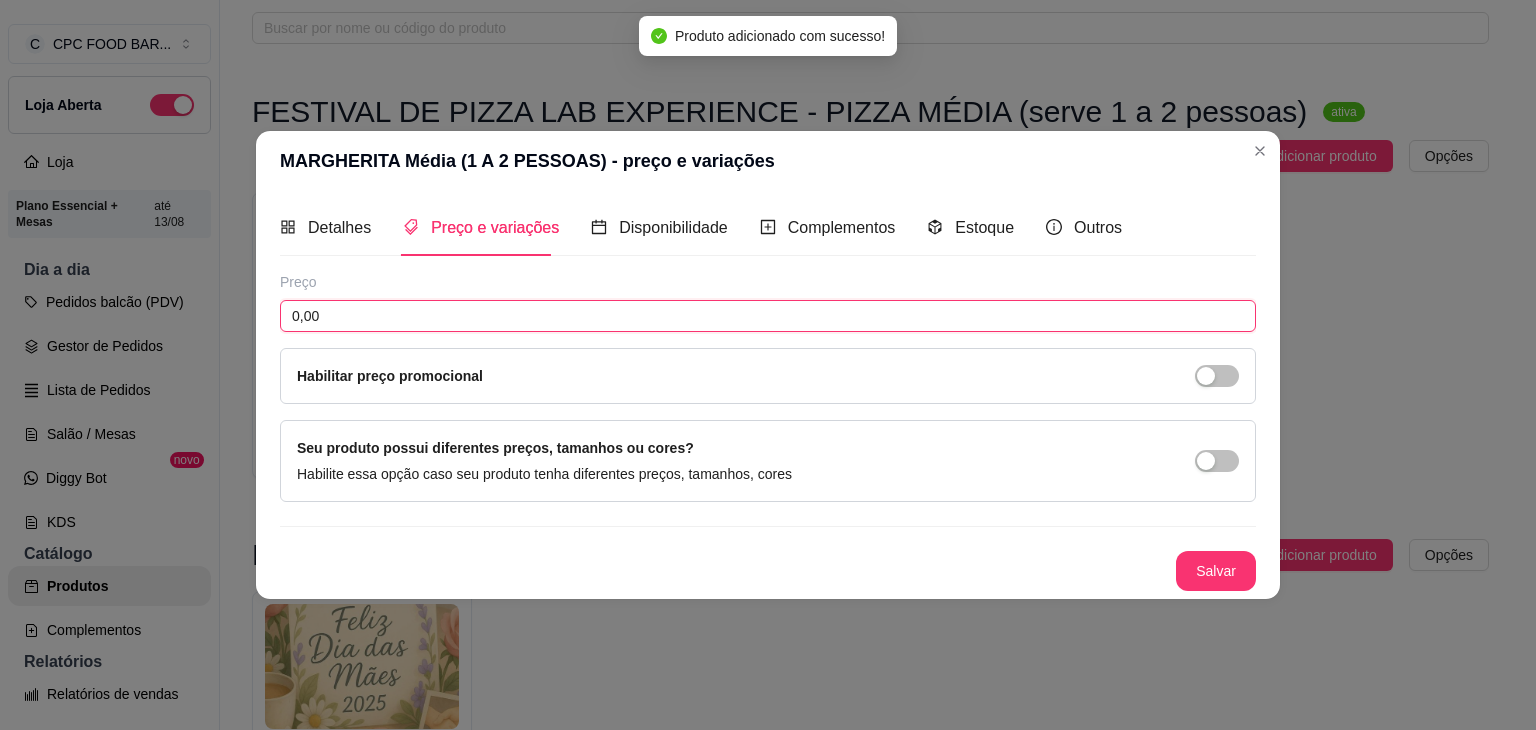 click on "0,00" at bounding box center (768, 316) 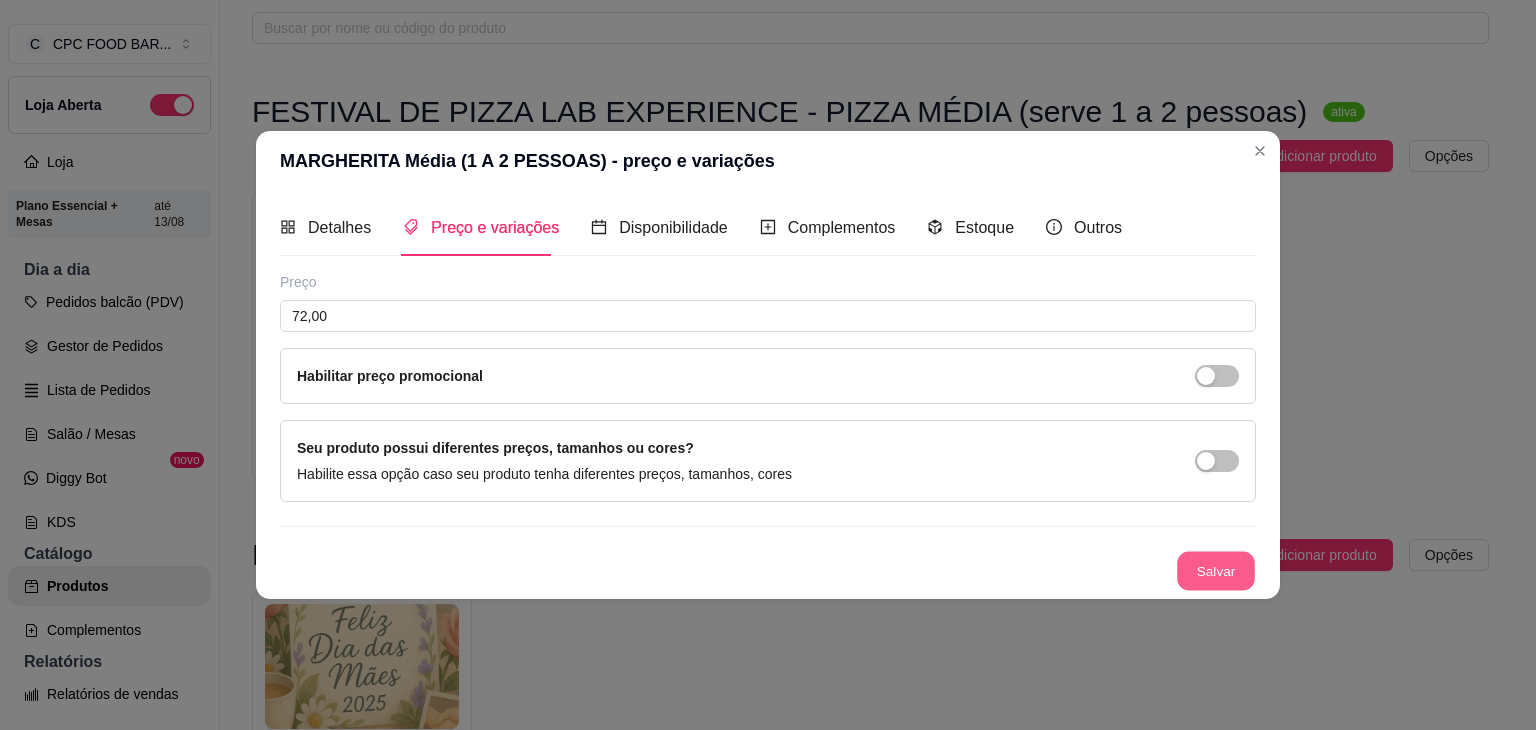 click on "Salvar" at bounding box center [1216, 571] 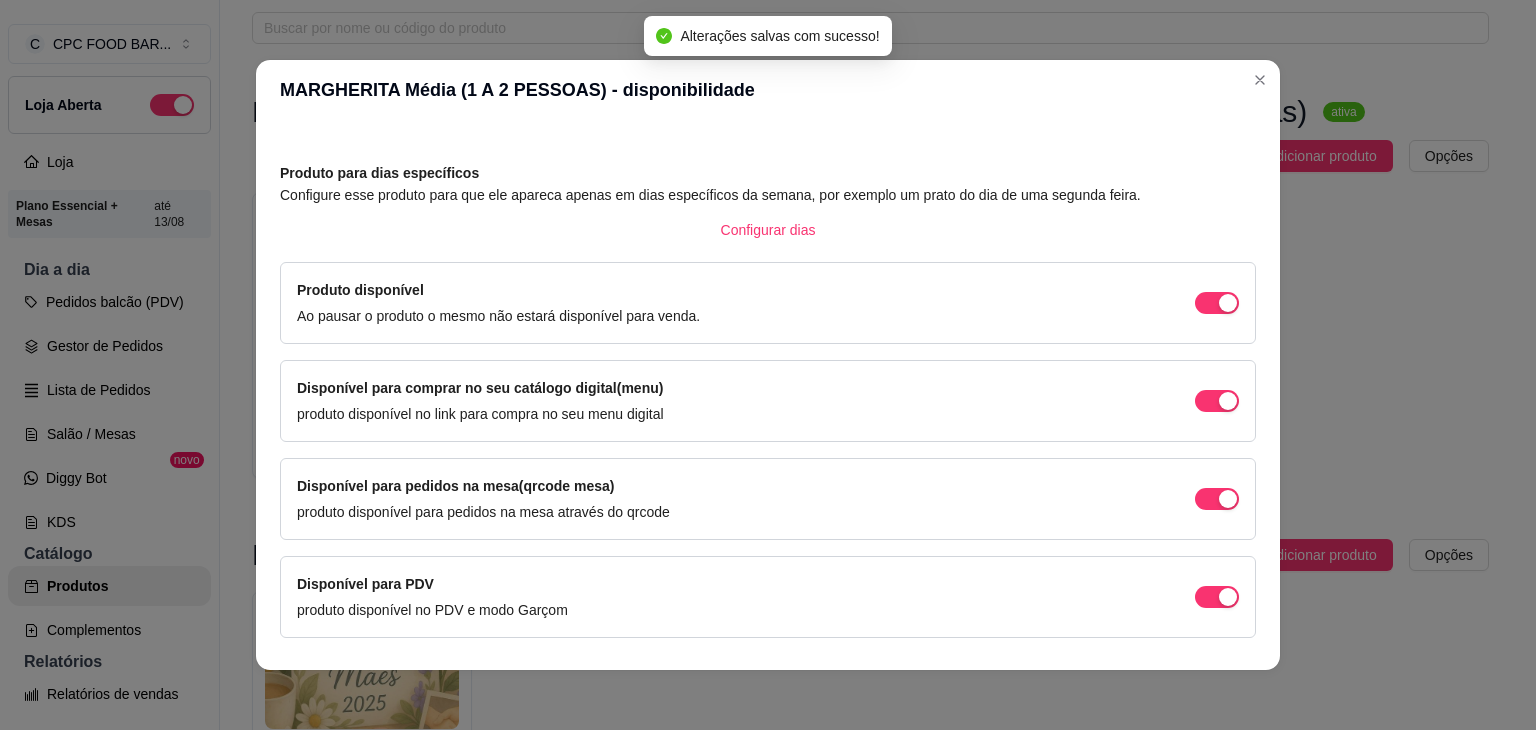 scroll, scrollTop: 114, scrollLeft: 0, axis: vertical 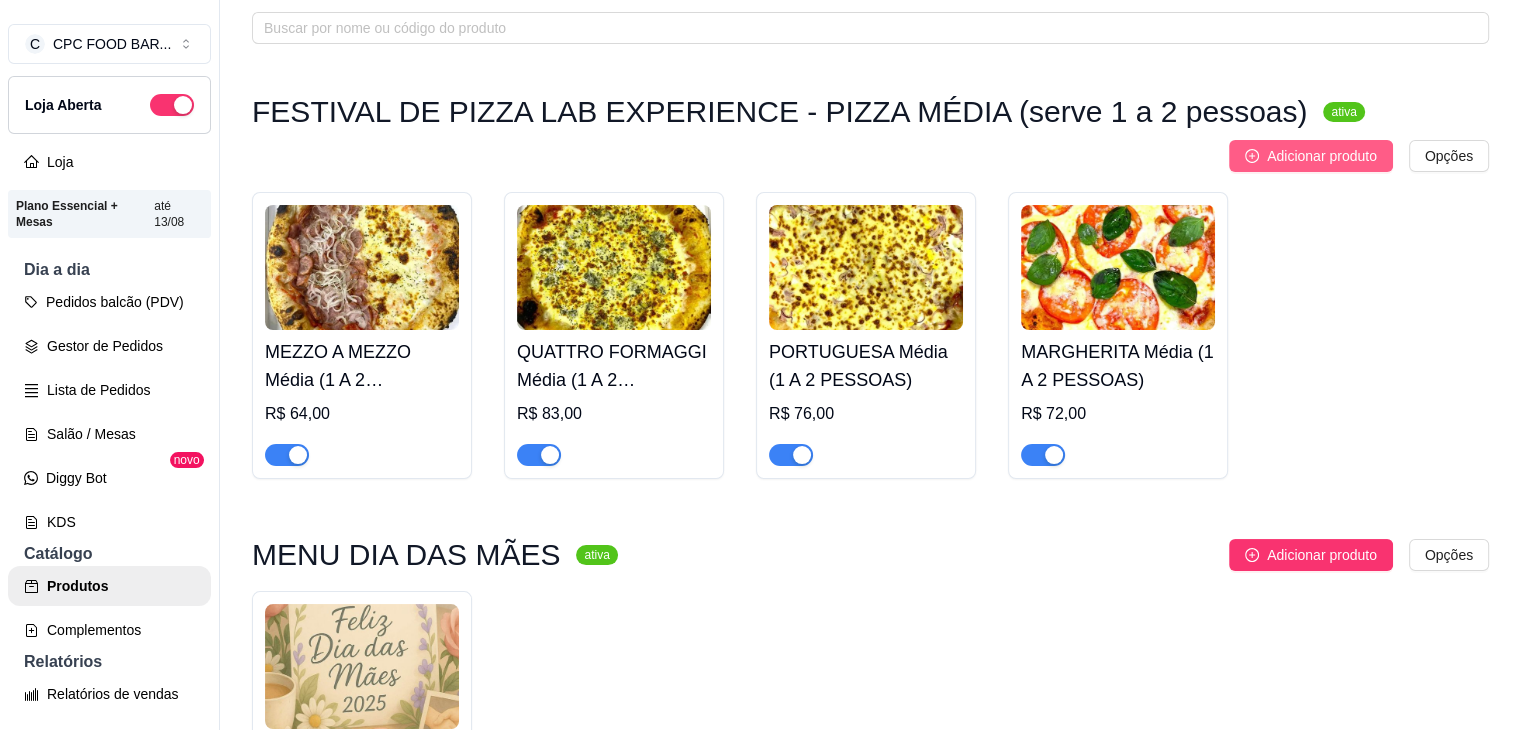 click on "Adicionar produto" at bounding box center [1322, 156] 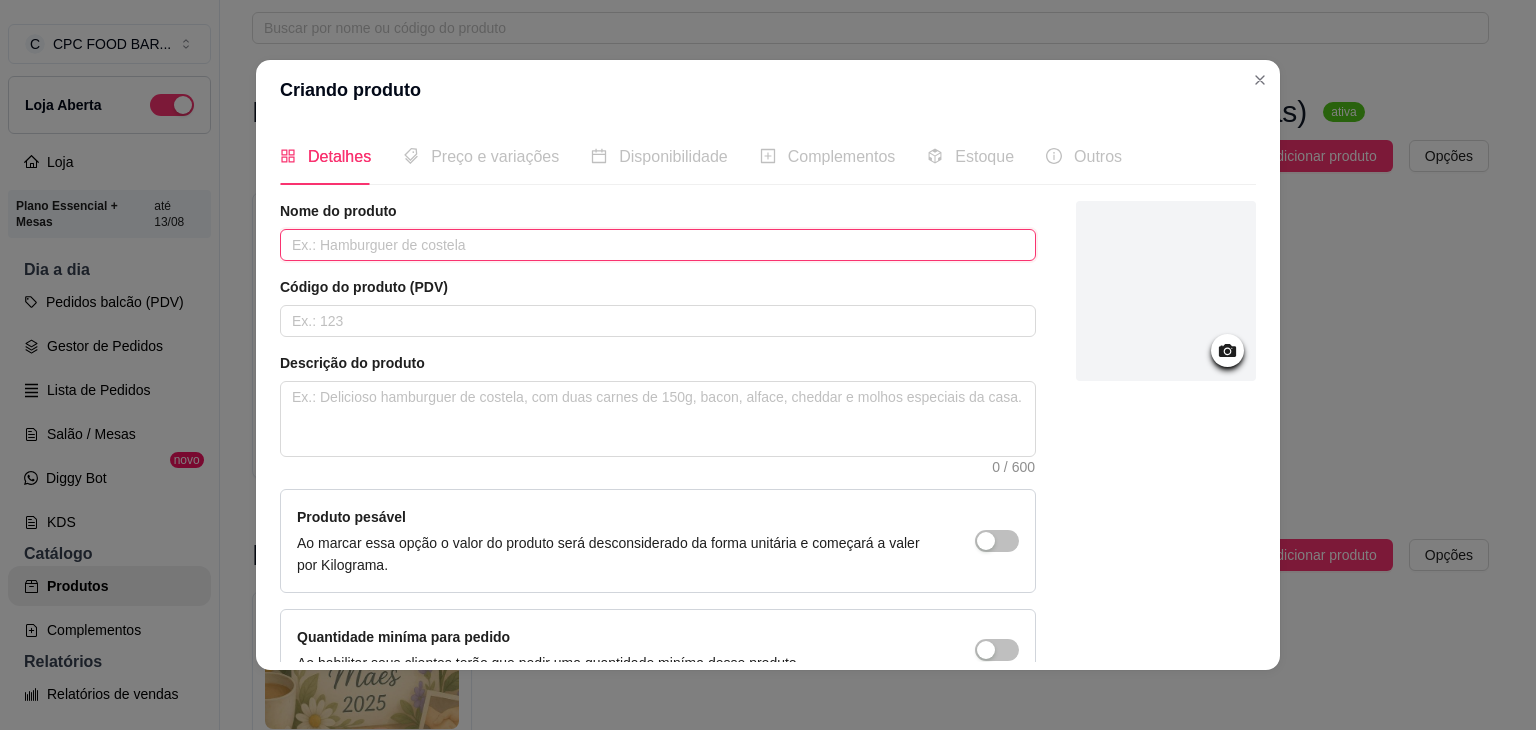 click at bounding box center [658, 245] 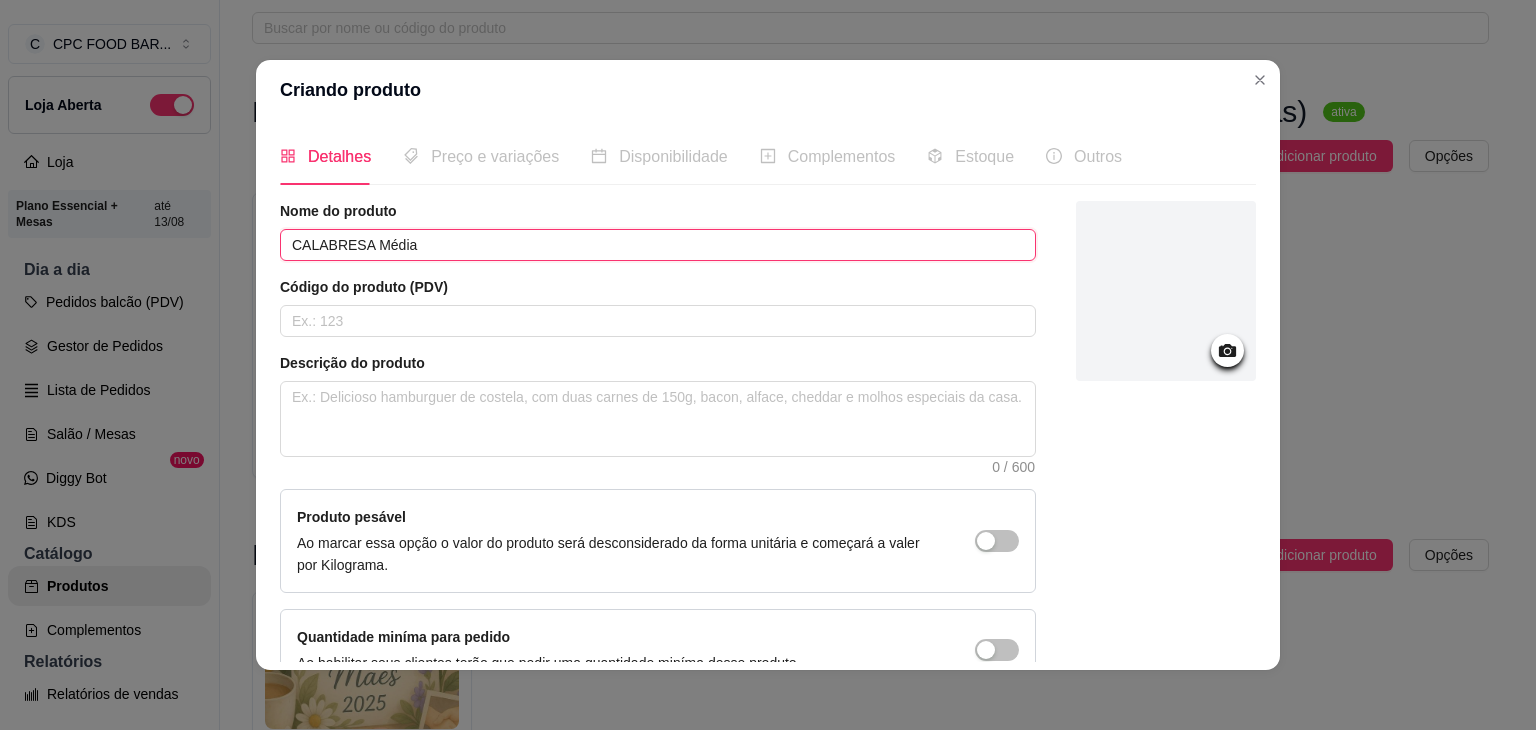 paste on "(1 A 2 PESSOAS)" 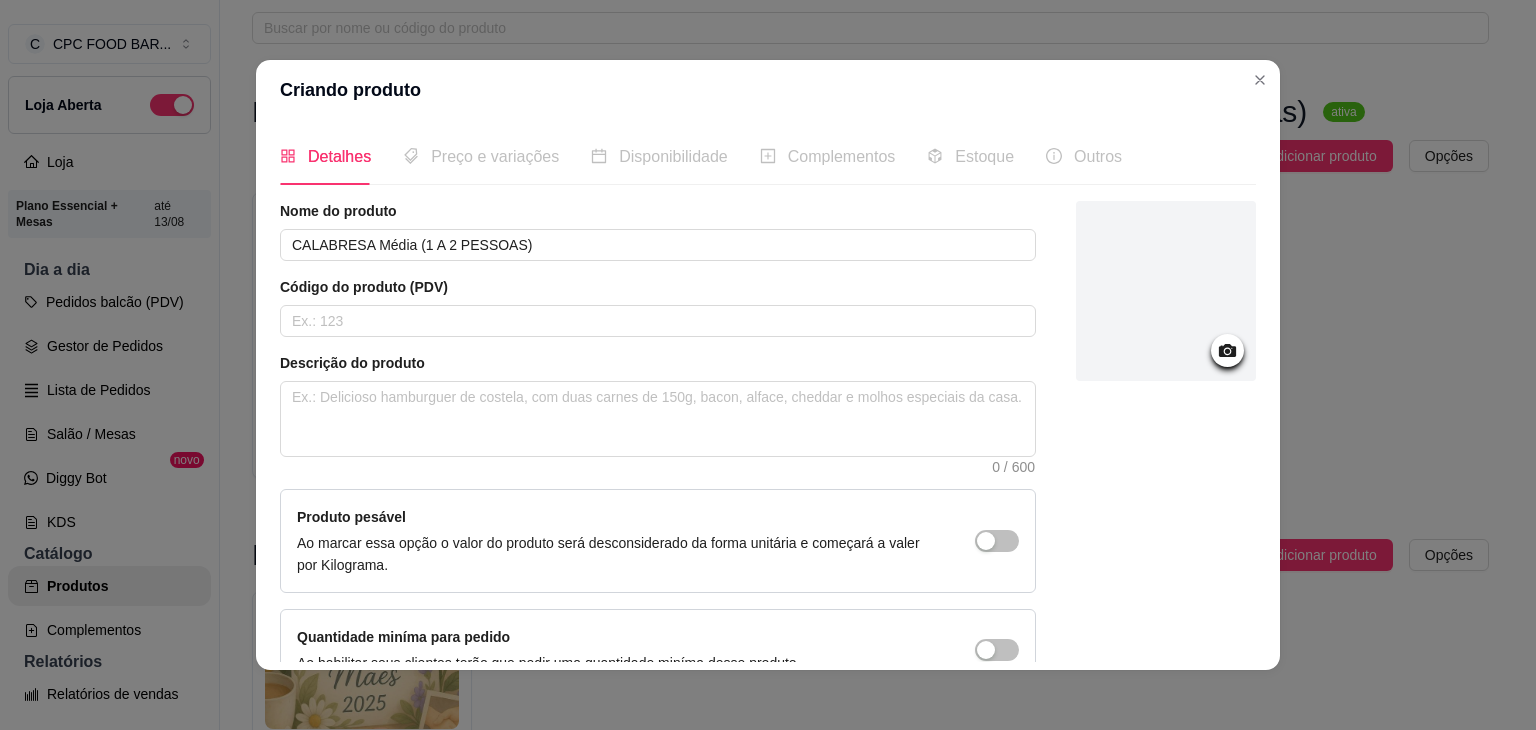 click at bounding box center (1166, 291) 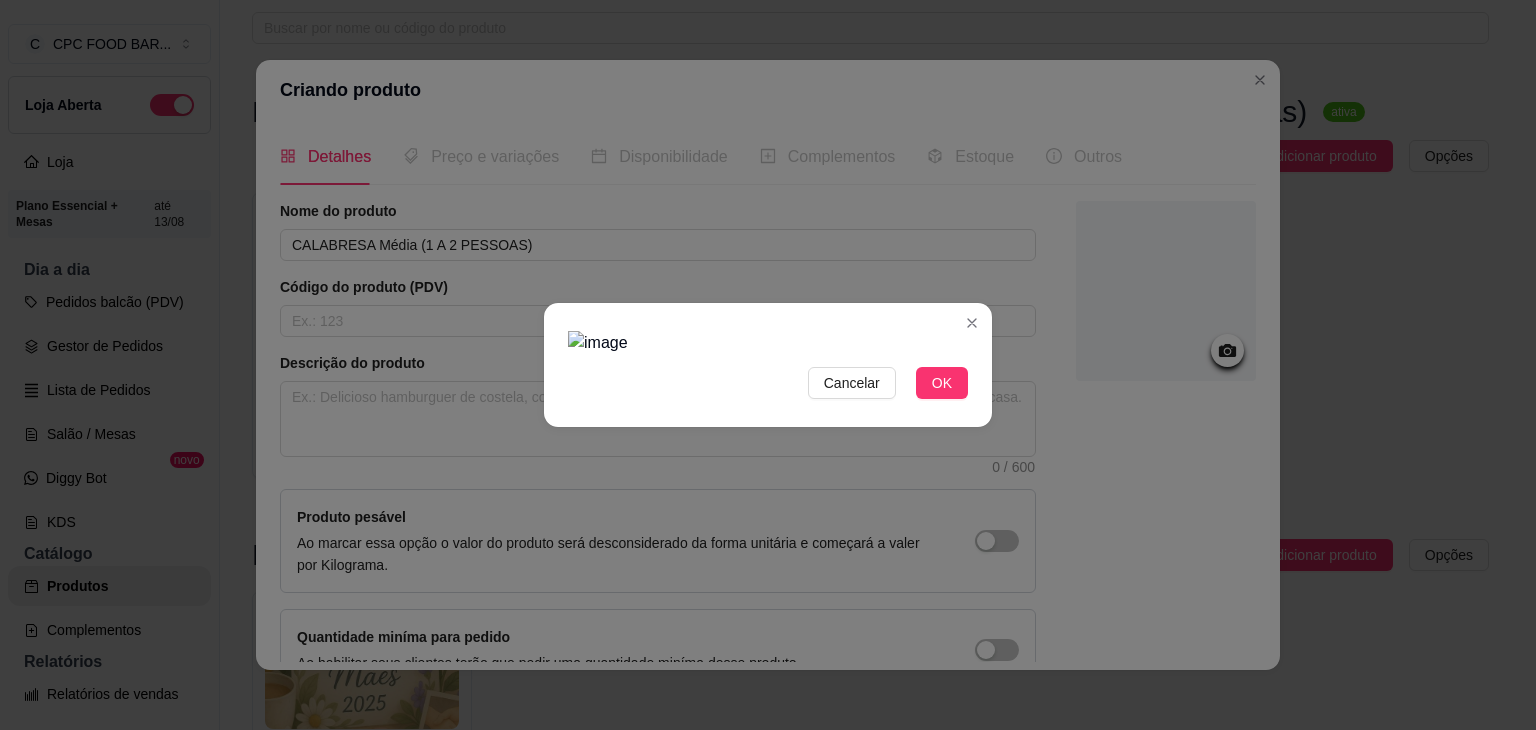 click at bounding box center (768, 343) 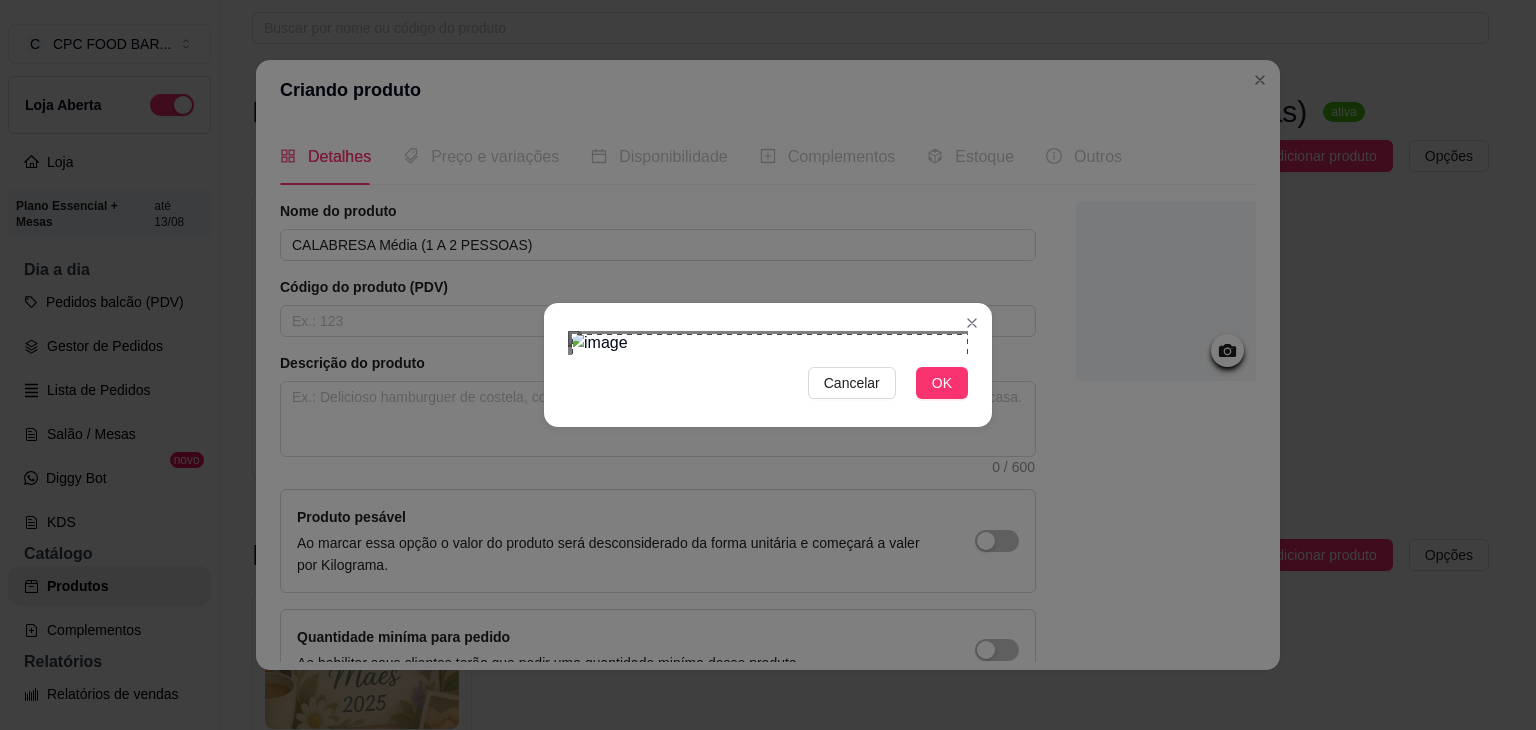 click on "Cancelar OK" at bounding box center [768, 365] 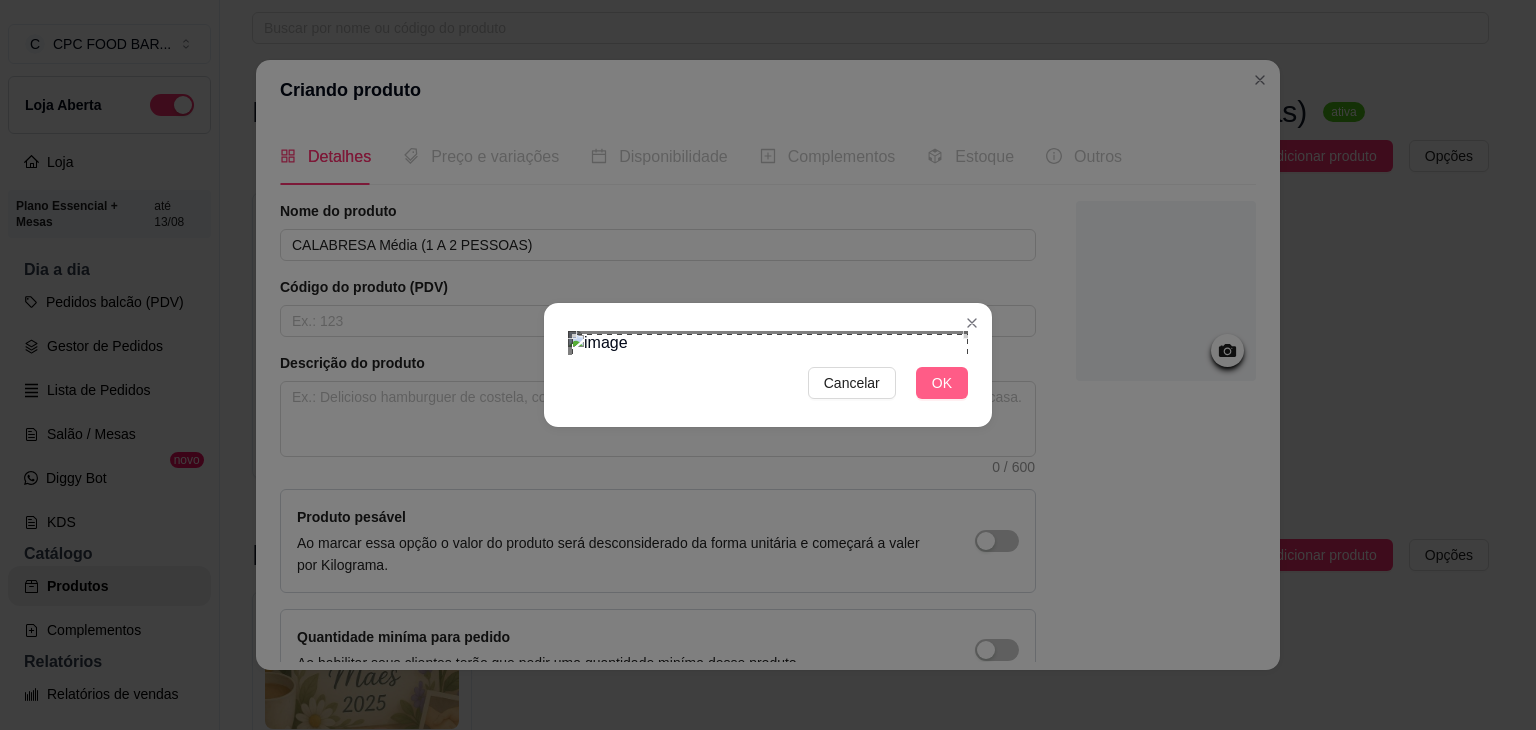 click on "OK" at bounding box center (942, 383) 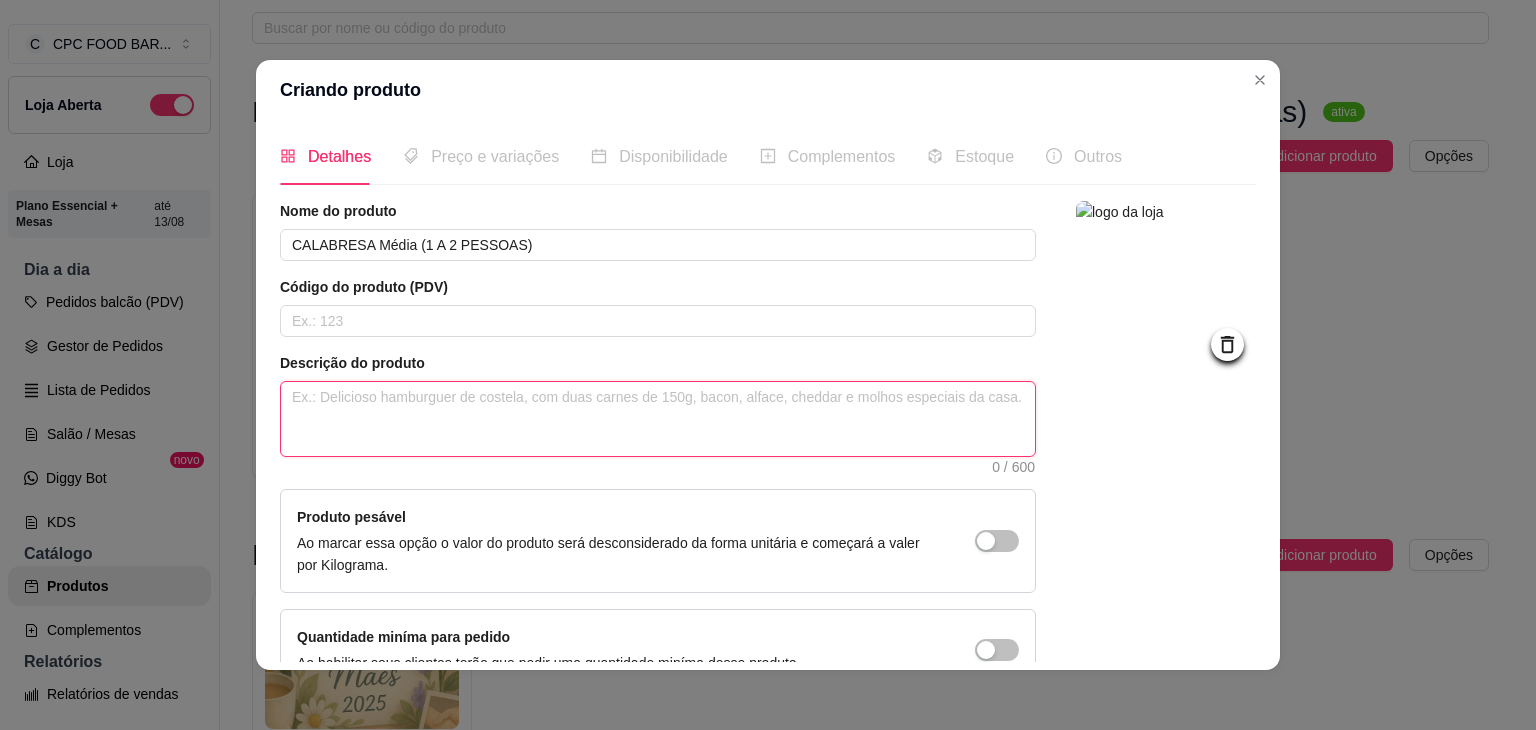 click at bounding box center [658, 419] 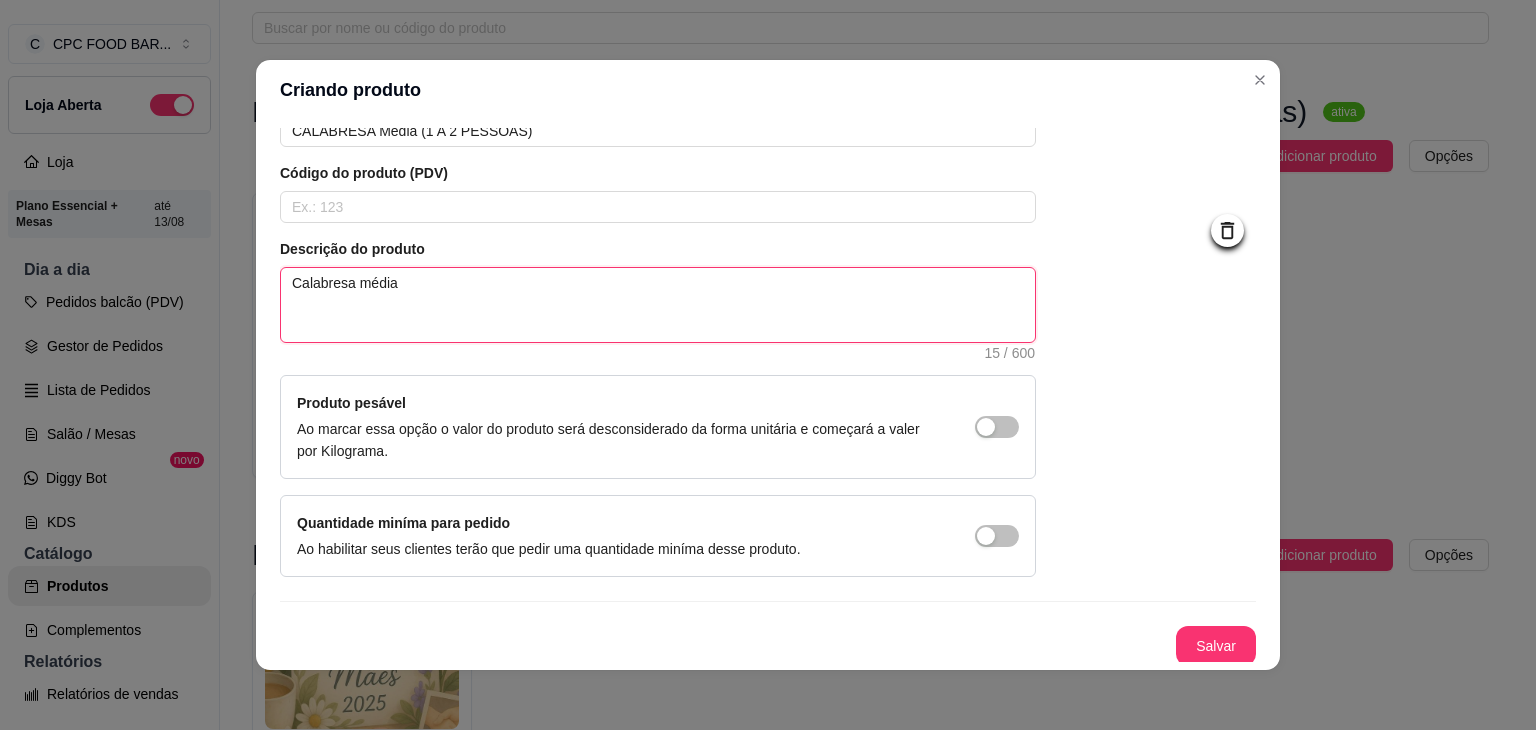scroll, scrollTop: 116, scrollLeft: 0, axis: vertical 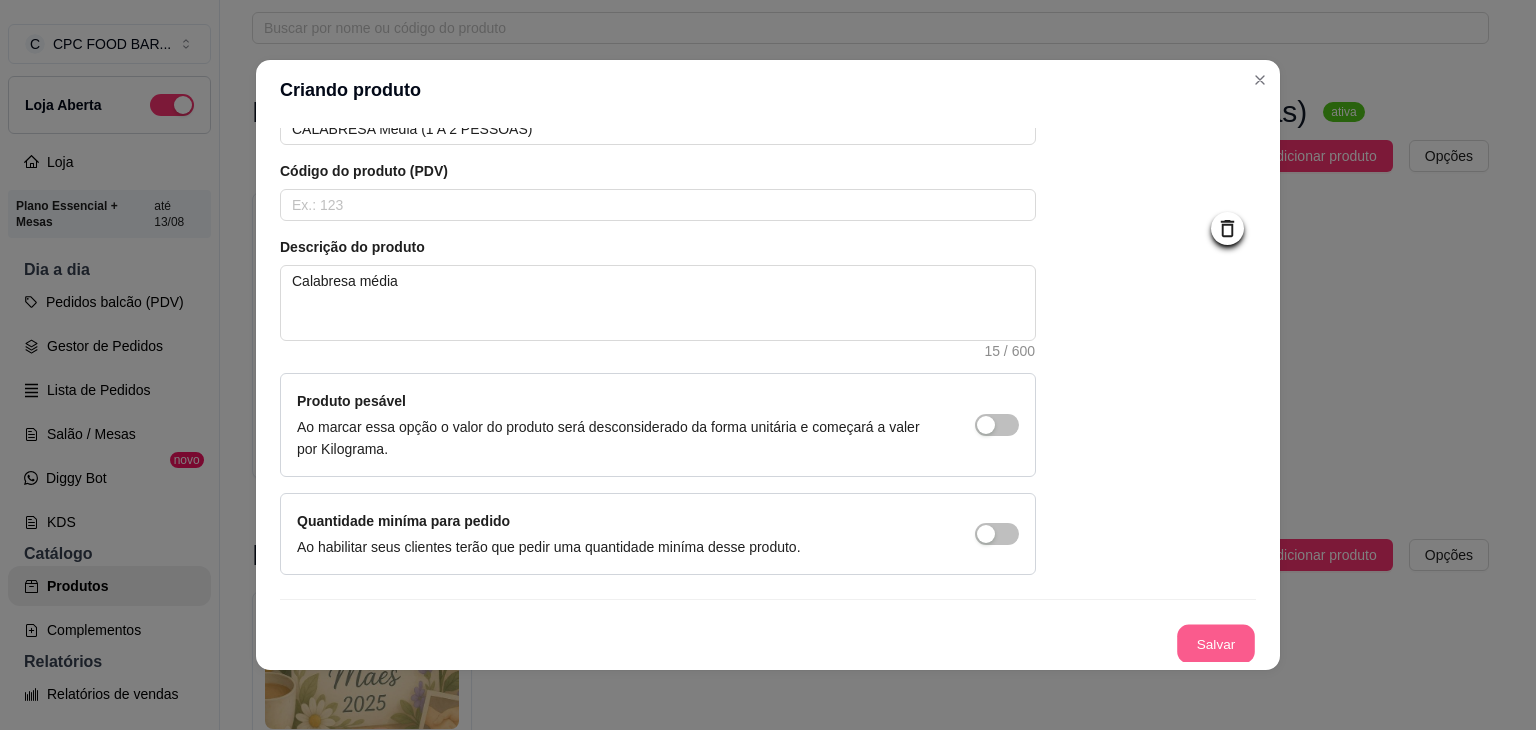 click on "Salvar" at bounding box center (1216, 644) 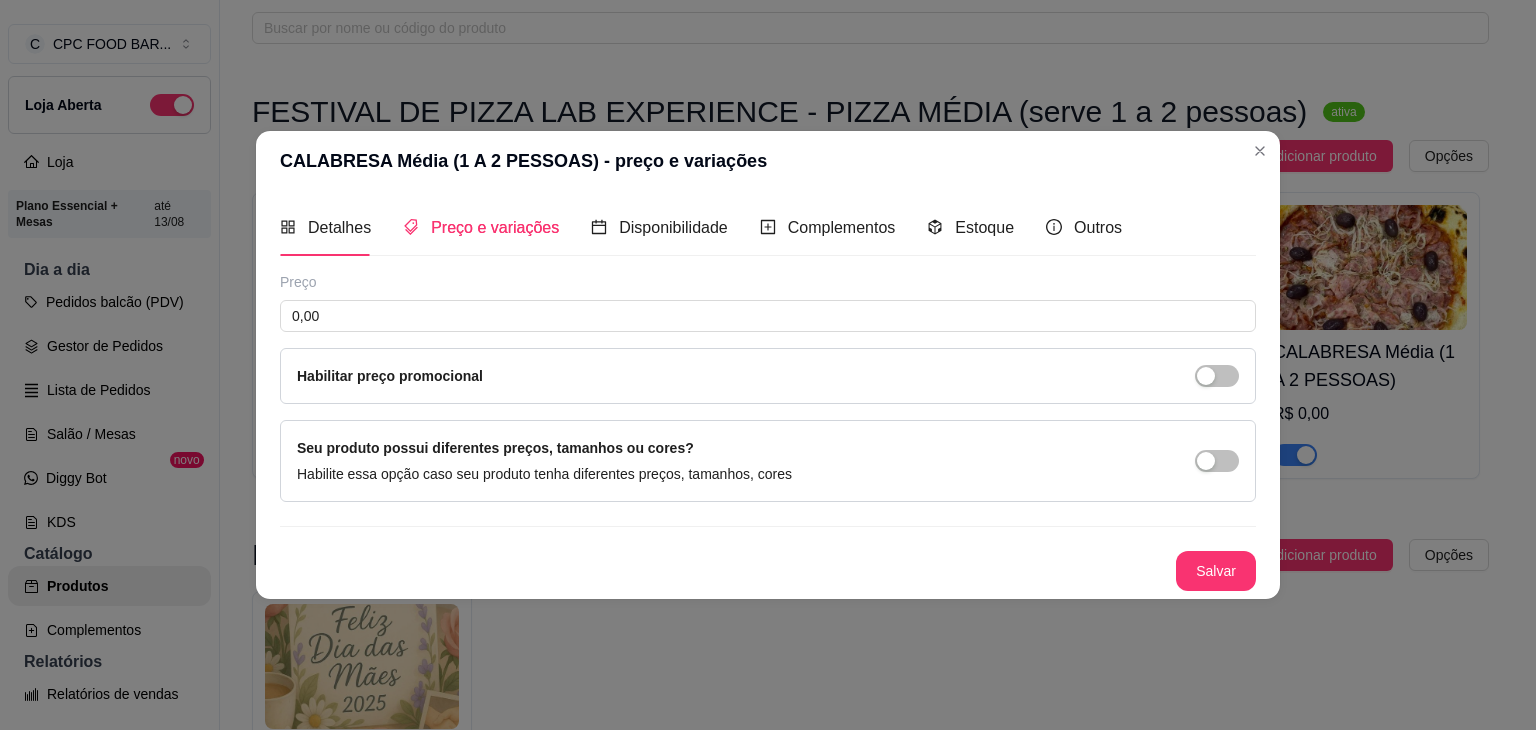 scroll, scrollTop: 0, scrollLeft: 0, axis: both 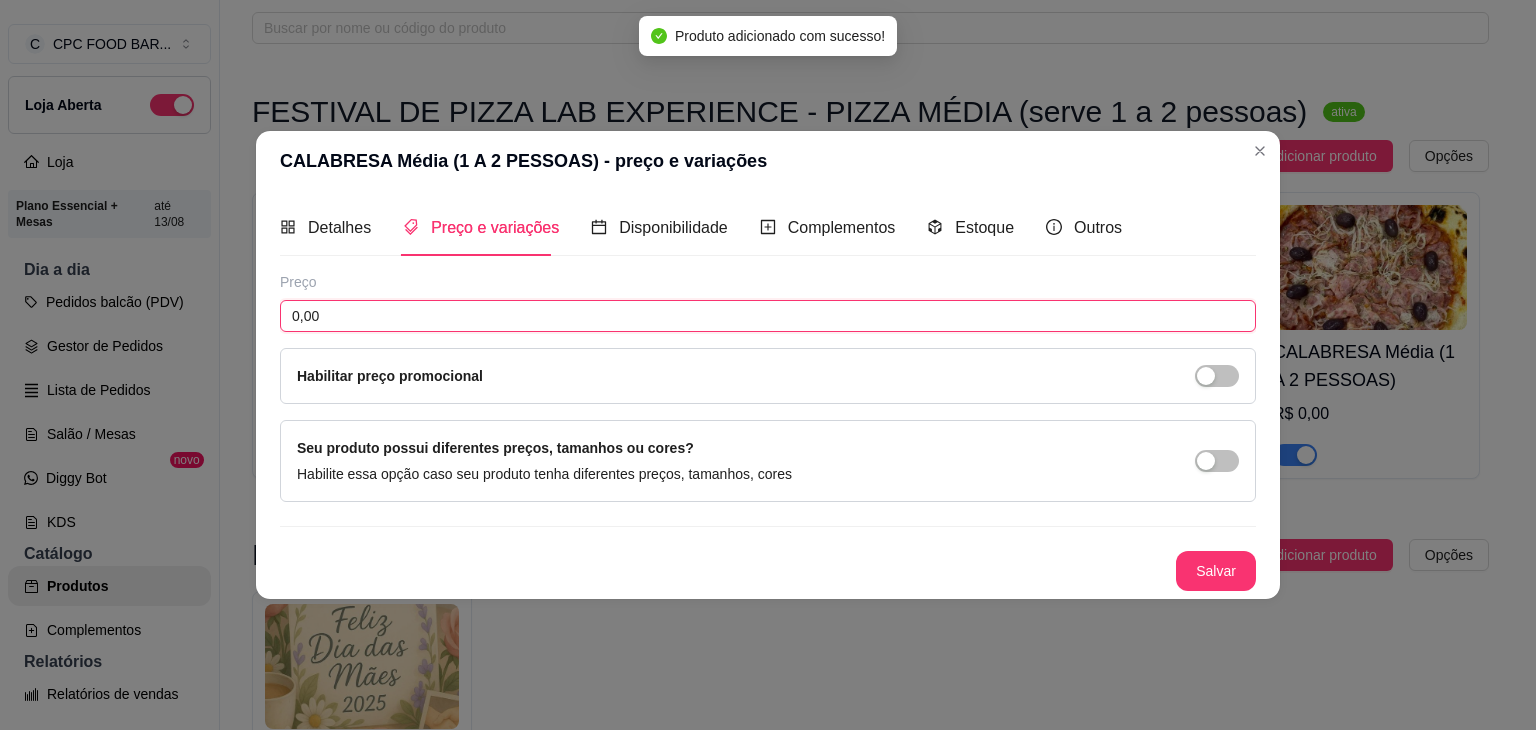 click on "0,00" at bounding box center (768, 316) 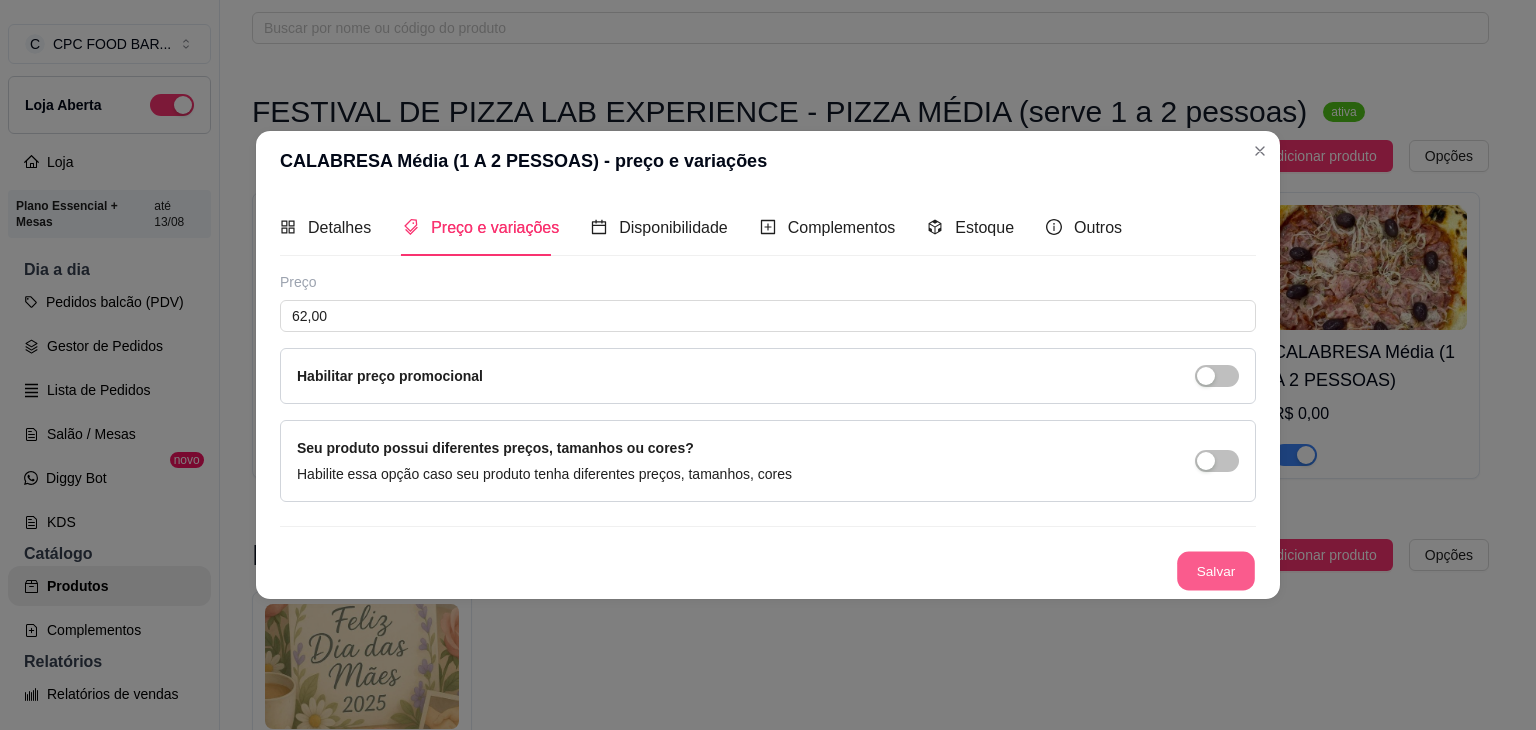 click on "Salvar" at bounding box center (1216, 571) 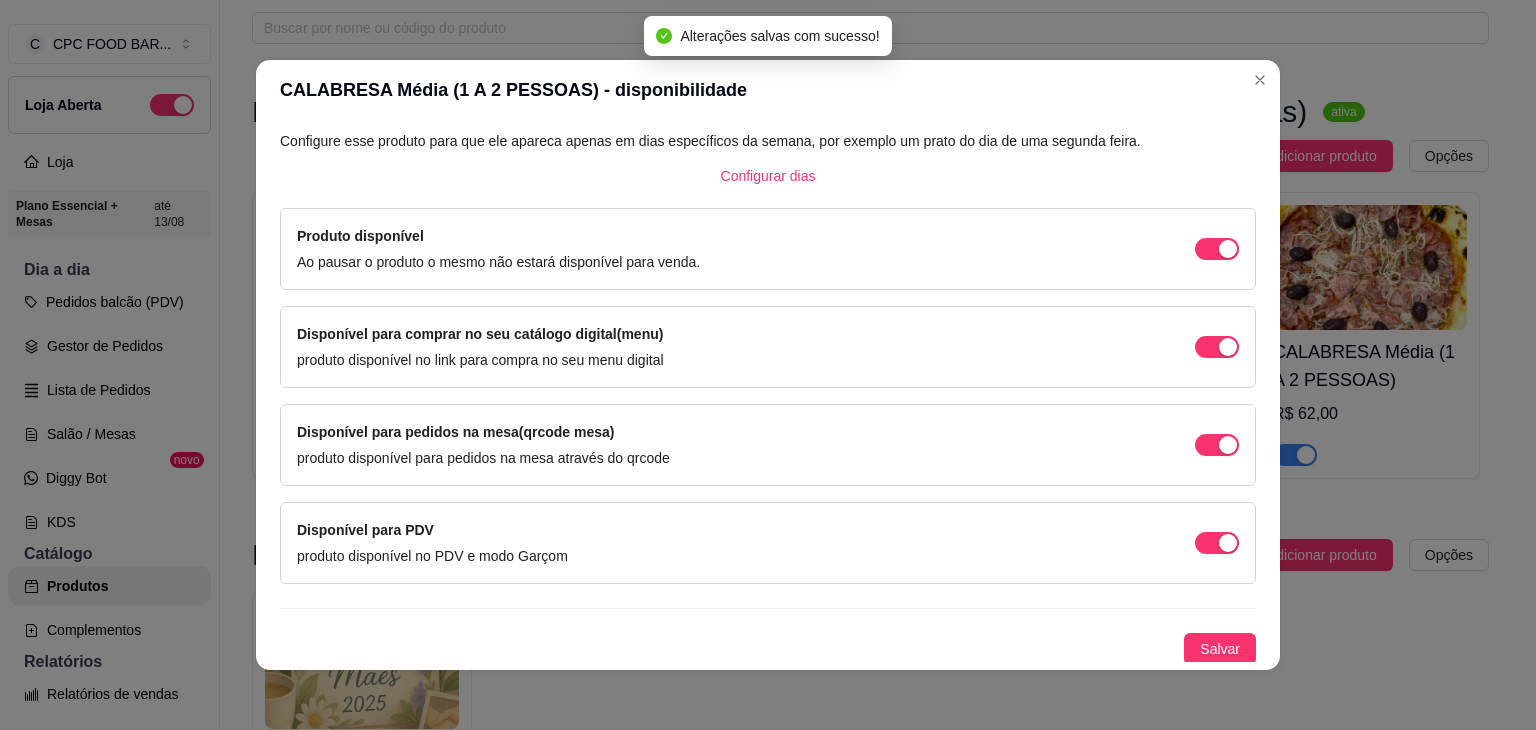 scroll, scrollTop: 114, scrollLeft: 0, axis: vertical 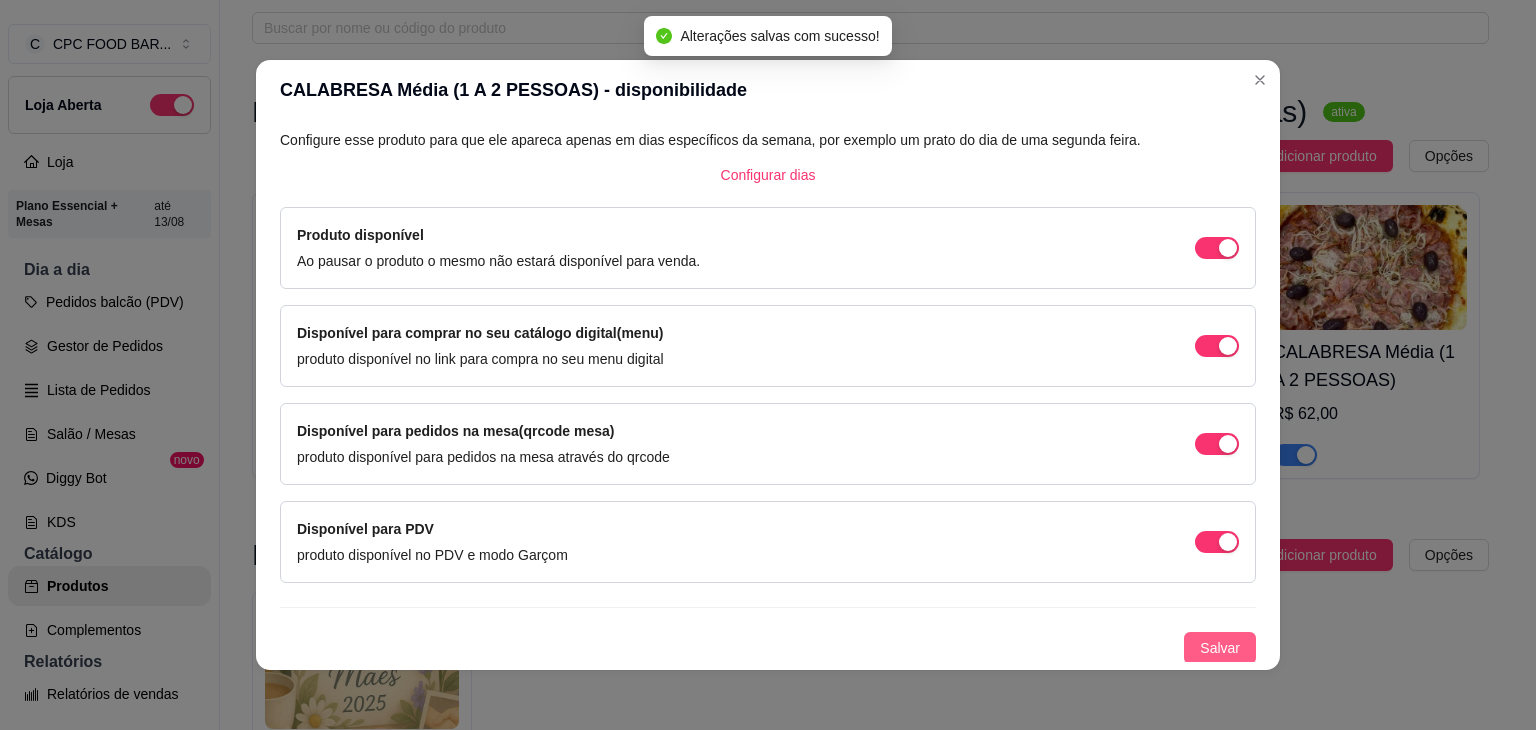 click on "Salvar" at bounding box center (1220, 648) 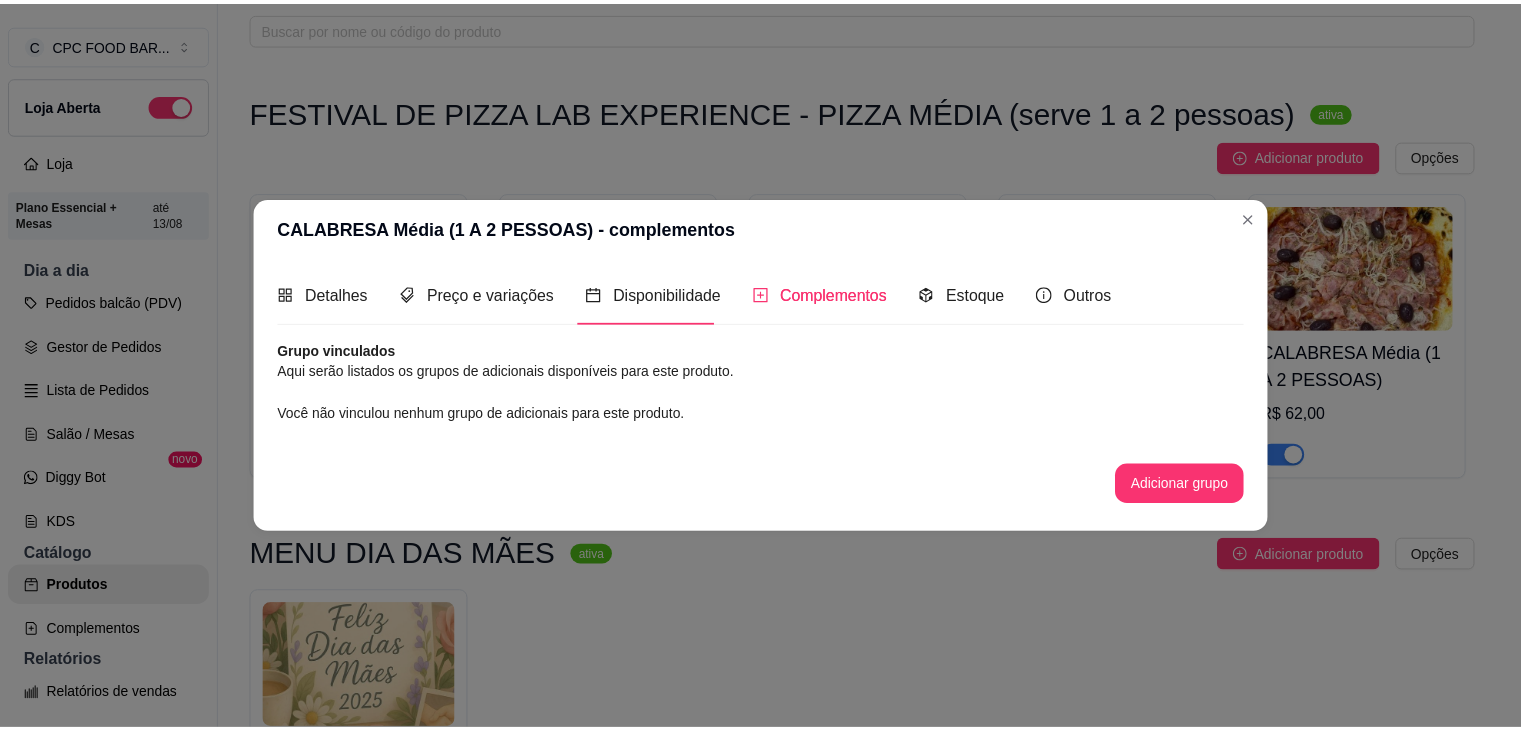 scroll, scrollTop: 0, scrollLeft: 0, axis: both 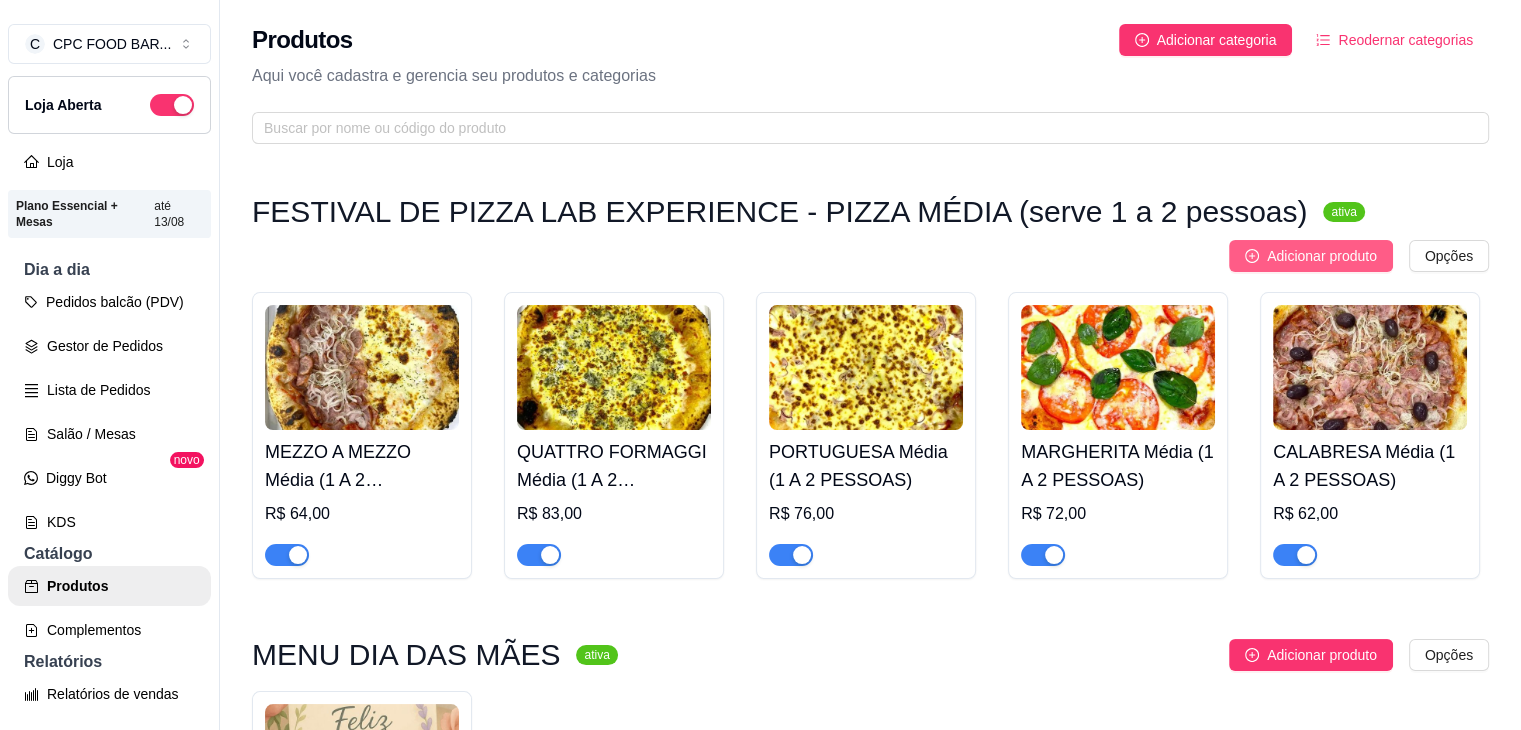 click on "Adicionar produto" at bounding box center [1322, 256] 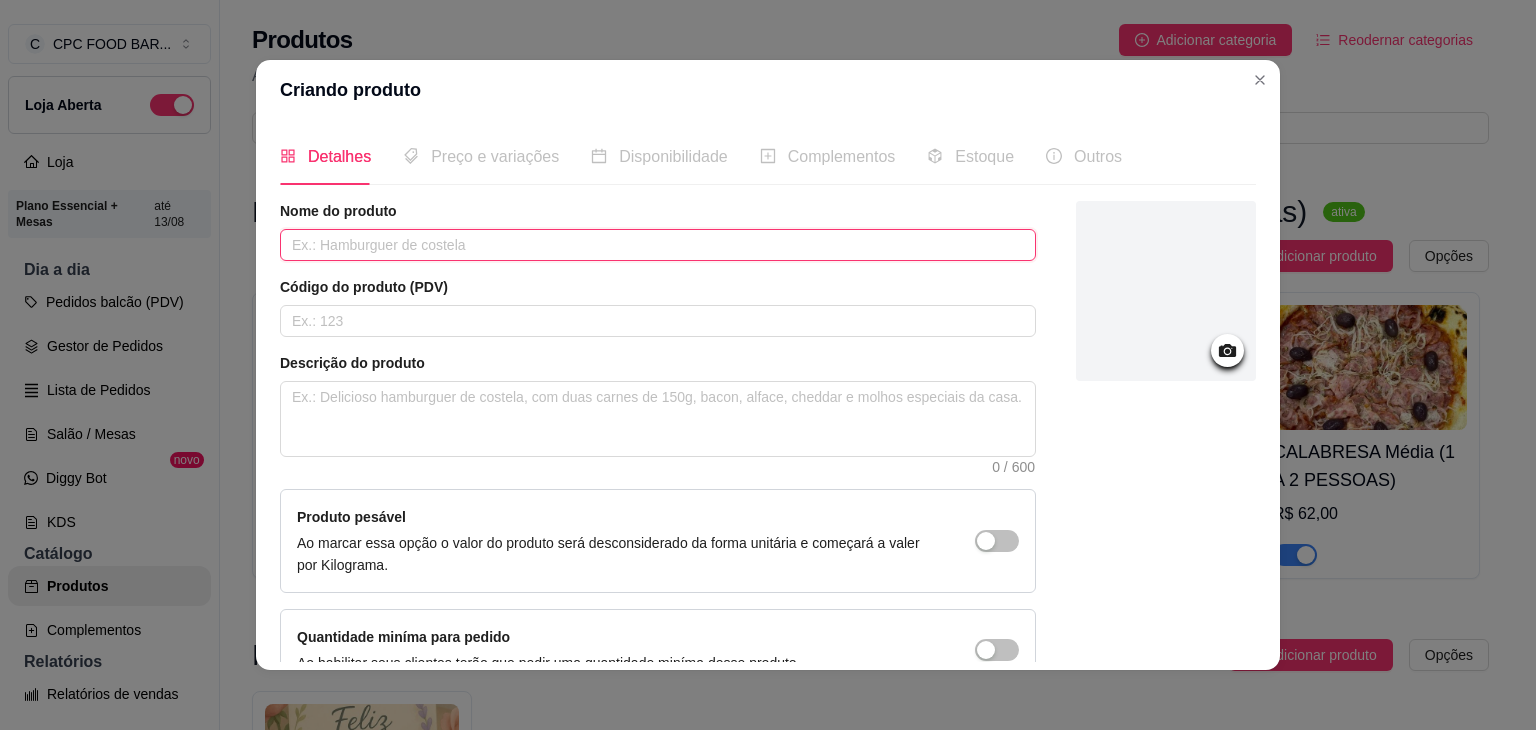 click at bounding box center [658, 245] 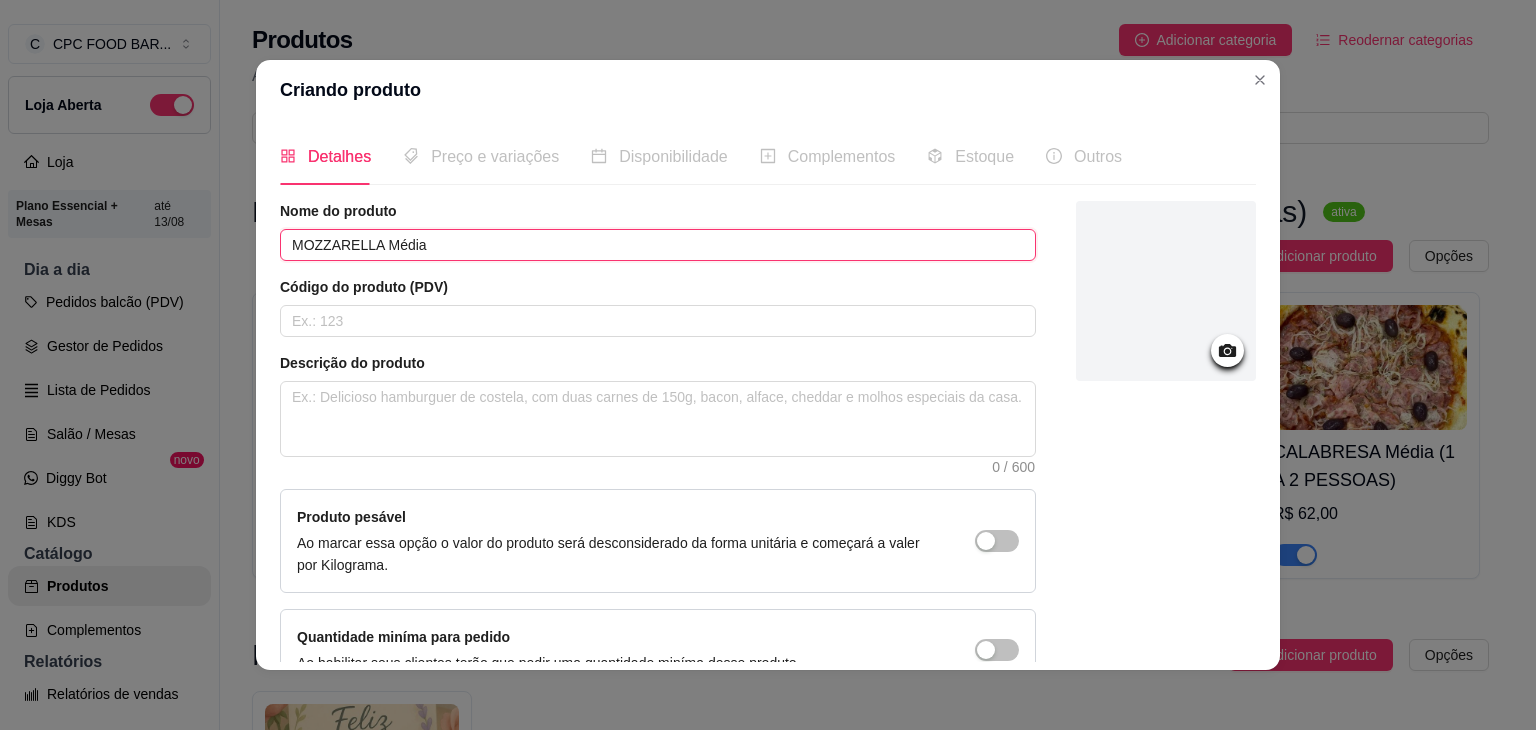 paste on "(1 A 2 PESSOAS)" 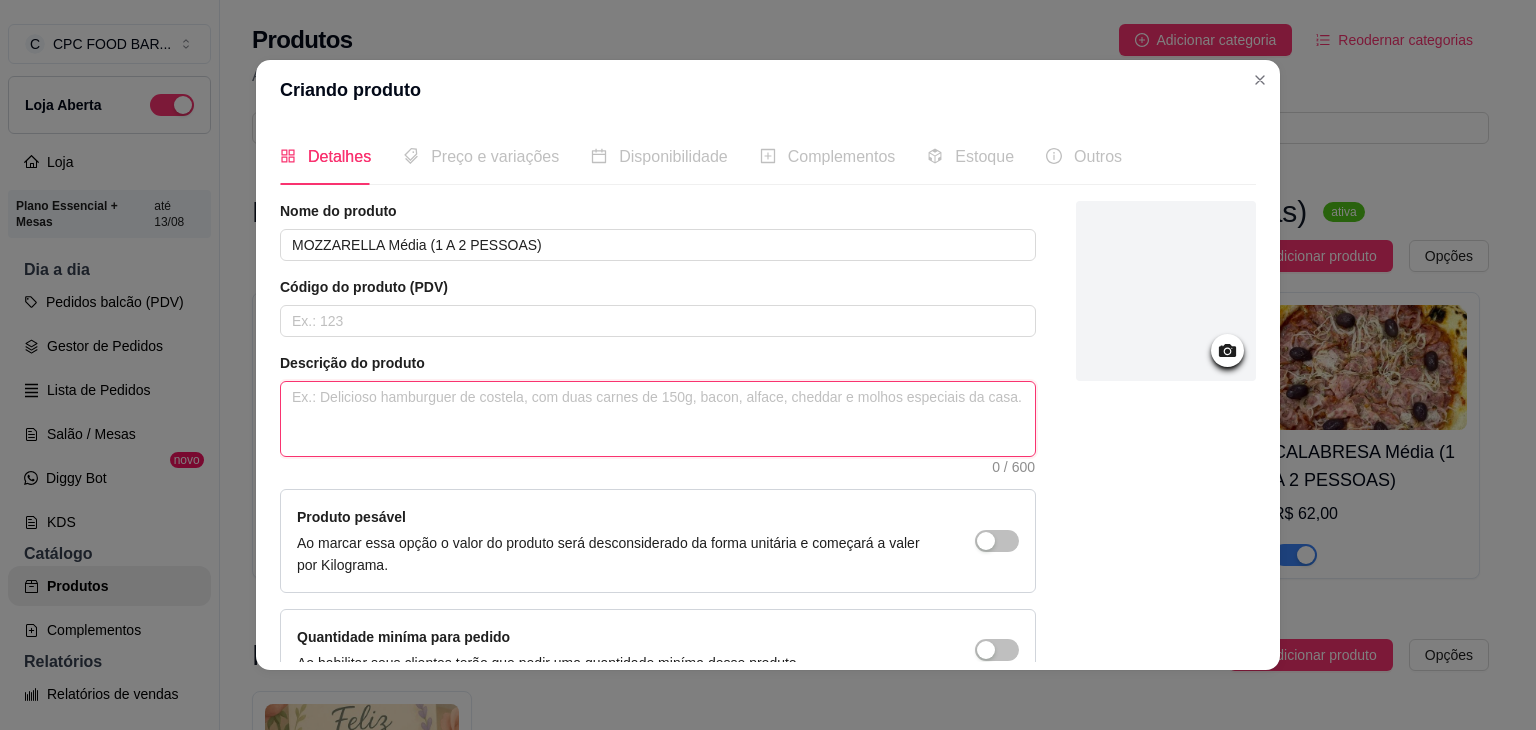 click at bounding box center (658, 419) 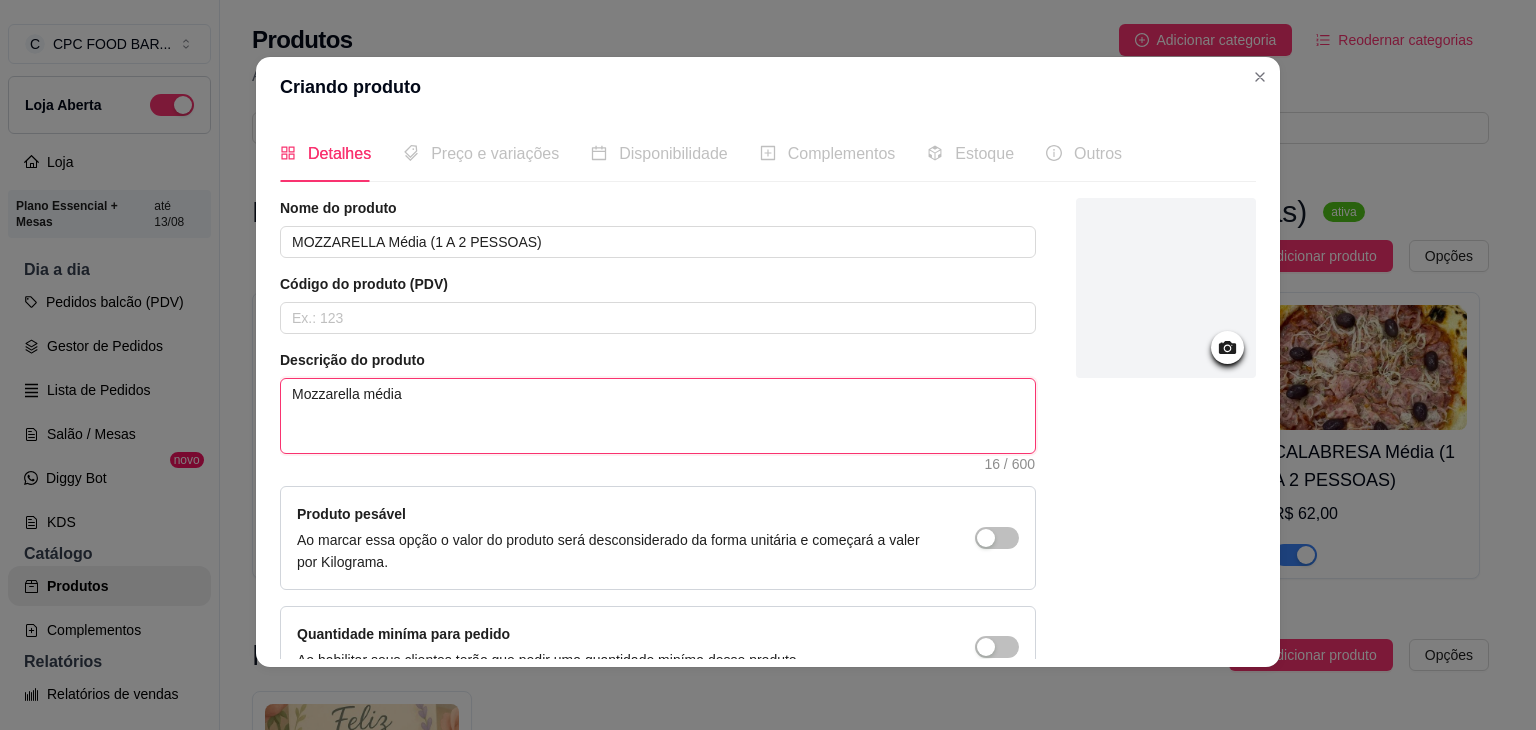 scroll, scrollTop: 4, scrollLeft: 0, axis: vertical 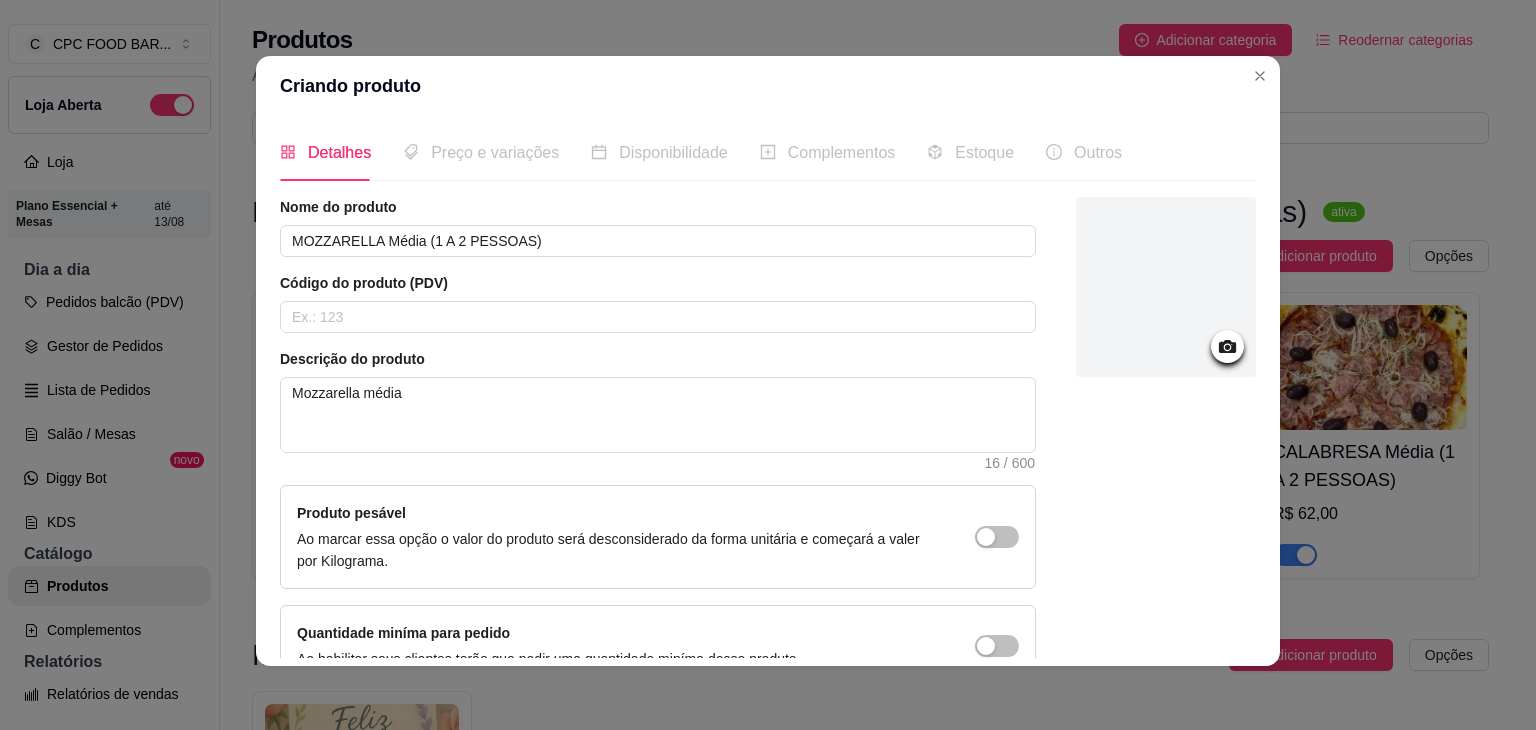 click at bounding box center [1166, 287] 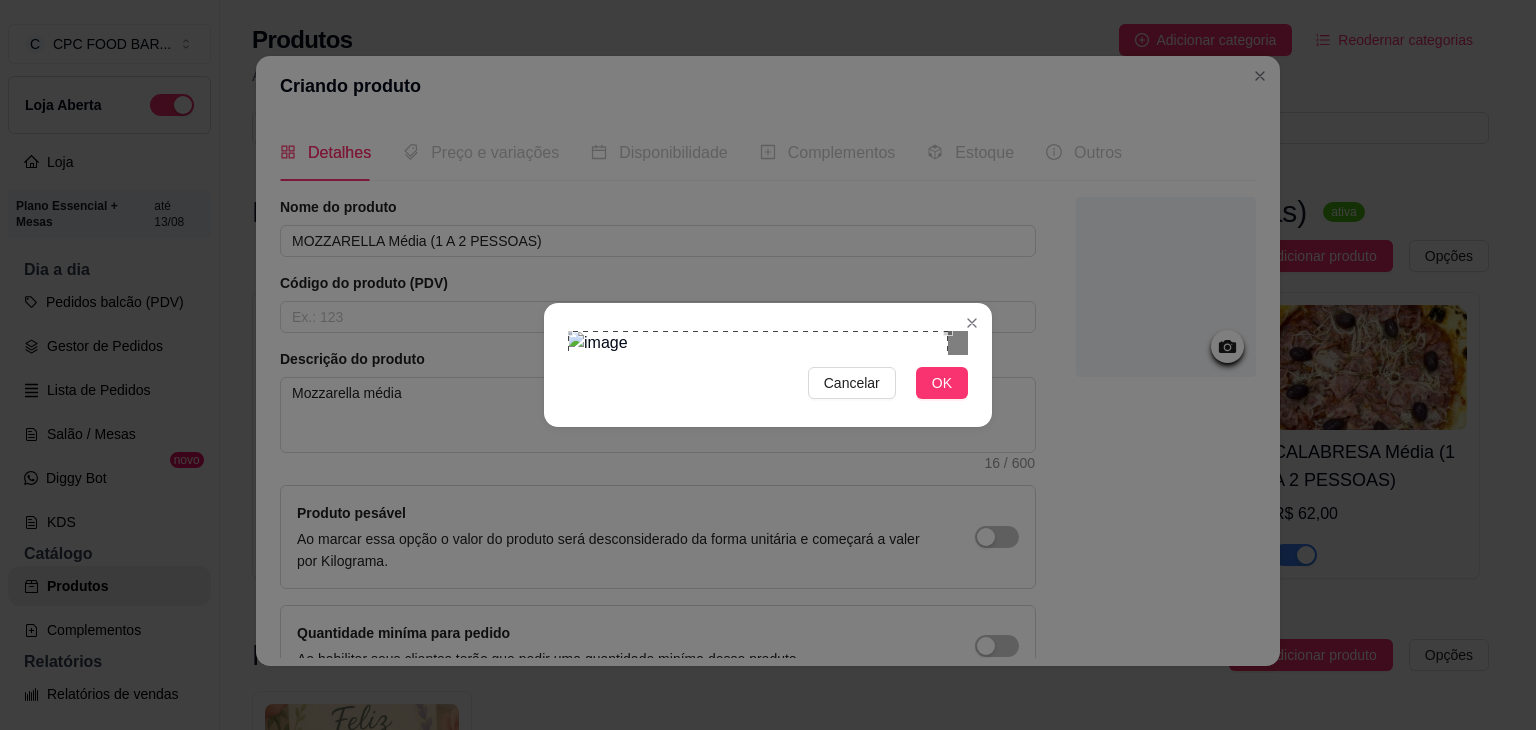click on "Cancelar OK" at bounding box center [768, 365] 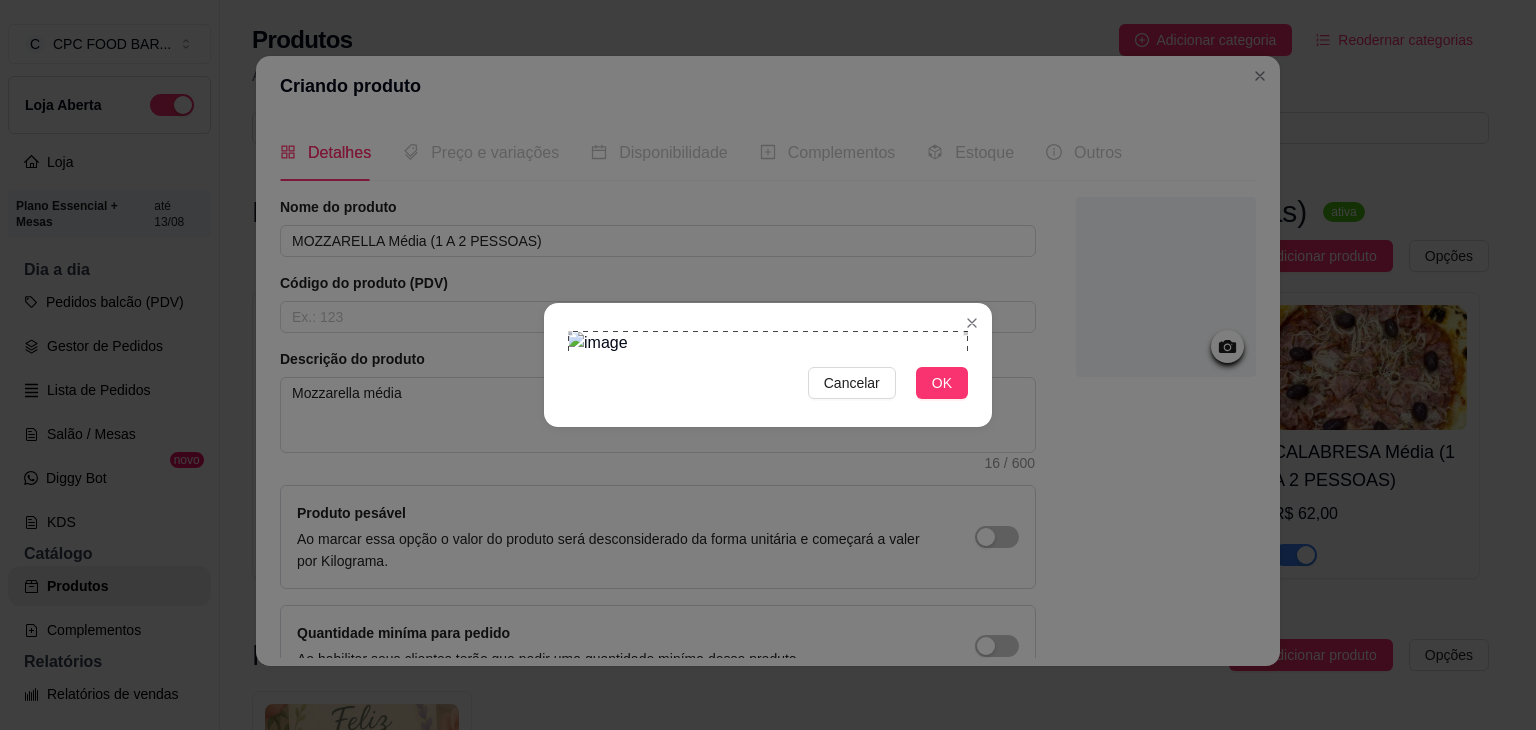 click on "Cancelar OK" at bounding box center (768, 365) 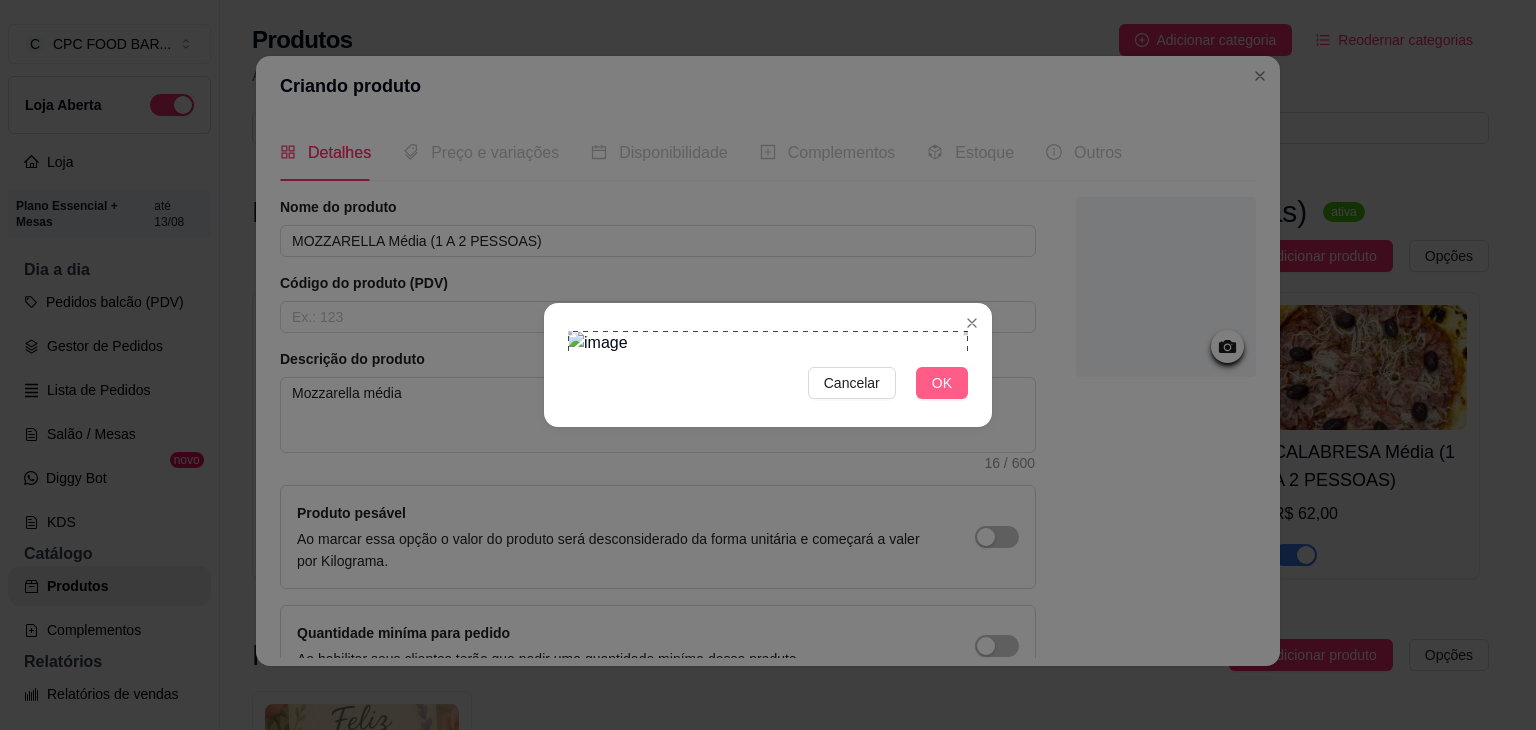 click on "OK" at bounding box center [942, 383] 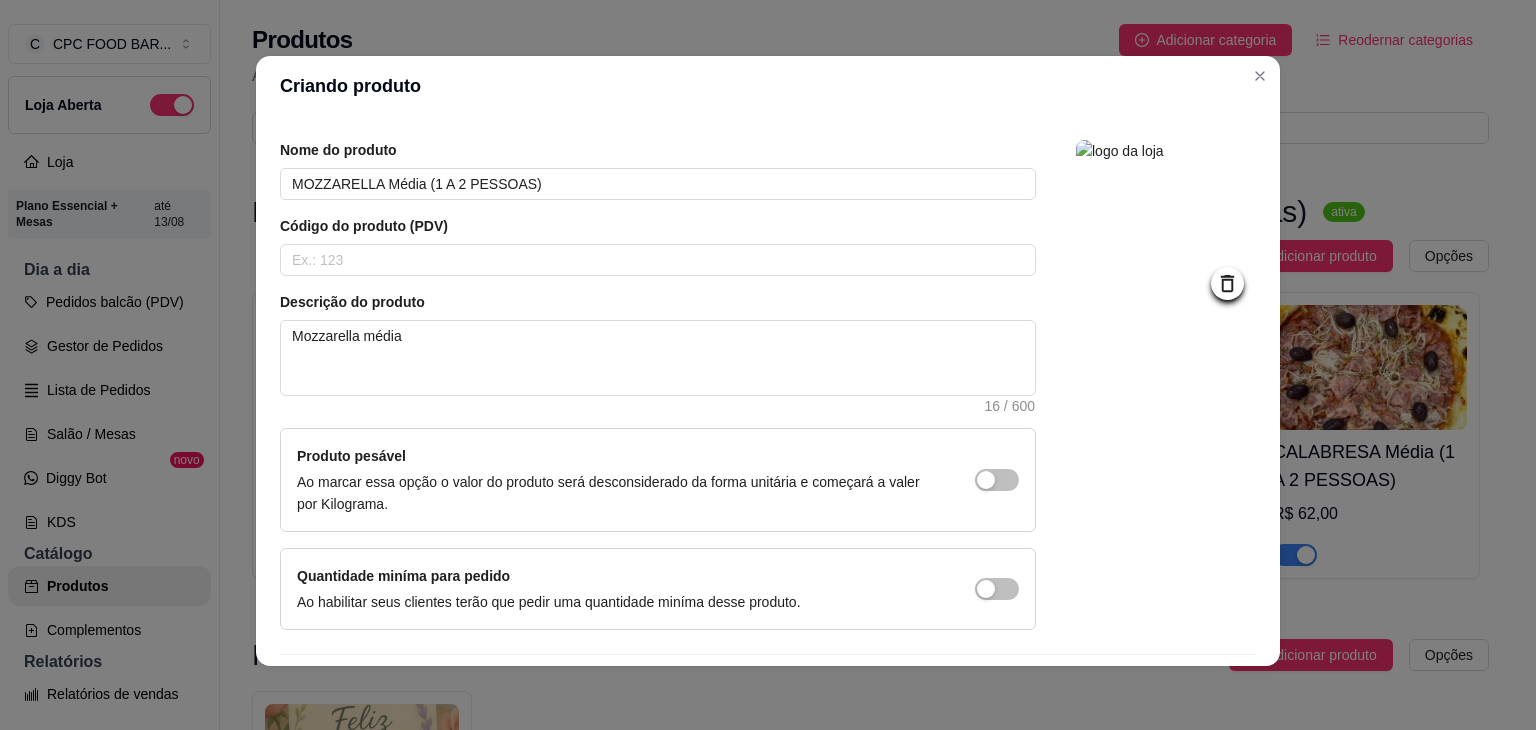 scroll, scrollTop: 116, scrollLeft: 0, axis: vertical 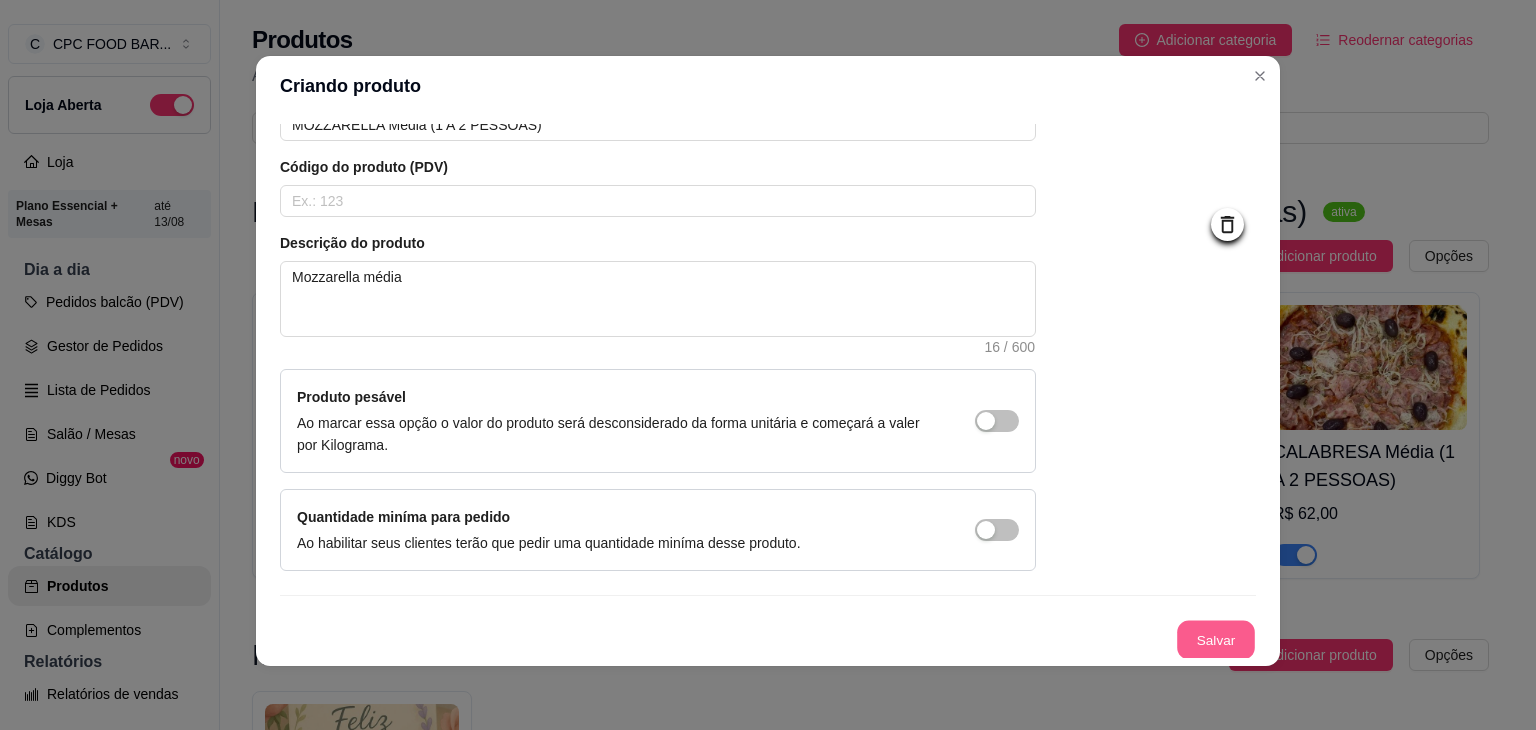 click on "Salvar" at bounding box center [1216, 640] 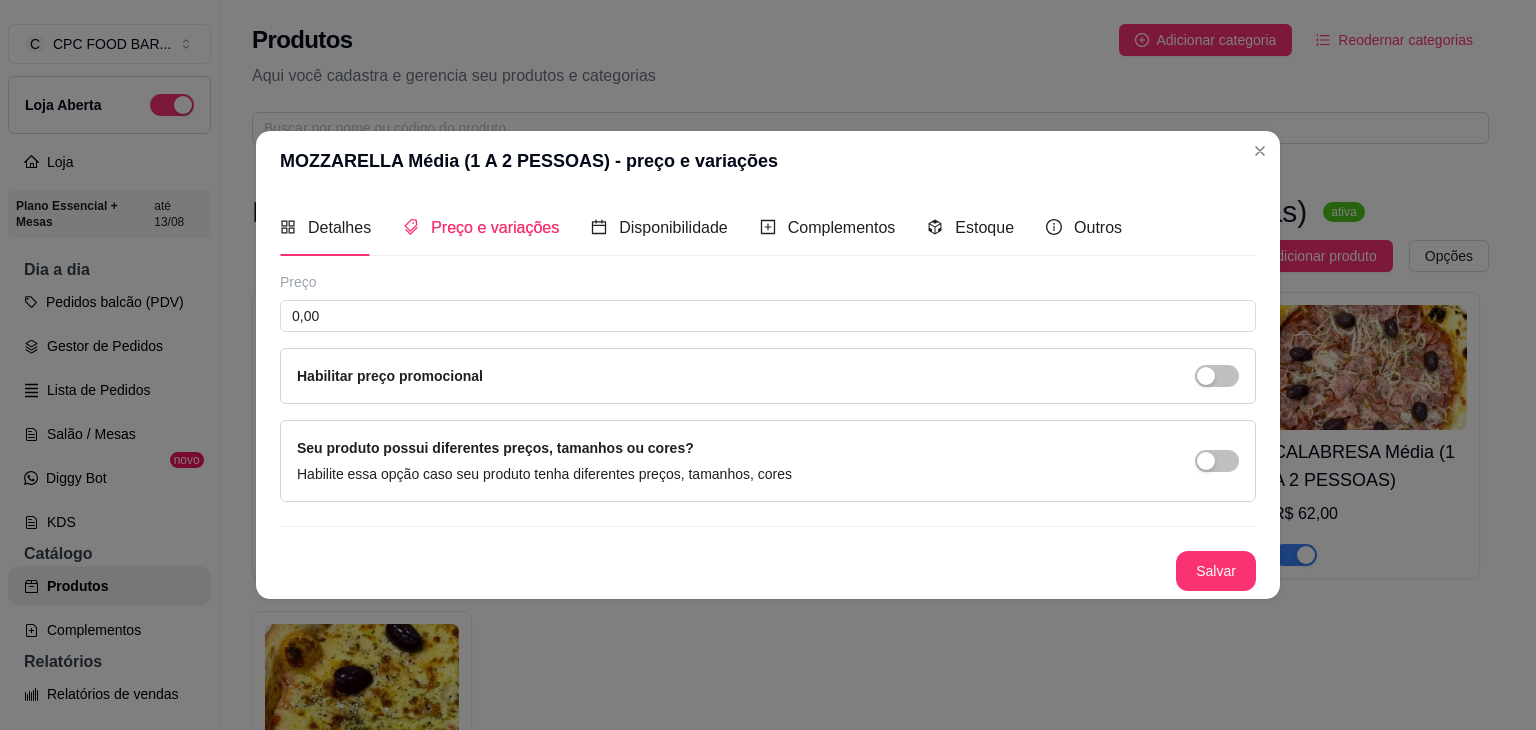 scroll, scrollTop: 0, scrollLeft: 0, axis: both 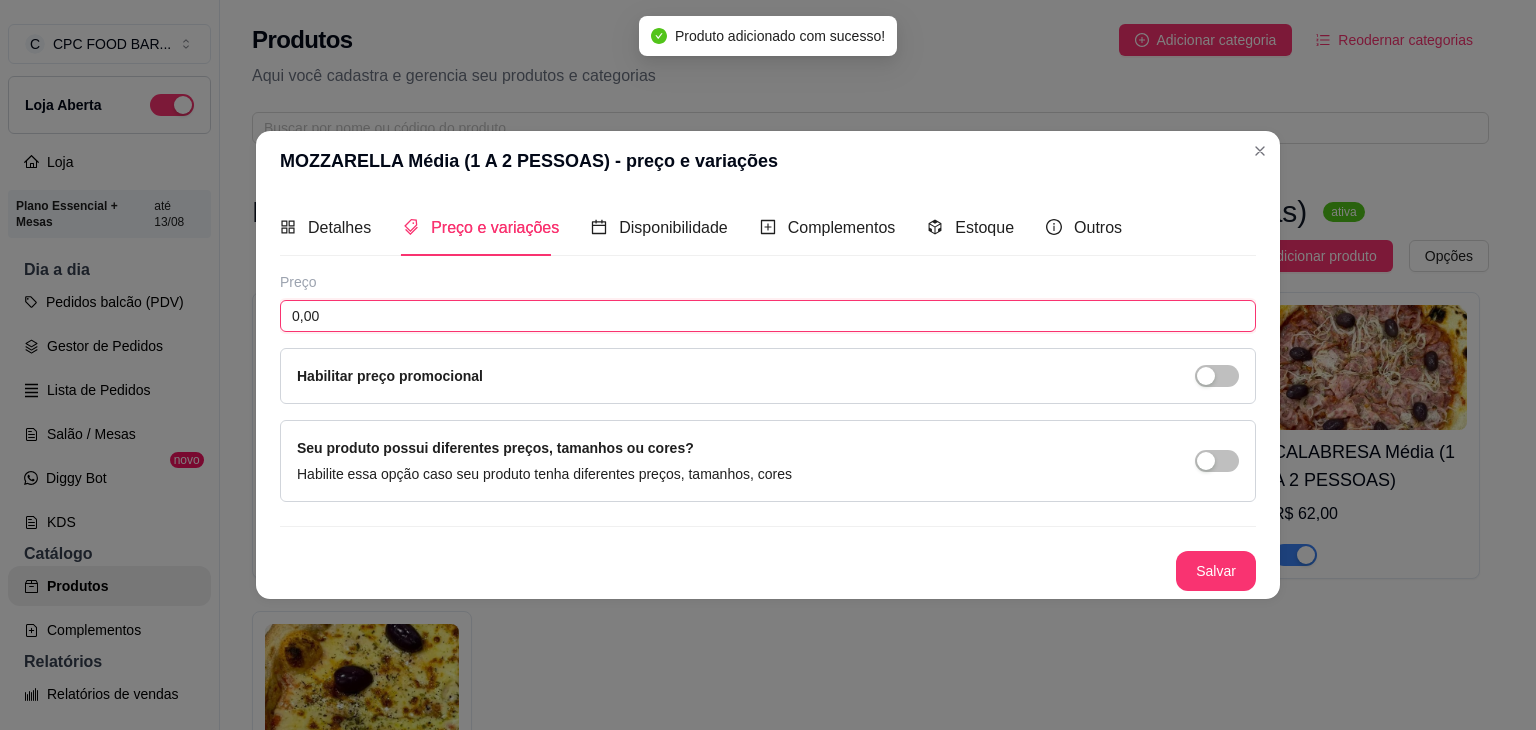 click on "0,00" at bounding box center [768, 316] 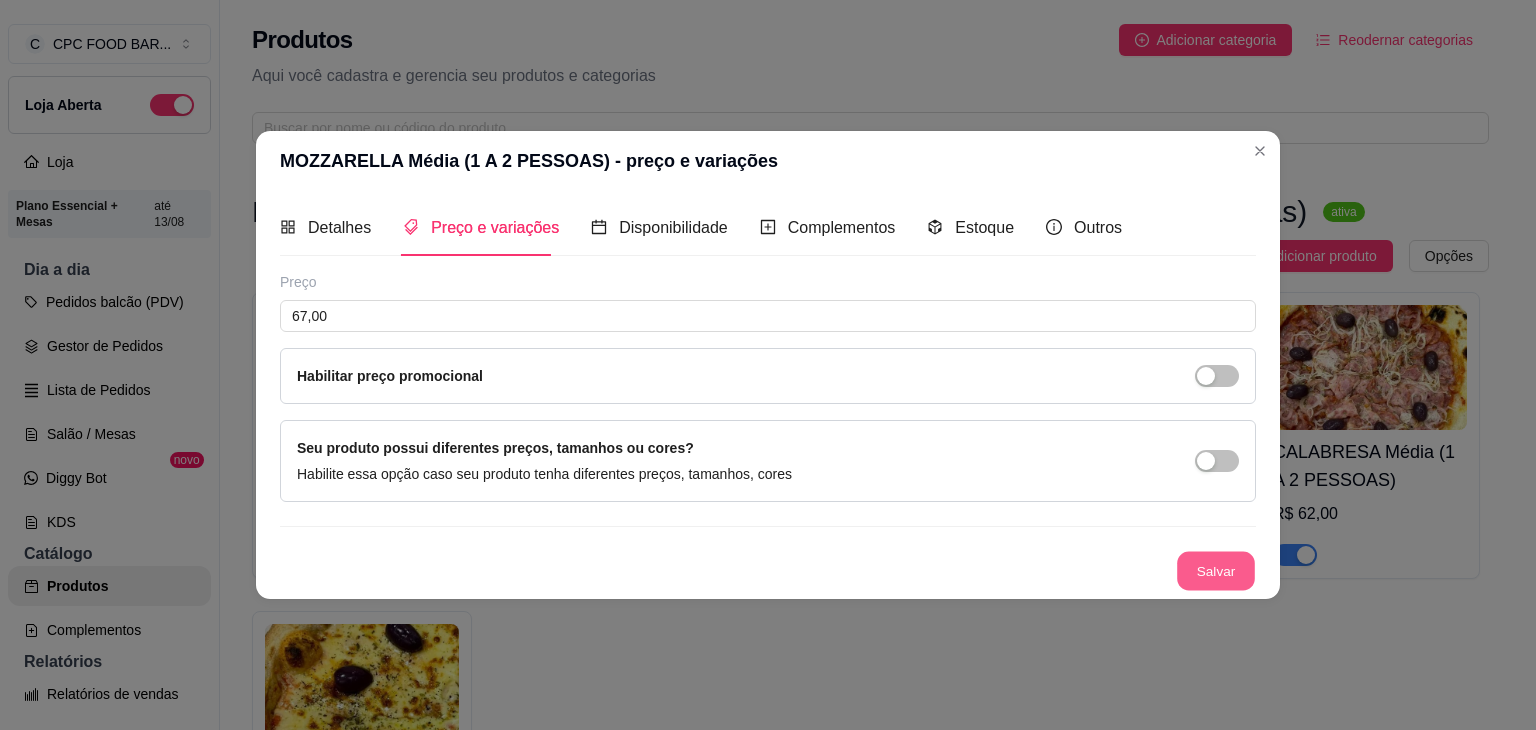 click on "Salvar" at bounding box center (1216, 571) 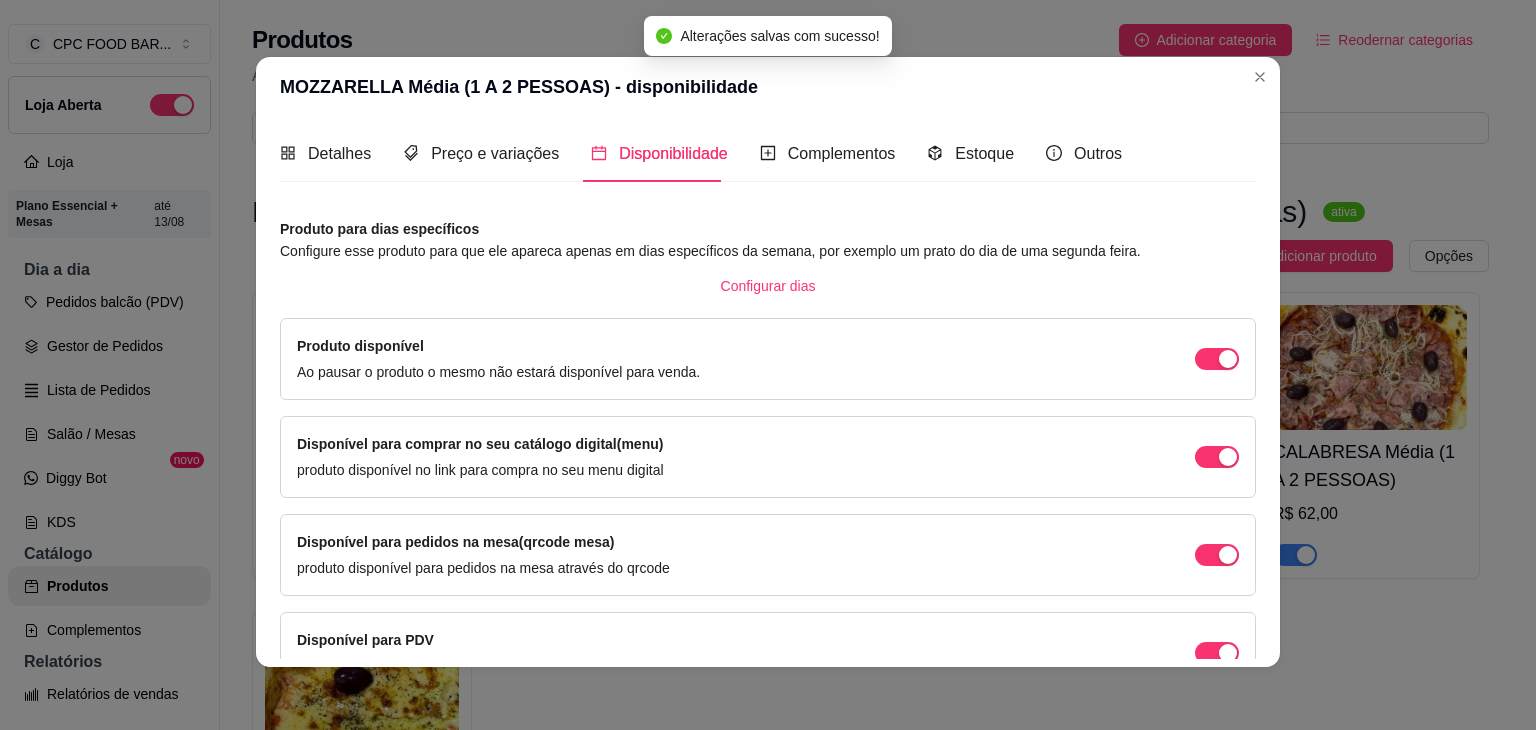 scroll, scrollTop: 4, scrollLeft: 0, axis: vertical 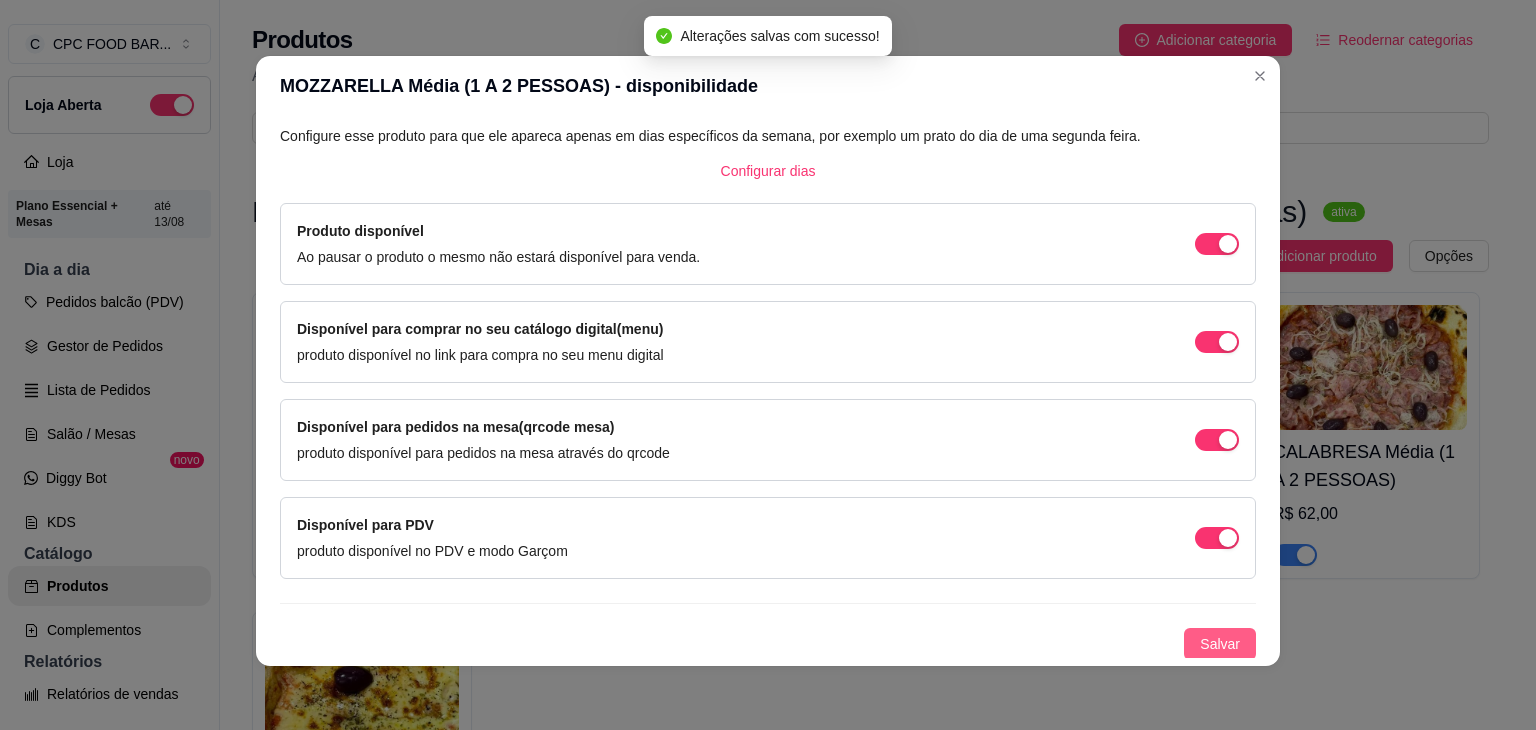 click on "Salvar" at bounding box center (1220, 644) 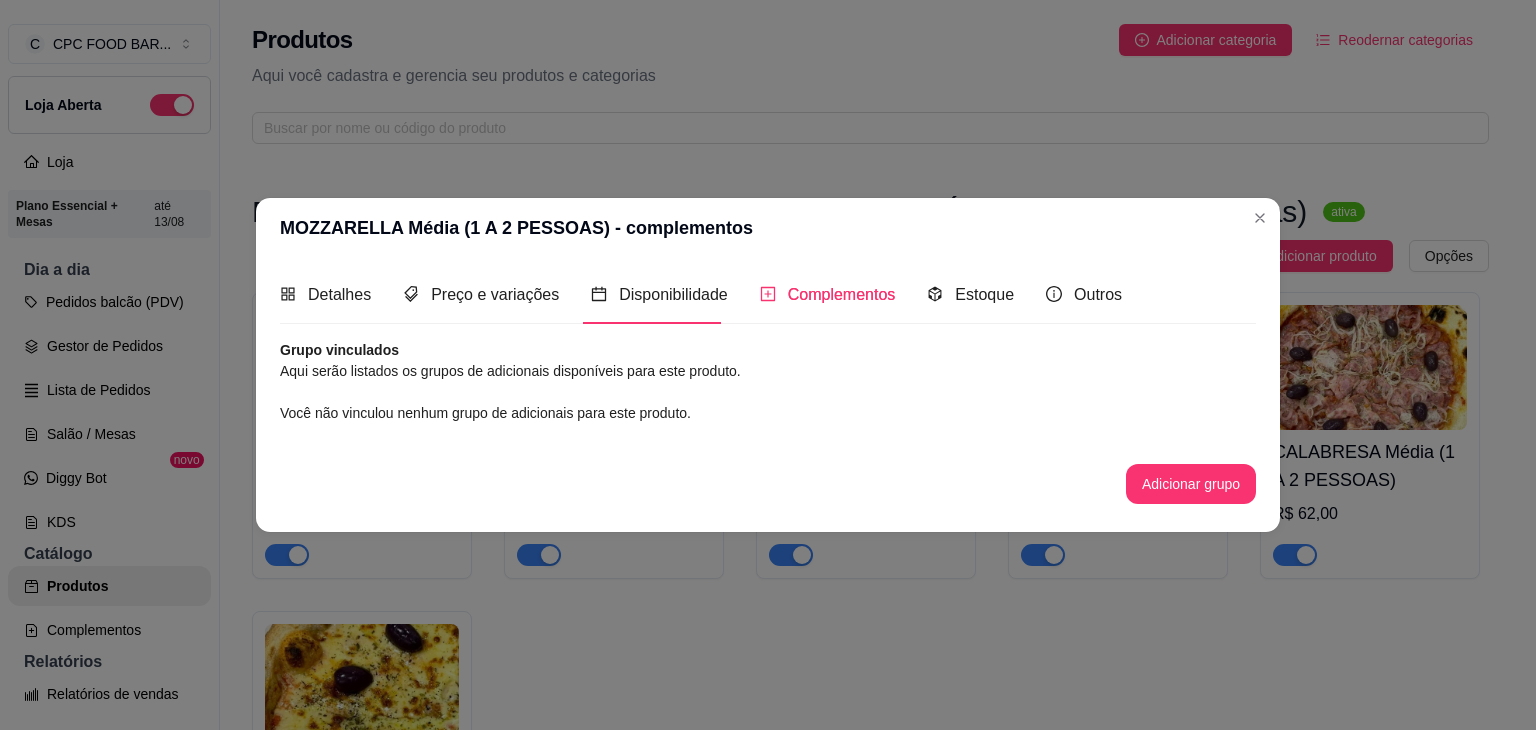 scroll, scrollTop: 0, scrollLeft: 0, axis: both 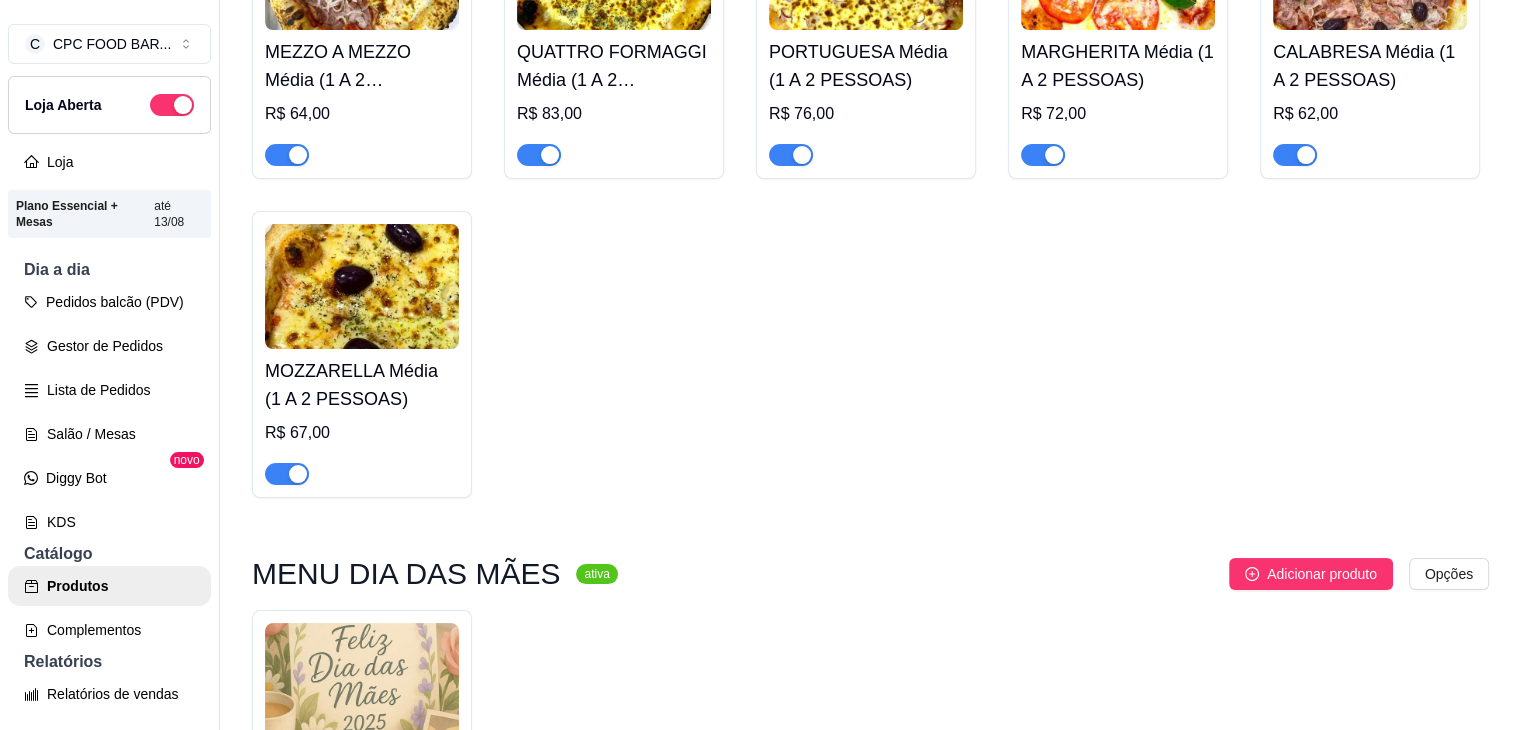 click at bounding box center (287, 155) 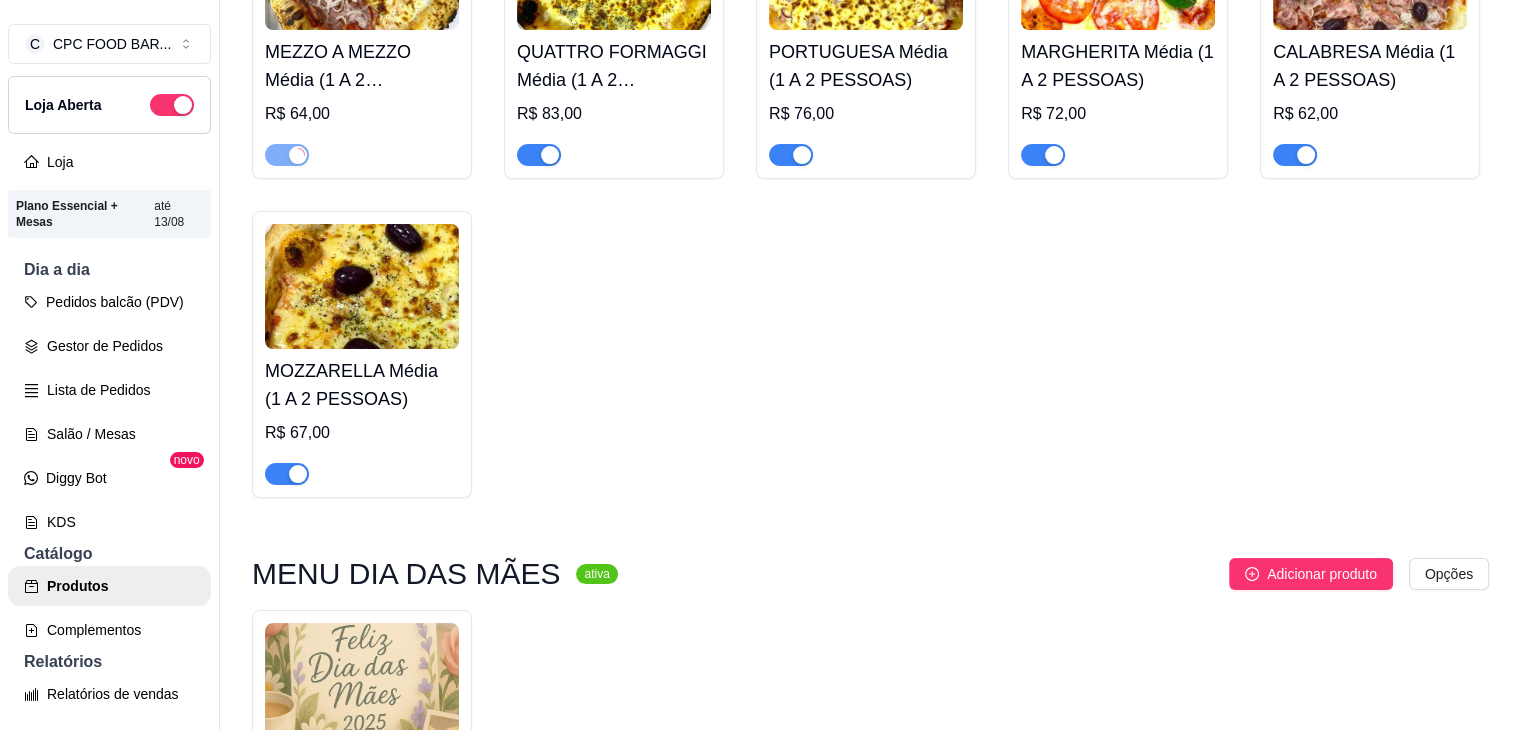 click at bounding box center [539, 155] 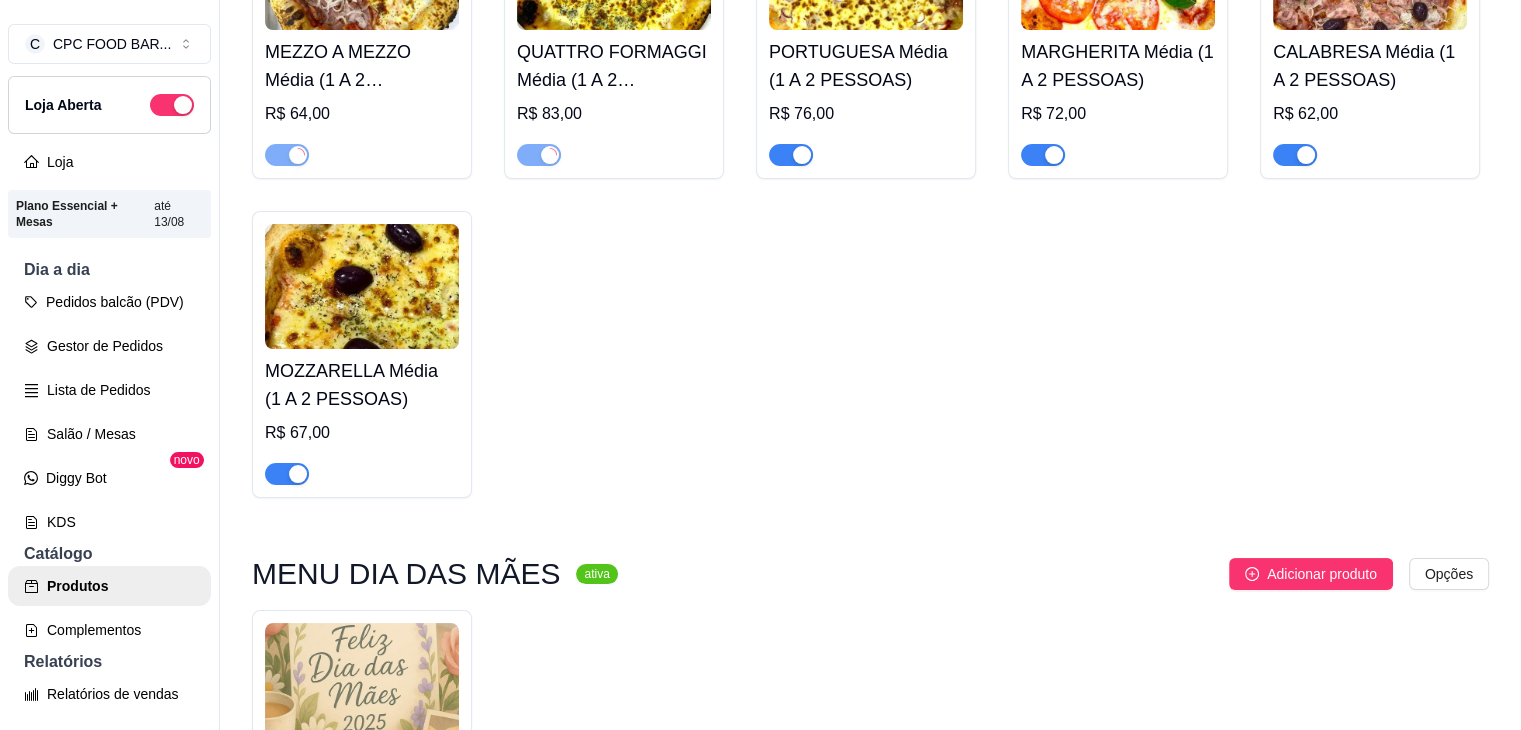 click at bounding box center [791, 155] 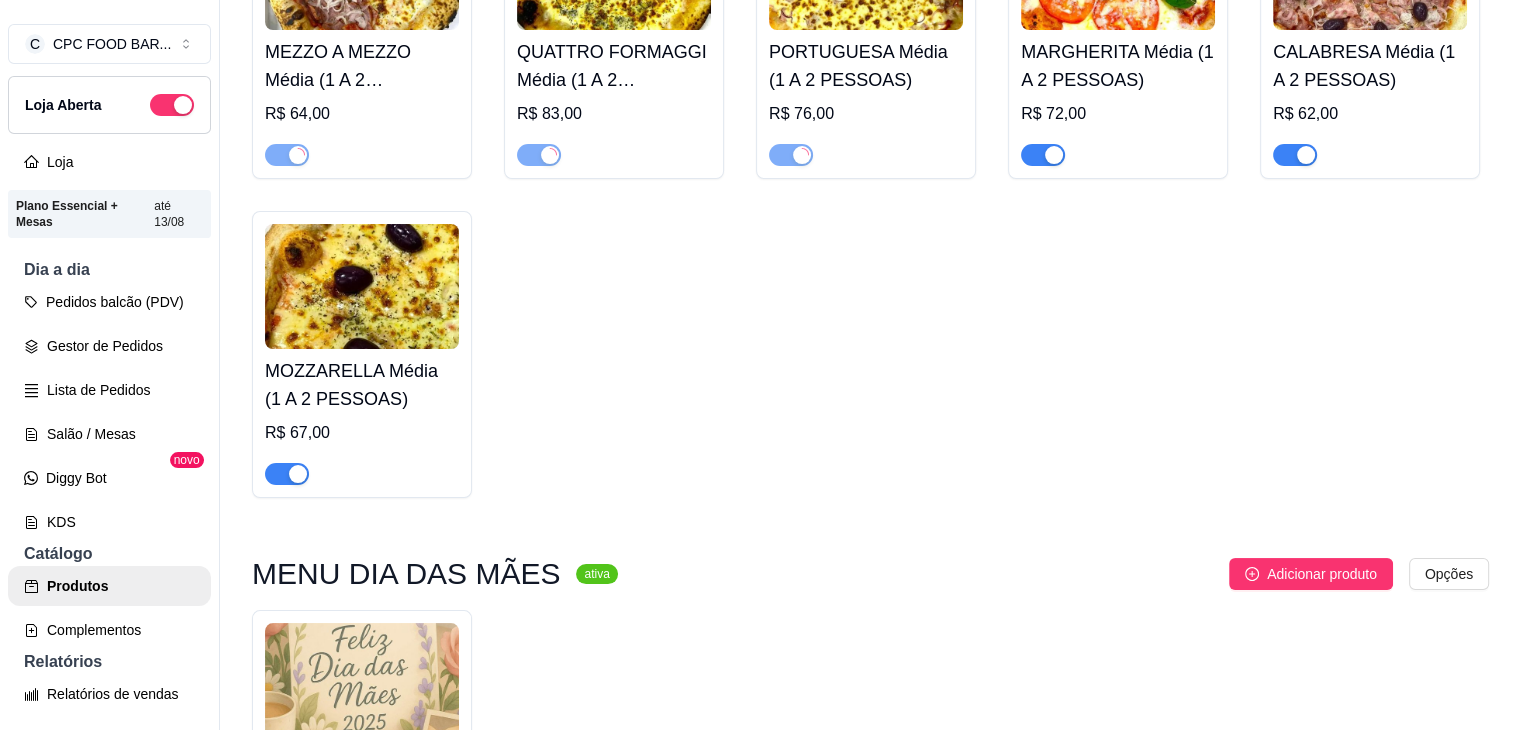 click at bounding box center (1043, 155) 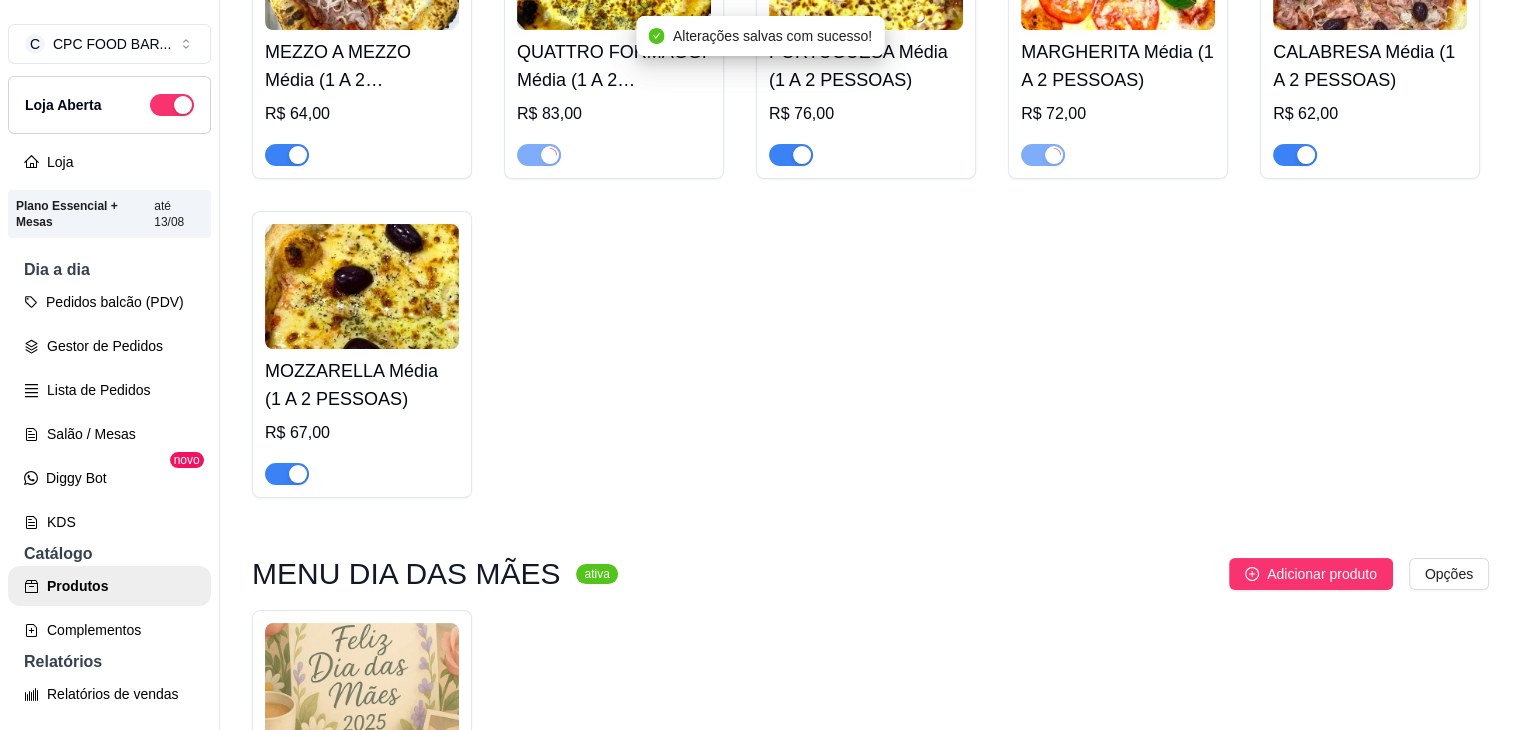 click at bounding box center (287, 474) 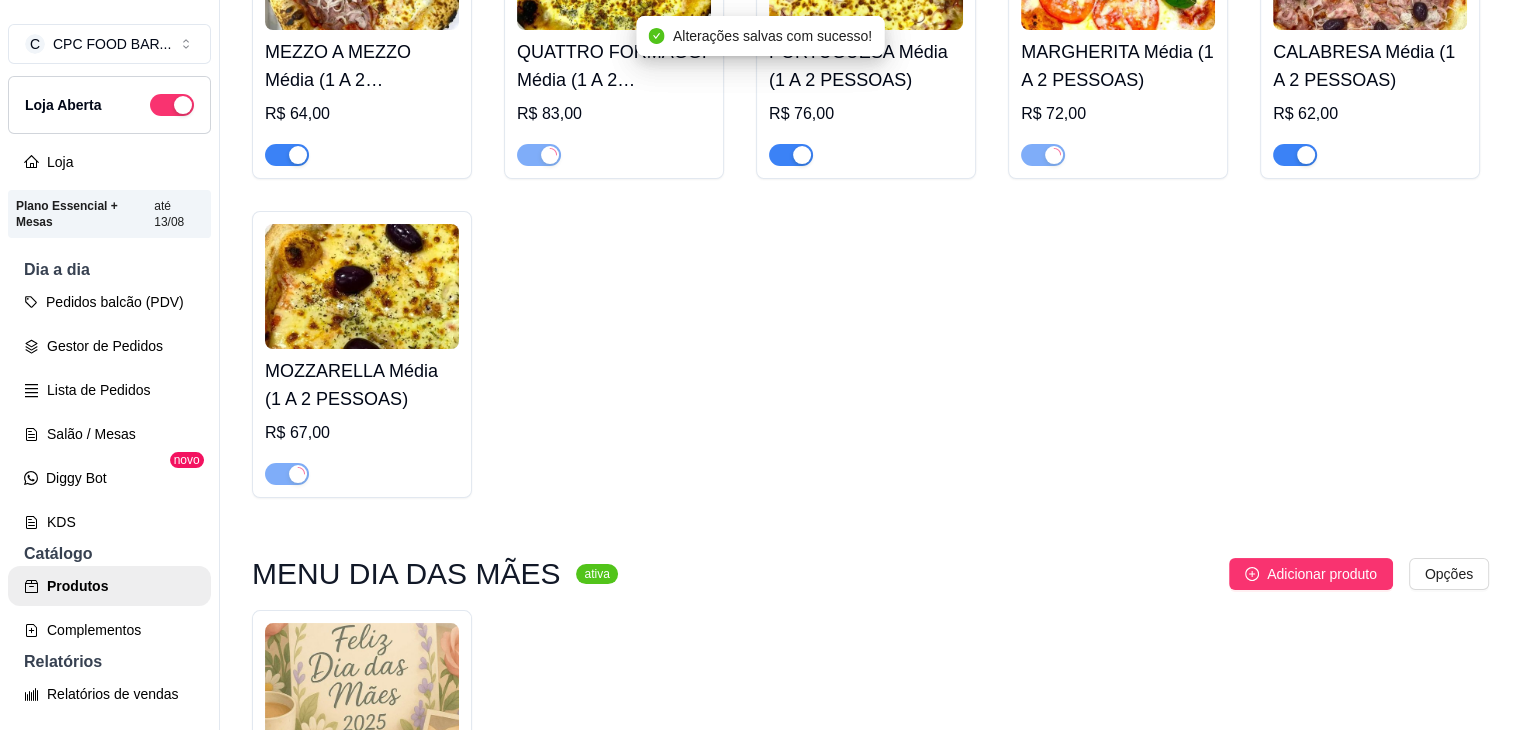 click at bounding box center (1295, 155) 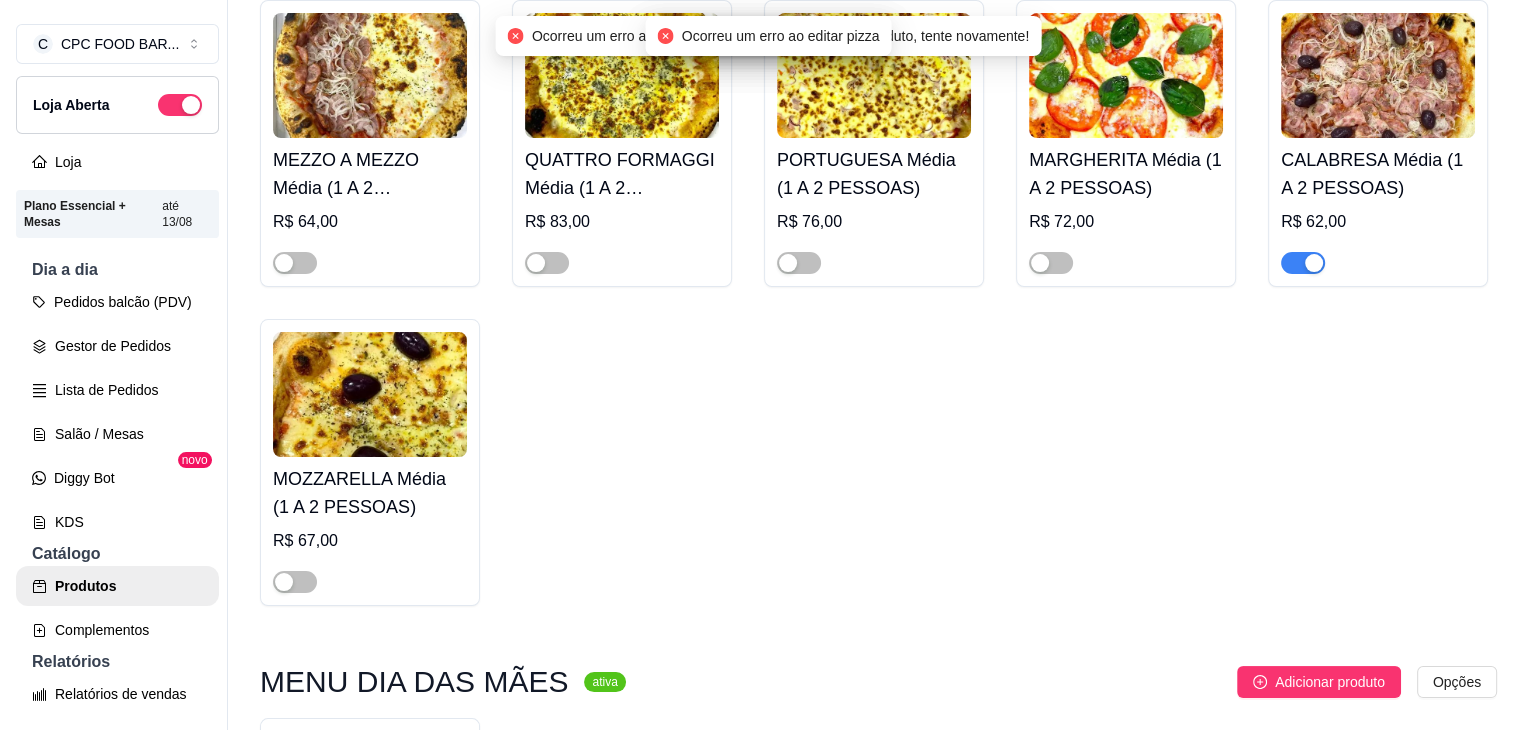 scroll, scrollTop: 0, scrollLeft: 0, axis: both 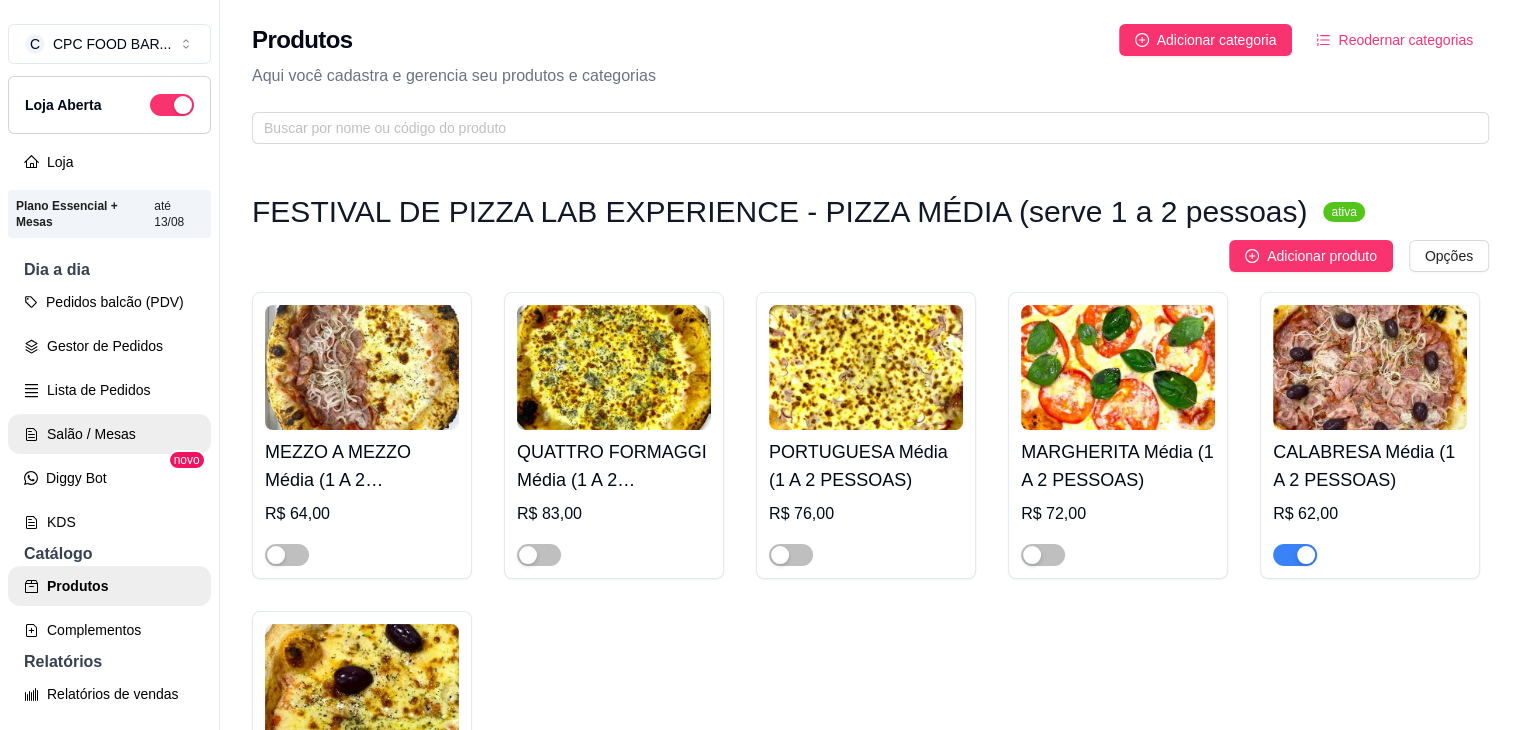 click on "Salão / Mesas" at bounding box center [109, 434] 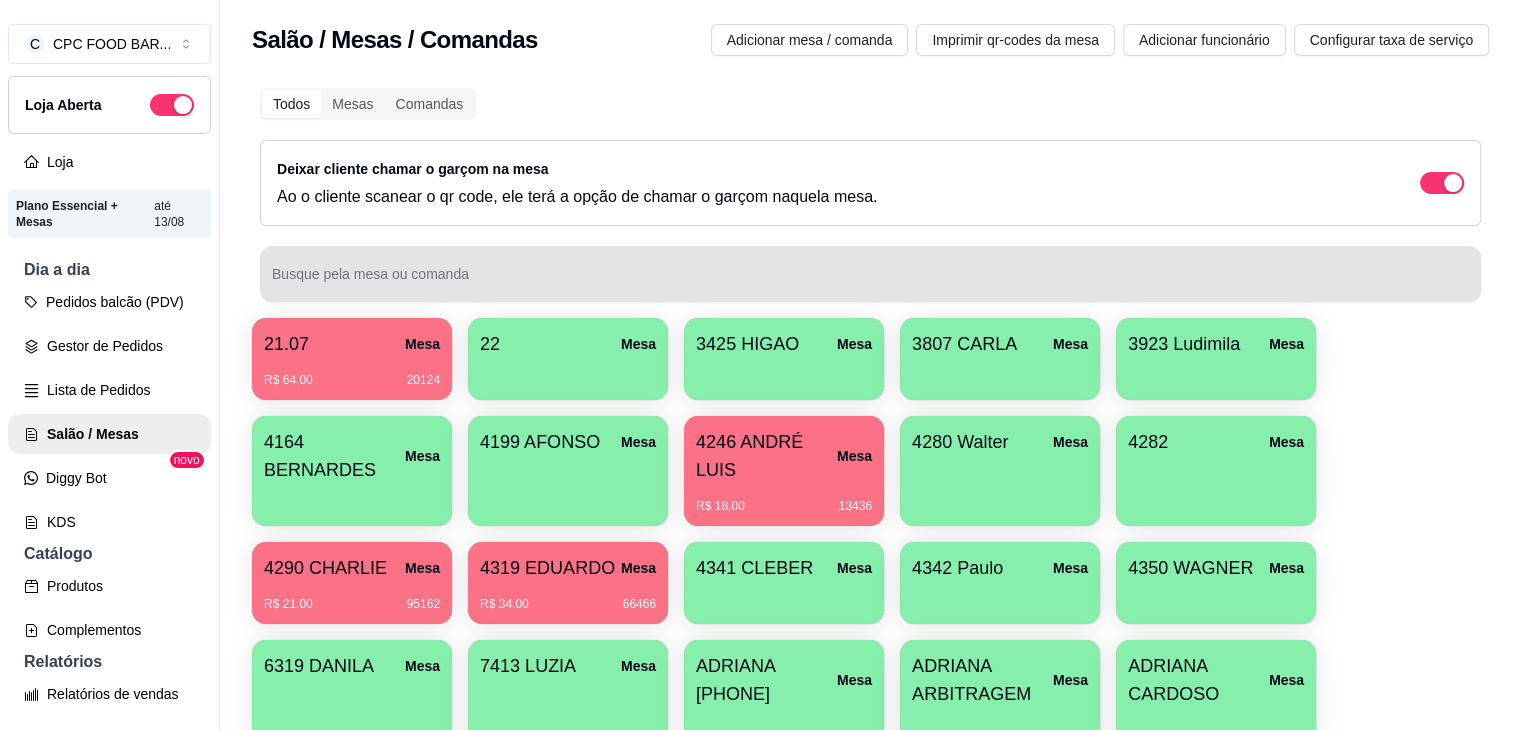 click at bounding box center (870, 274) 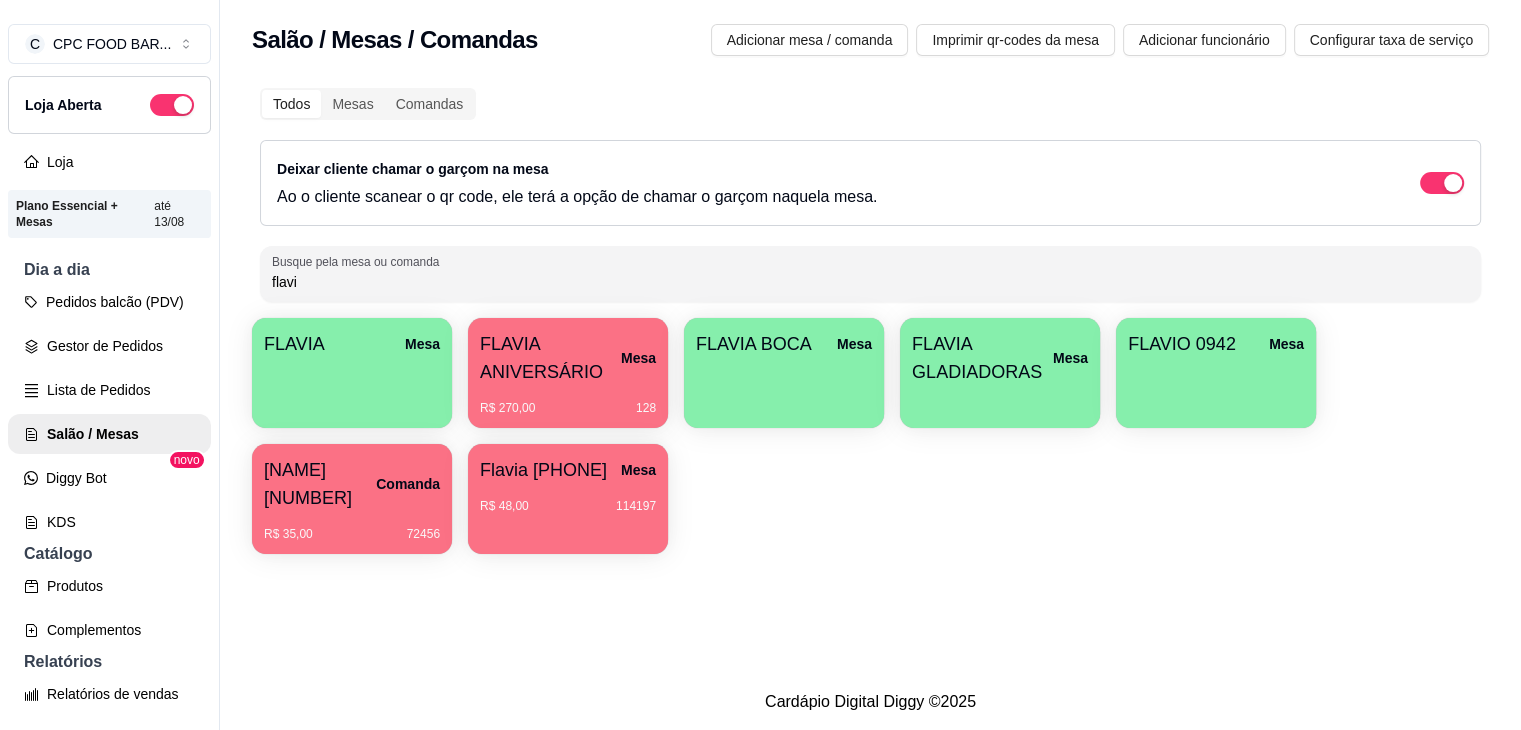 click on "FLAVIA ANIVERSÁRIO" at bounding box center (550, 358) 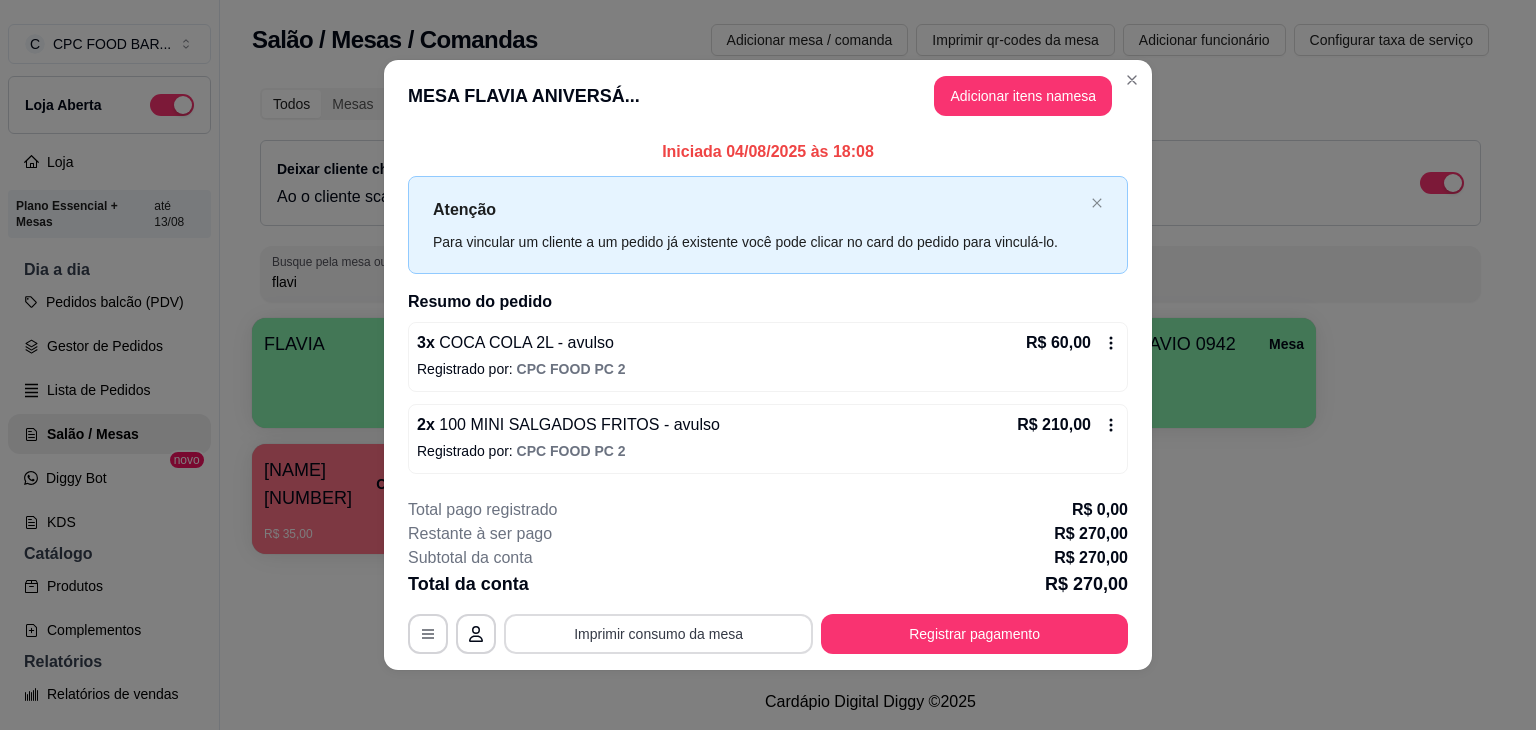 click on "Imprimir consumo da mesa" at bounding box center [658, 634] 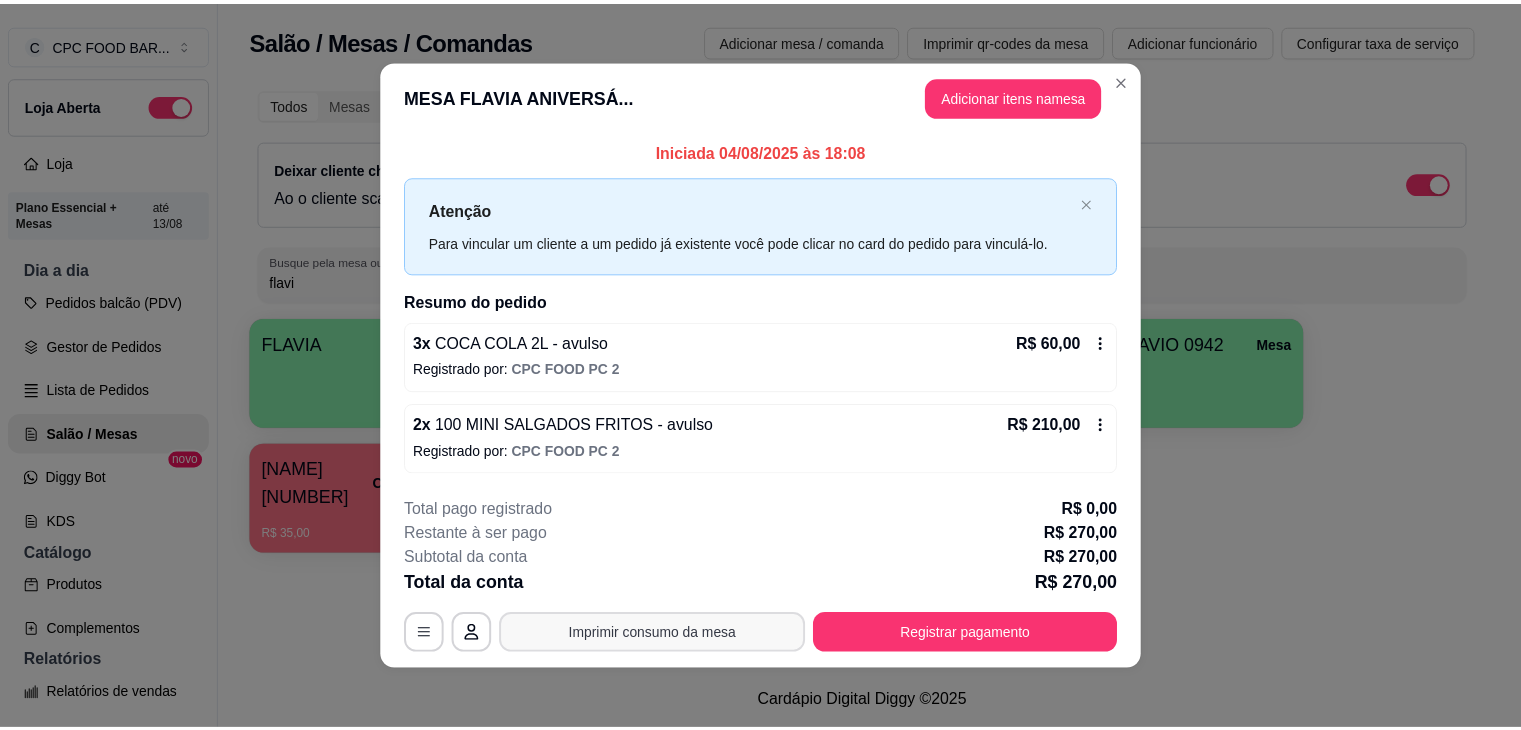 scroll, scrollTop: 0, scrollLeft: 0, axis: both 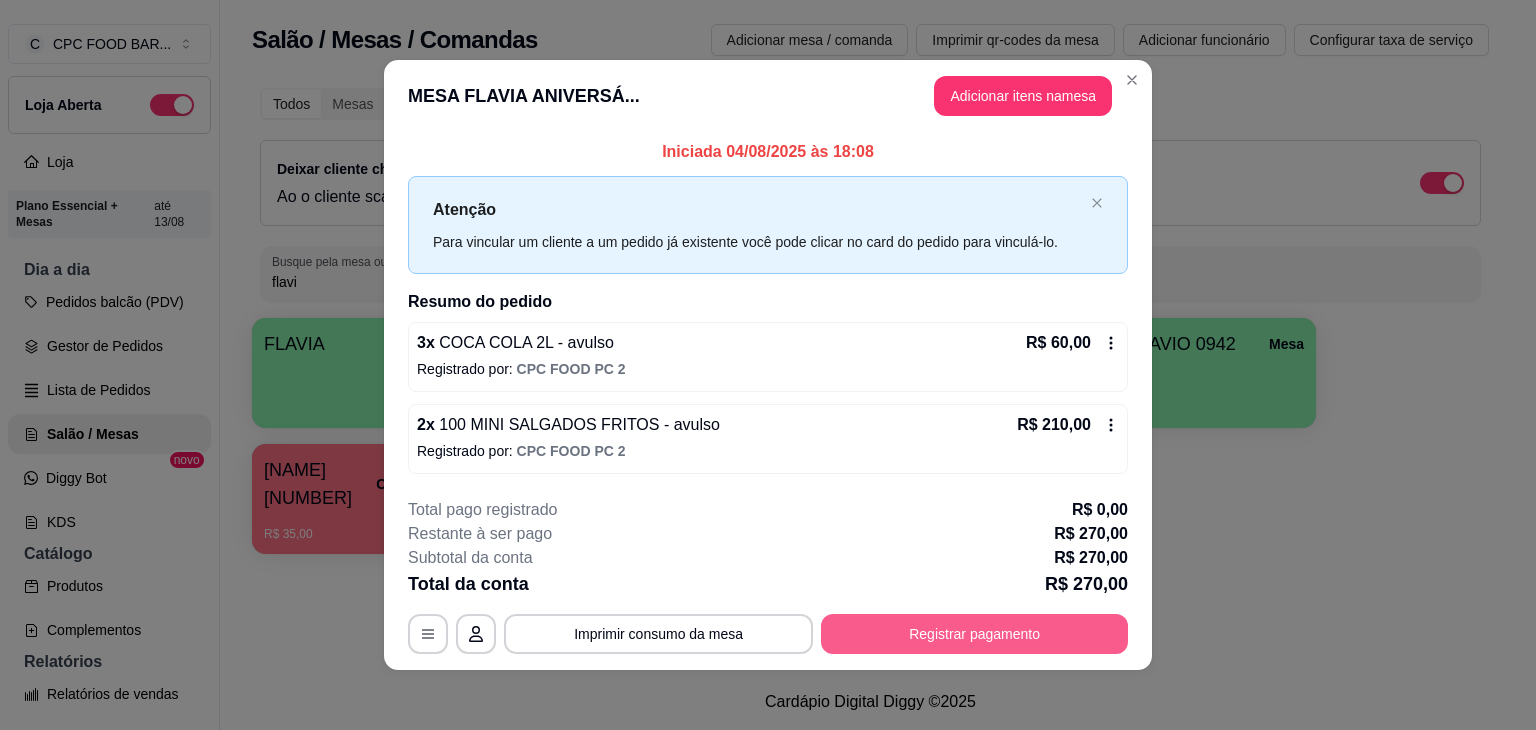click on "Registrar pagamento" at bounding box center [974, 634] 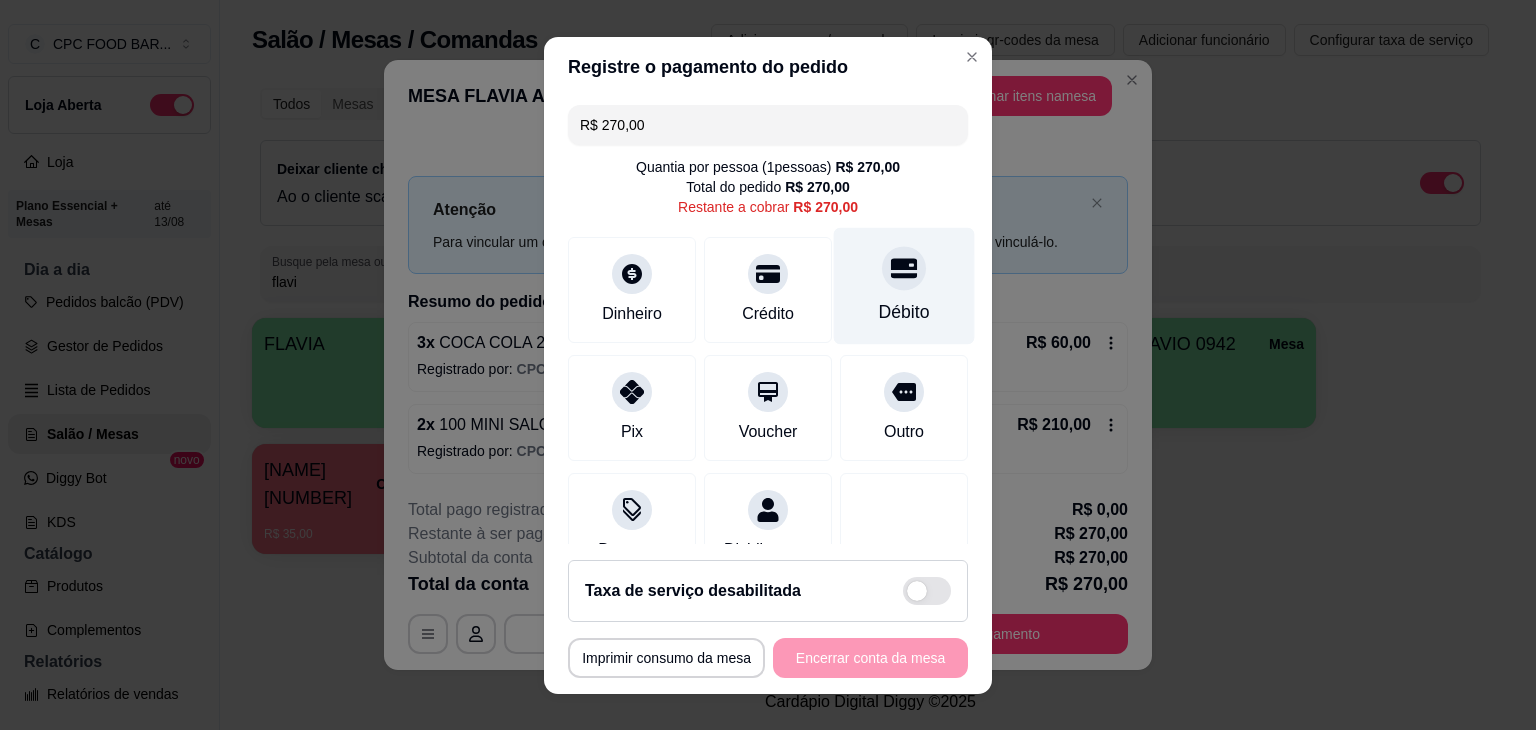 click 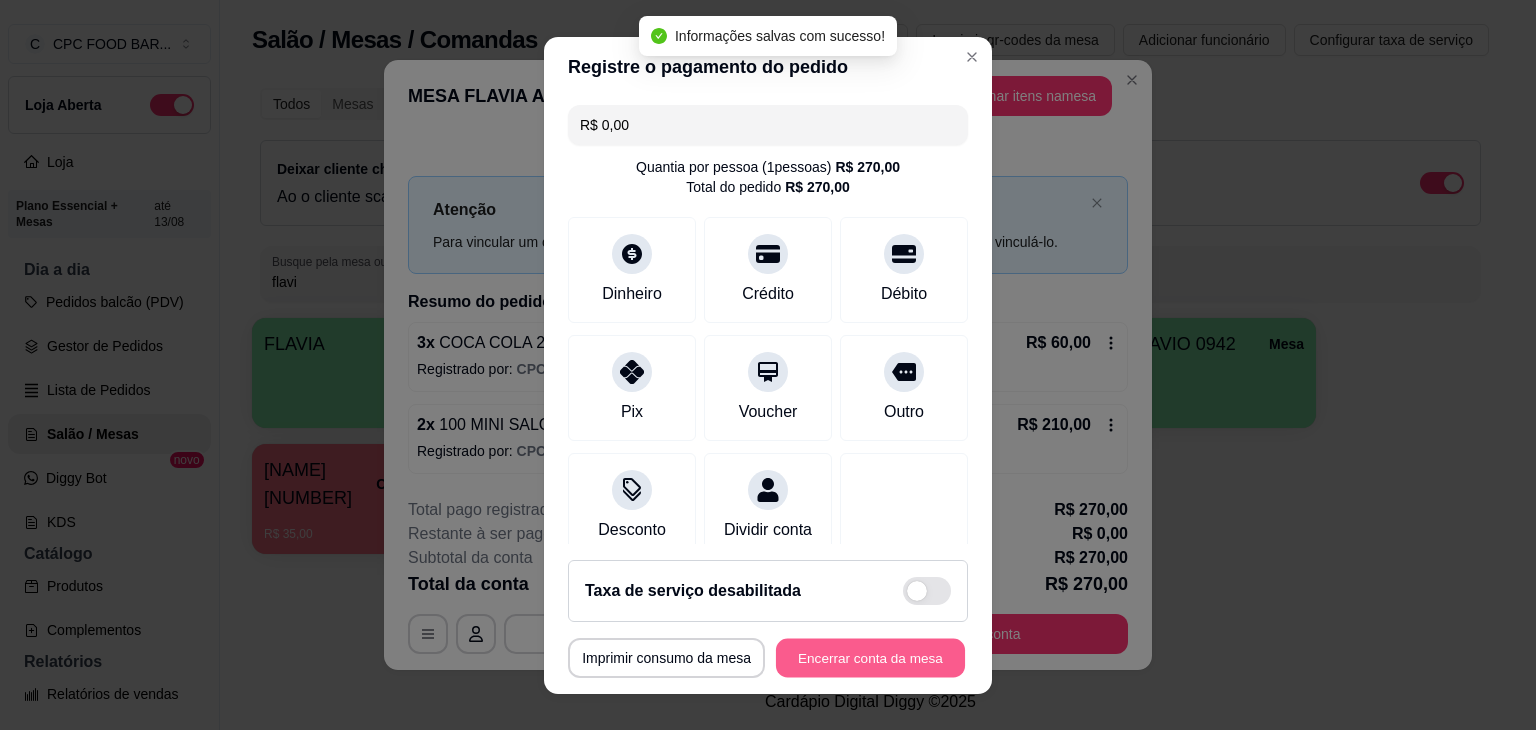 click on "Encerrar conta da mesa" at bounding box center (870, 657) 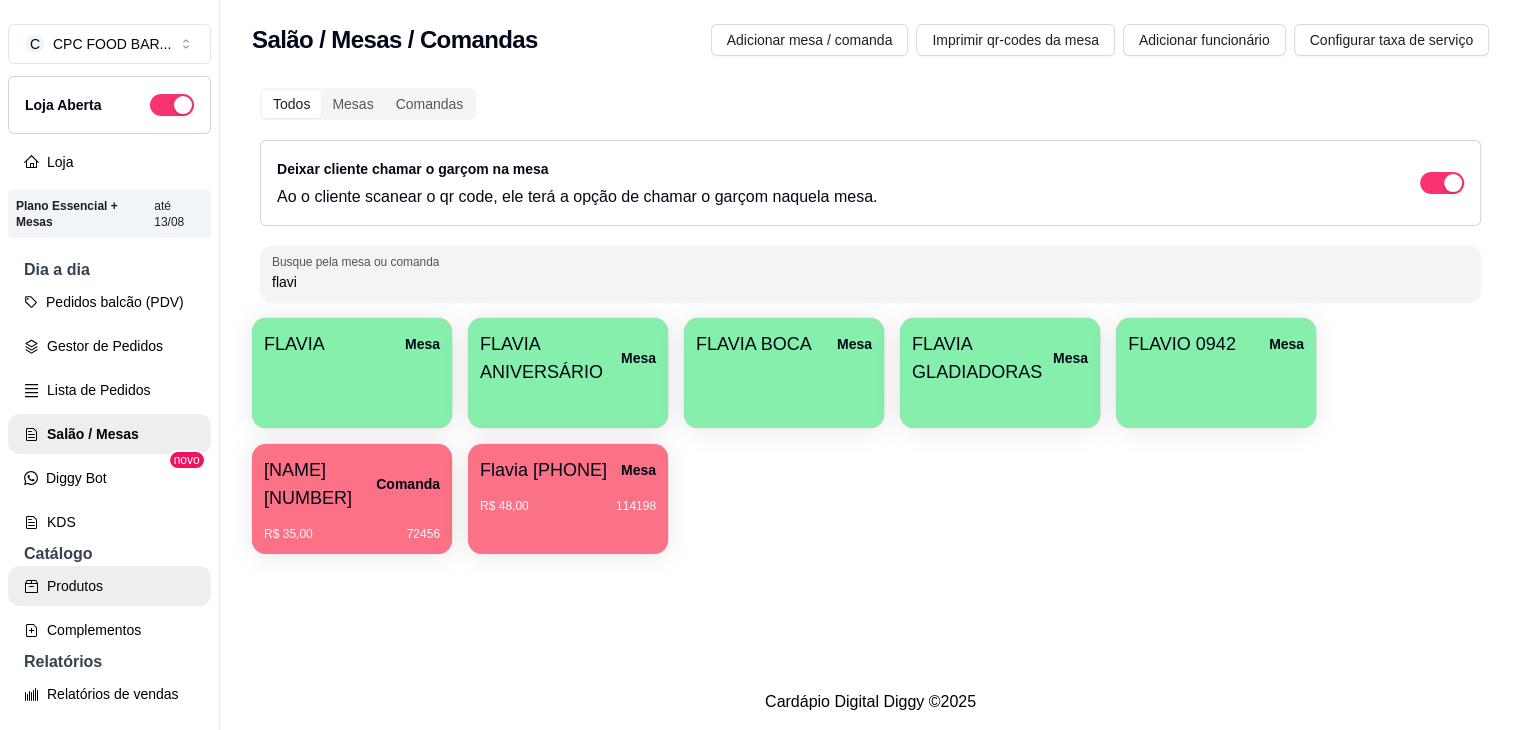 click on "Produtos" at bounding box center (109, 586) 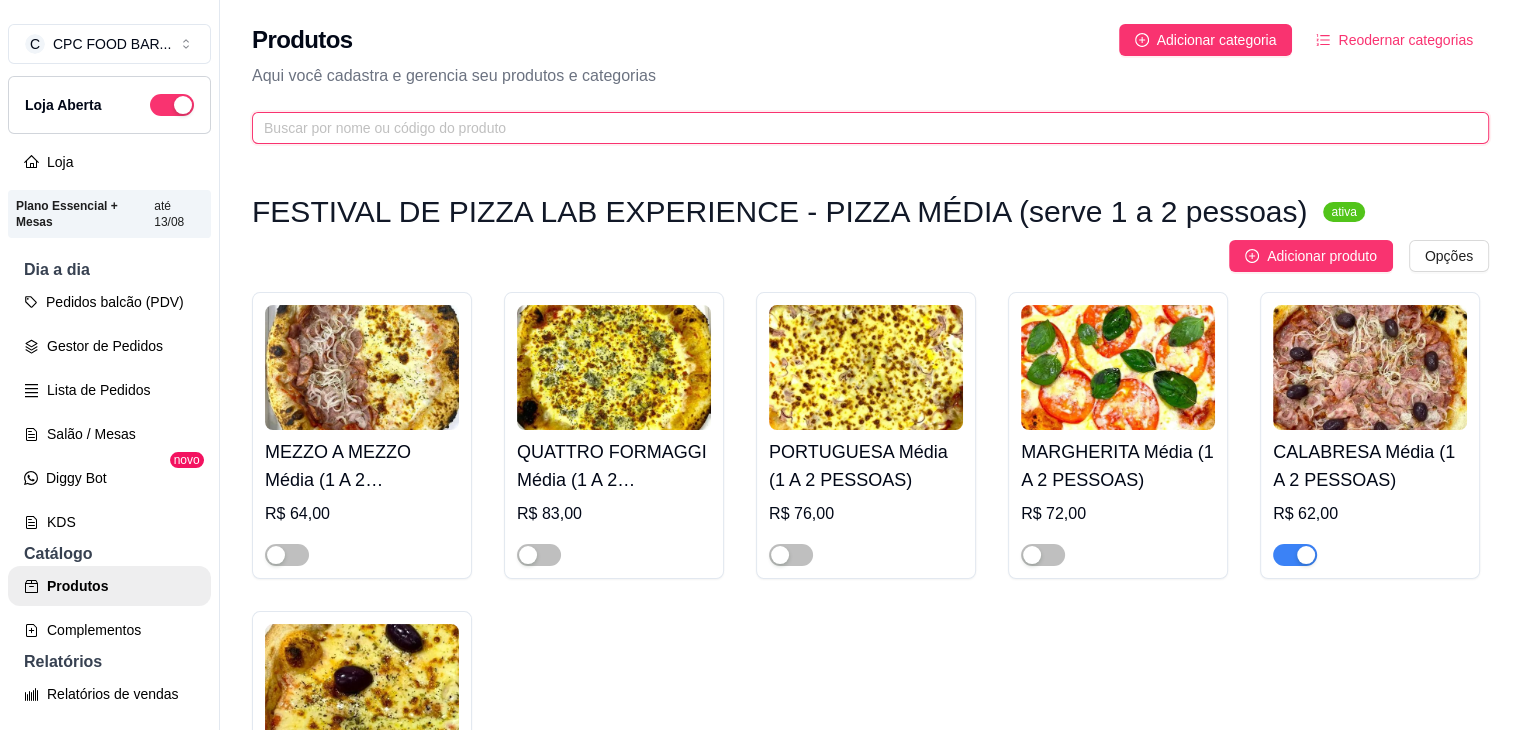 click at bounding box center (862, 128) 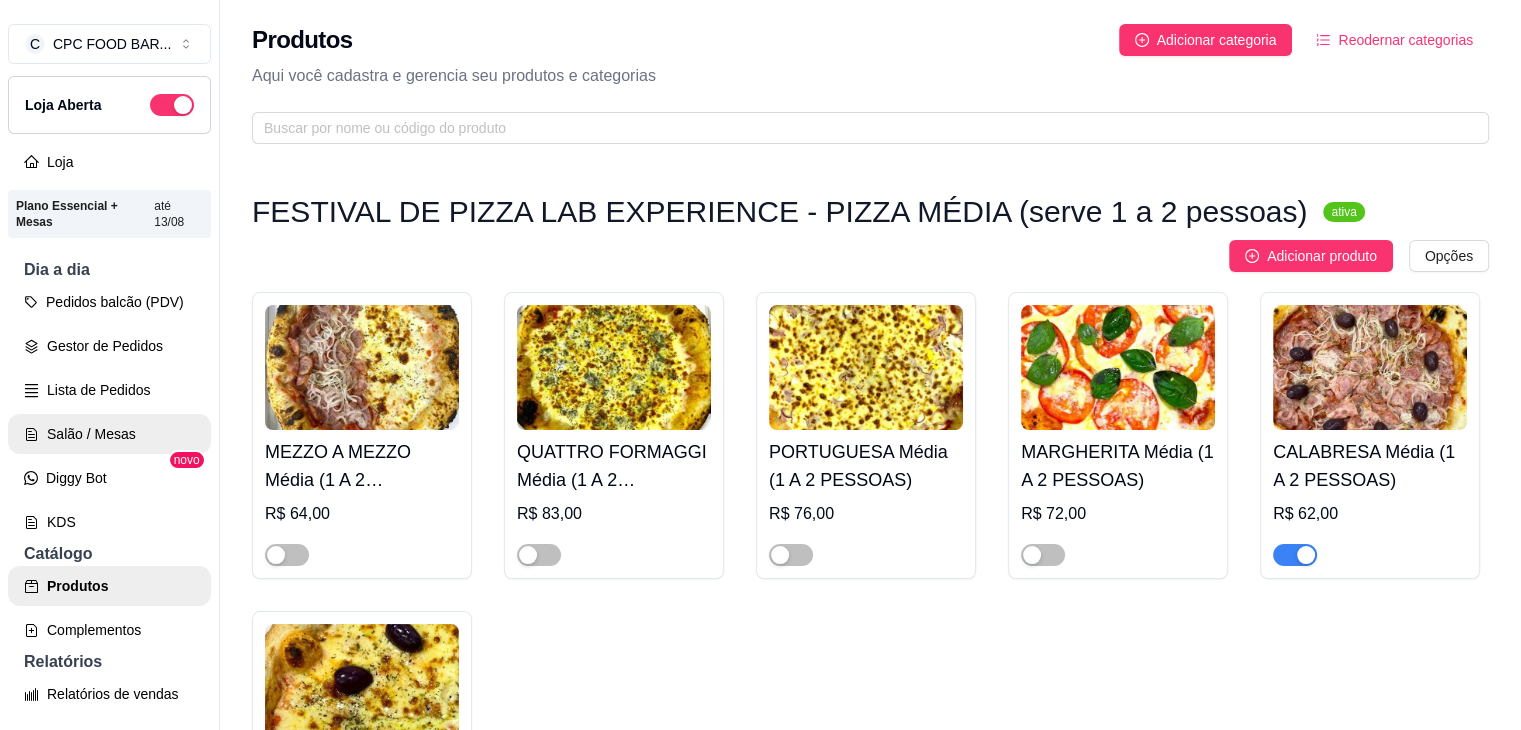 click on "Salão / Mesas" at bounding box center [109, 434] 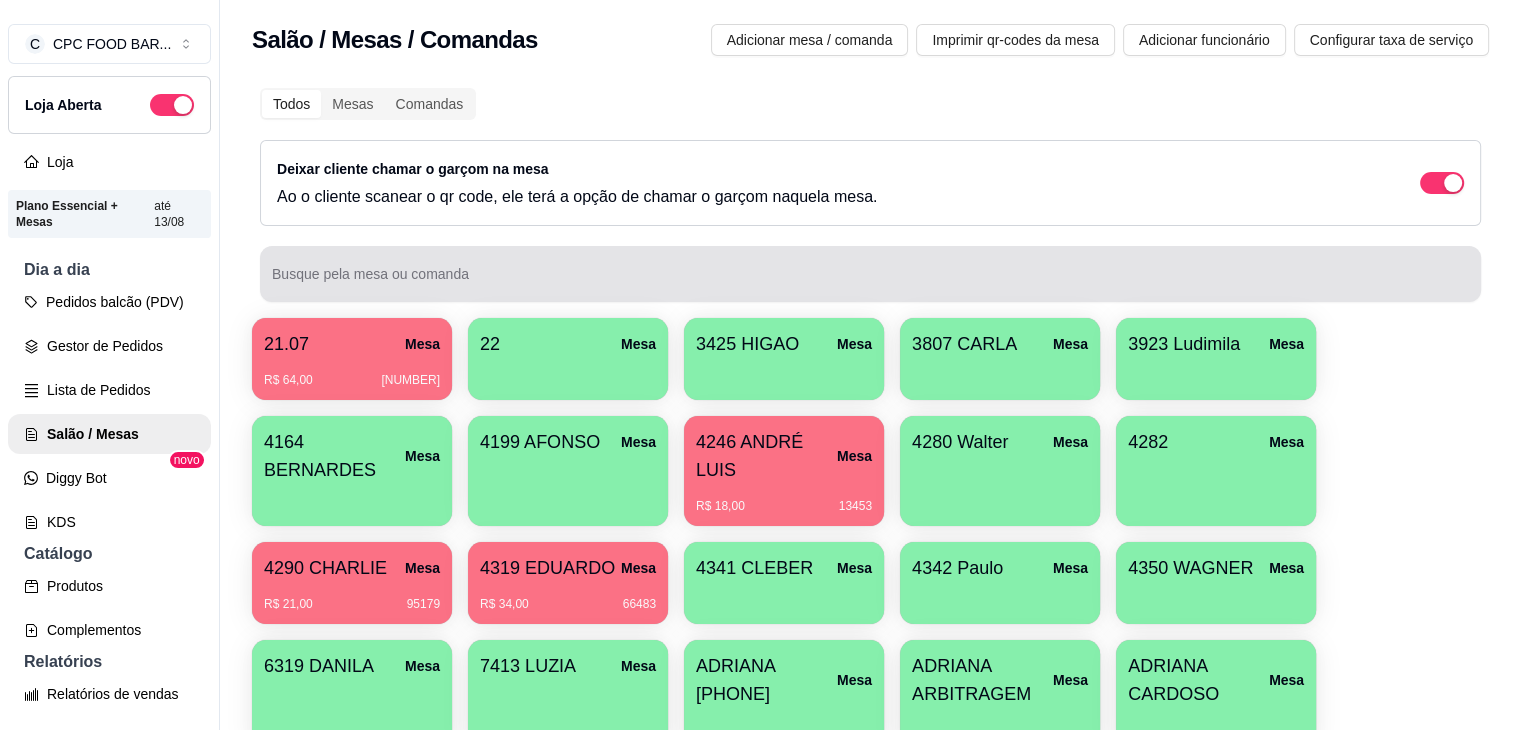click on "Busque pela mesa ou comanda" at bounding box center [870, 282] 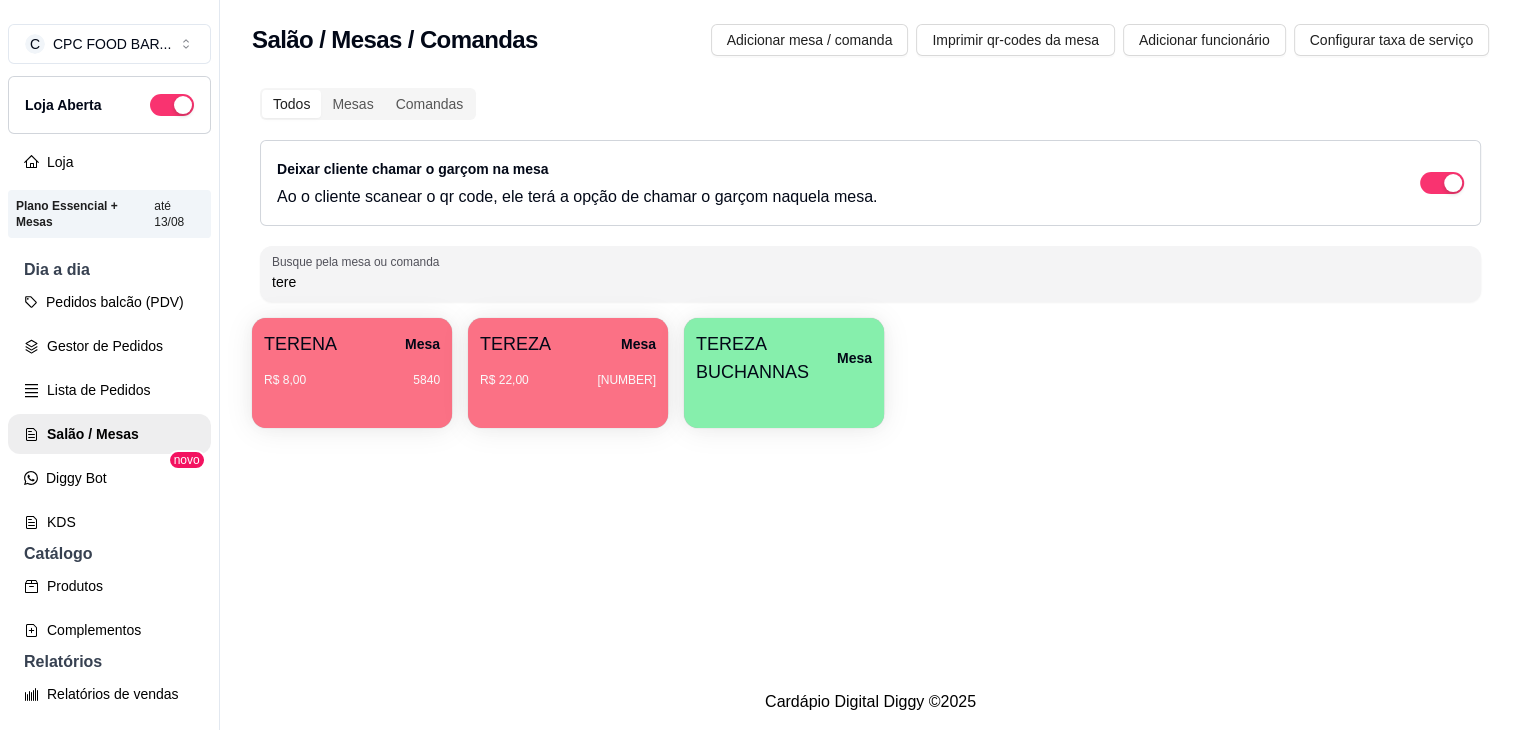 click on "R$ 8,00 5840" at bounding box center [352, 373] 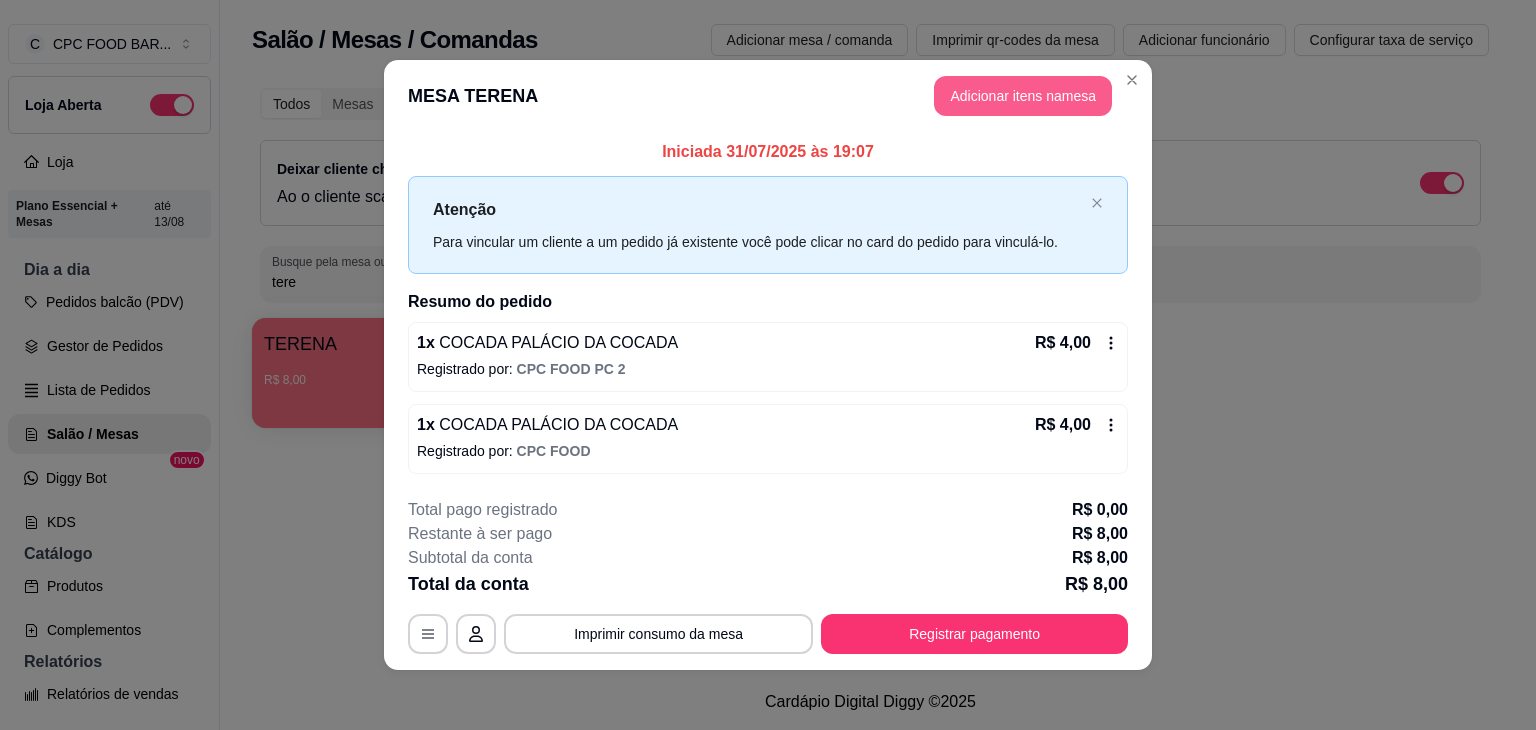 click on "Adicionar itens na  mesa" at bounding box center [1023, 96] 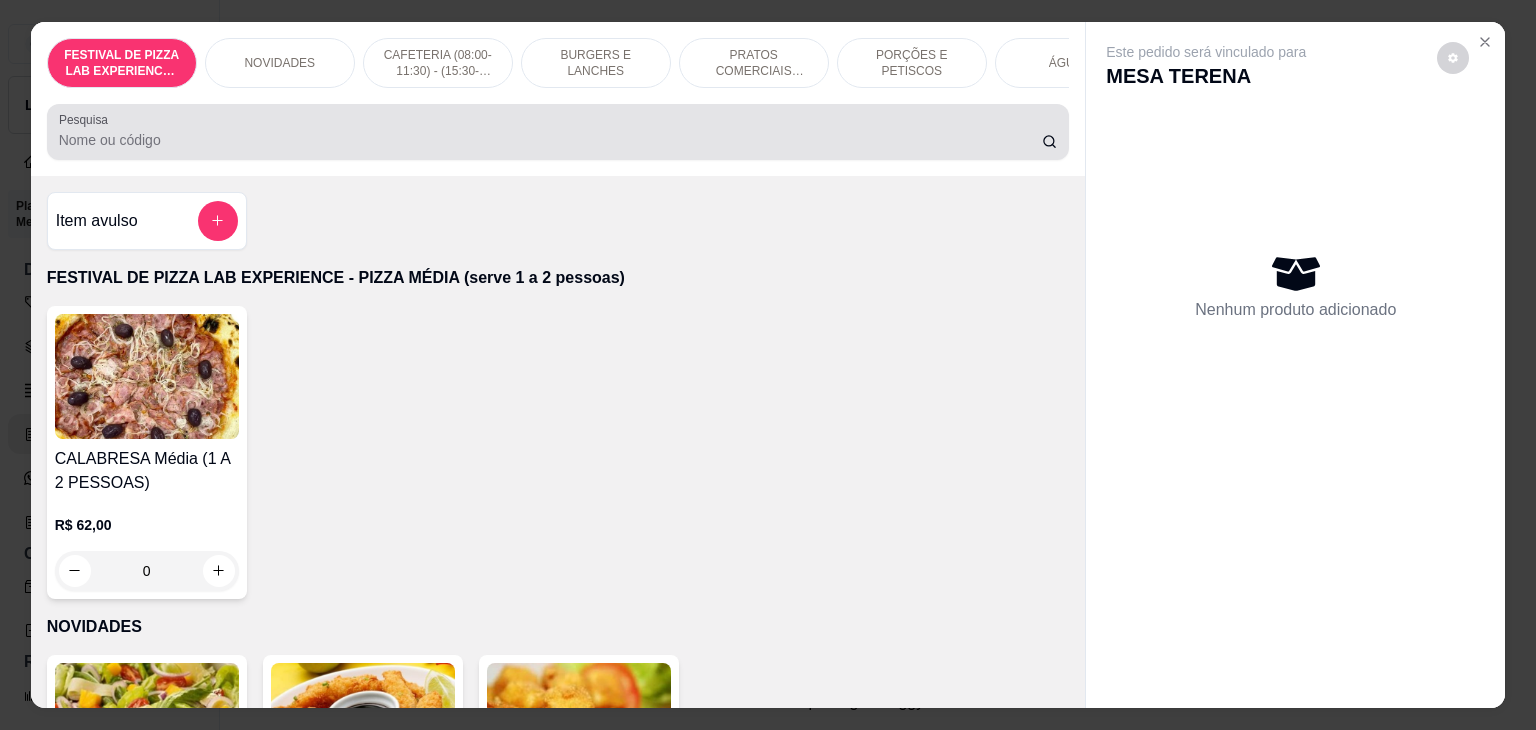 click at bounding box center [558, 132] 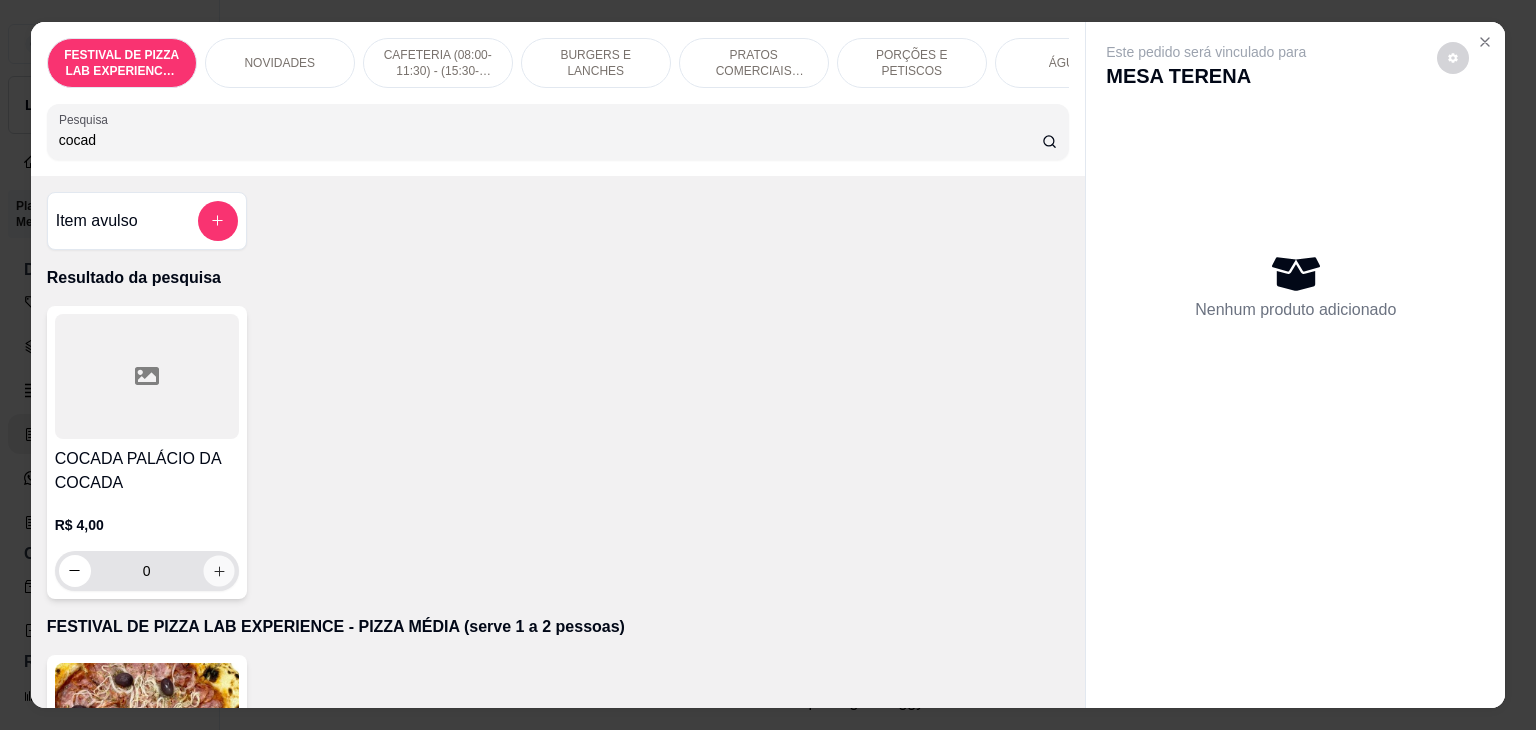 click 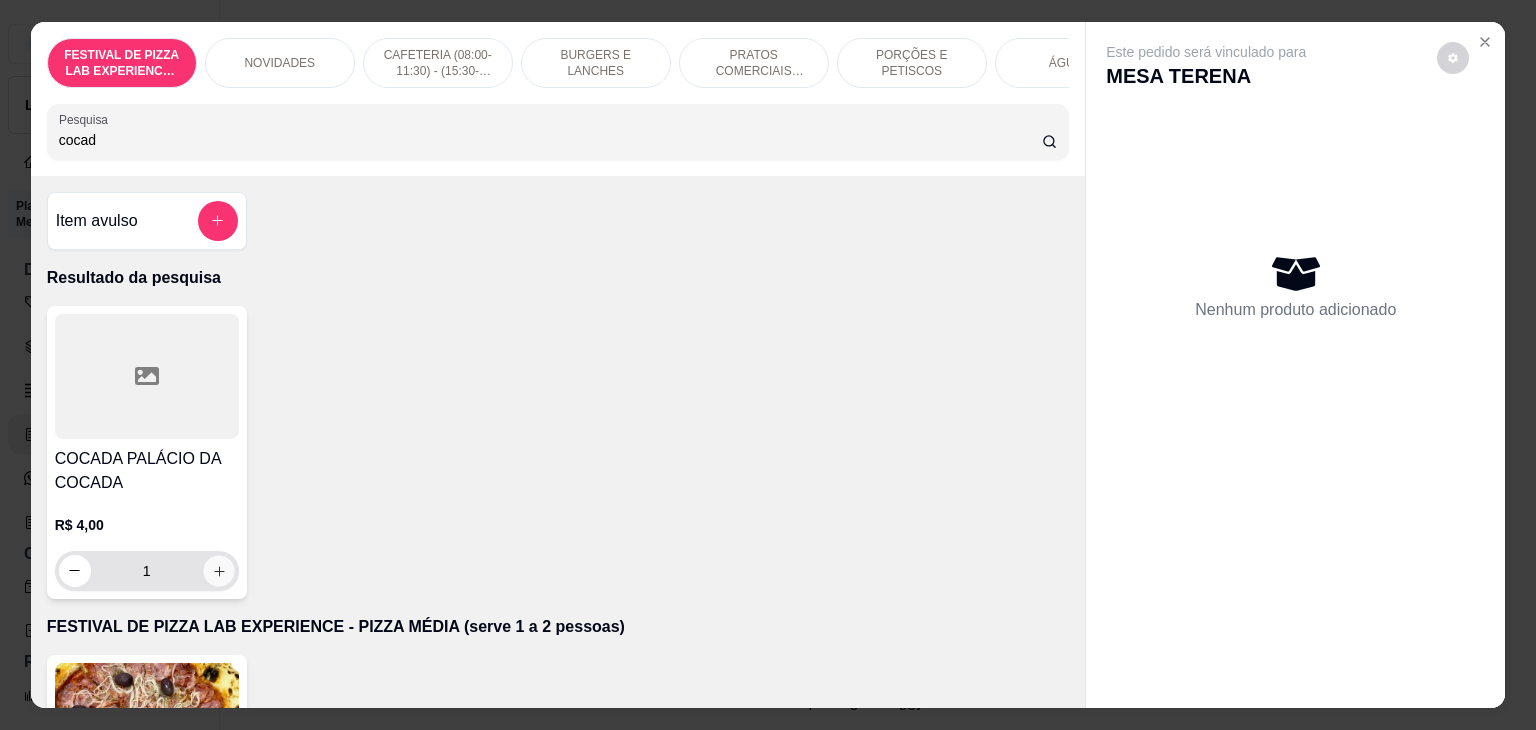click 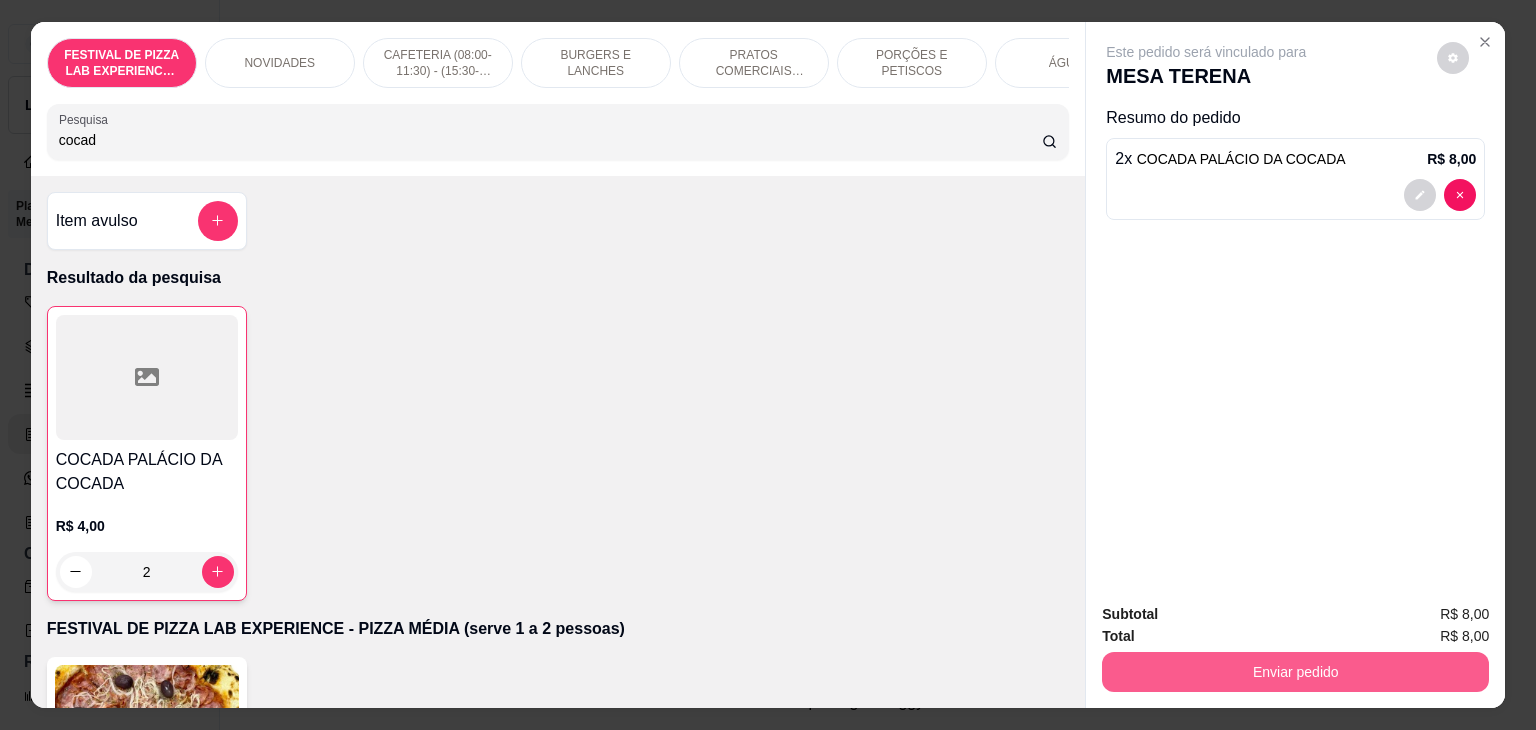 click on "Enviar pedido" at bounding box center [1295, 672] 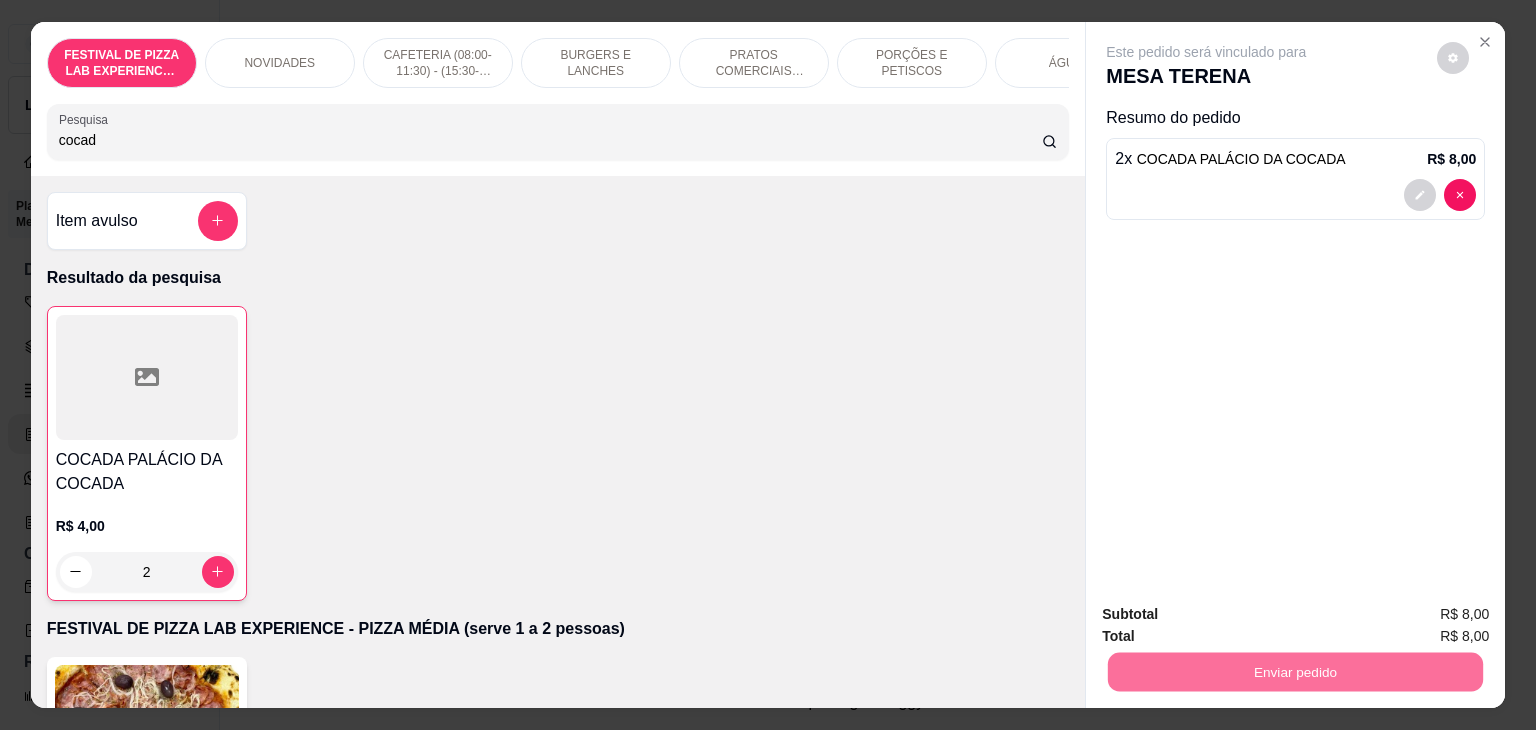 click on "Não registrar e enviar pedido" at bounding box center (1229, 614) 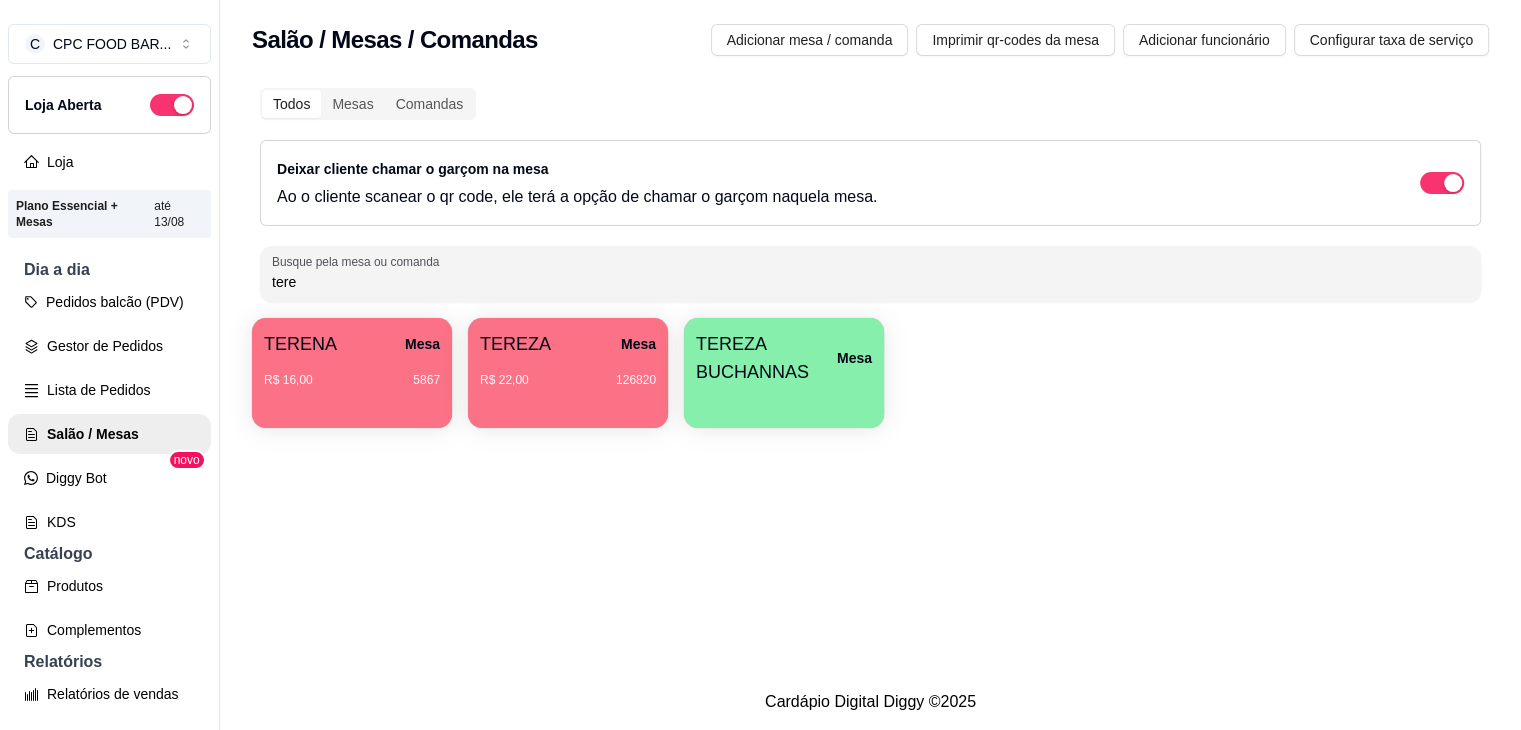 drag, startPoint x: 325, startPoint y: 277, endPoint x: 227, endPoint y: 274, distance: 98.045906 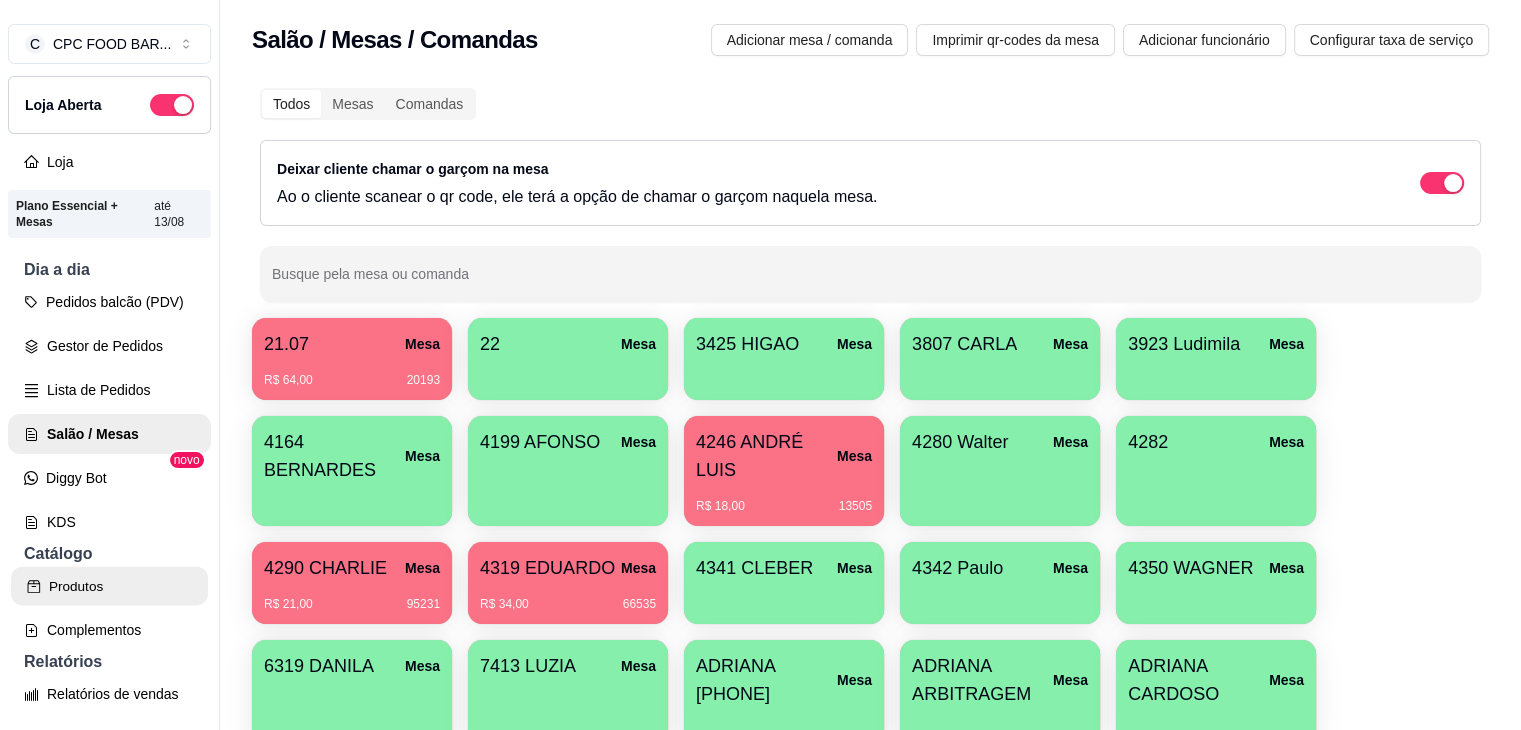 click on "Produtos" at bounding box center [109, 586] 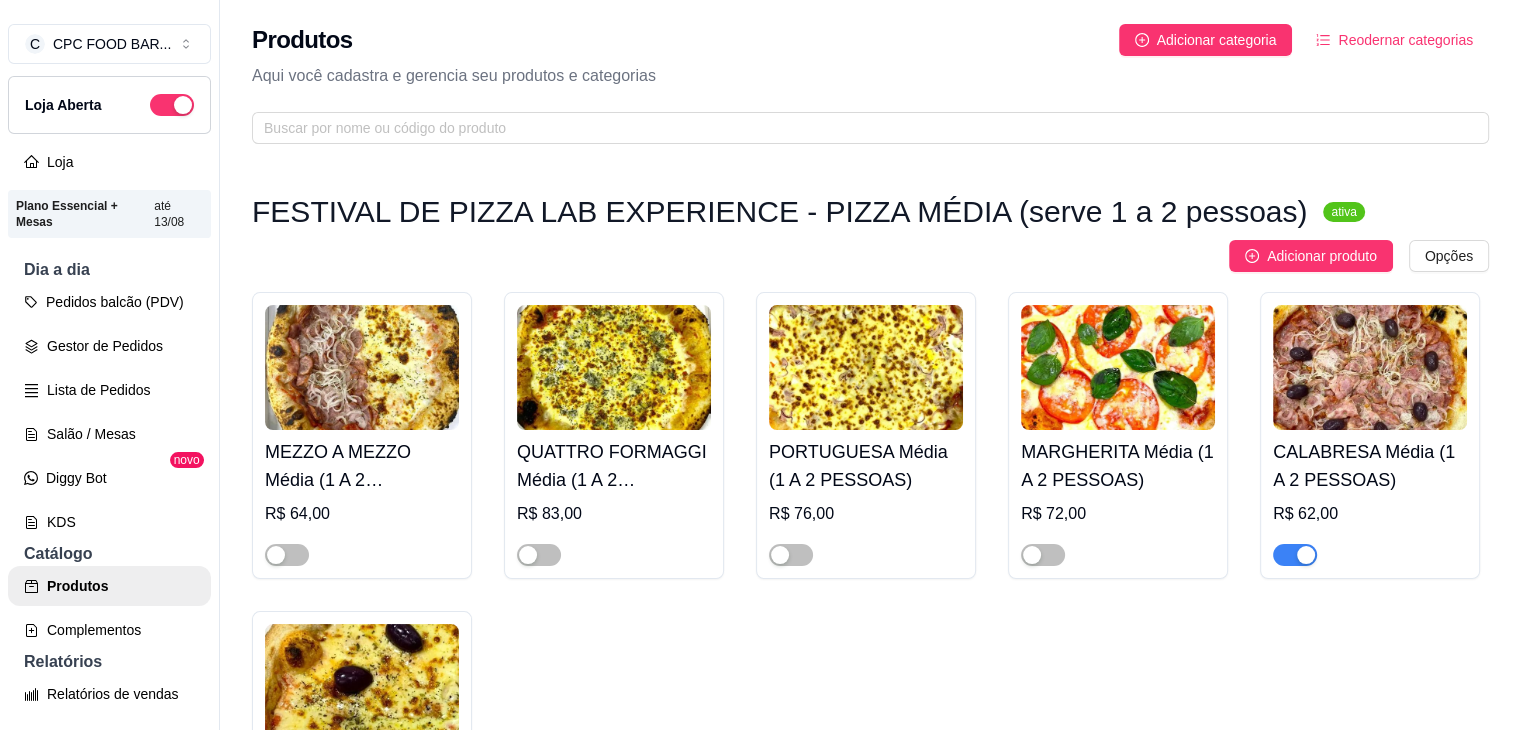 click at bounding box center (362, 367) 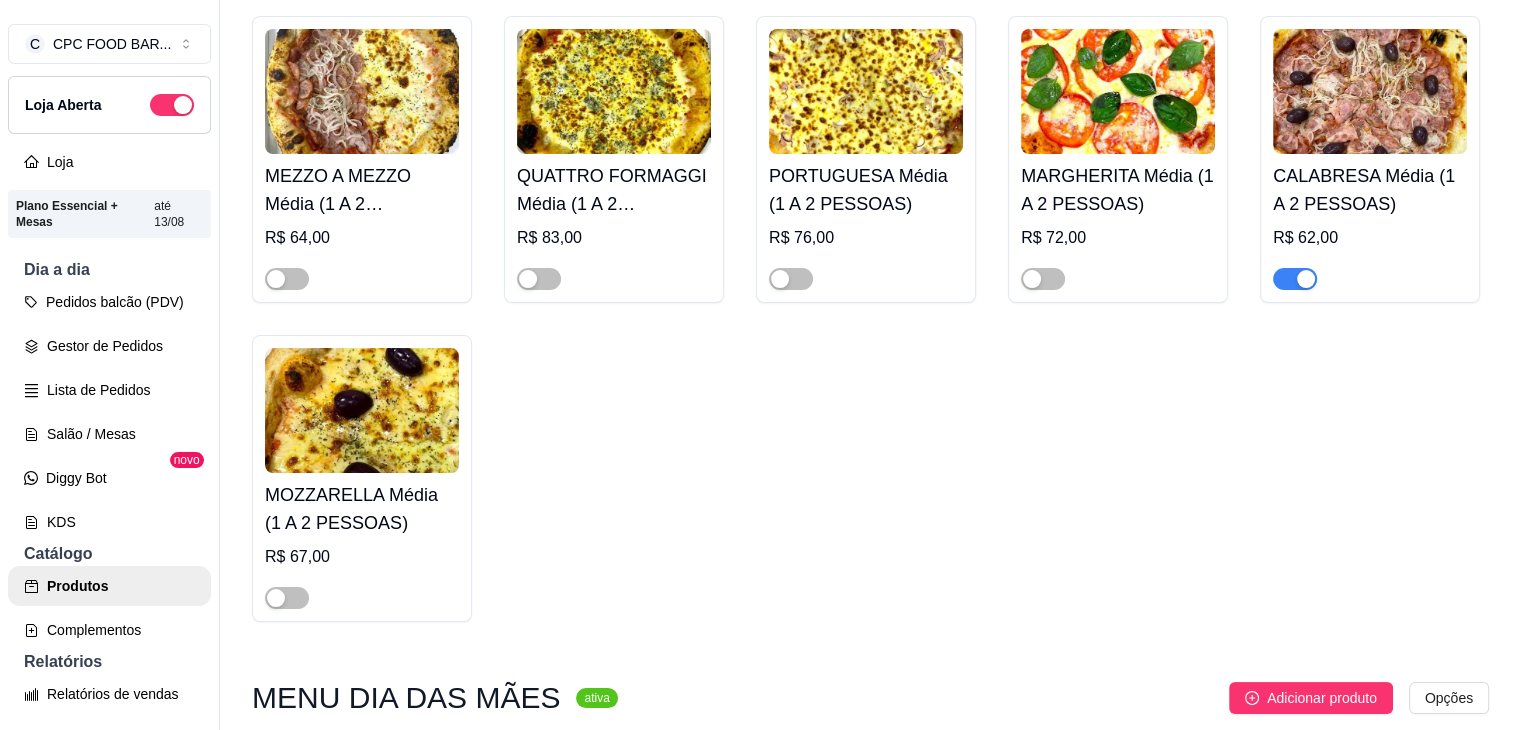 scroll, scrollTop: 300, scrollLeft: 0, axis: vertical 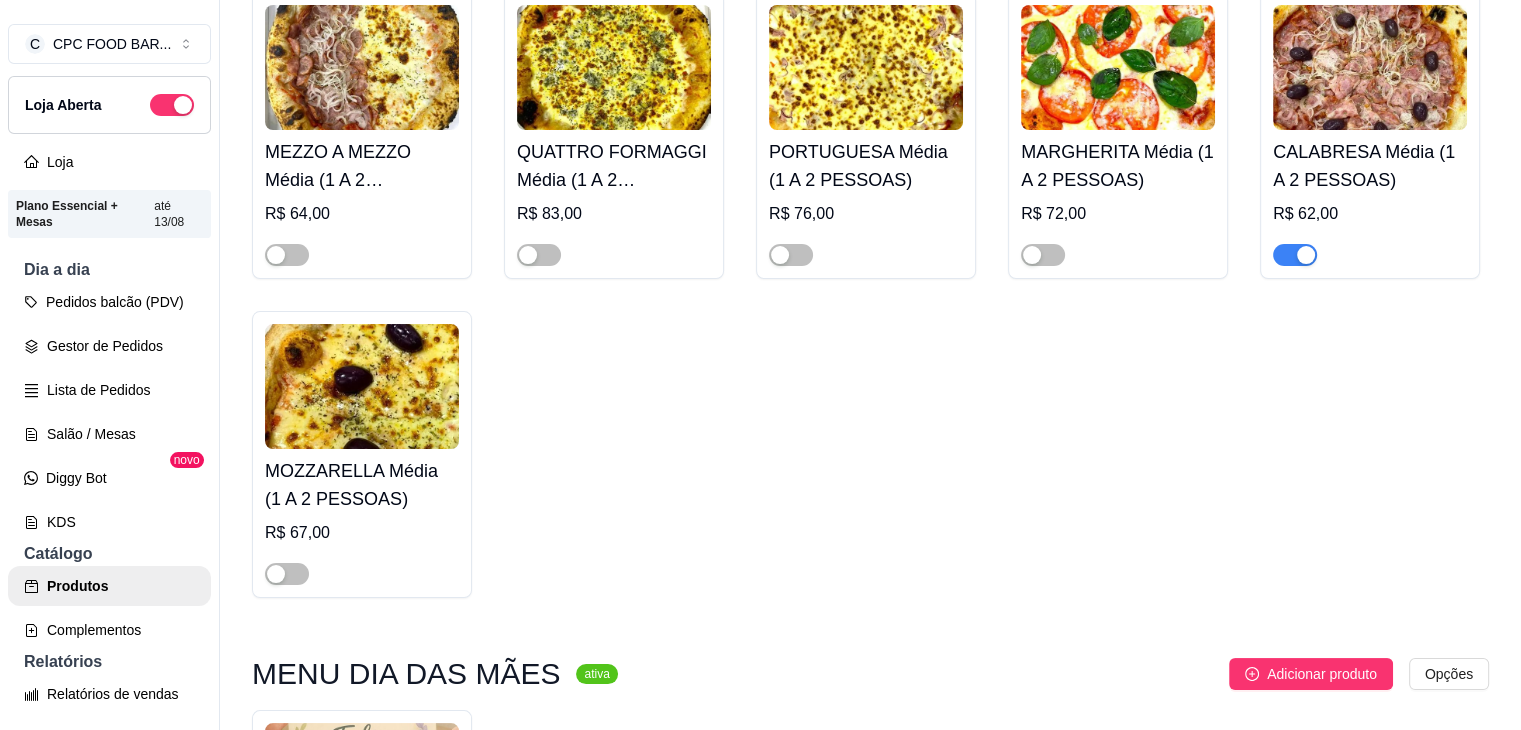 click at bounding box center [1295, 255] 